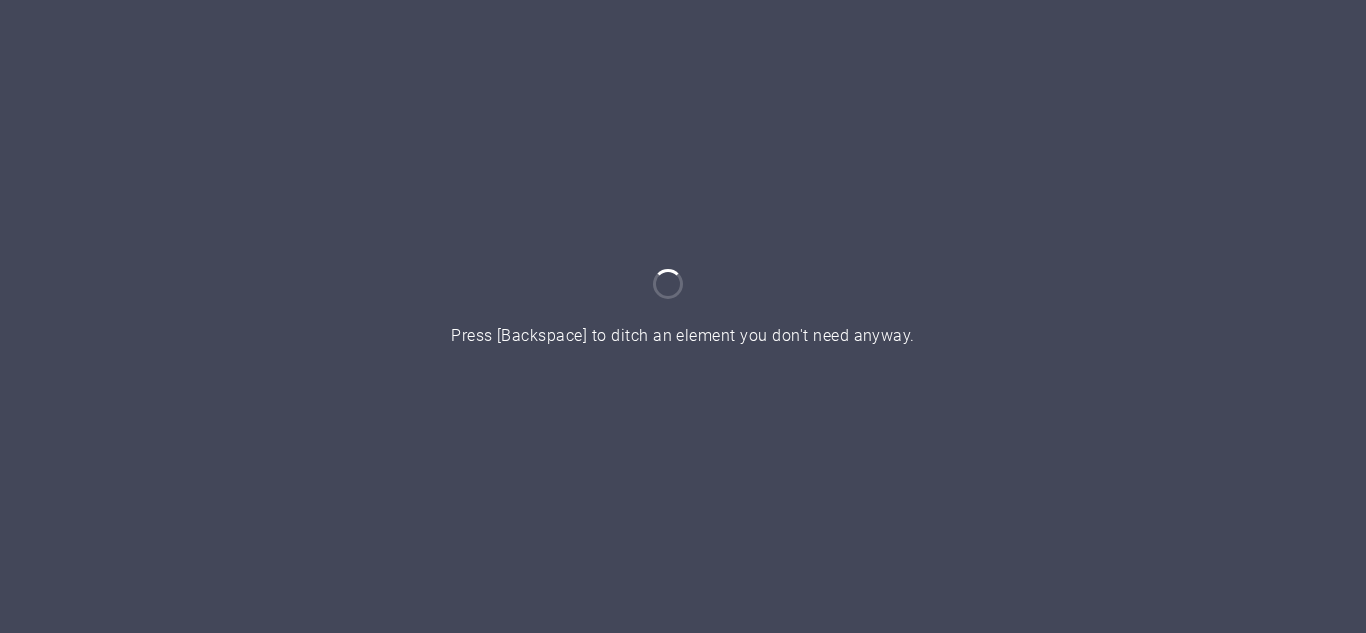 scroll, scrollTop: 0, scrollLeft: 0, axis: both 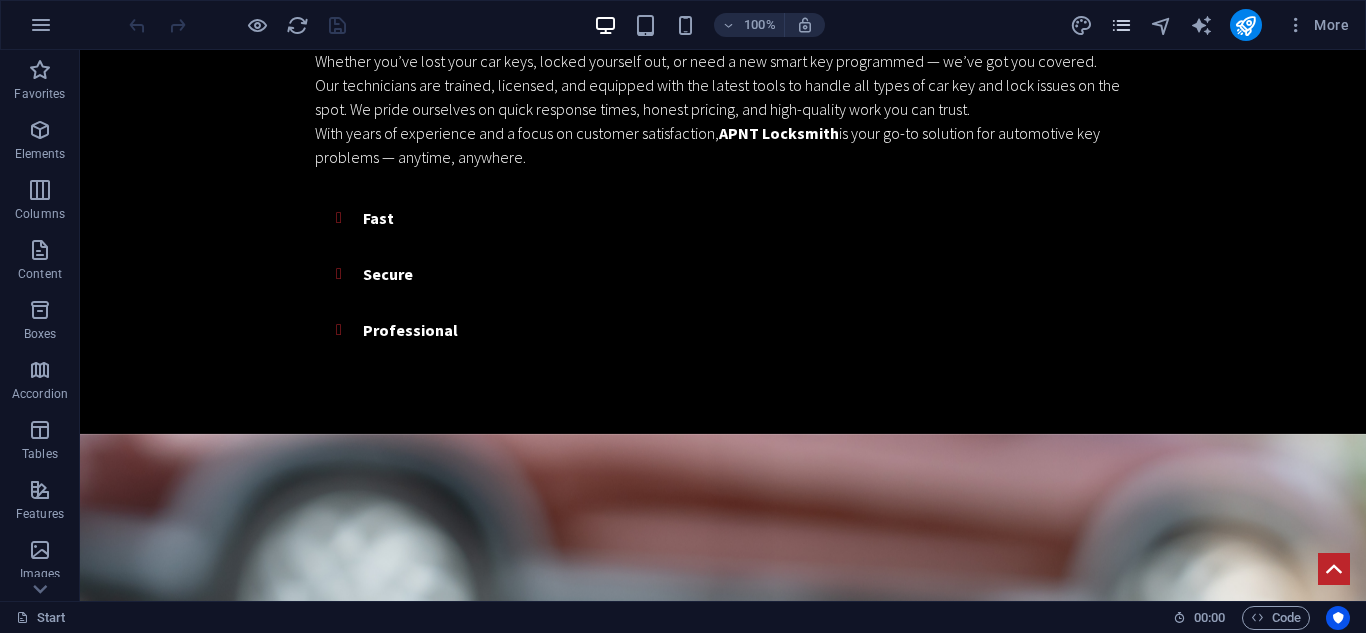 click at bounding box center [1121, 25] 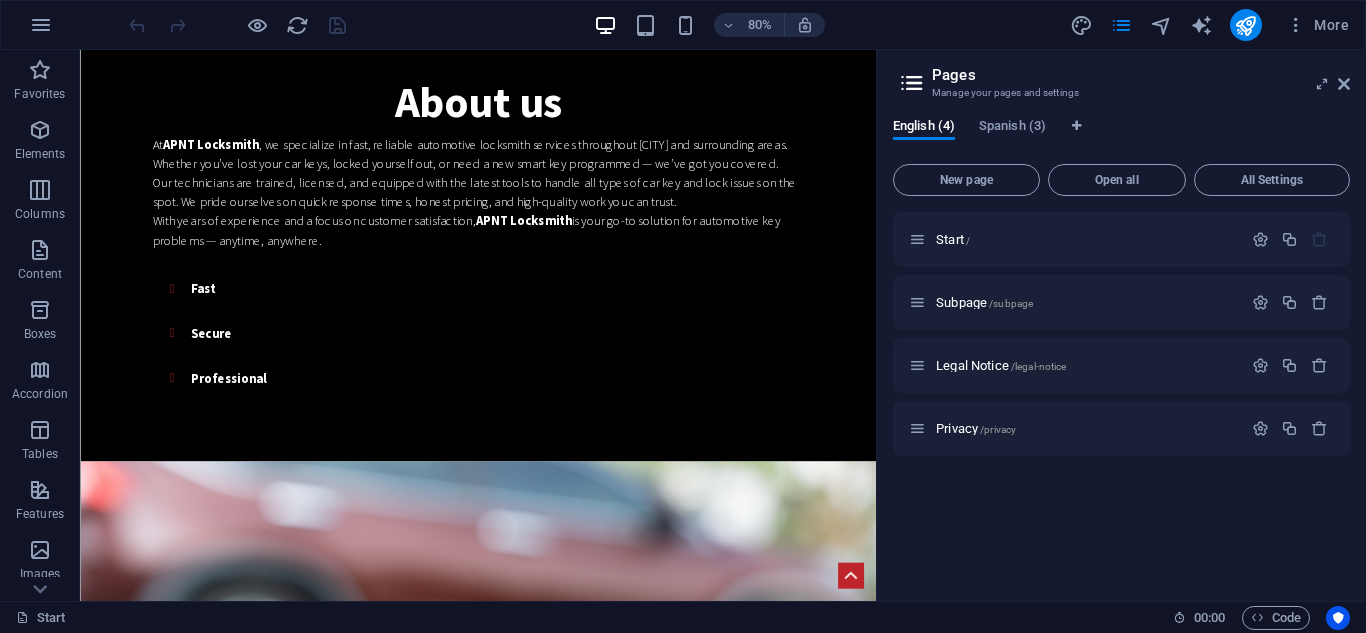 scroll, scrollTop: 1934, scrollLeft: 0, axis: vertical 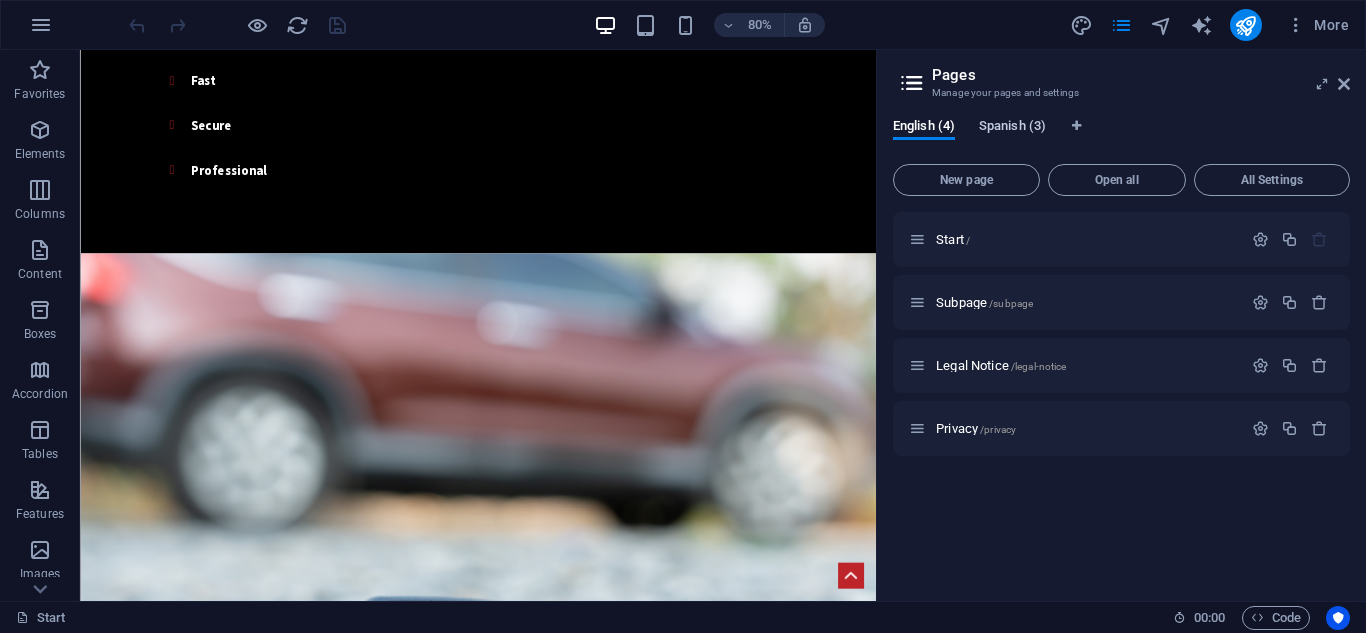 click on "Spanish (3)" at bounding box center (1012, 128) 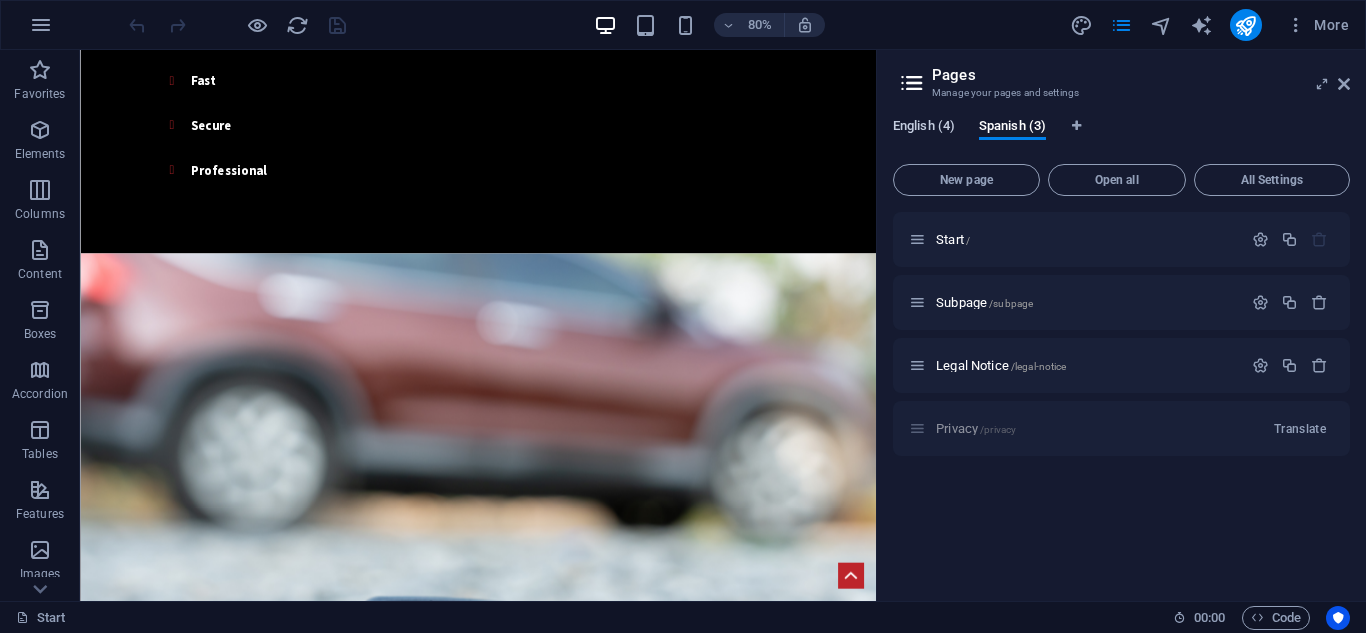 click on "English (4)" at bounding box center (924, 128) 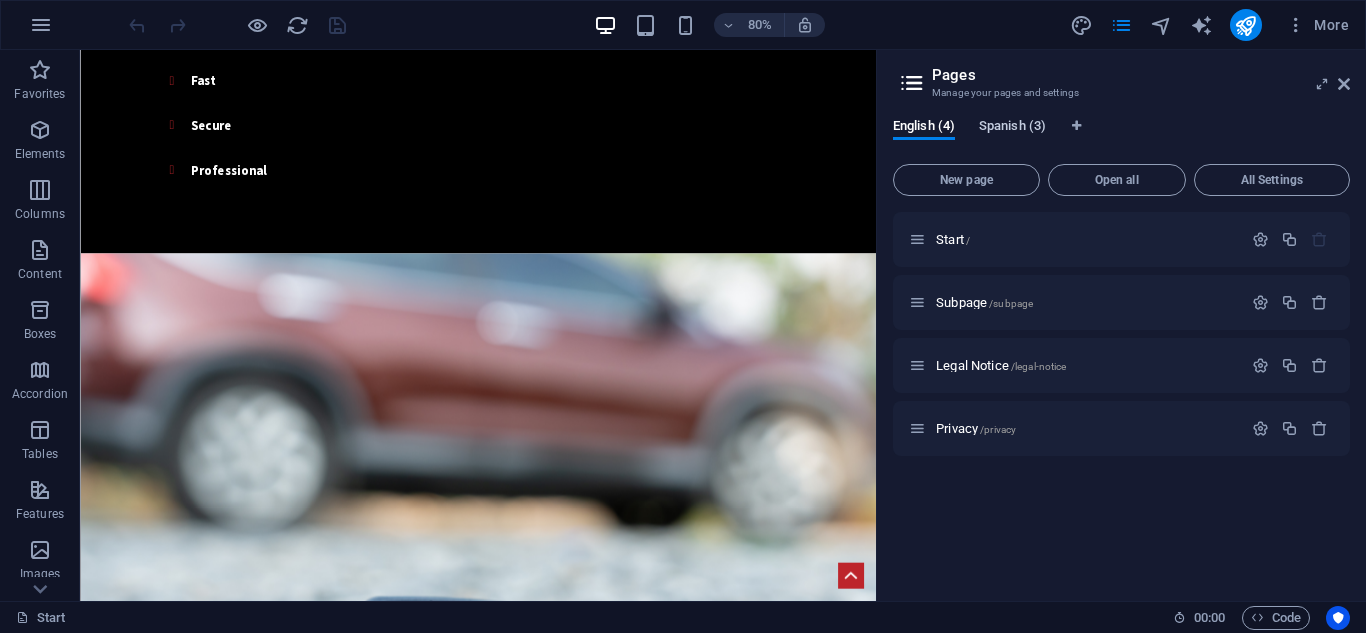 click on "Spanish (3)" at bounding box center [1012, 128] 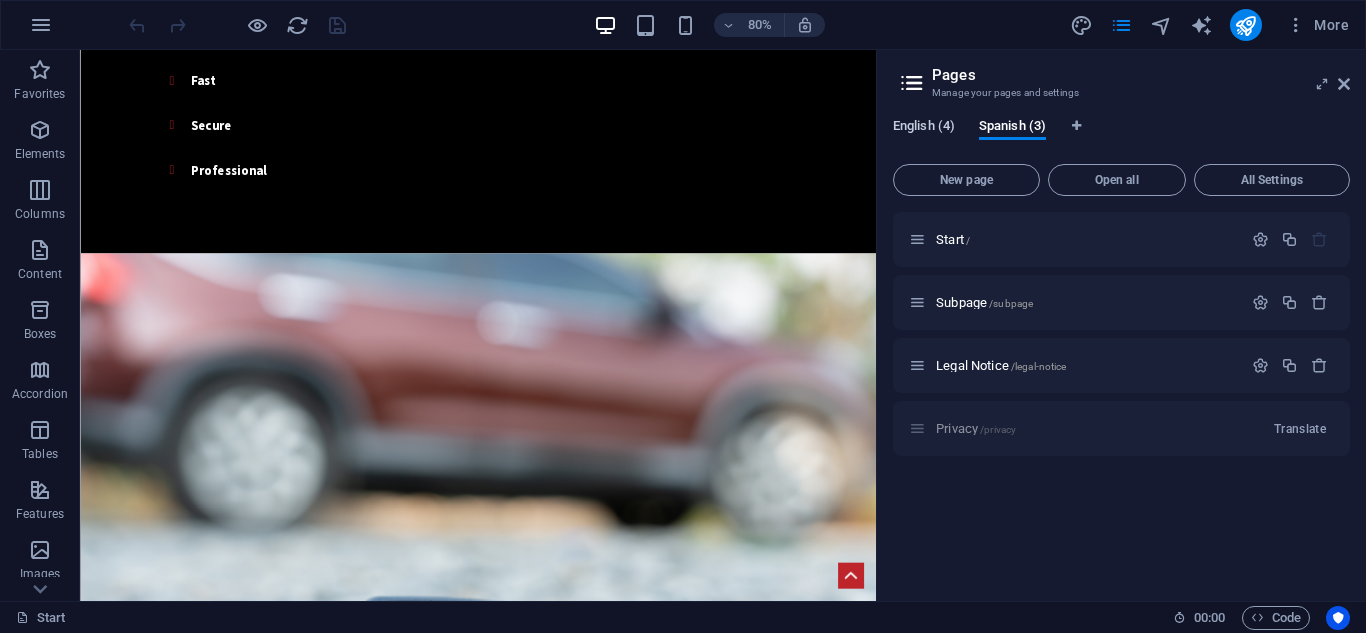 click on "English (4)" at bounding box center (924, 128) 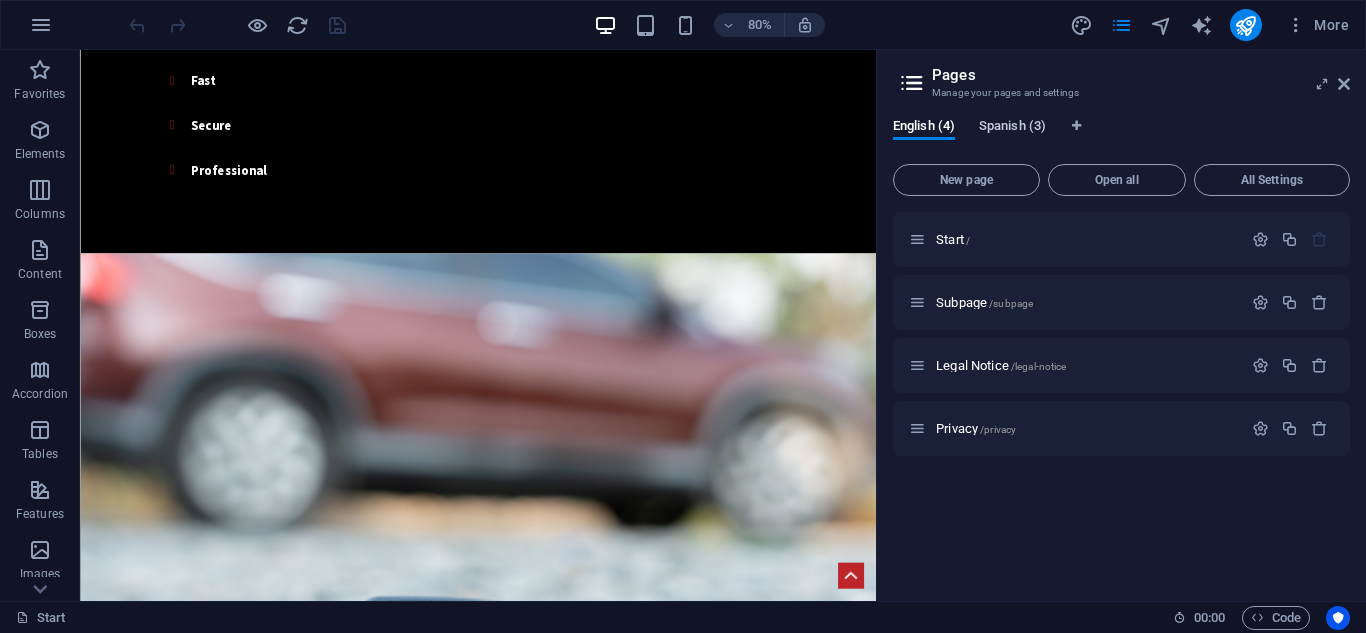 click on "Spanish (3)" at bounding box center (1012, 128) 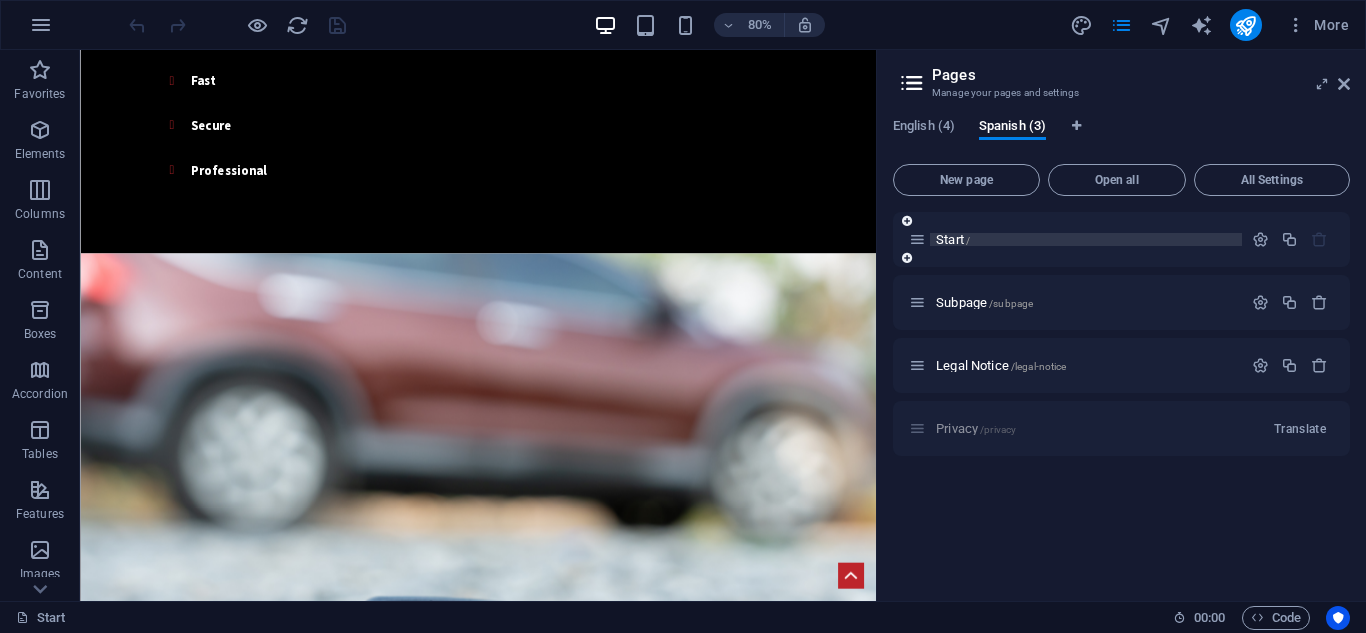 click on "Start /" at bounding box center (953, 239) 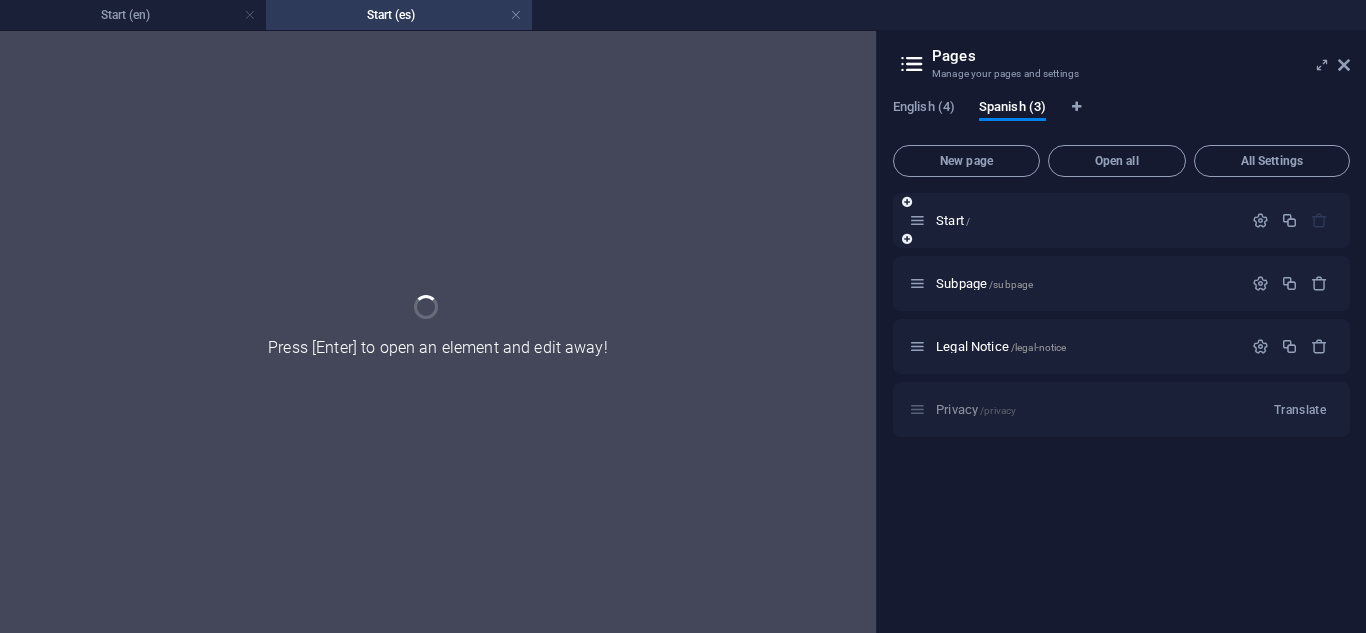 scroll, scrollTop: 0, scrollLeft: 0, axis: both 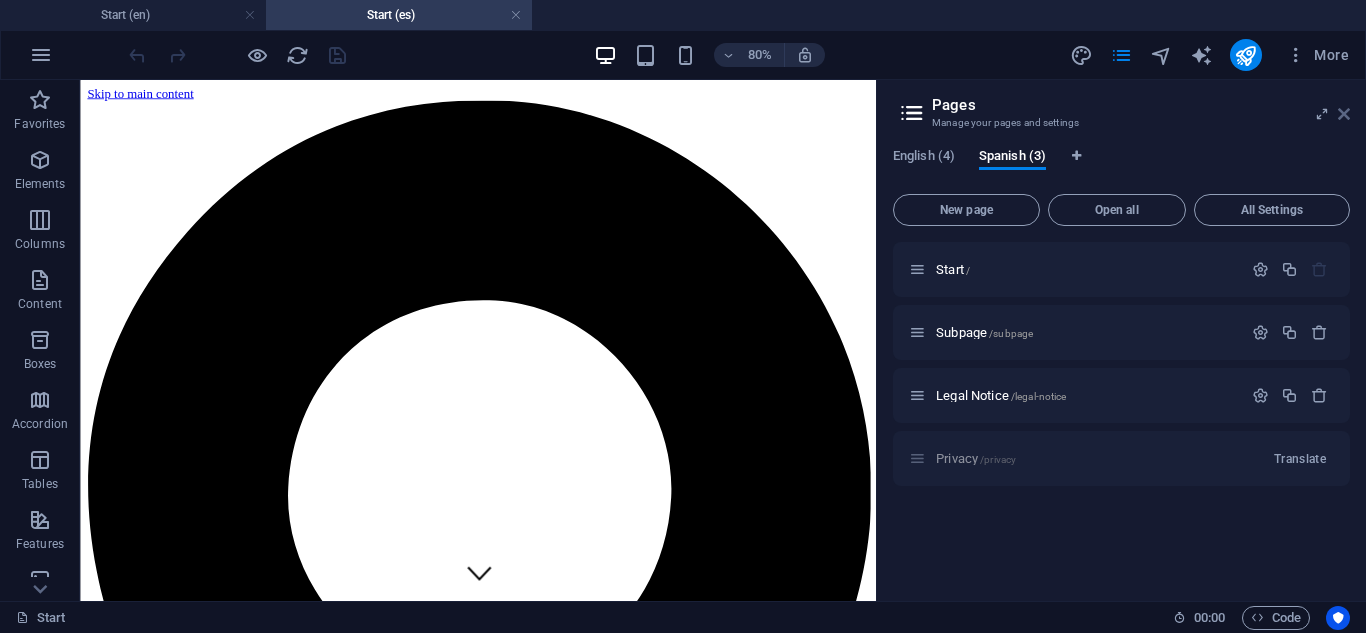 click at bounding box center (1344, 114) 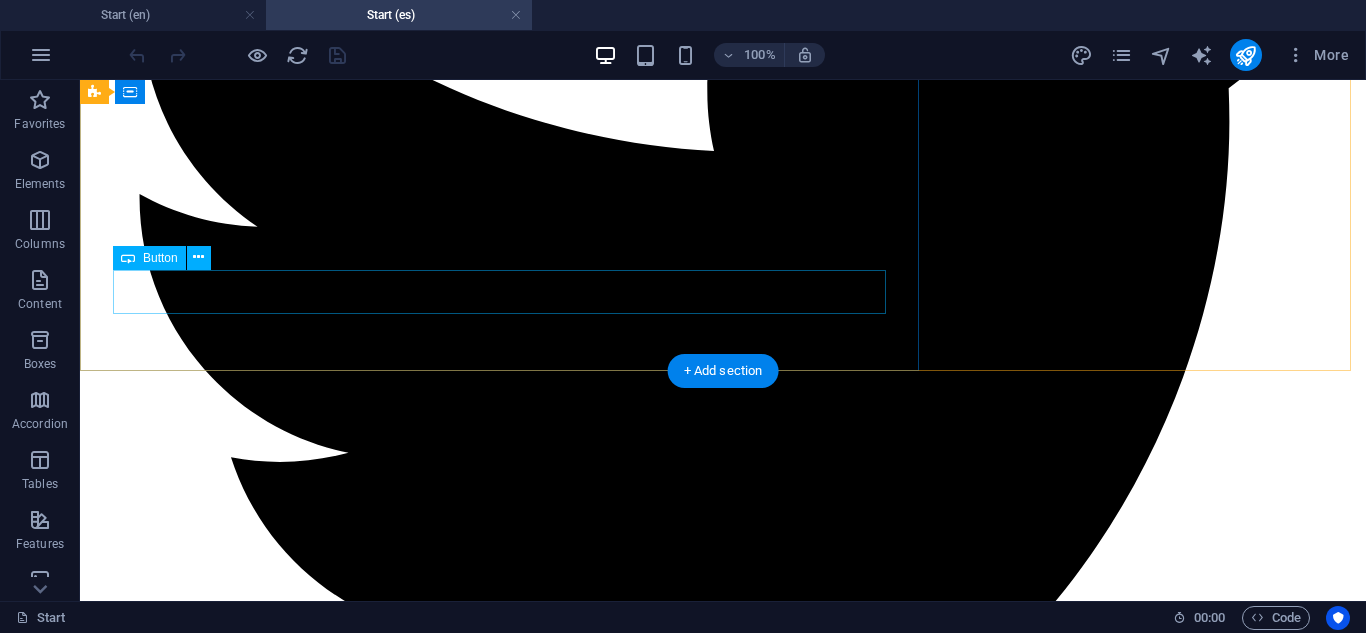 scroll, scrollTop: 6000, scrollLeft: 0, axis: vertical 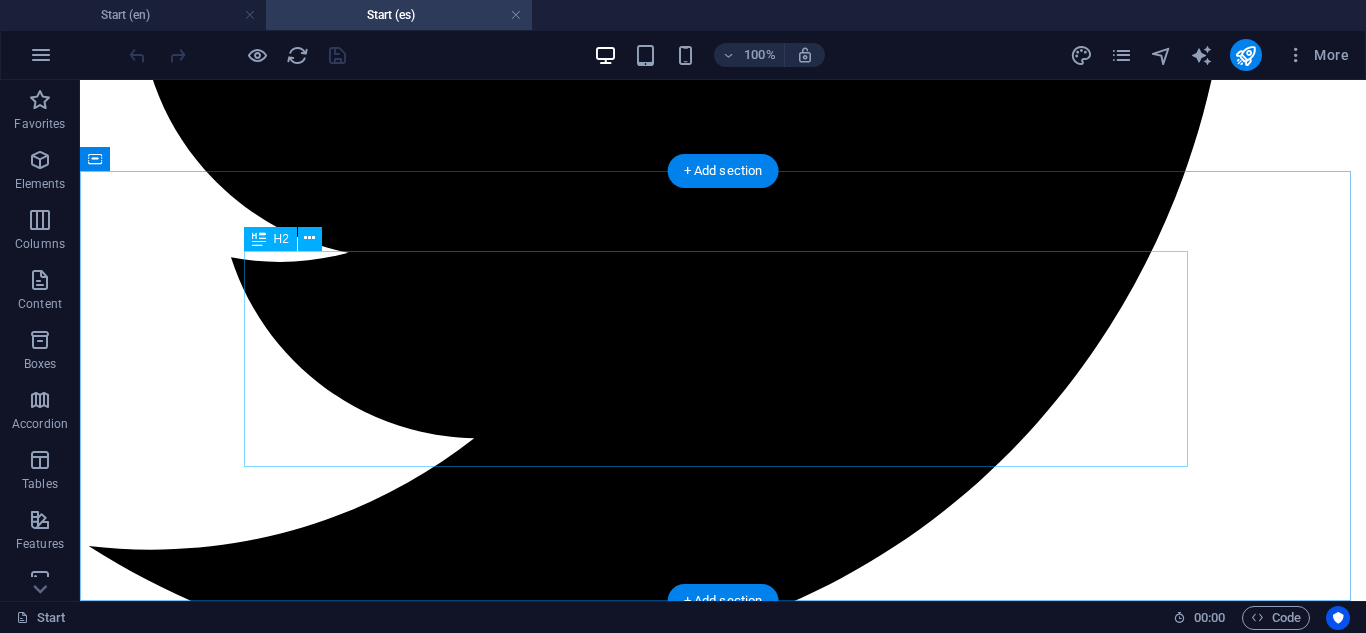 click on "Thousands of drivers trust  APNT Locksmith  for fast, reliable automotive locksmith services." at bounding box center [723, 24726] 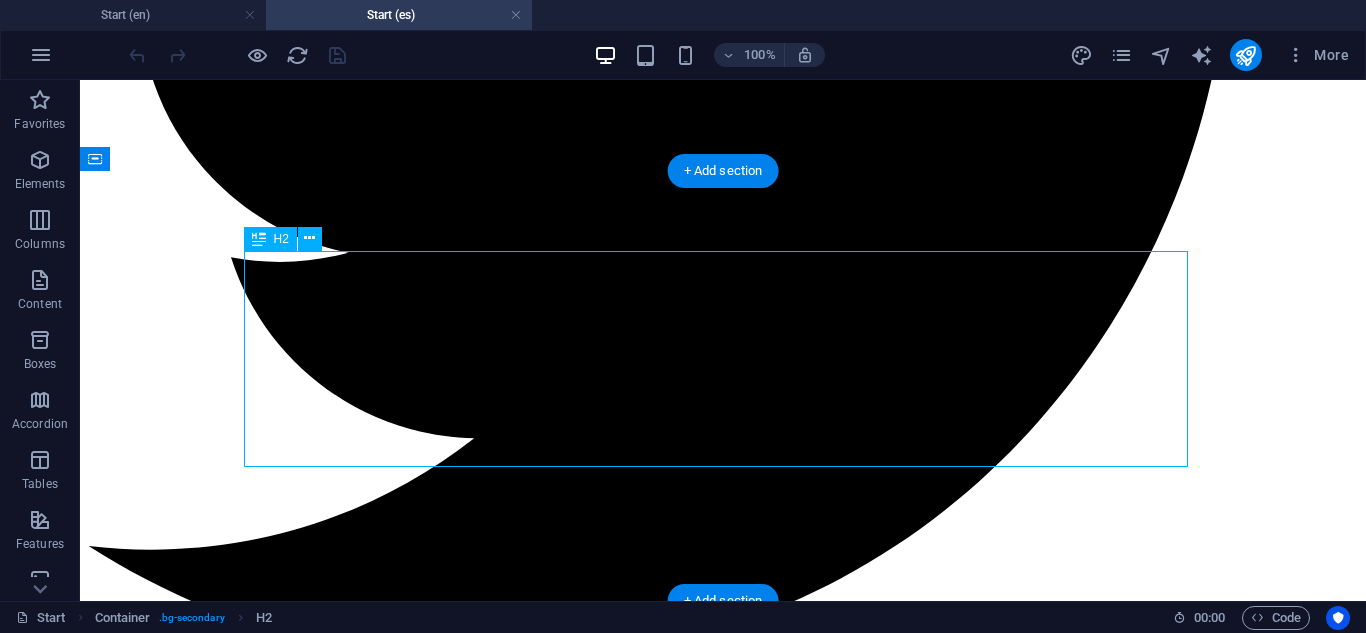 click on "Thousands of drivers trust  APNT Locksmith  for fast, reliable automotive locksmith services." at bounding box center [723, 24726] 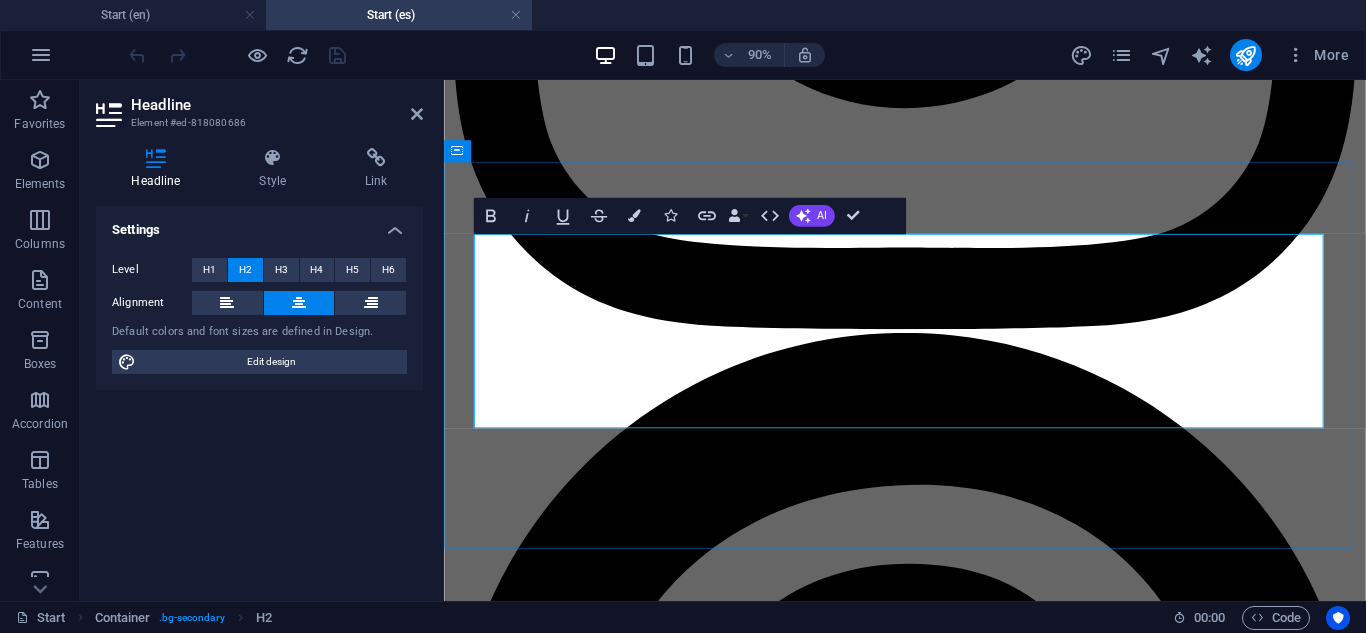 scroll, scrollTop: 6647, scrollLeft: 0, axis: vertical 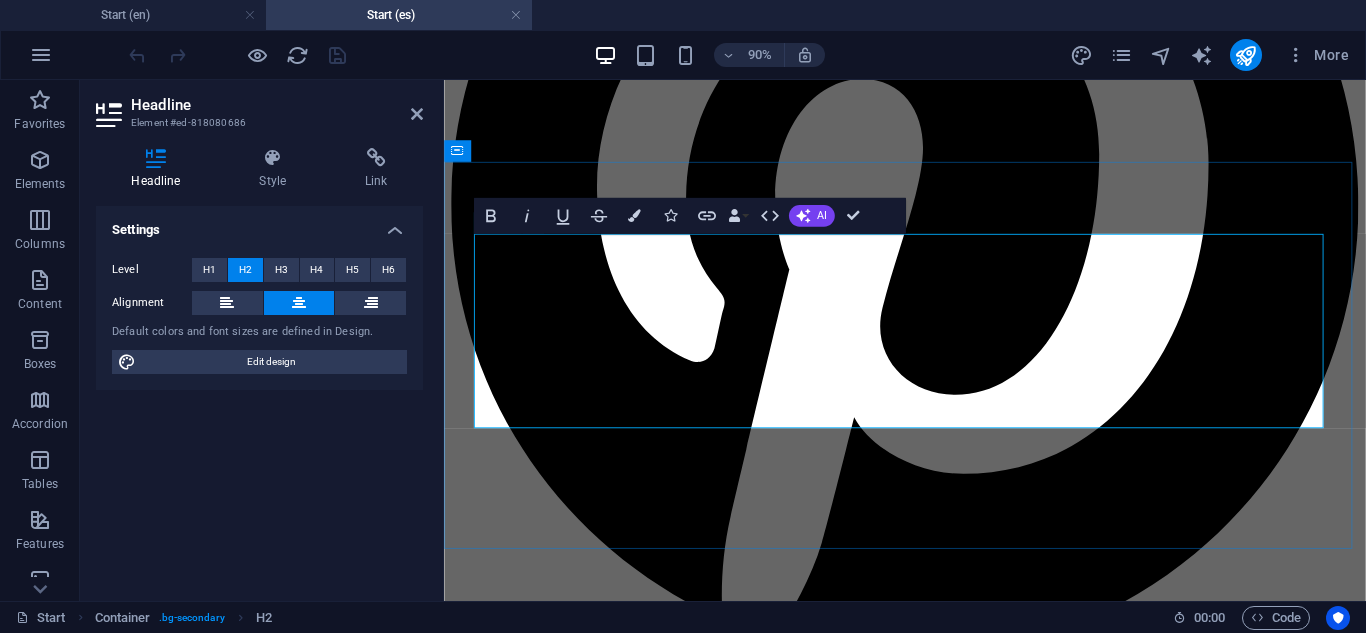 drag, startPoint x: 1247, startPoint y: 288, endPoint x: 715, endPoint y: 344, distance: 534.9393 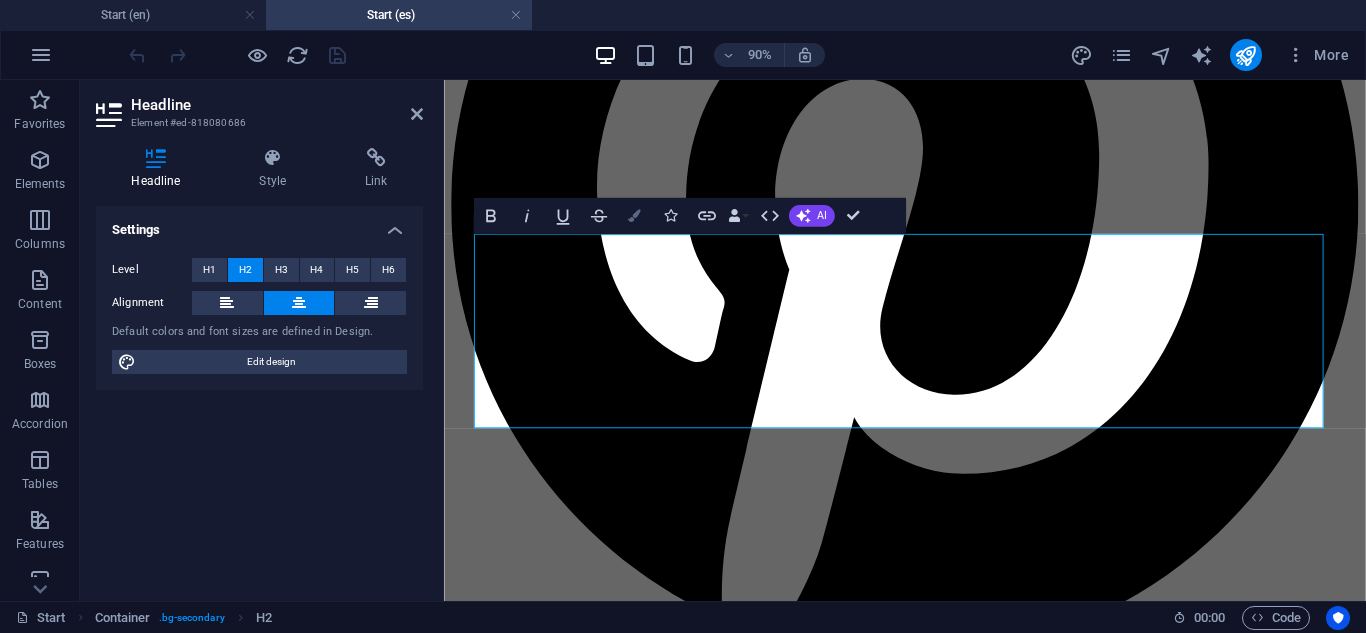 click on "Colors" at bounding box center (634, 216) 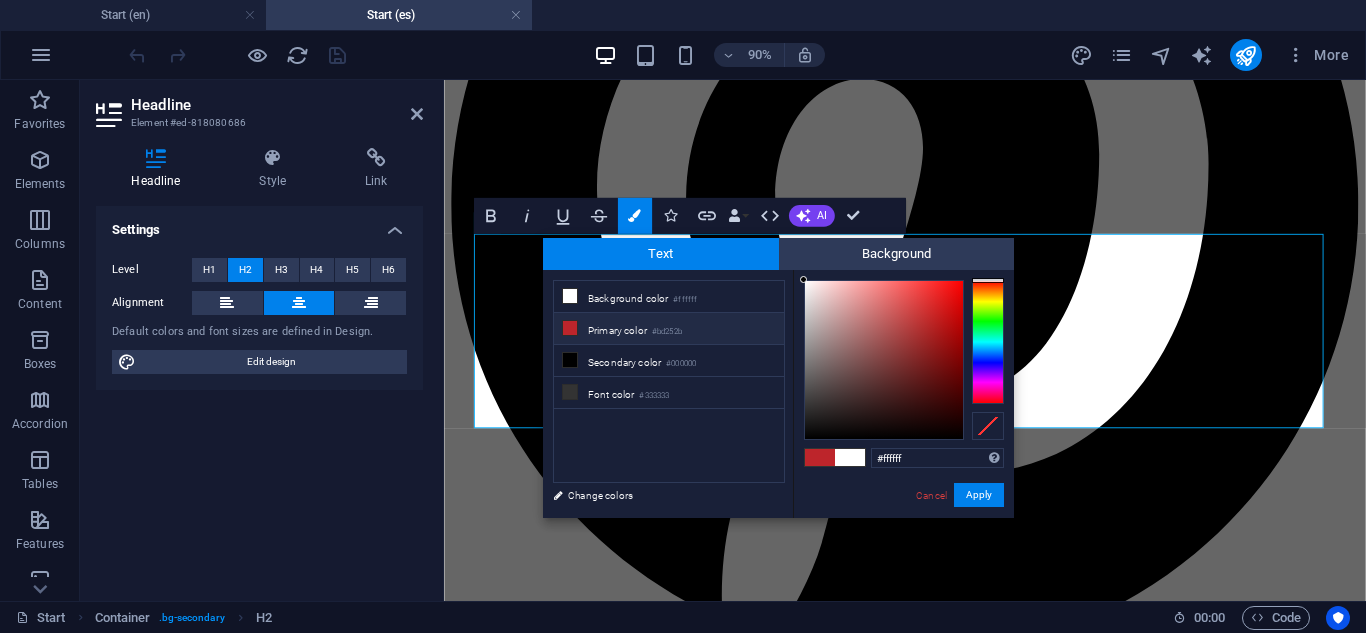 click on "Primary color
#bd252b" at bounding box center [669, 329] 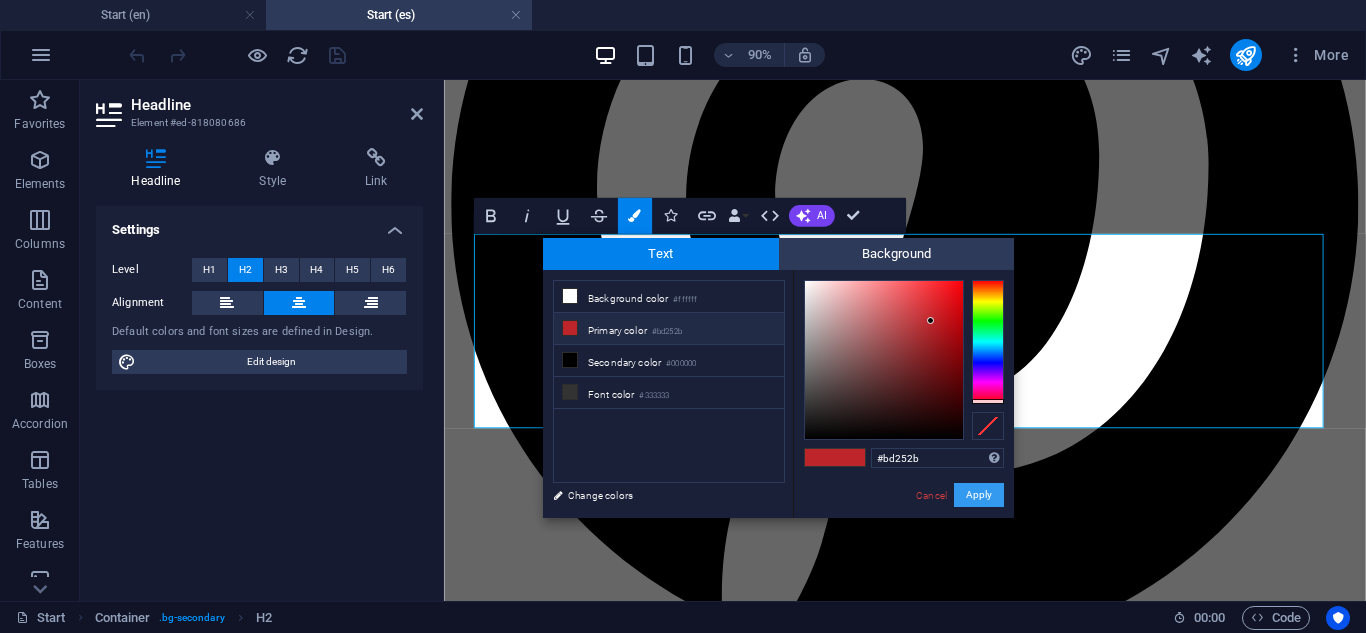 click on "Apply" at bounding box center [979, 495] 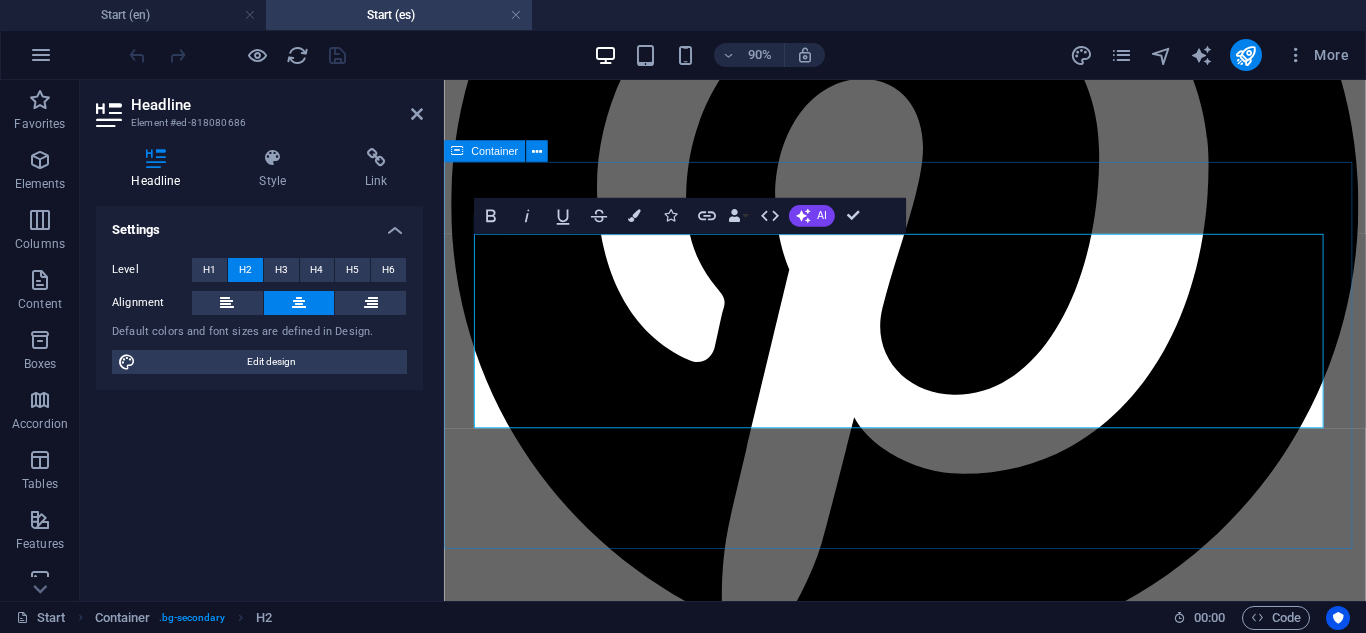 click on "Cada día, más conductores eligen  APNT Locksmith  por nuestra rapidez y confianza en cerrajería automotriz. Need Help? Tap to Call" at bounding box center (956, 20797) 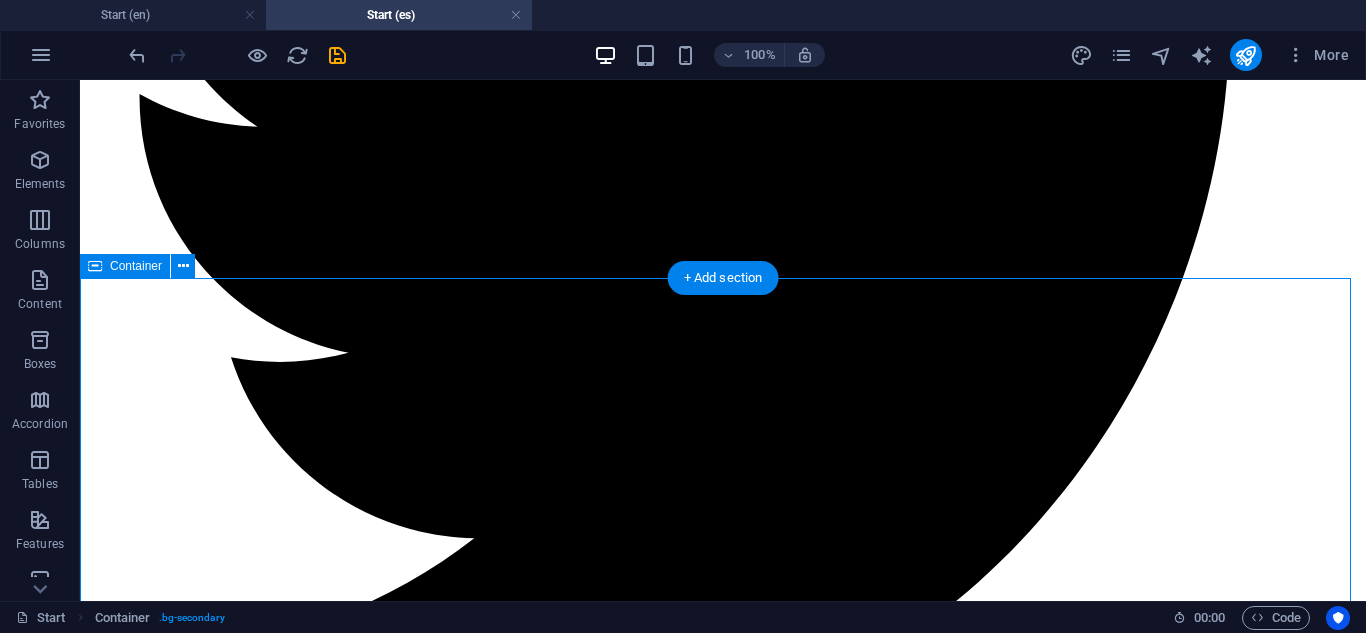 scroll, scrollTop: 5600, scrollLeft: 0, axis: vertical 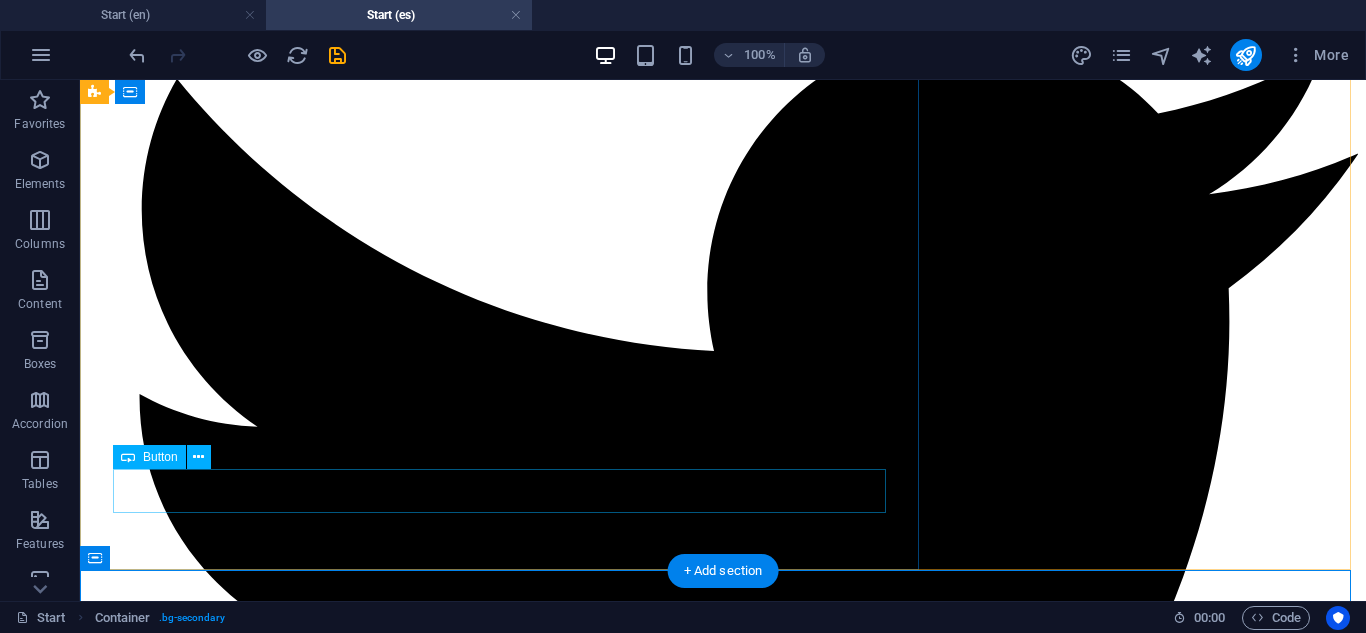 click on "¿Necesitas ayuda? Llama ahora" at bounding box center [723, 24268] 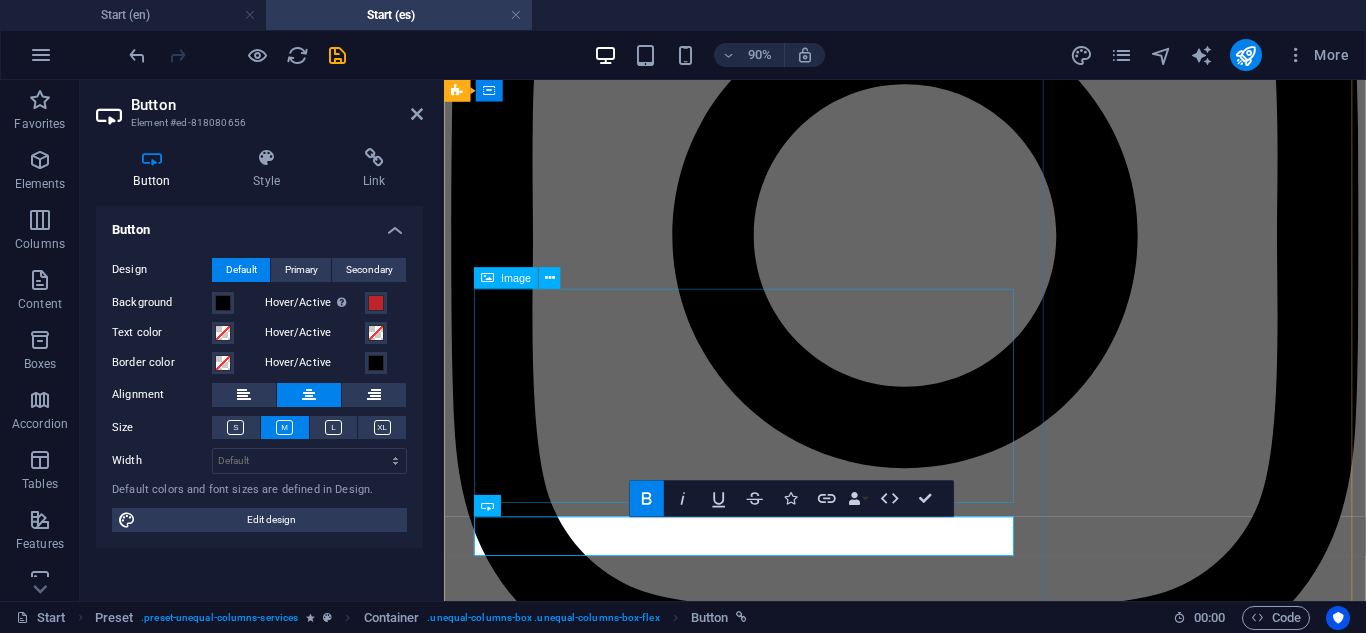 scroll, scrollTop: 6152, scrollLeft: 0, axis: vertical 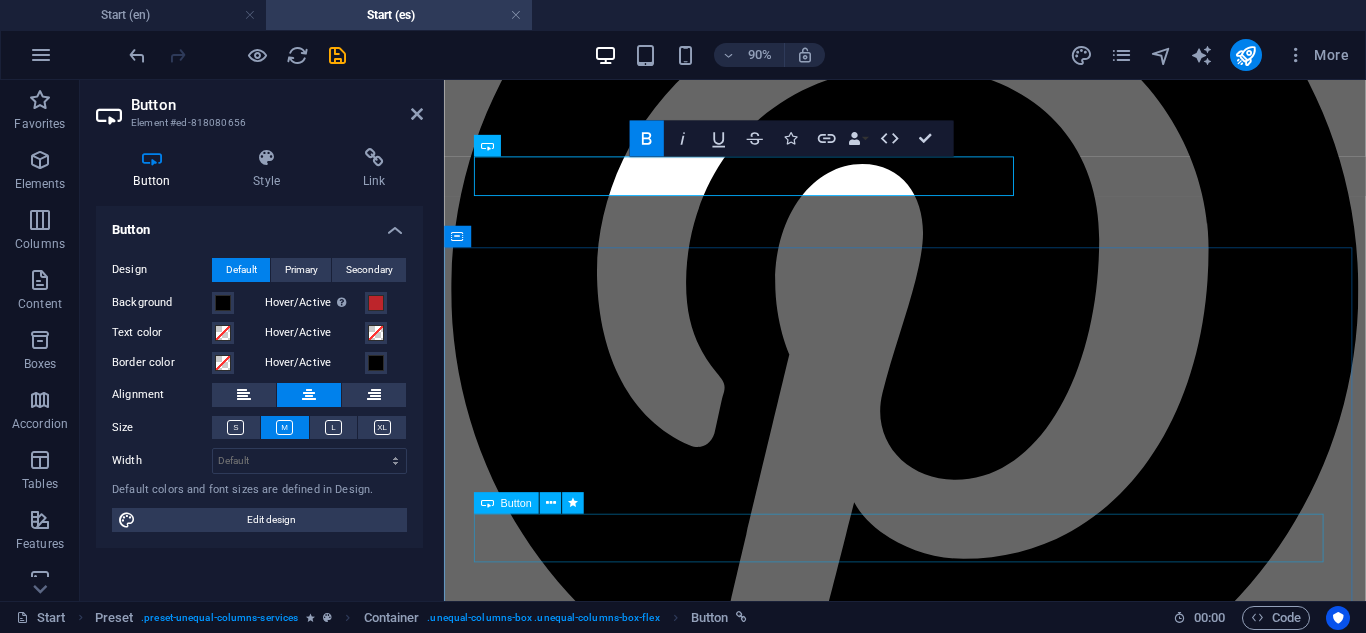 click on "Need Help? Tap to Call" at bounding box center (956, 20929) 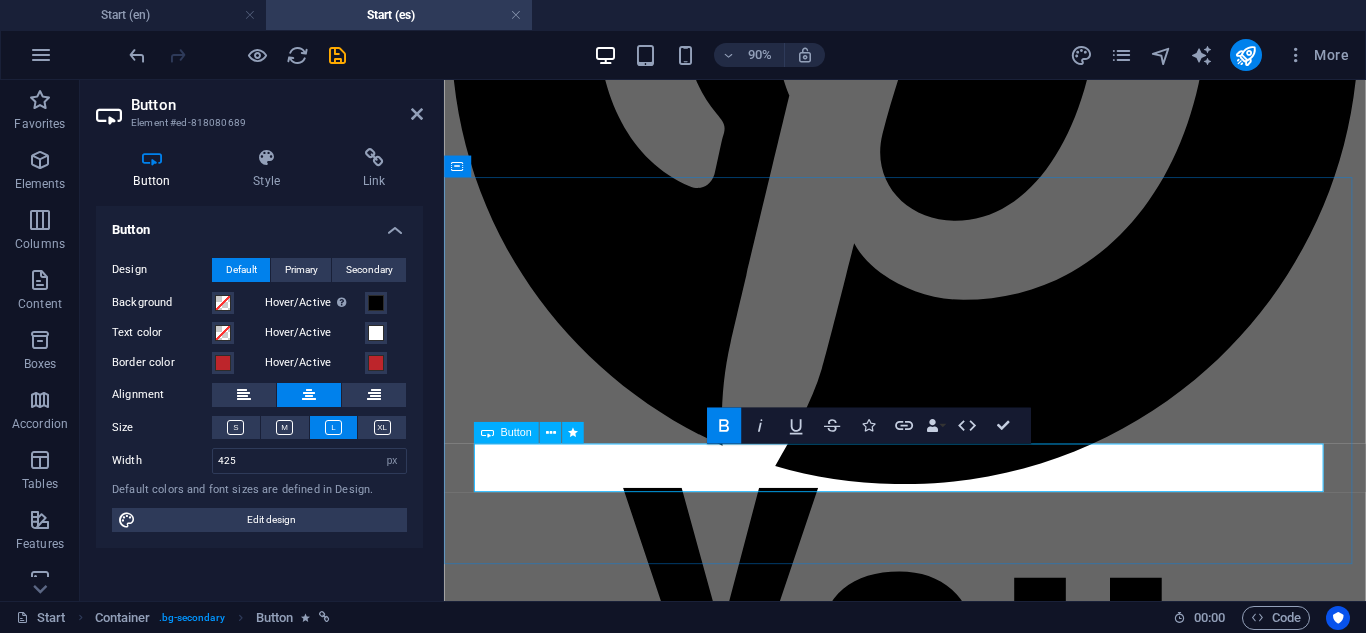 scroll, scrollTop: 6852, scrollLeft: 0, axis: vertical 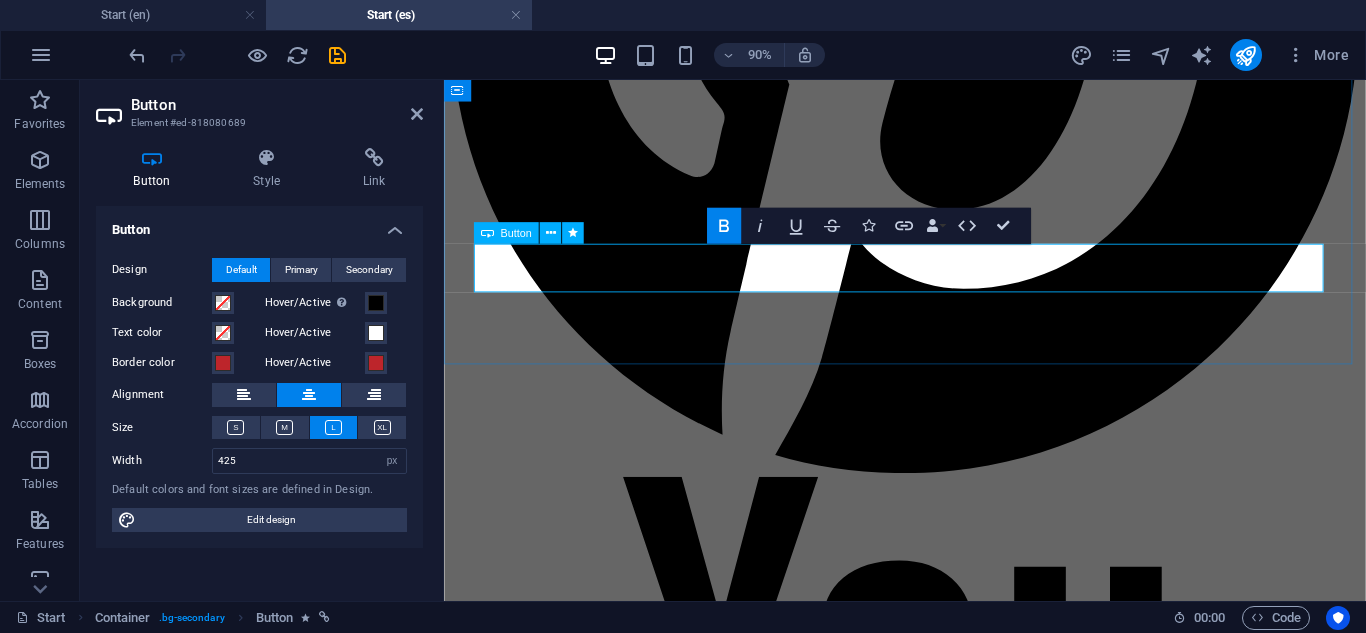 click on "¿Necesitas ayuda? Llama ahora" at bounding box center [956, 20629] 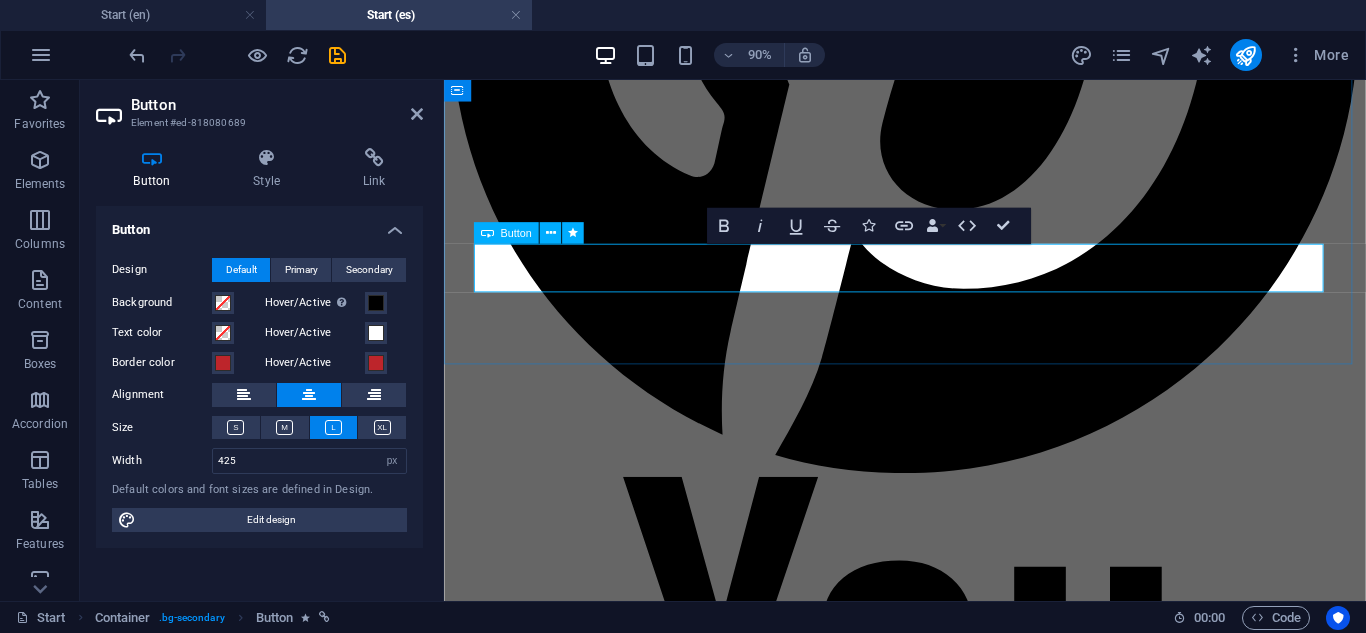 click on "¿Necesitas ayuda? Llama ahora" at bounding box center (955, 20628) 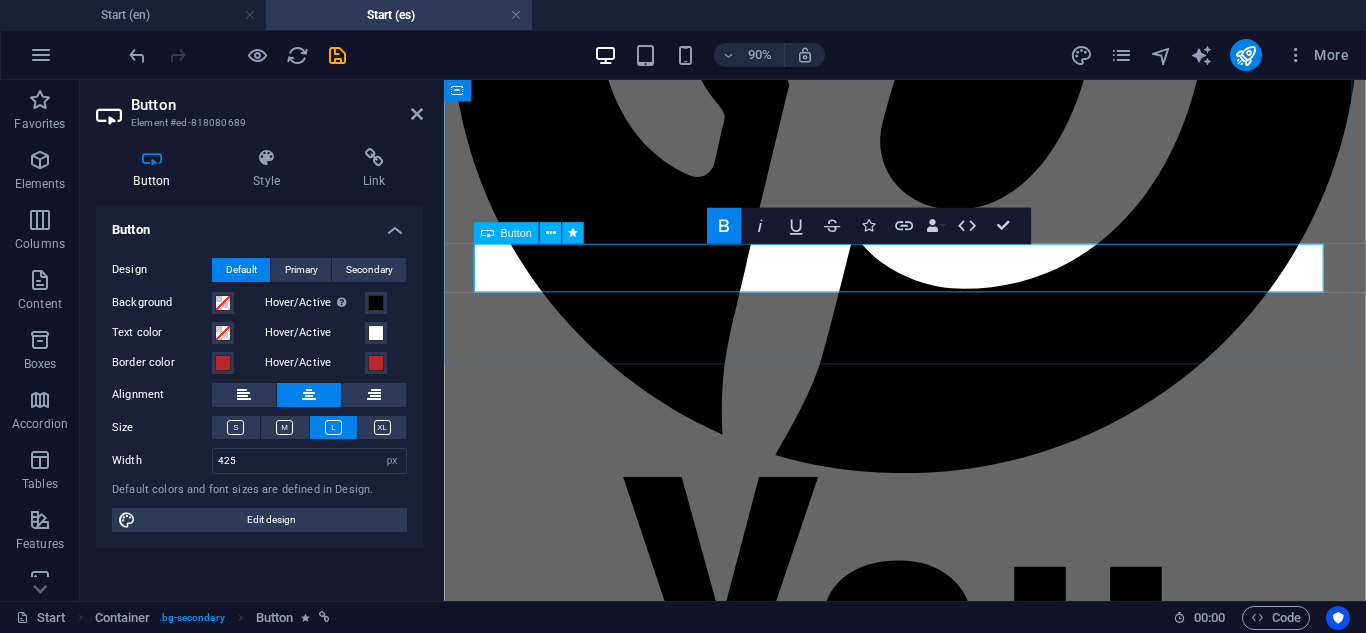 click on "¿Necesitas ayuda? Llama ahora" at bounding box center [955, 20628] 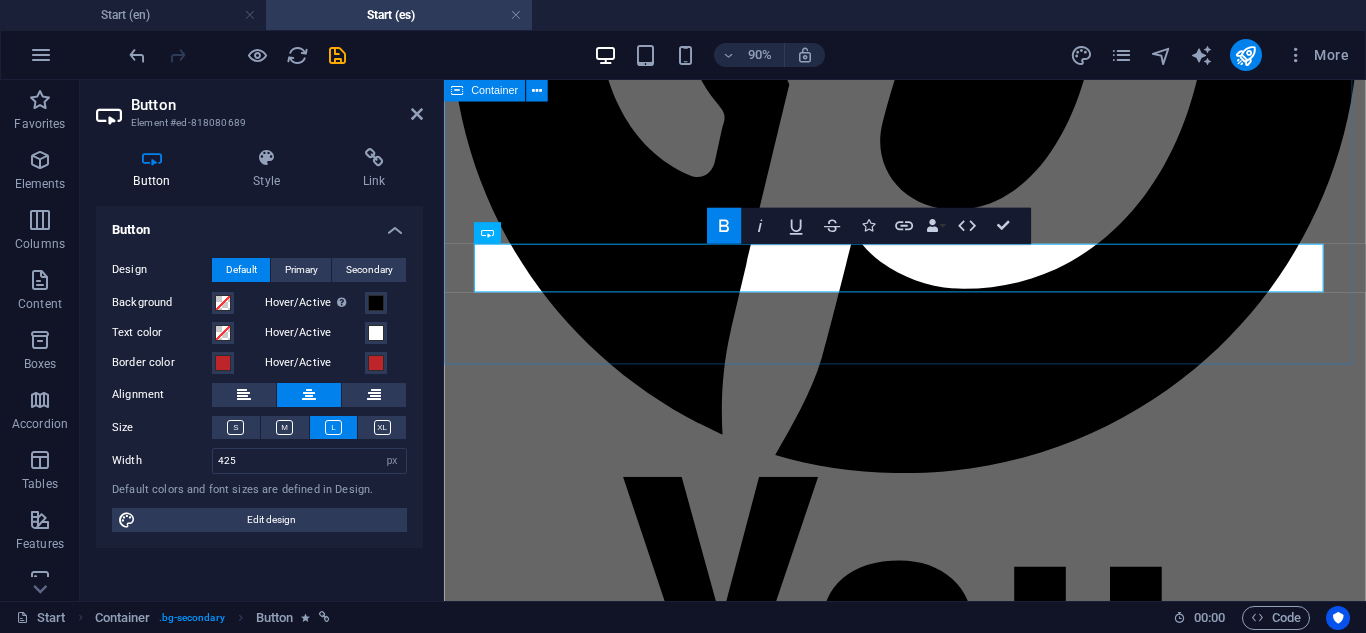 click on "Cada día, más conductores eligen APNT Locksmith por nuestra rapidez y confianza en cerrajería automotriz. ¿Necesitas ayuda? Llama ahora!" at bounding box center [956, 20592] 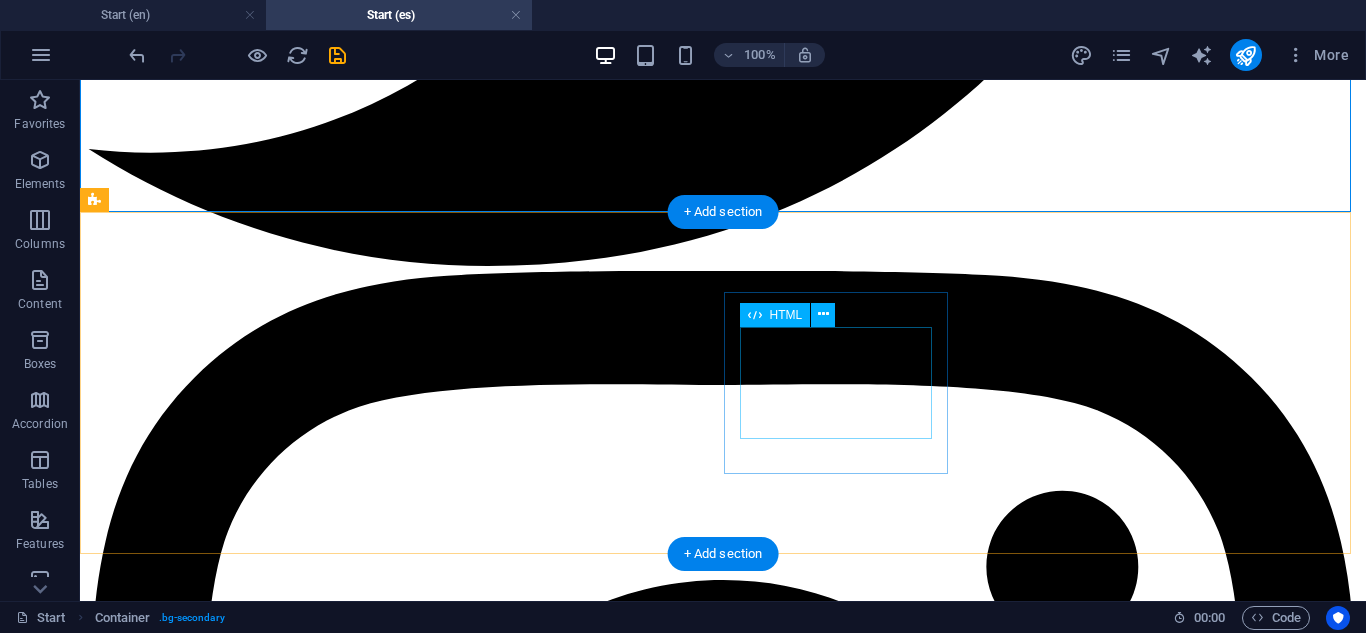 scroll, scrollTop: 6405, scrollLeft: 0, axis: vertical 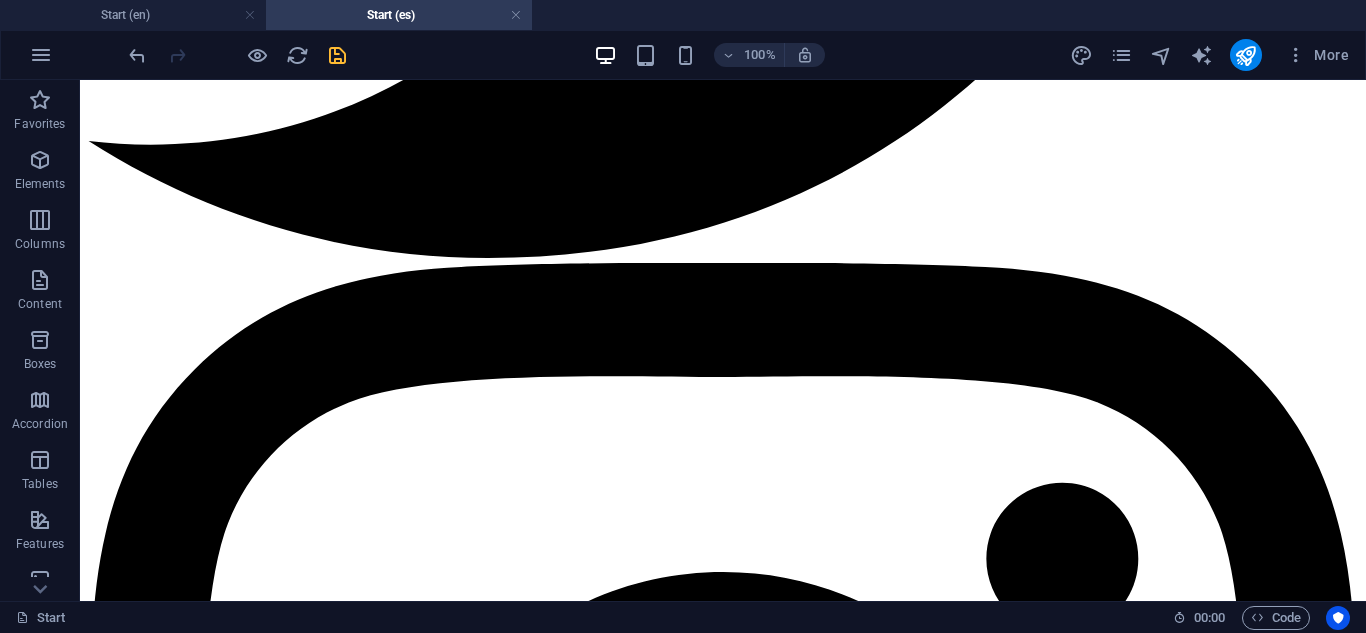 click at bounding box center (337, 55) 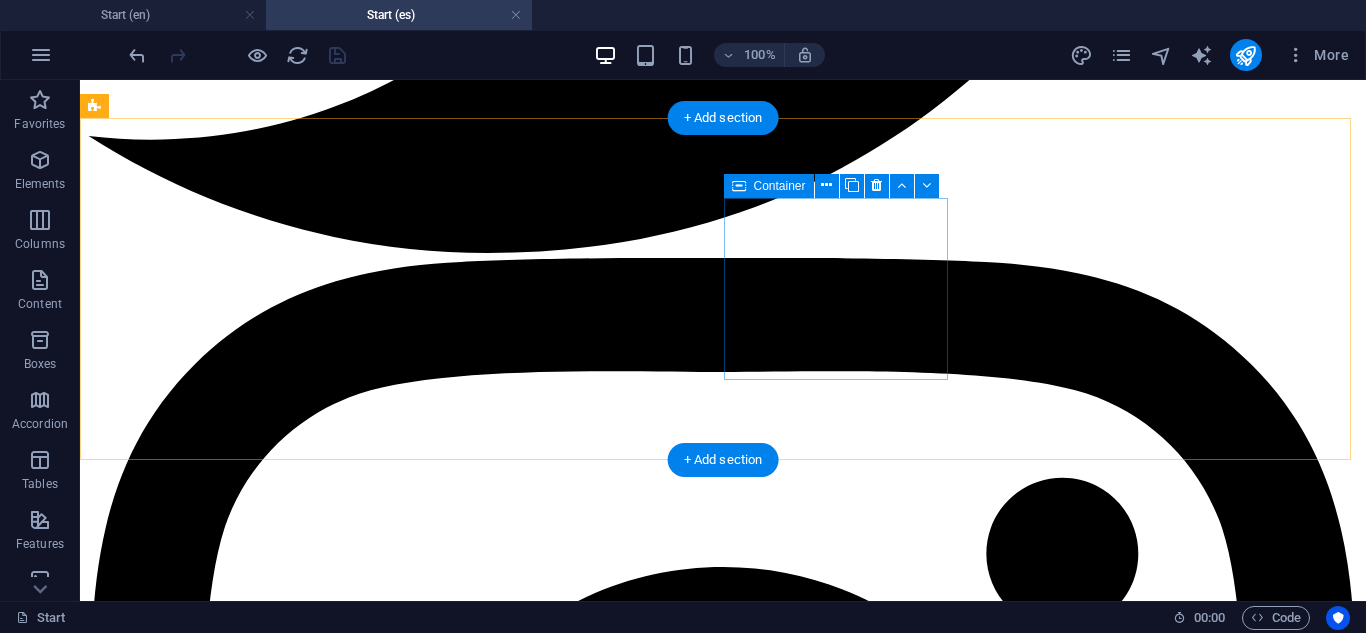 scroll, scrollTop: 6505, scrollLeft: 0, axis: vertical 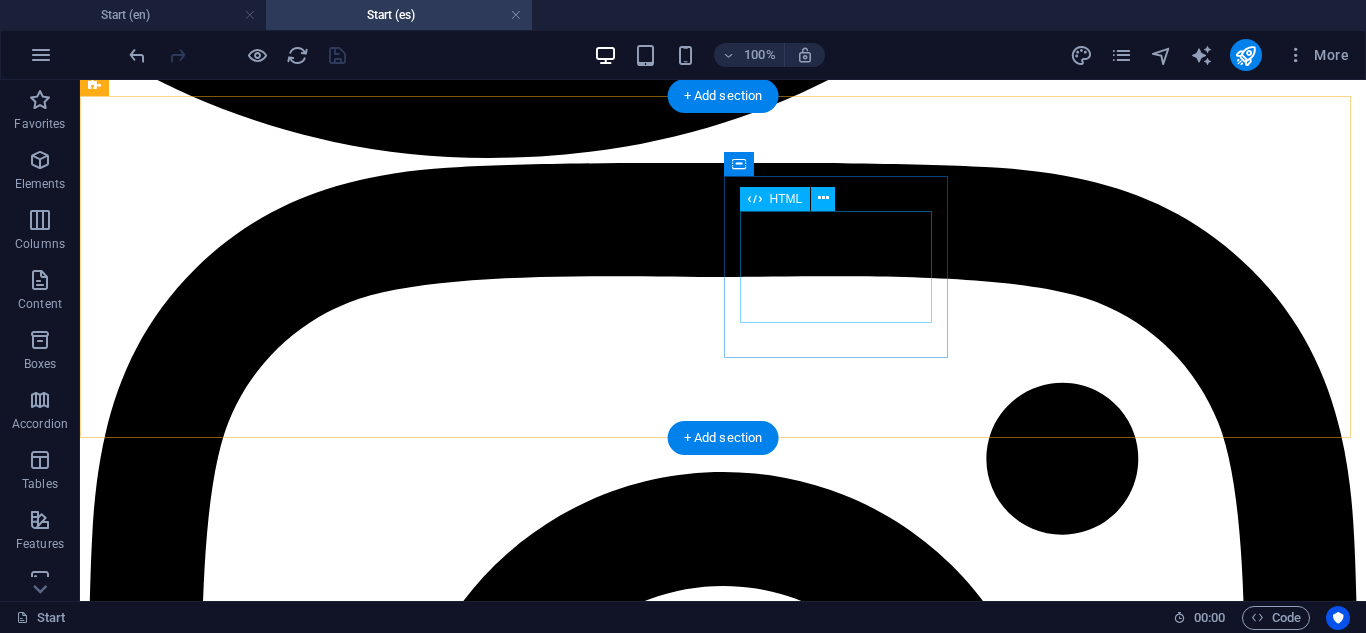 click on "0" at bounding box center [723, 24400] 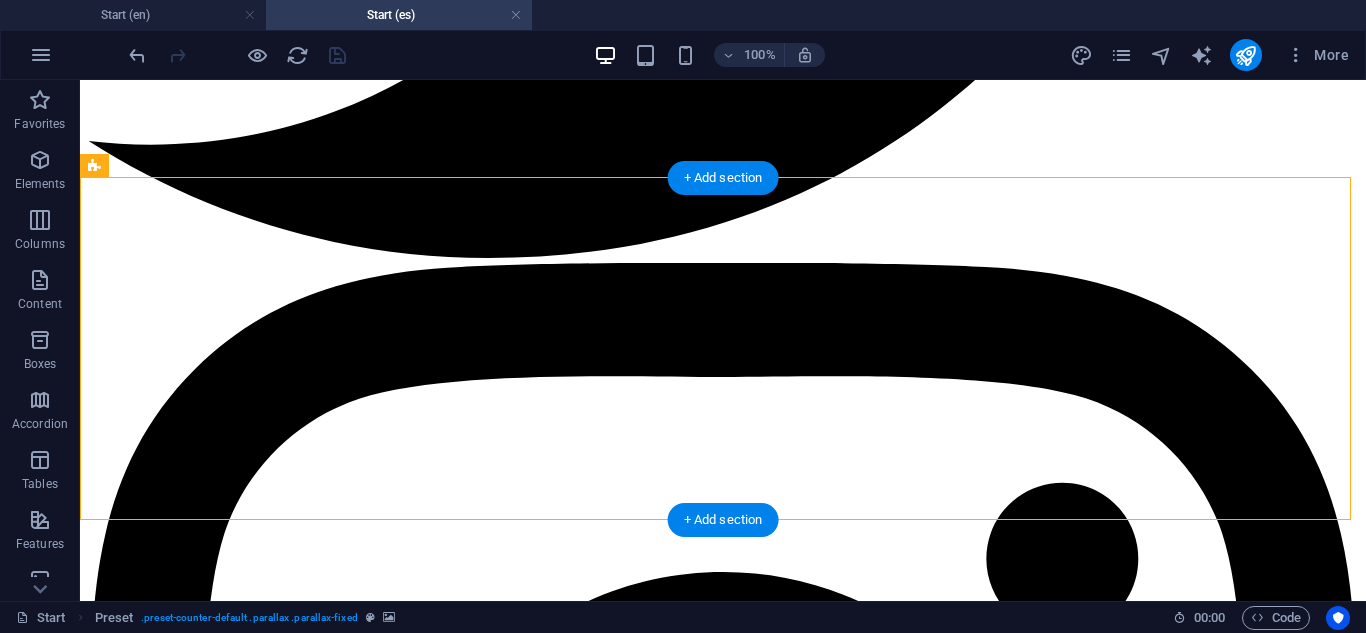 scroll, scrollTop: 6705, scrollLeft: 0, axis: vertical 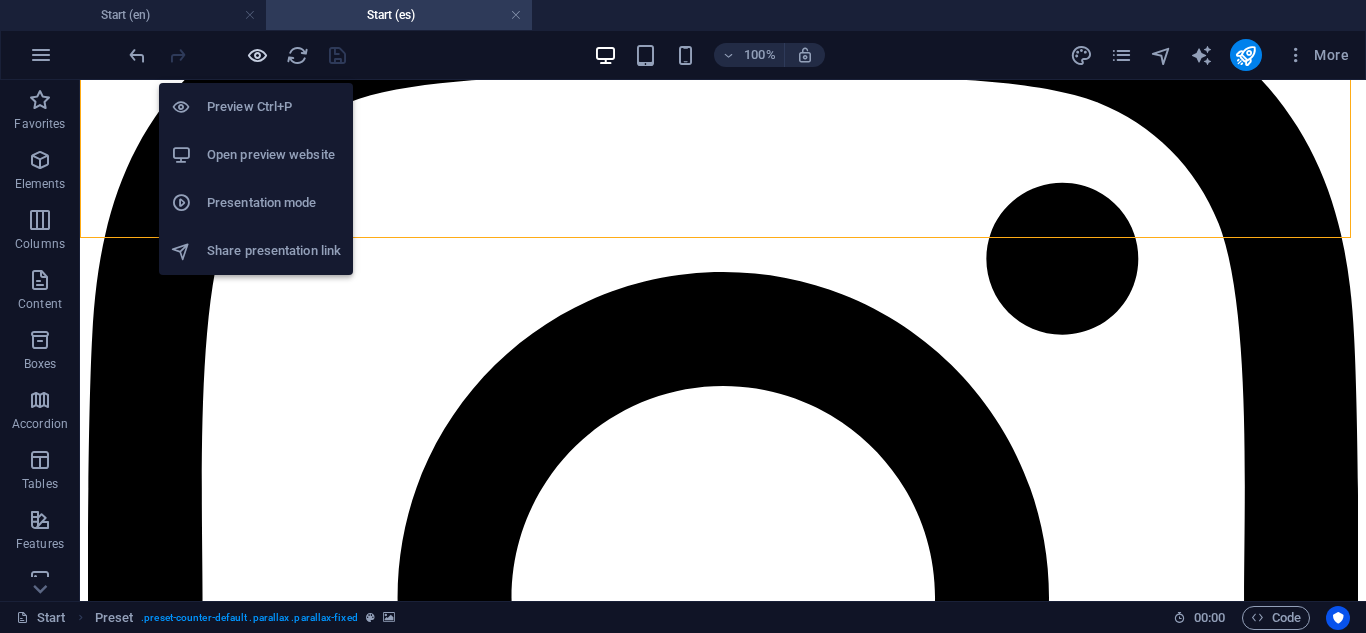 click at bounding box center (257, 55) 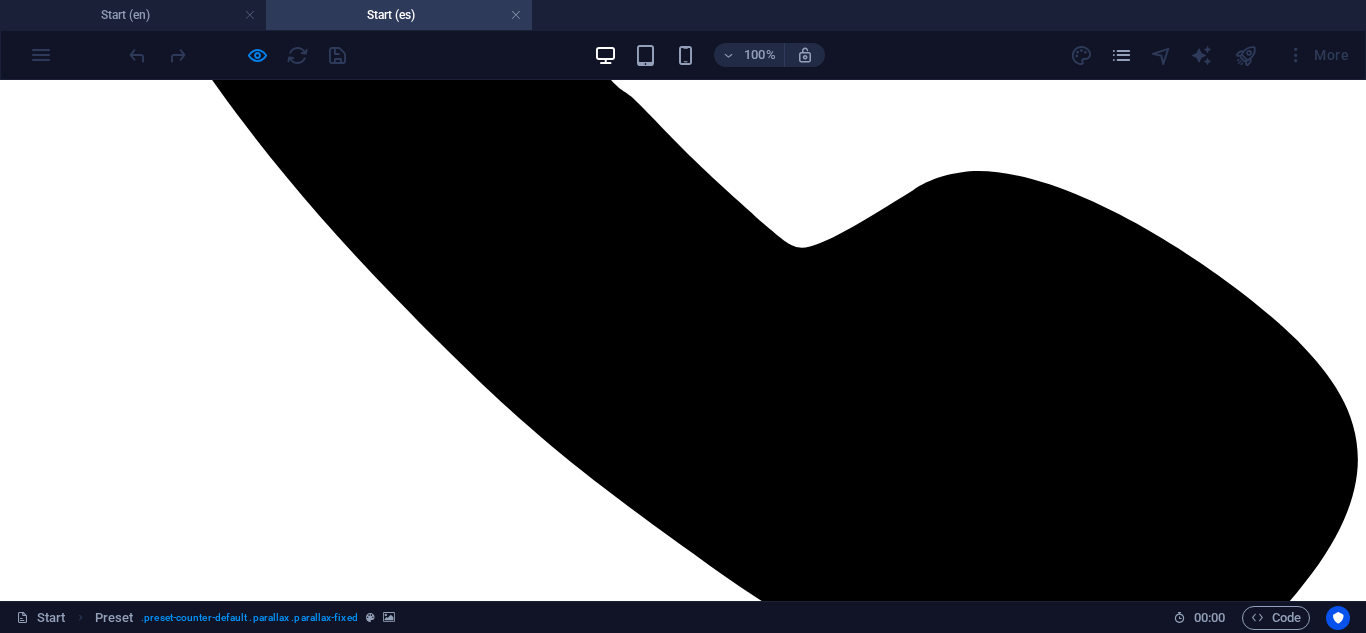scroll, scrollTop: 2738, scrollLeft: 0, axis: vertical 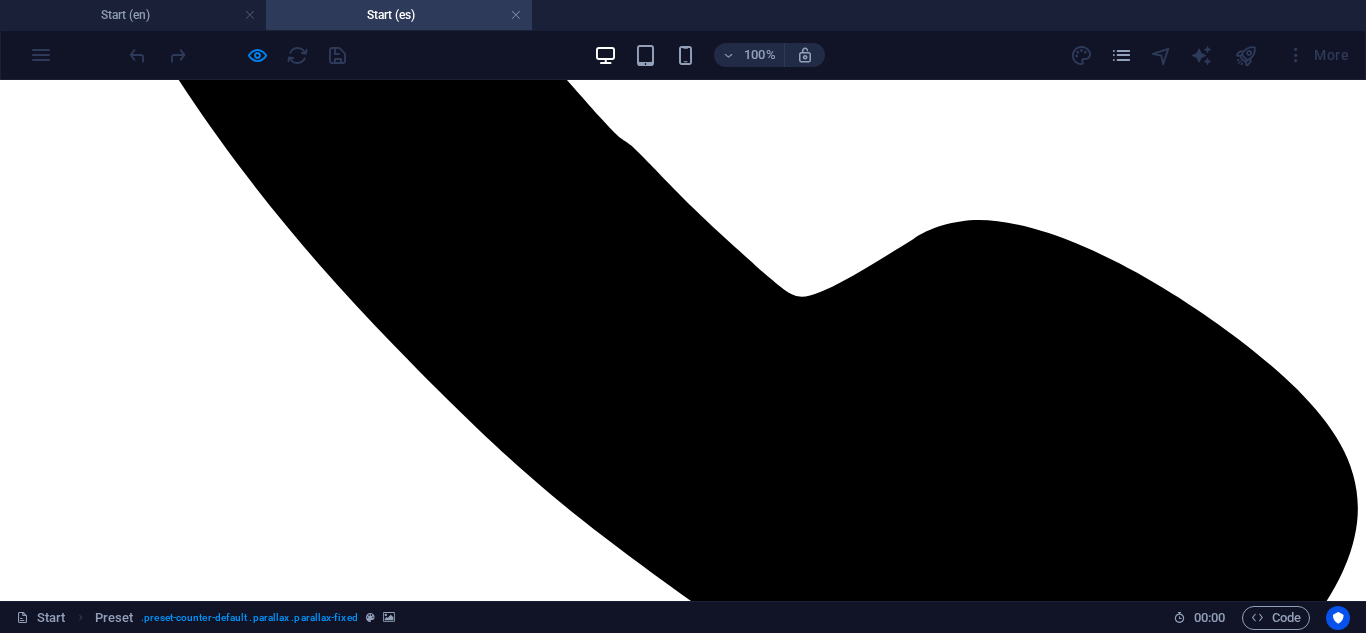 click on "Vehicles Unlocked 0" at bounding box center (683, 21369) 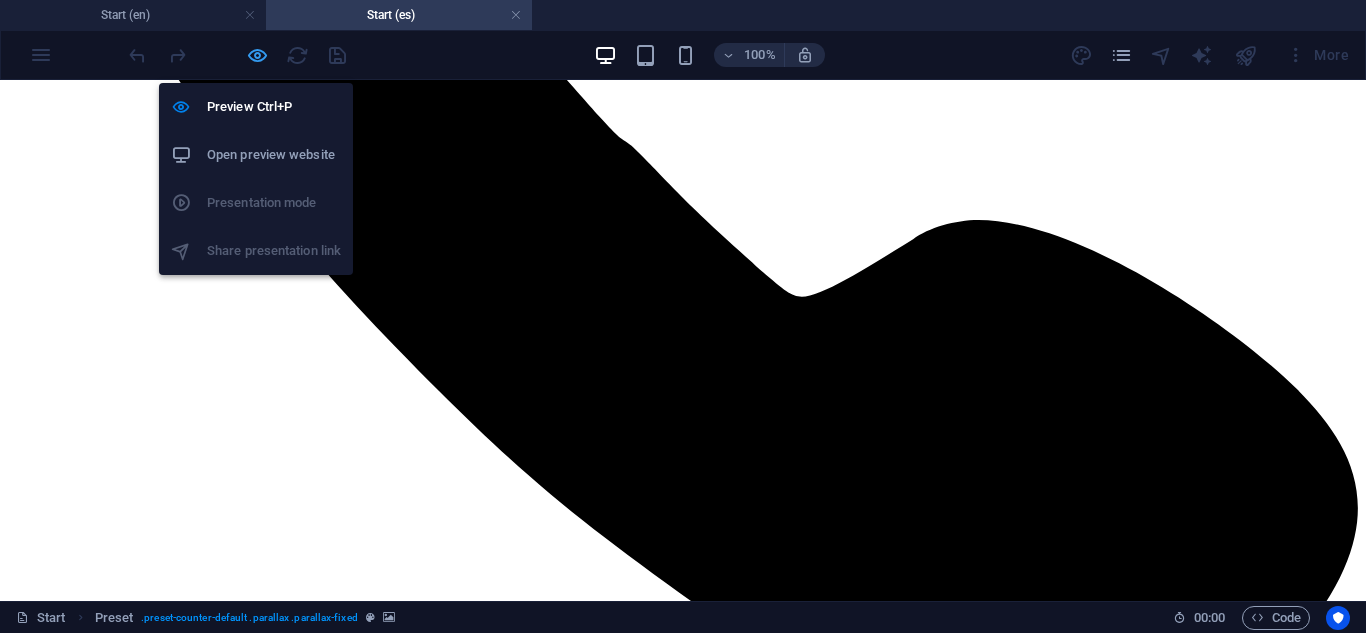 click at bounding box center (257, 55) 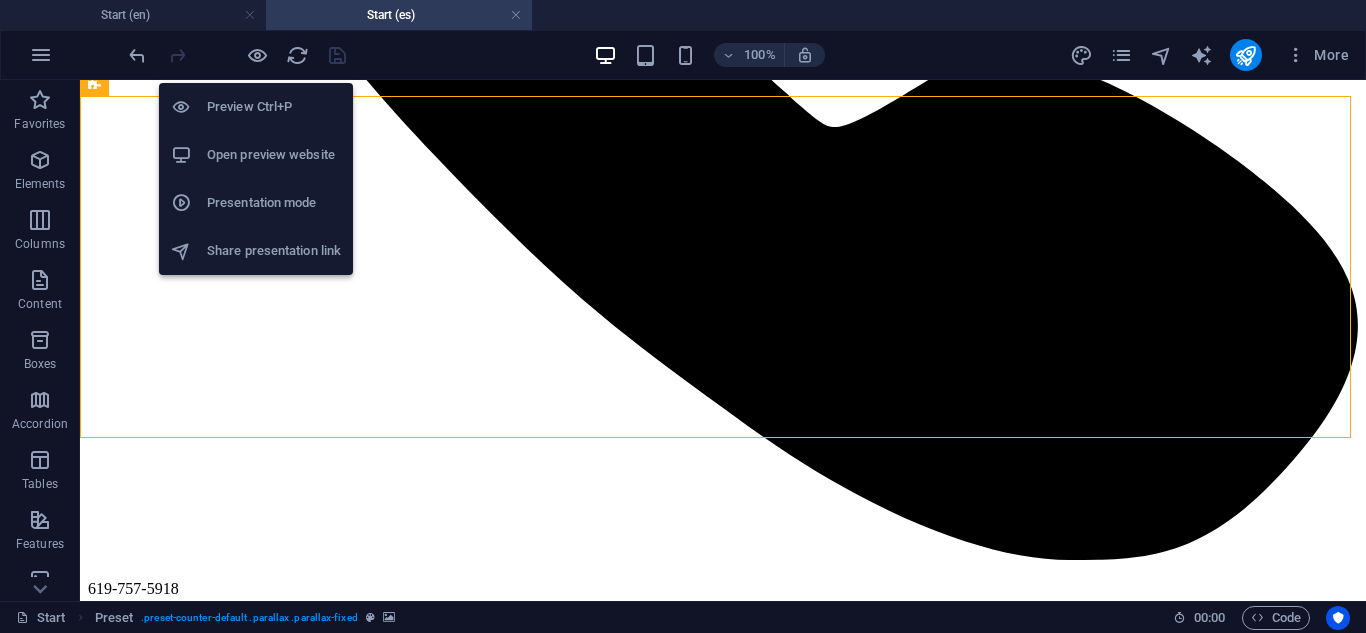 scroll, scrollTop: 6505, scrollLeft: 0, axis: vertical 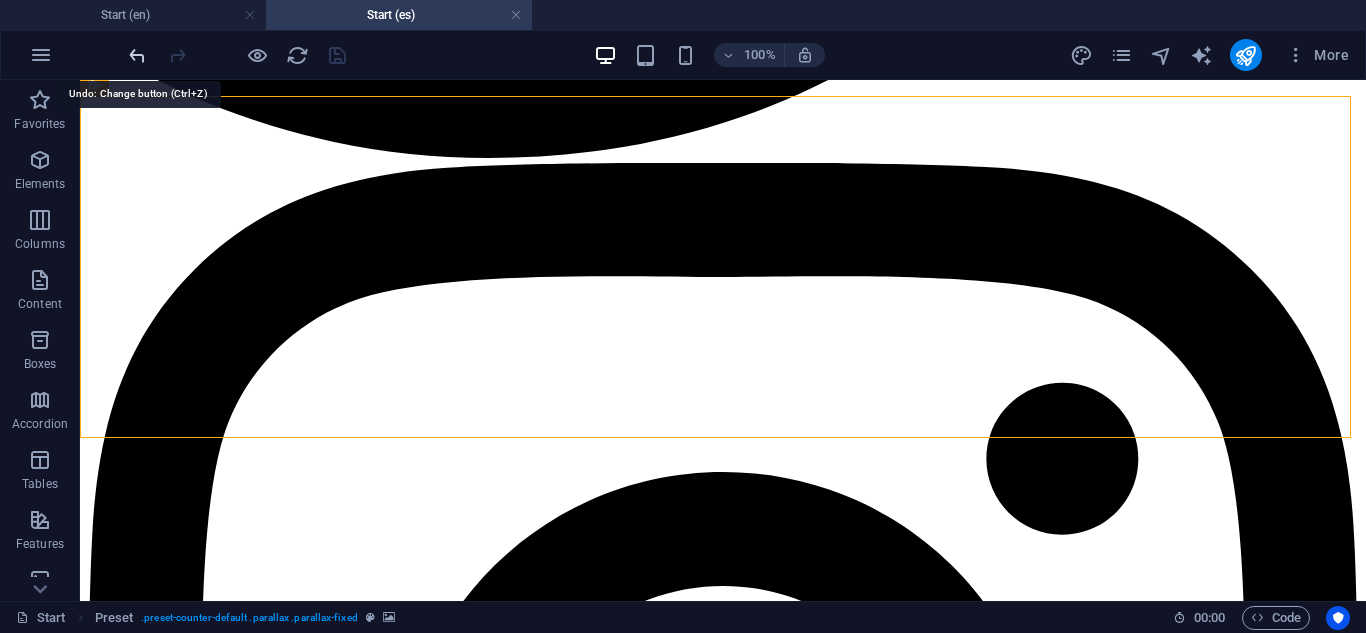 click at bounding box center [137, 55] 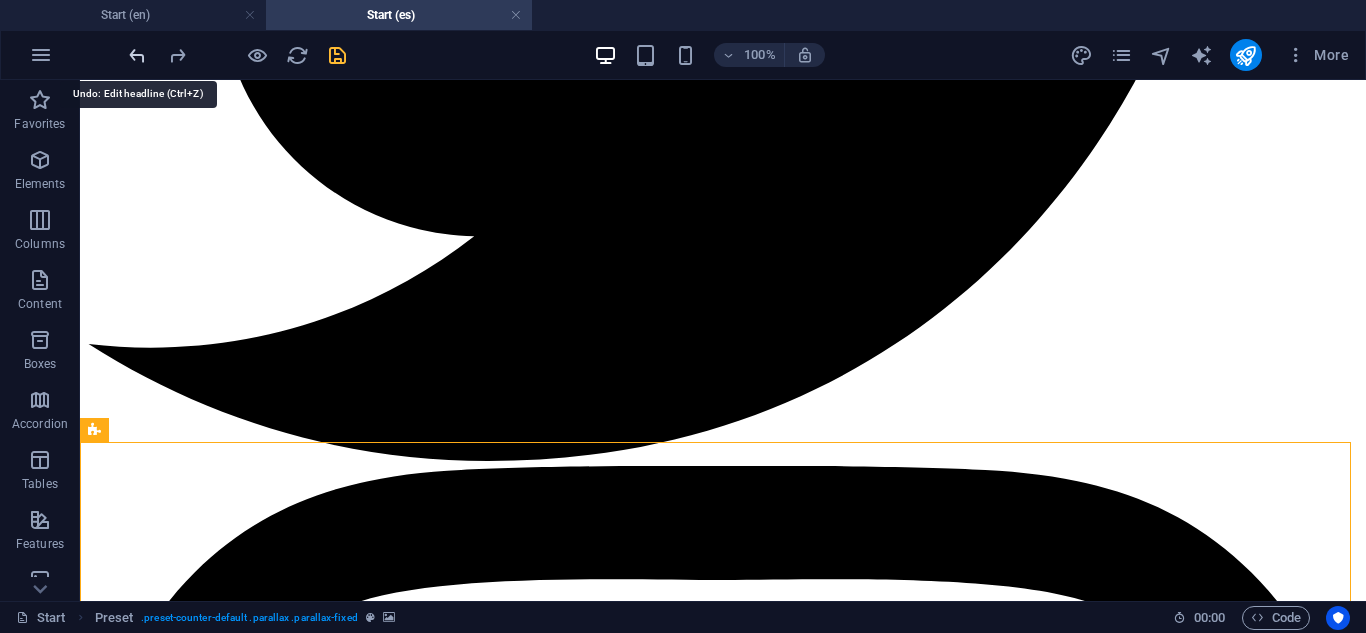 scroll, scrollTop: 6153, scrollLeft: 0, axis: vertical 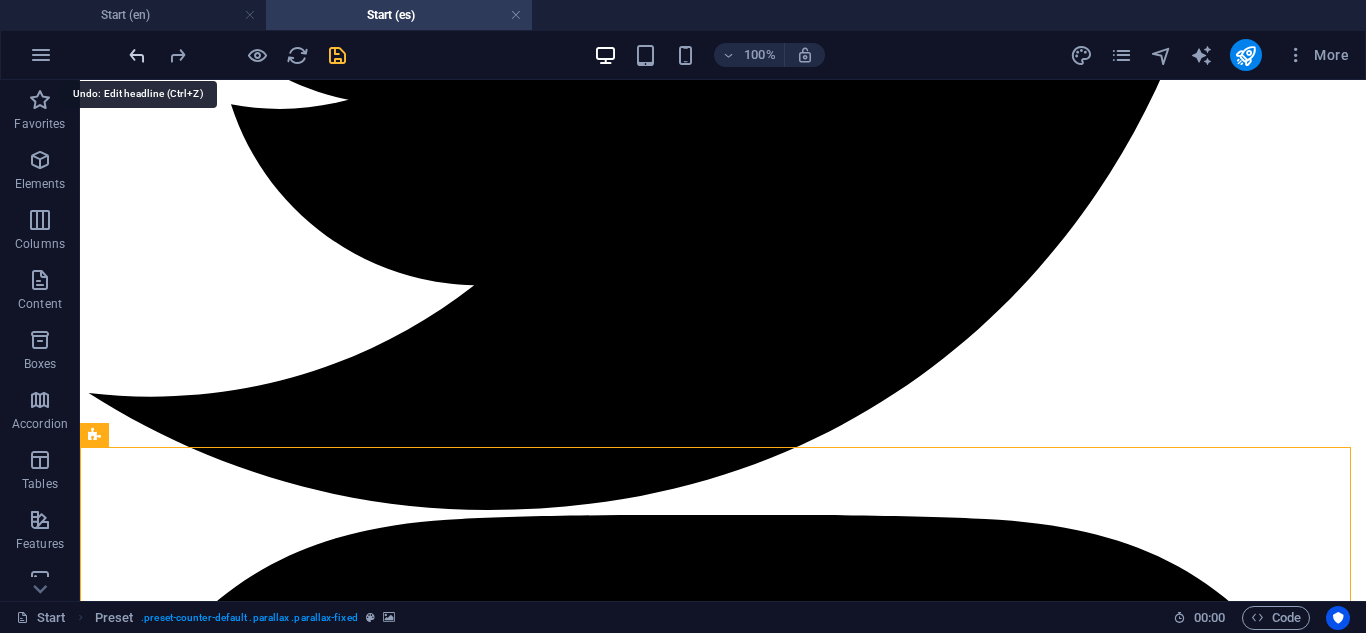 click at bounding box center [137, 55] 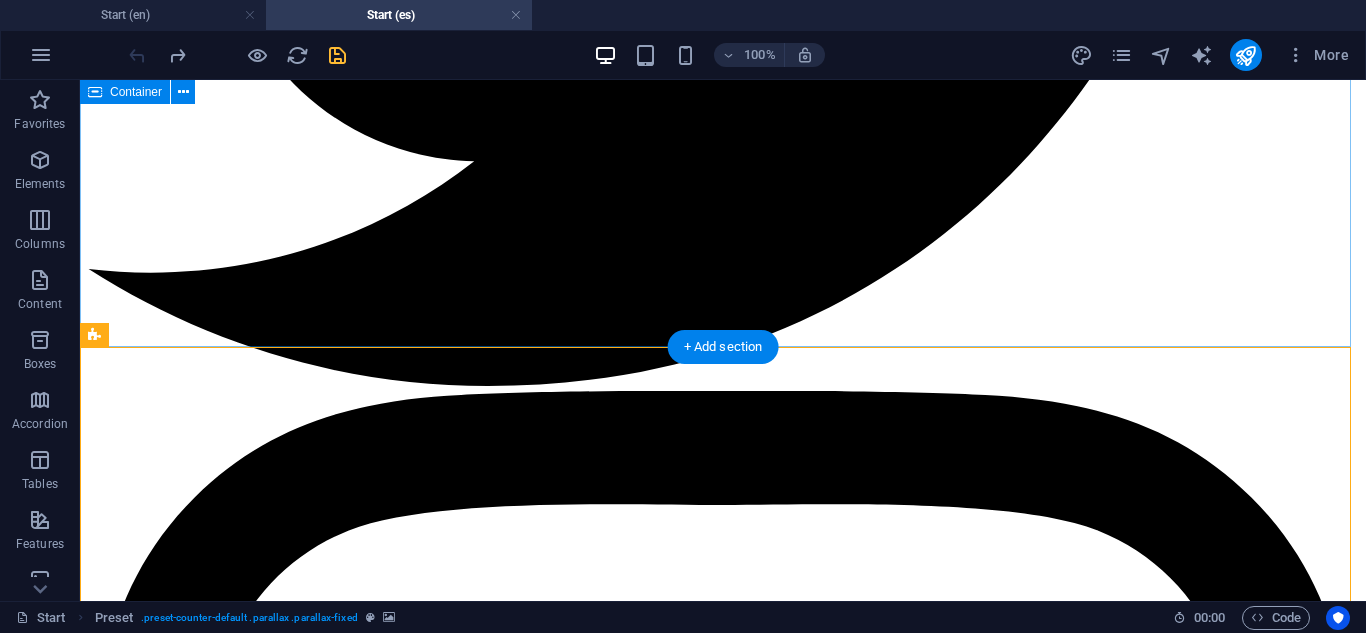 scroll, scrollTop: 6253, scrollLeft: 0, axis: vertical 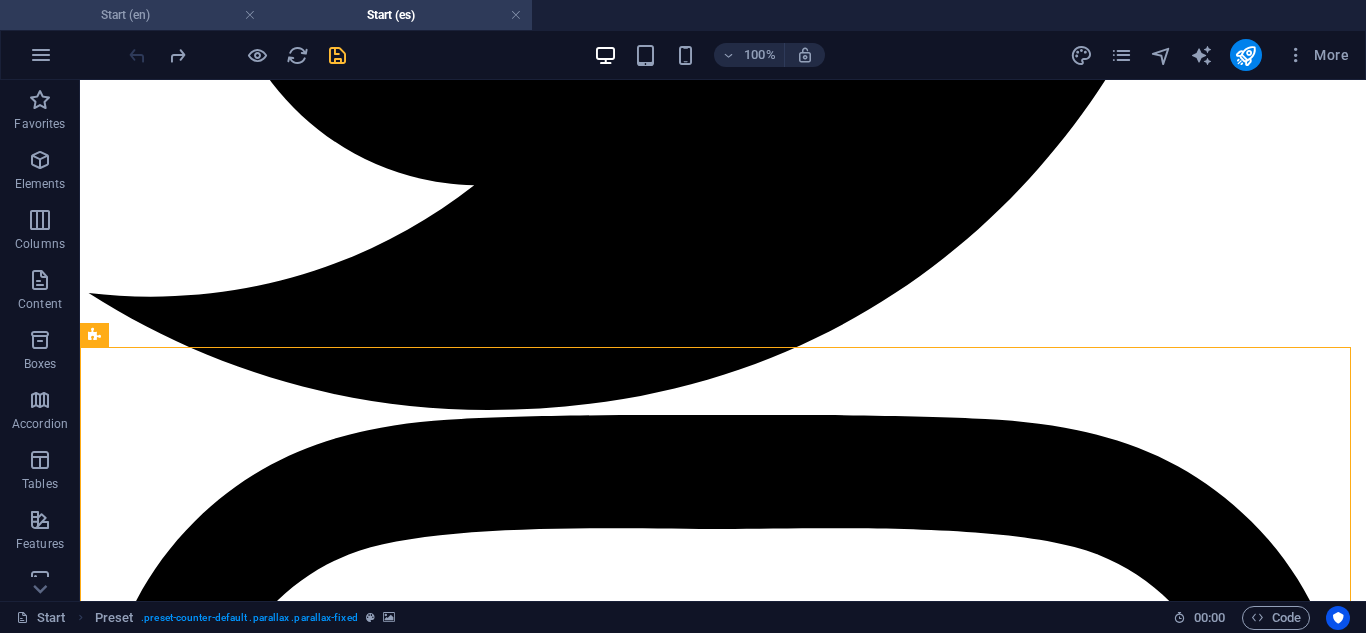 click on "Start (en)" at bounding box center (133, 15) 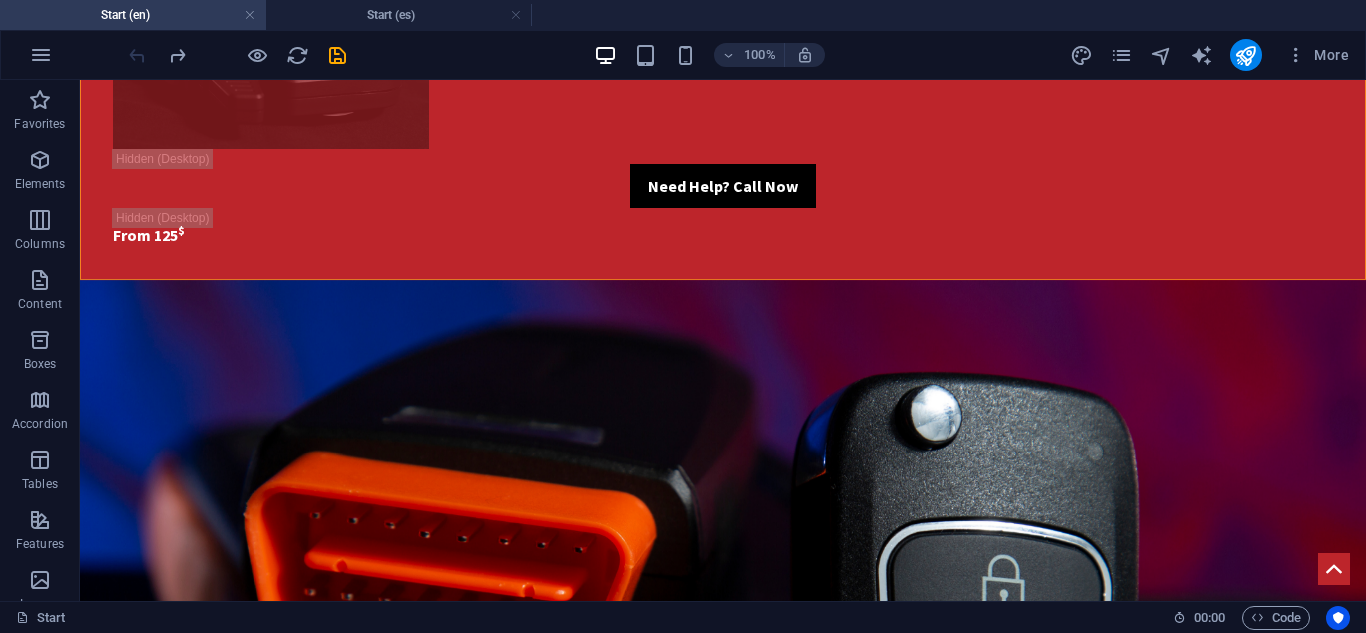 scroll, scrollTop: 6292, scrollLeft: 0, axis: vertical 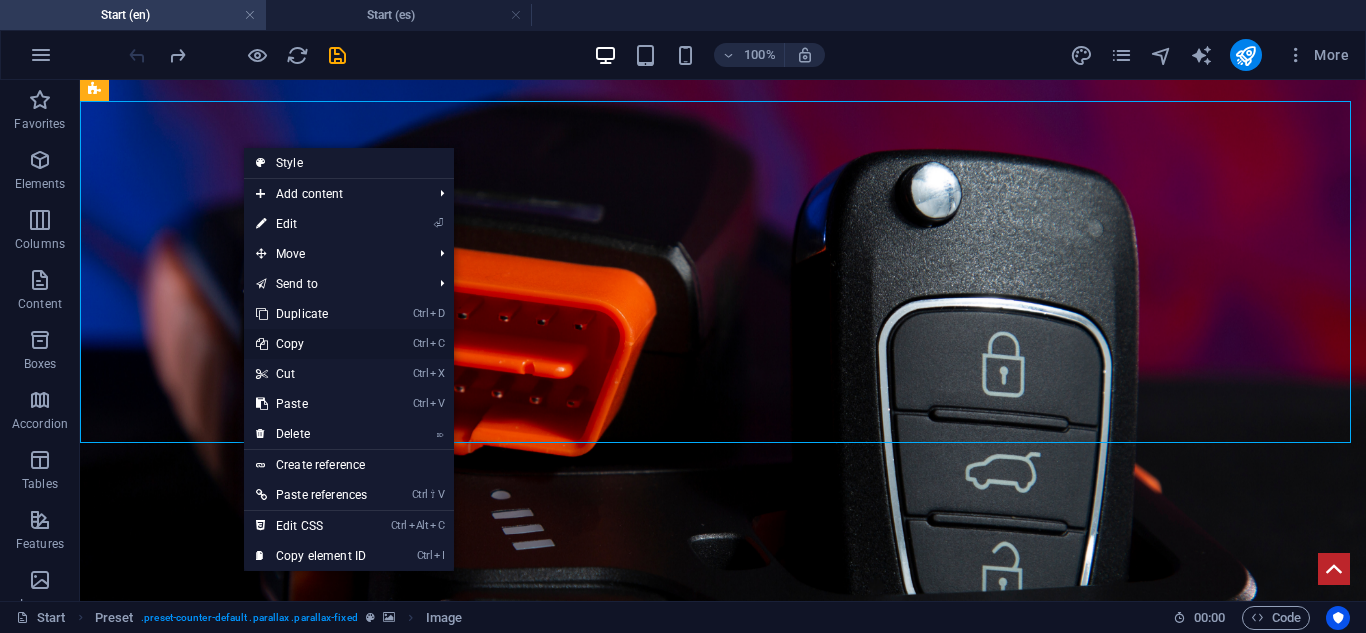 click on "Ctrl C  Copy" at bounding box center (311, 344) 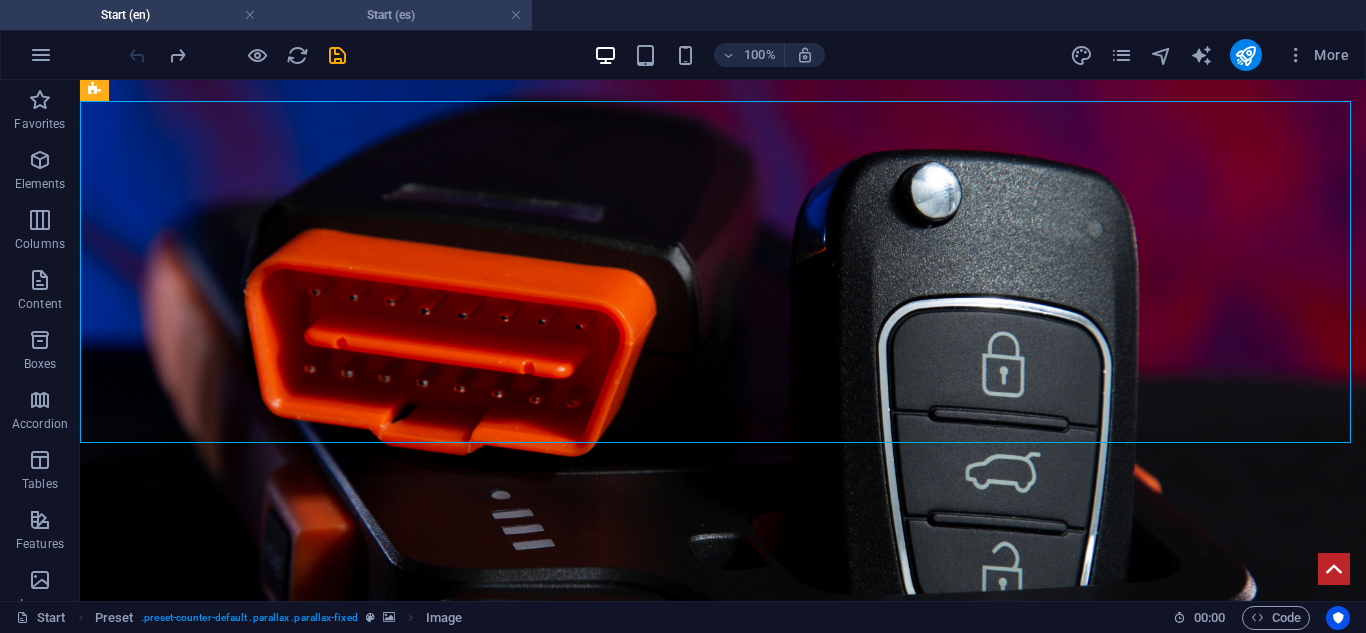 drag, startPoint x: 430, startPoint y: 28, endPoint x: 420, endPoint y: 27, distance: 10.049875 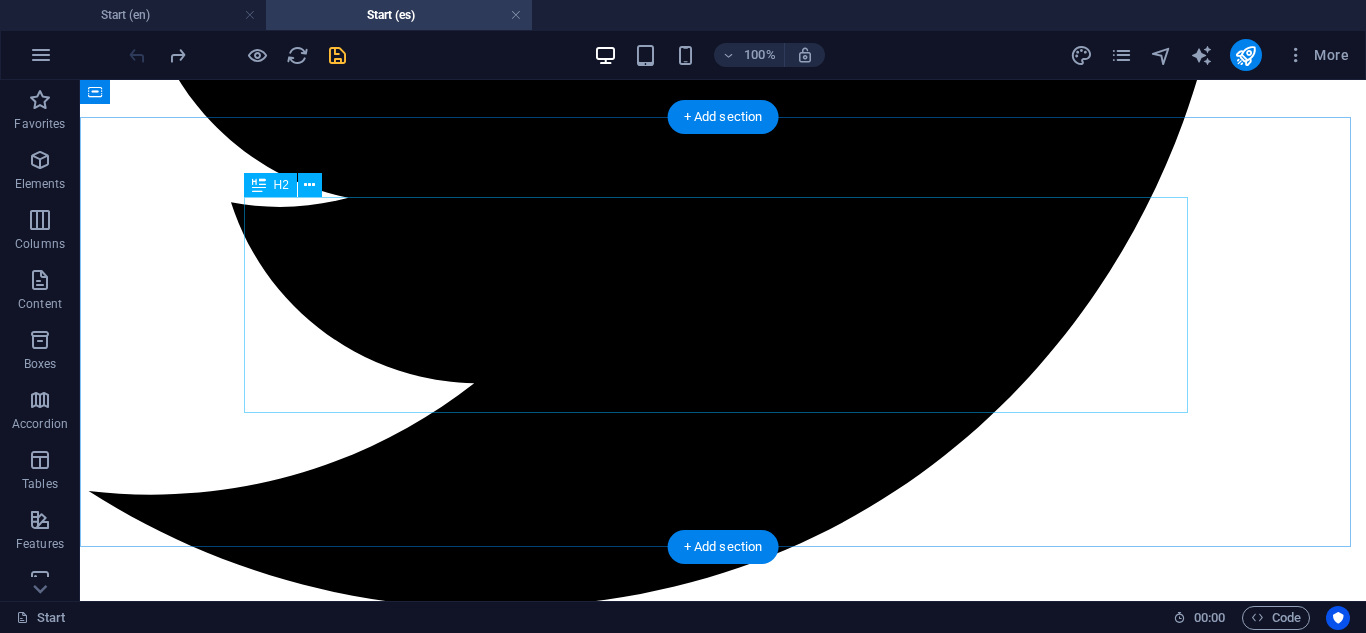 scroll, scrollTop: 6053, scrollLeft: 0, axis: vertical 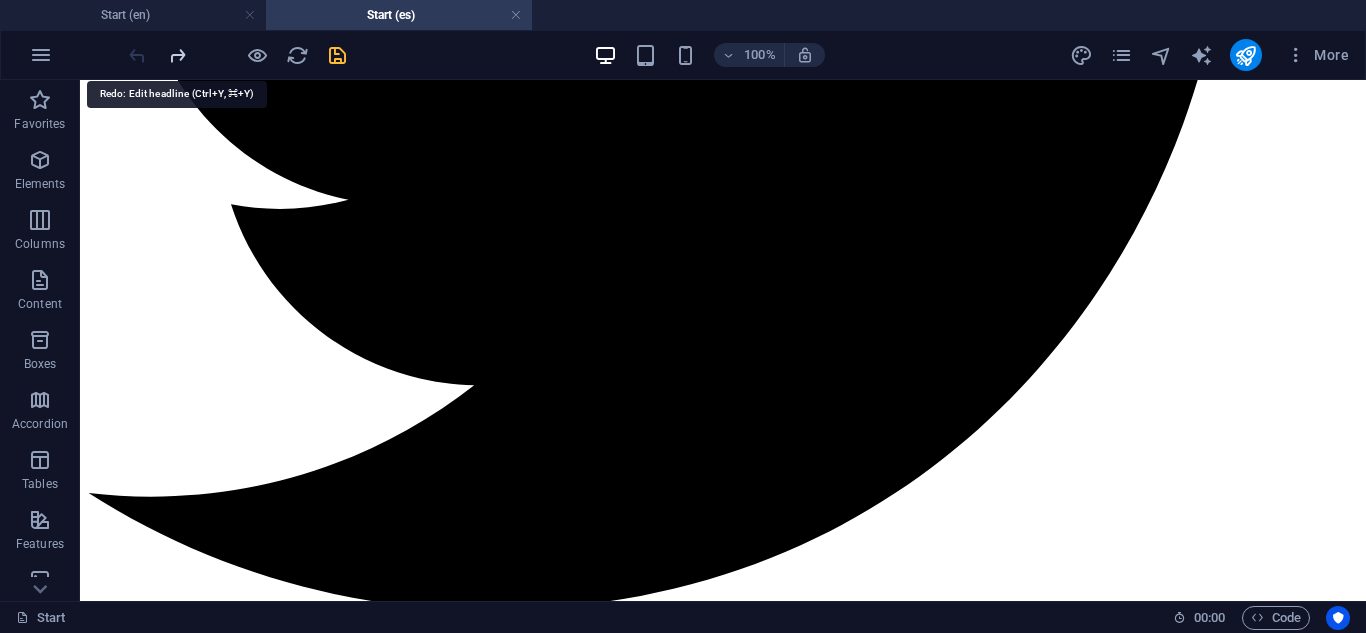 click at bounding box center [177, 55] 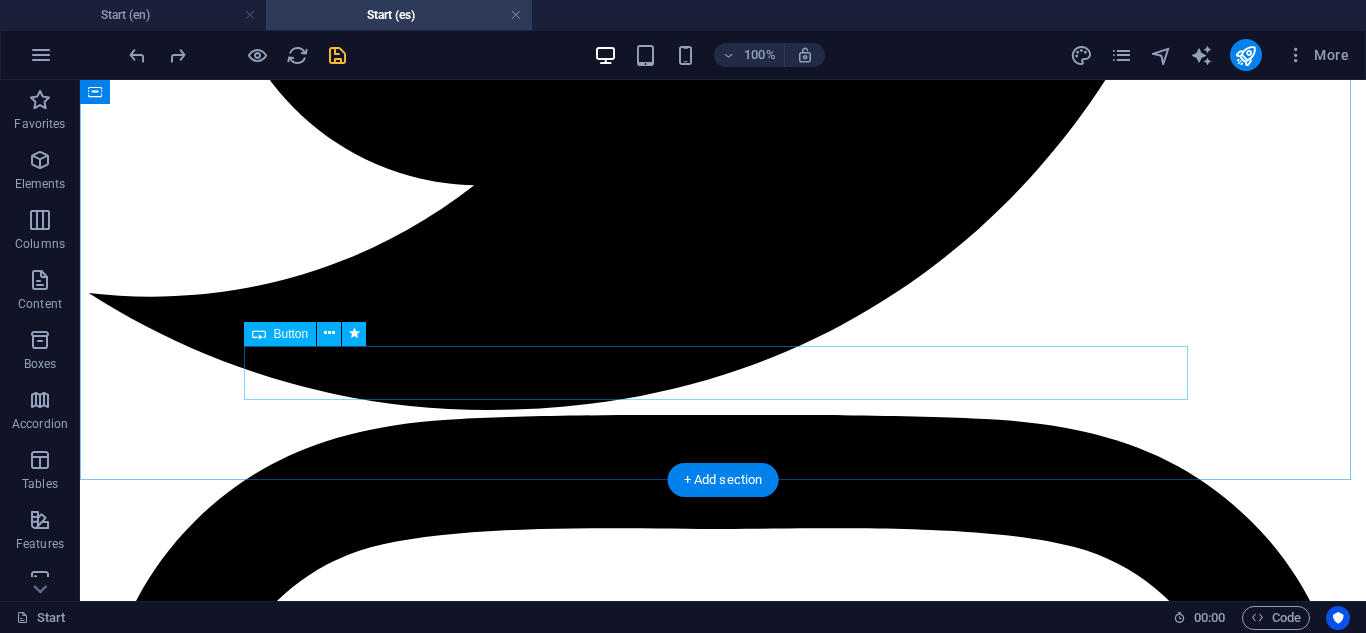 scroll, scrollTop: 6353, scrollLeft: 0, axis: vertical 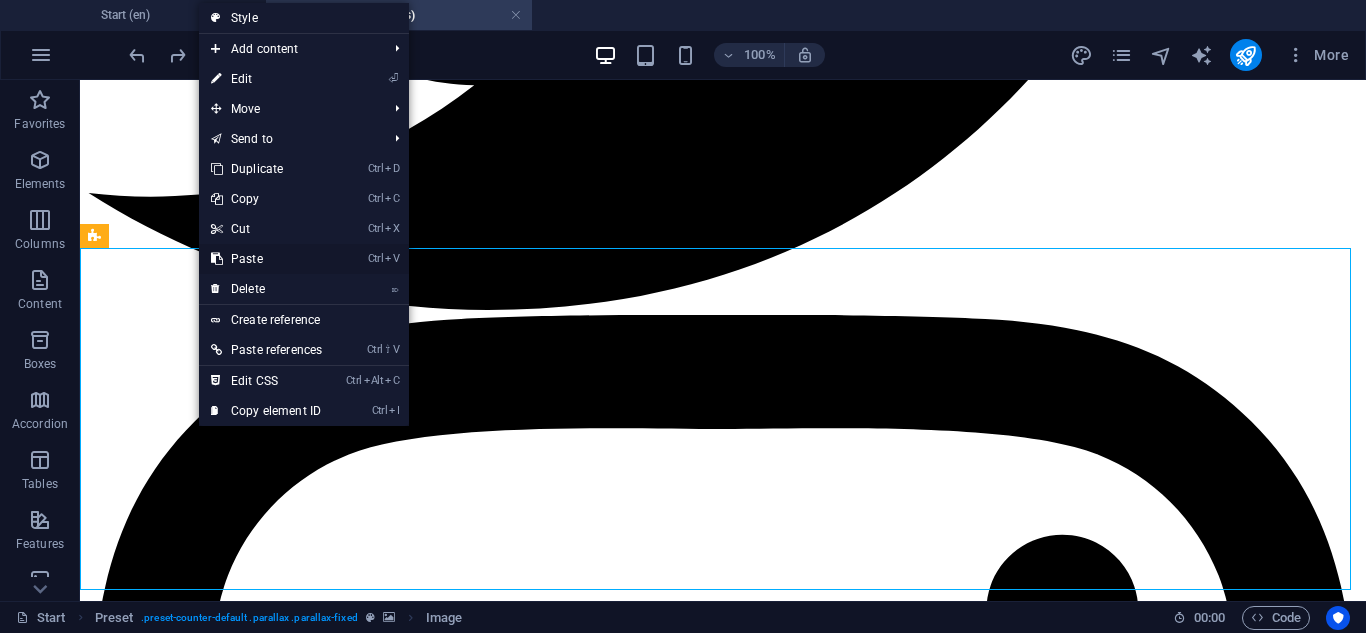 click on "Ctrl V  Paste" at bounding box center [266, 259] 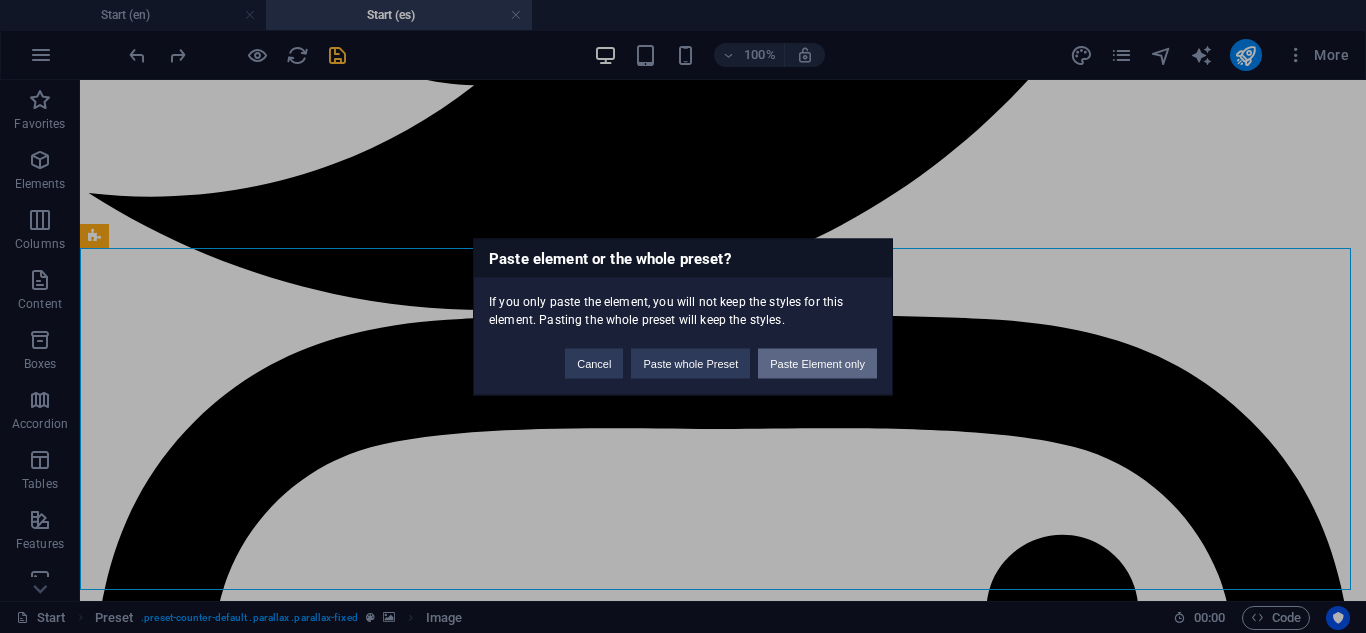 click on "Paste Element only" at bounding box center [817, 363] 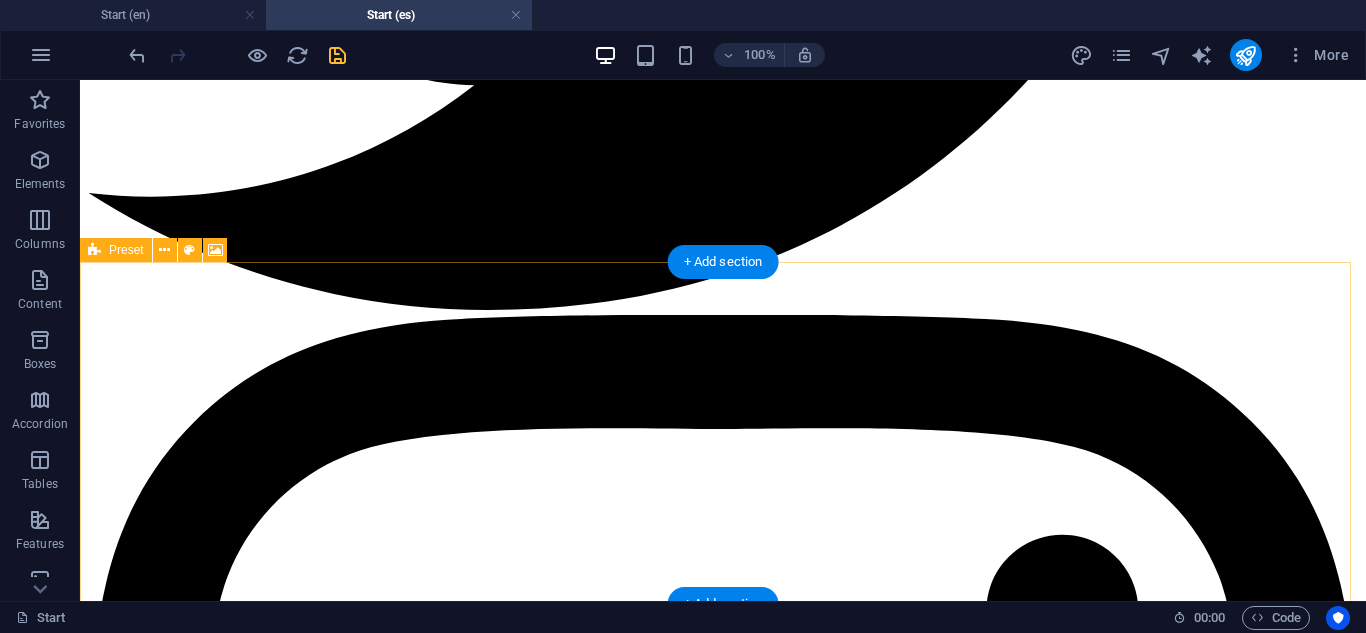 scroll, scrollTop: 6253, scrollLeft: 0, axis: vertical 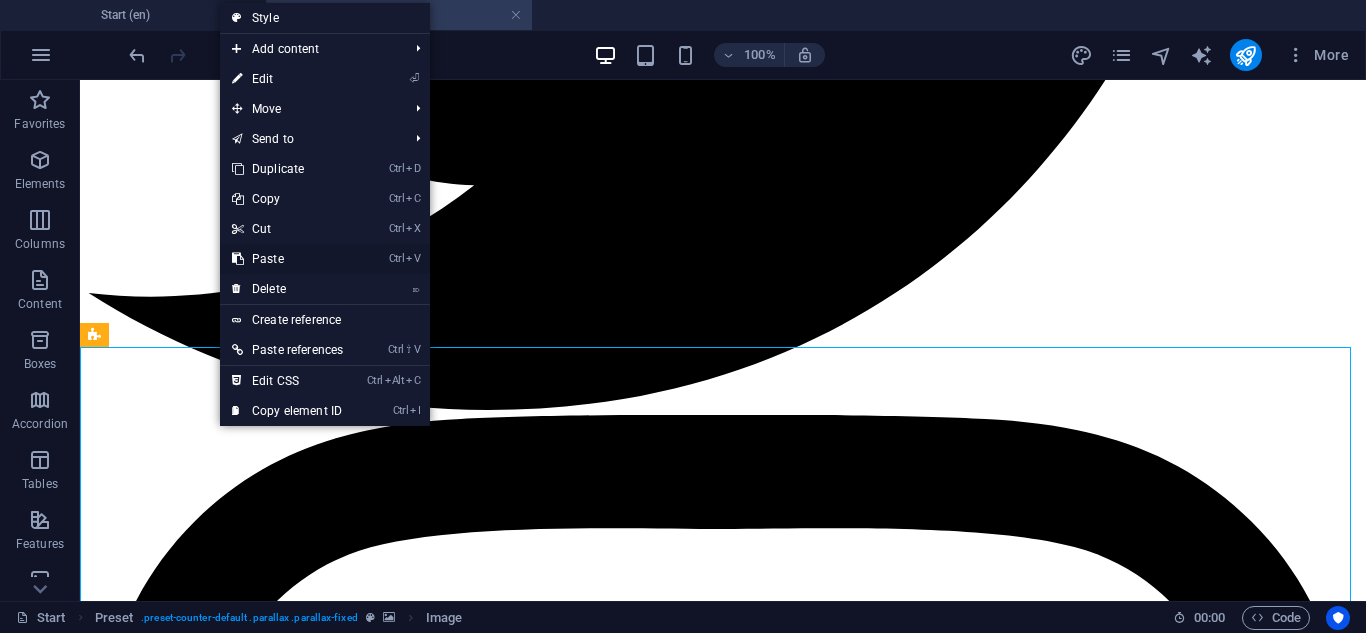 click on "Ctrl V  Paste" at bounding box center (287, 259) 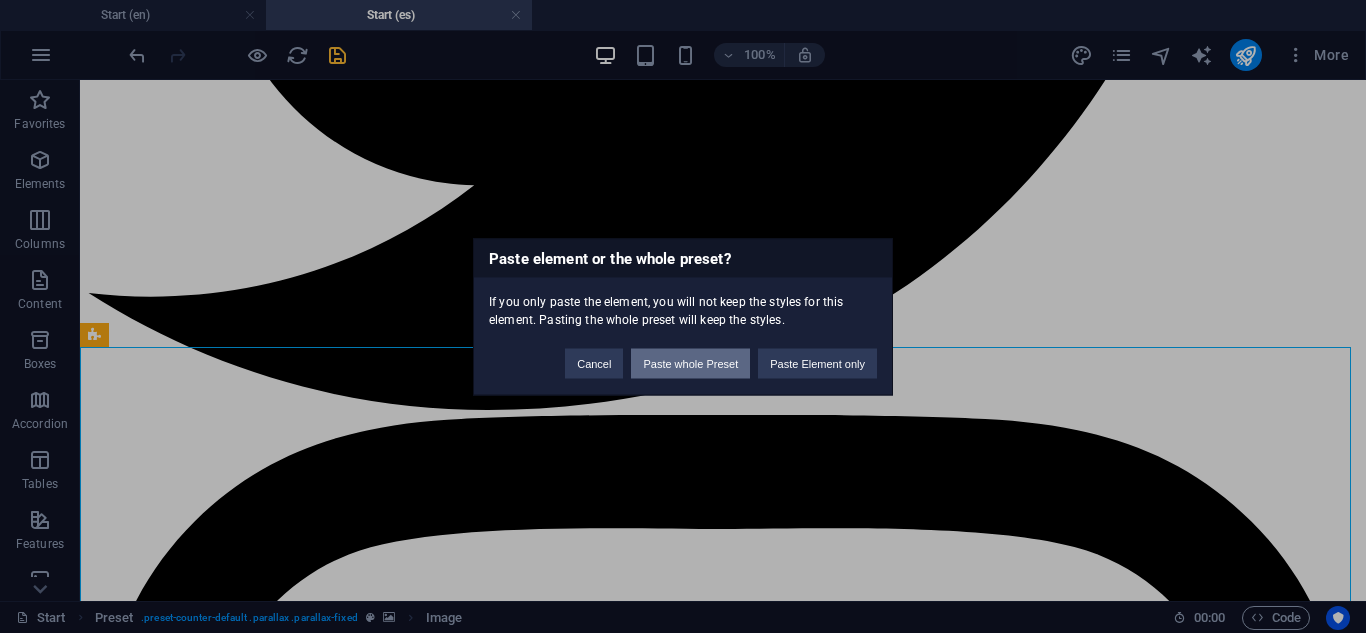 click on "Paste whole Preset" at bounding box center (690, 363) 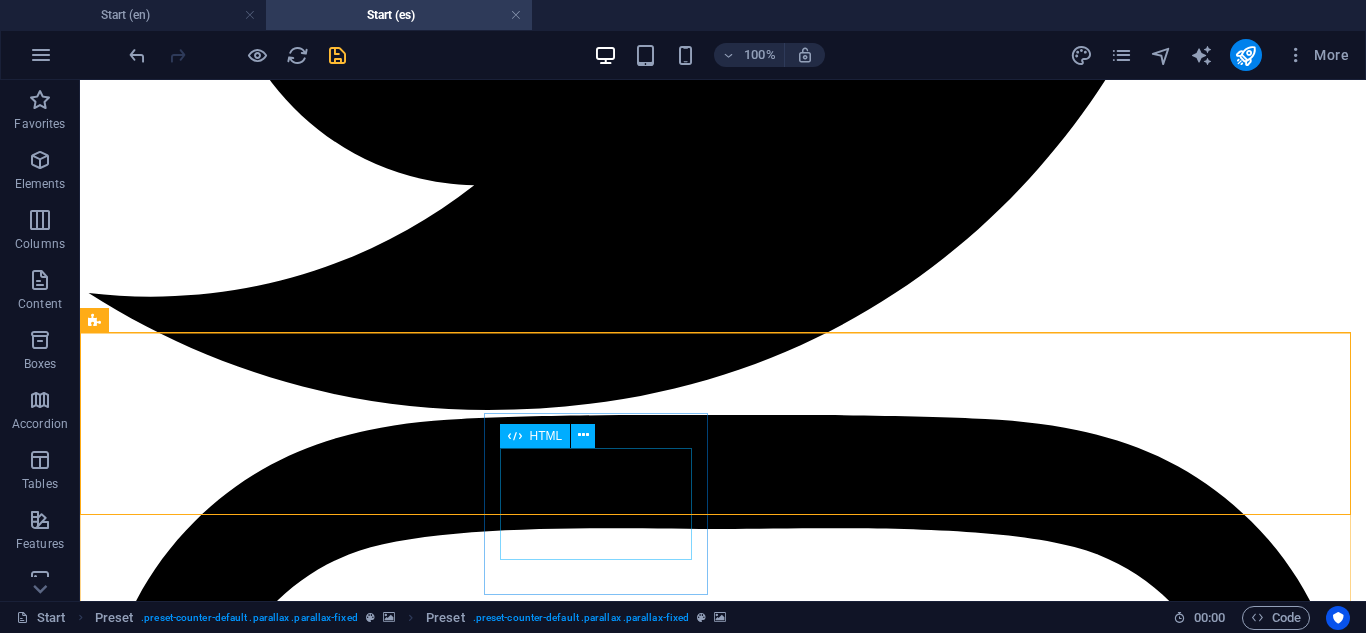 scroll, scrollTop: 6453, scrollLeft: 0, axis: vertical 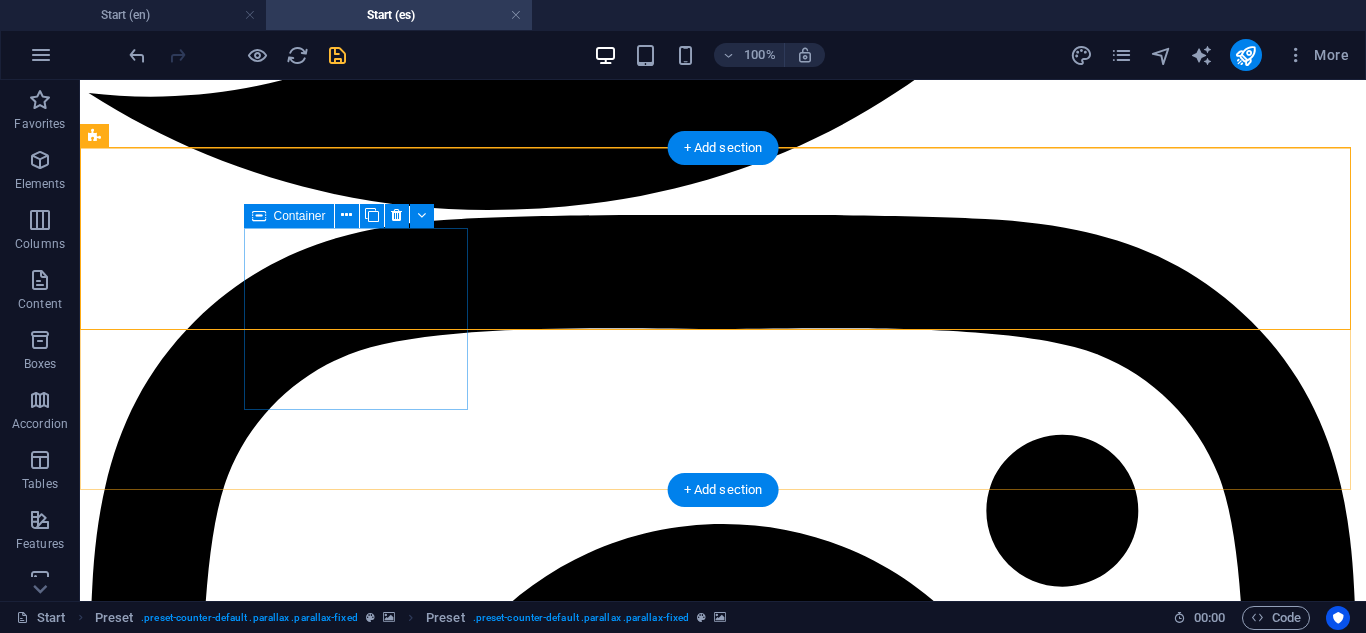 click on "Vehicles Unlocked 0" at bounding box center [723, 24639] 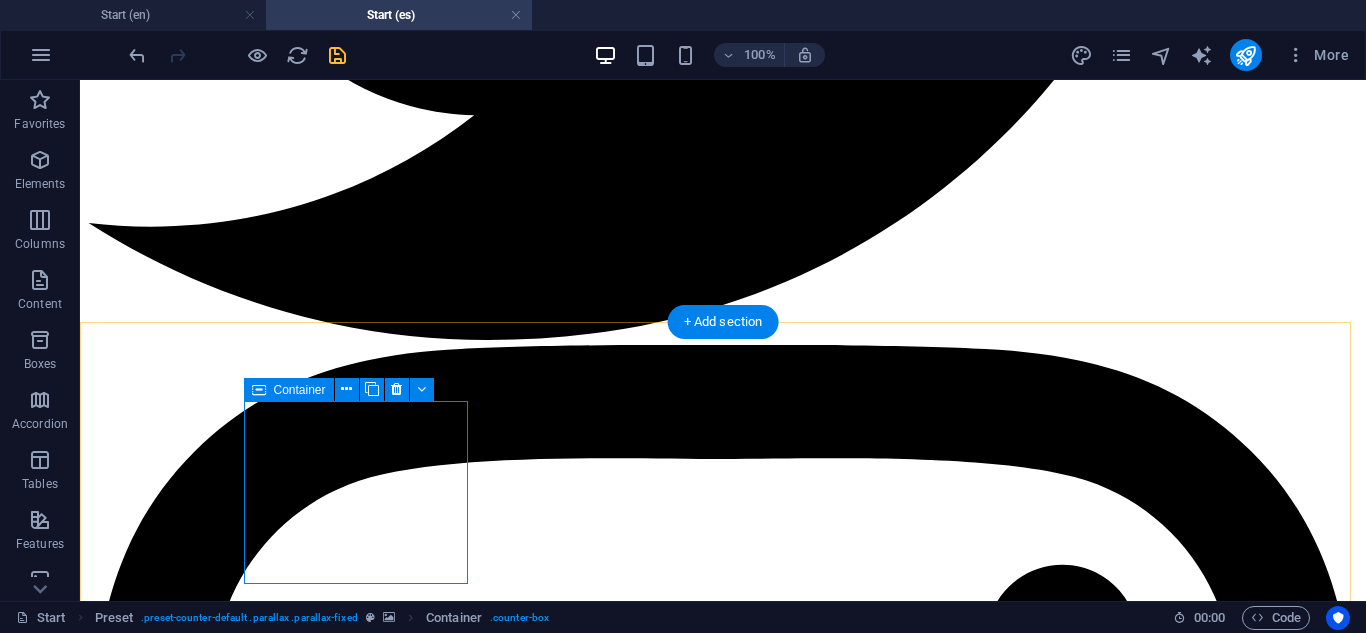scroll, scrollTop: 6353, scrollLeft: 0, axis: vertical 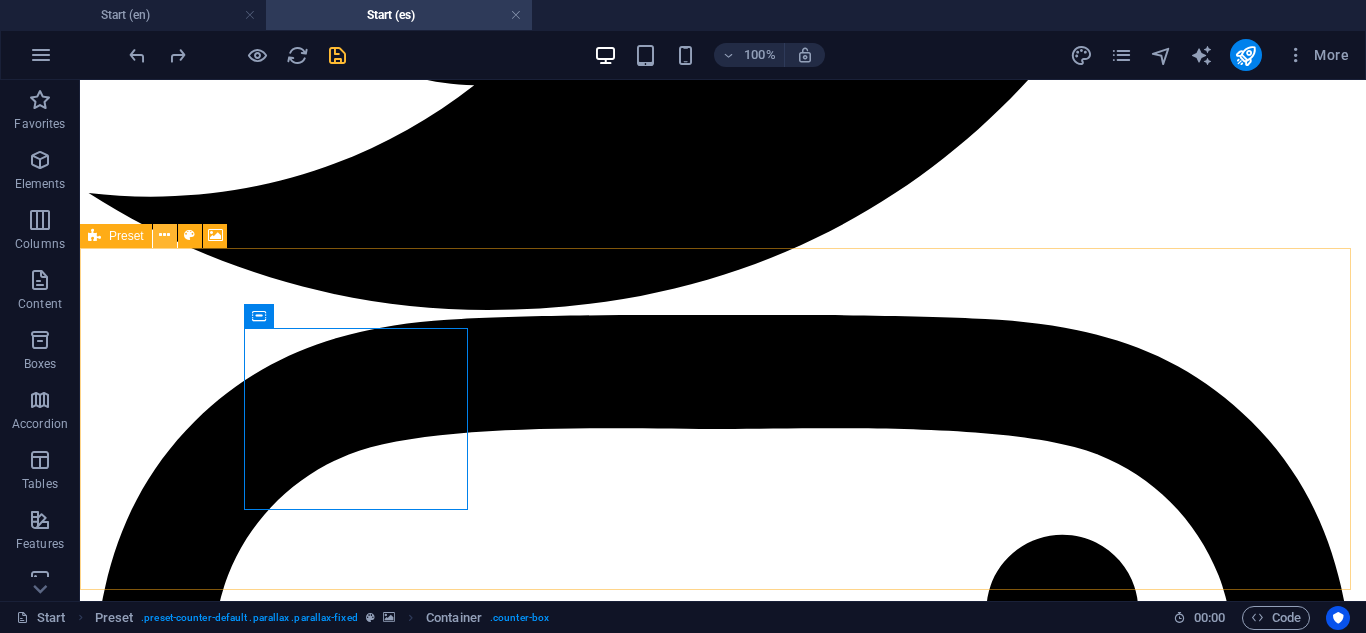 click at bounding box center (165, 236) 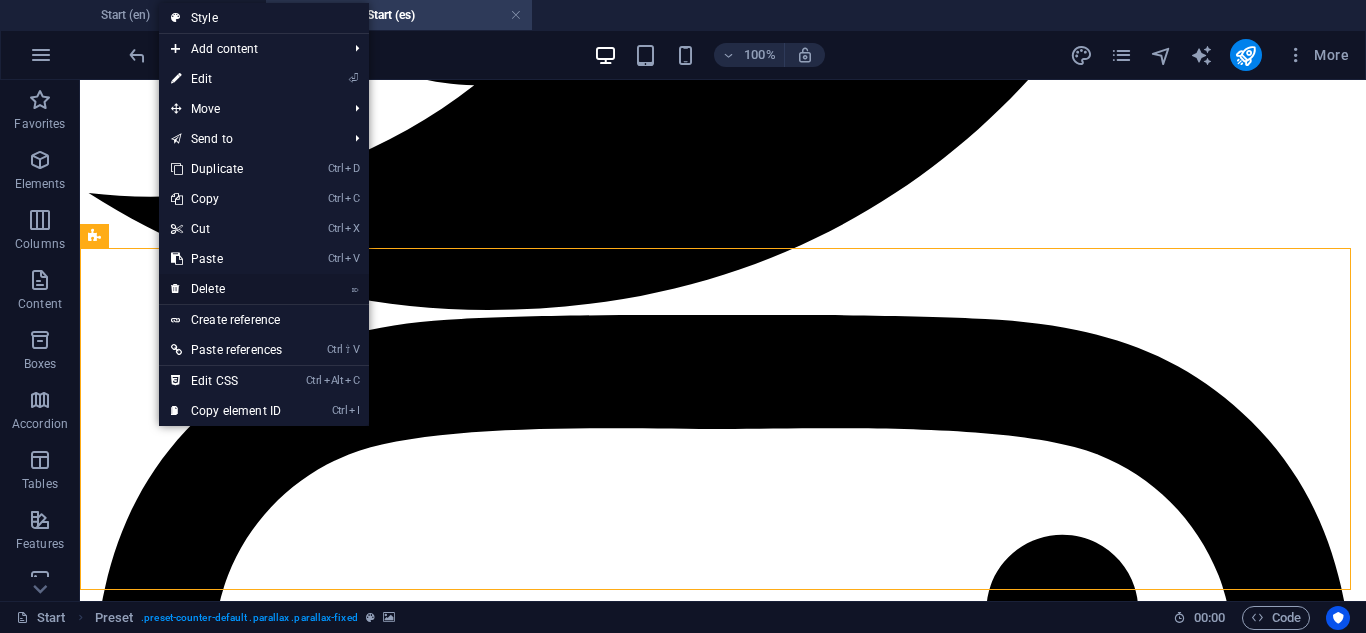 click on "⌦  Delete" at bounding box center [226, 289] 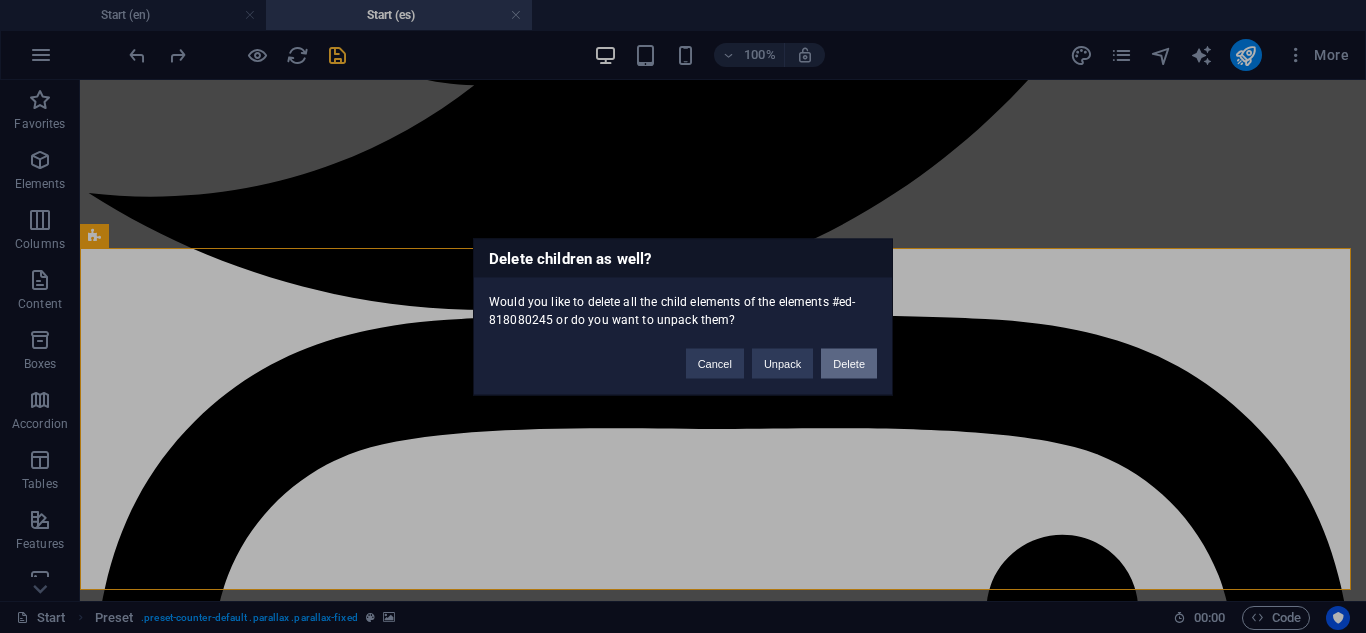 click on "Delete" at bounding box center [849, 363] 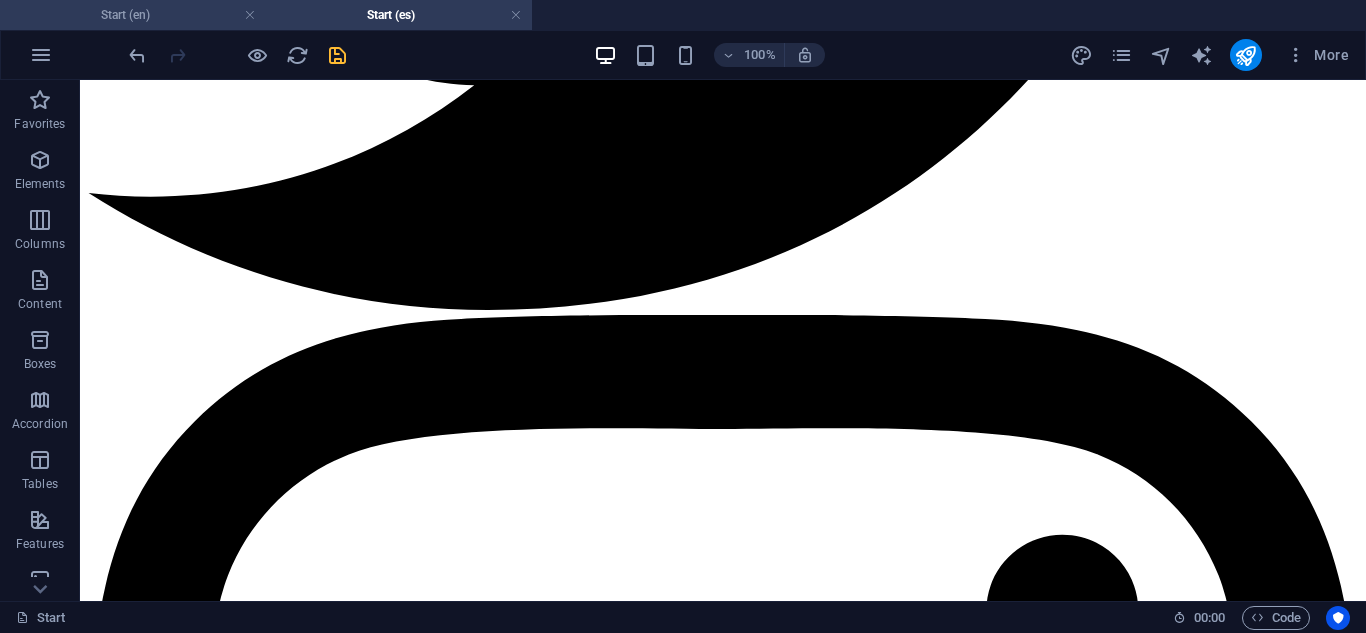 click on "Start (en)" at bounding box center (133, 15) 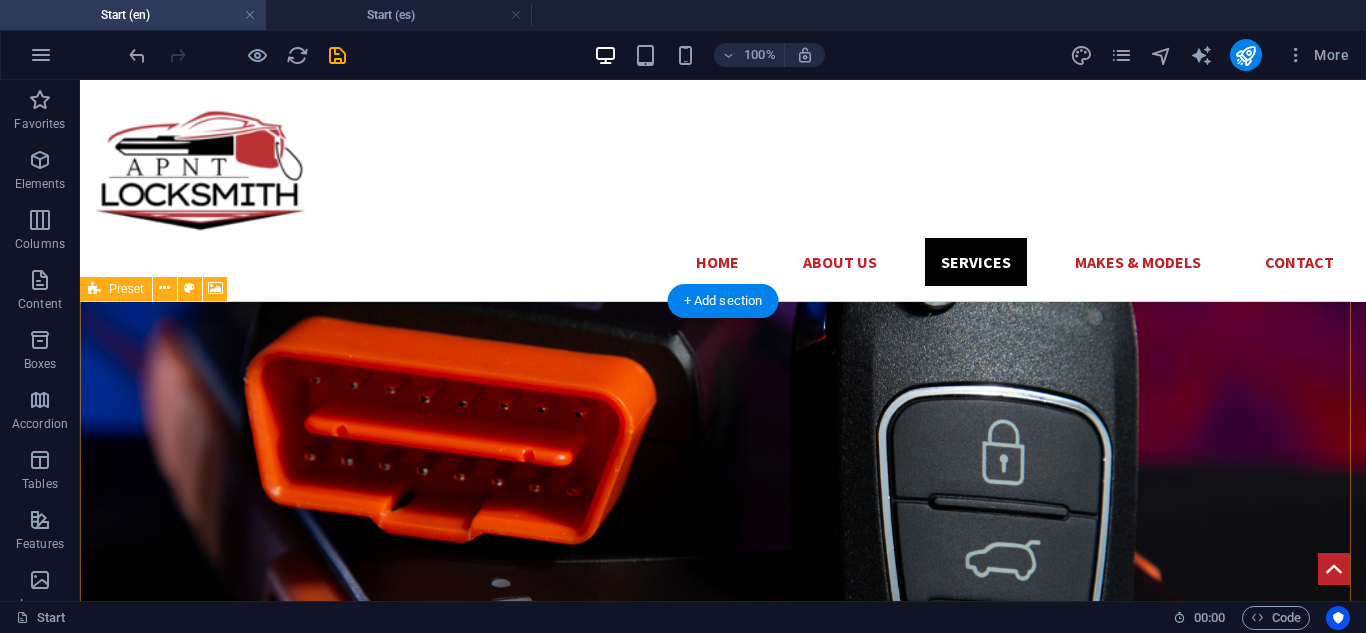 scroll, scrollTop: 6092, scrollLeft: 0, axis: vertical 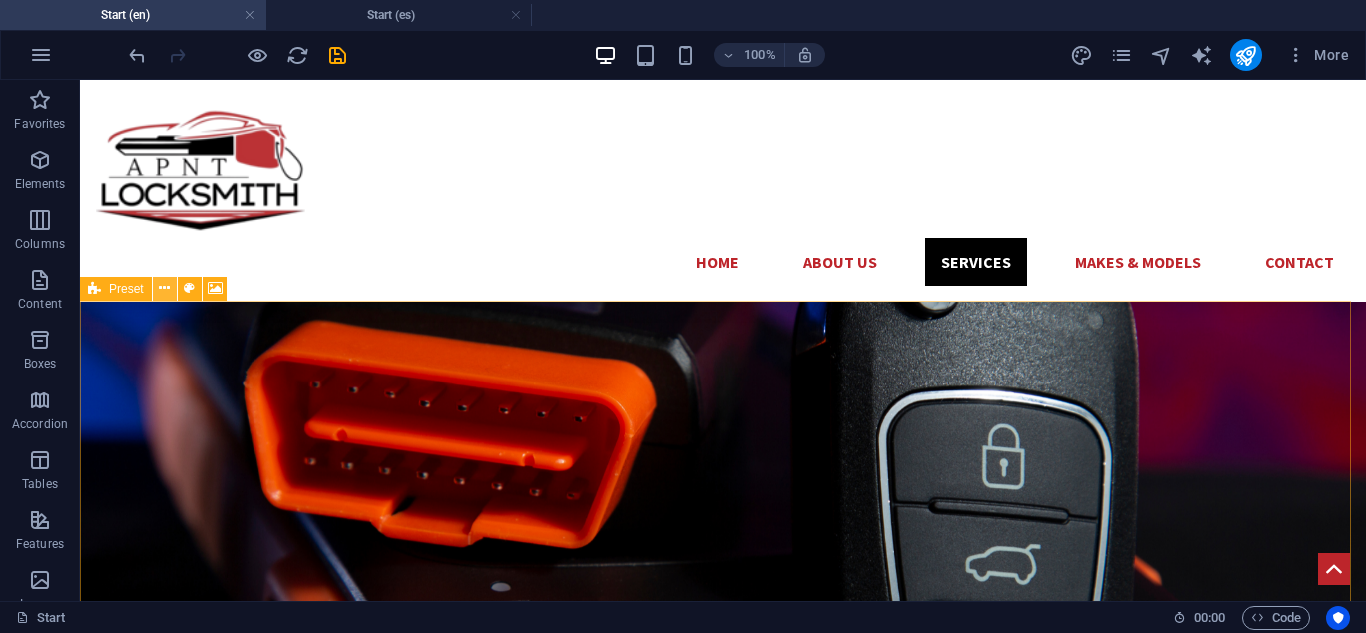 click at bounding box center (164, 288) 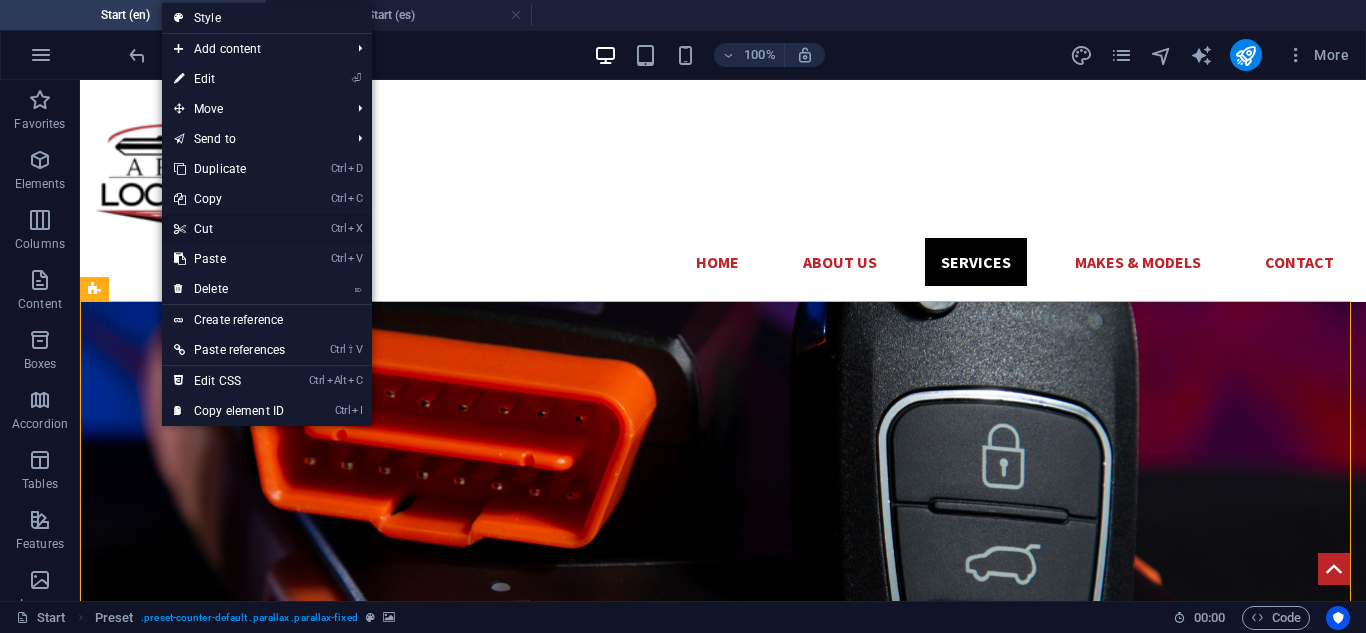 click on "Ctrl X  Cut" at bounding box center [229, 229] 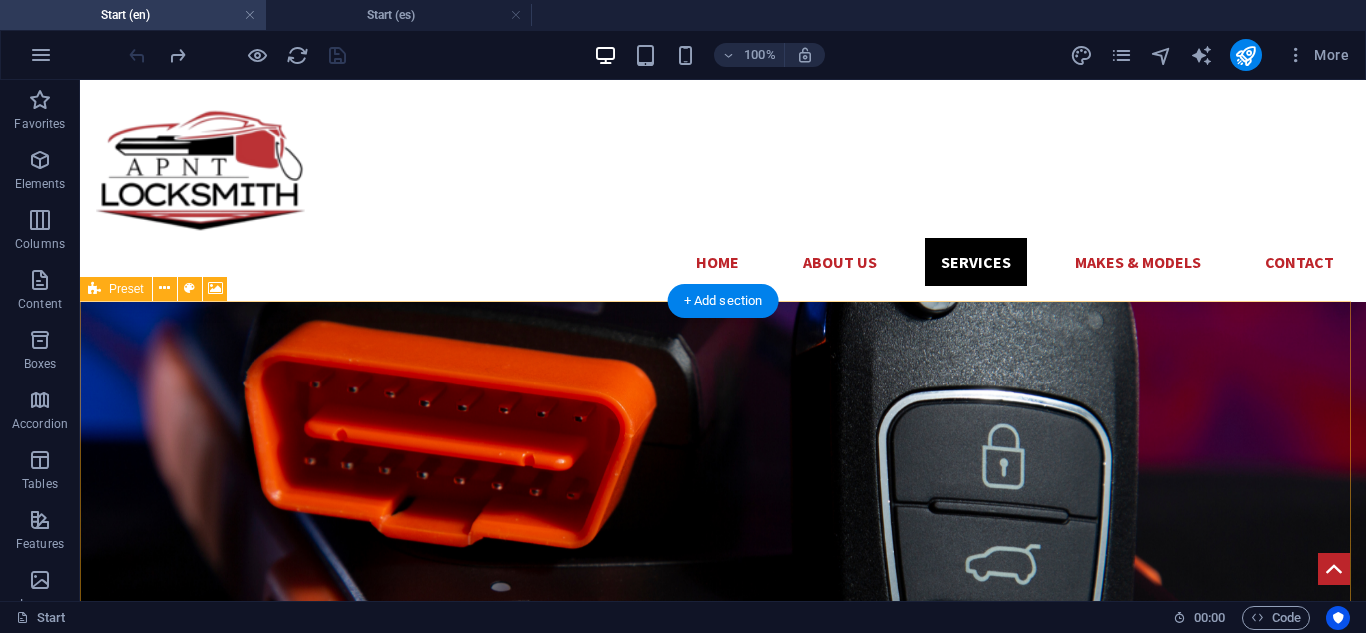 click at bounding box center (723, 7019) 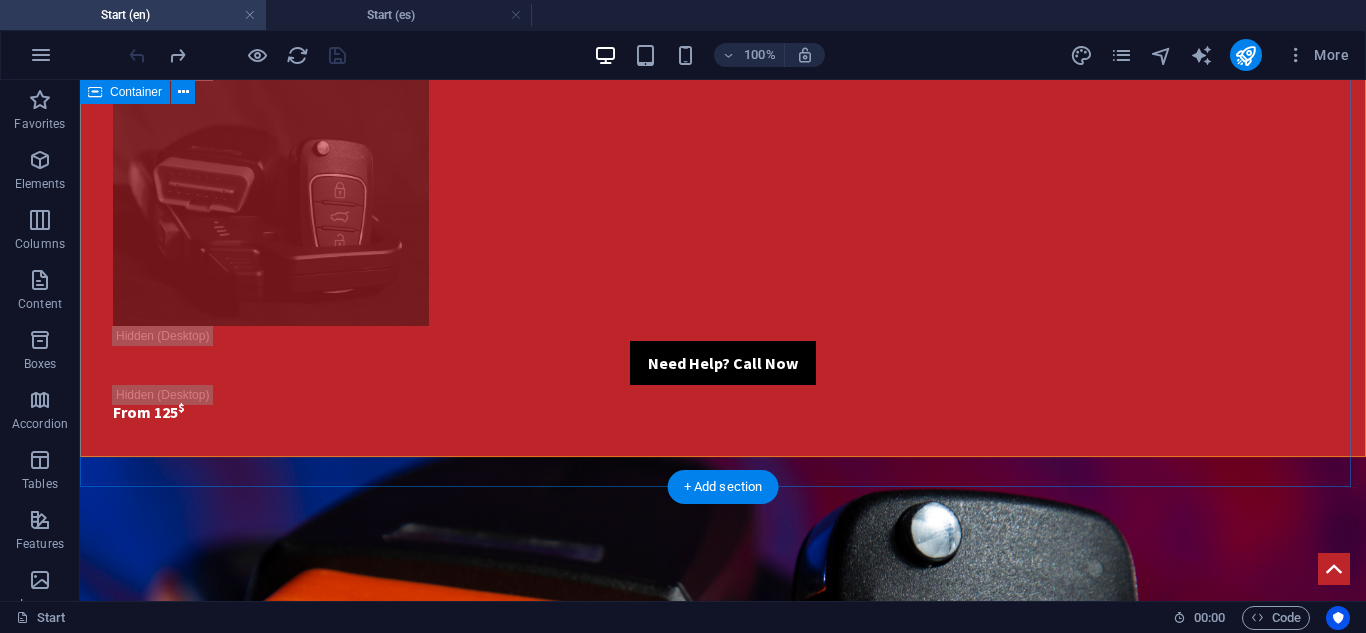 scroll, scrollTop: 6092, scrollLeft: 0, axis: vertical 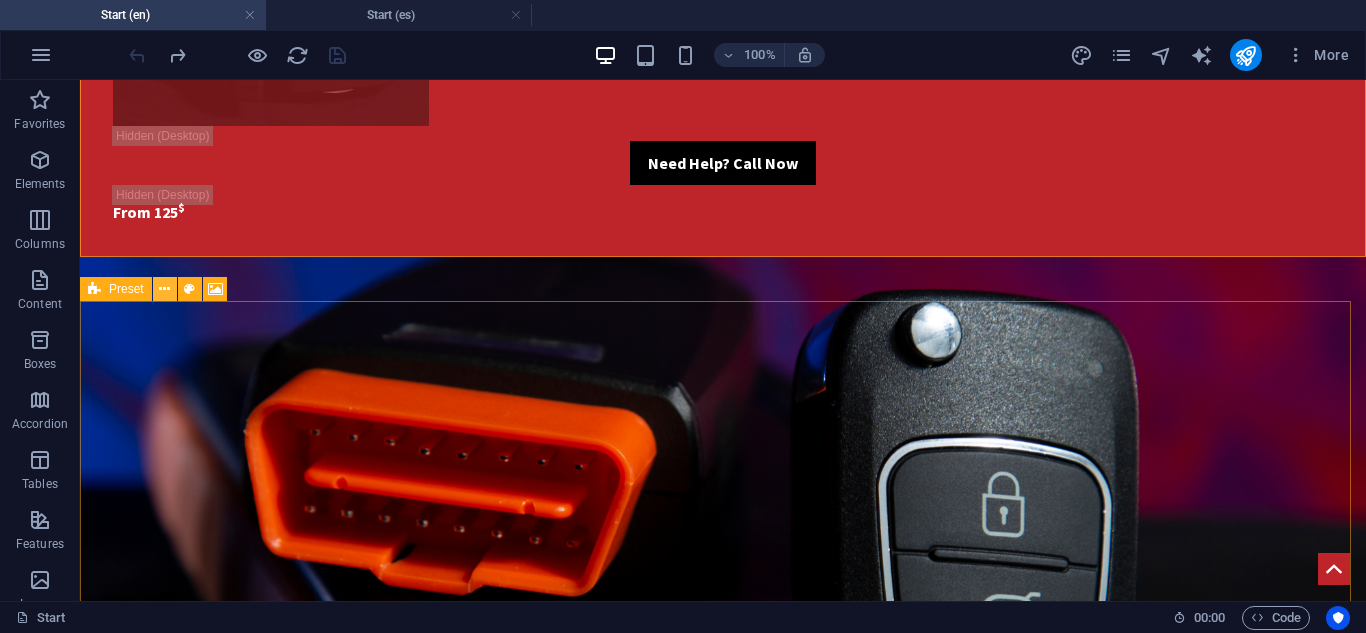 click at bounding box center [164, 289] 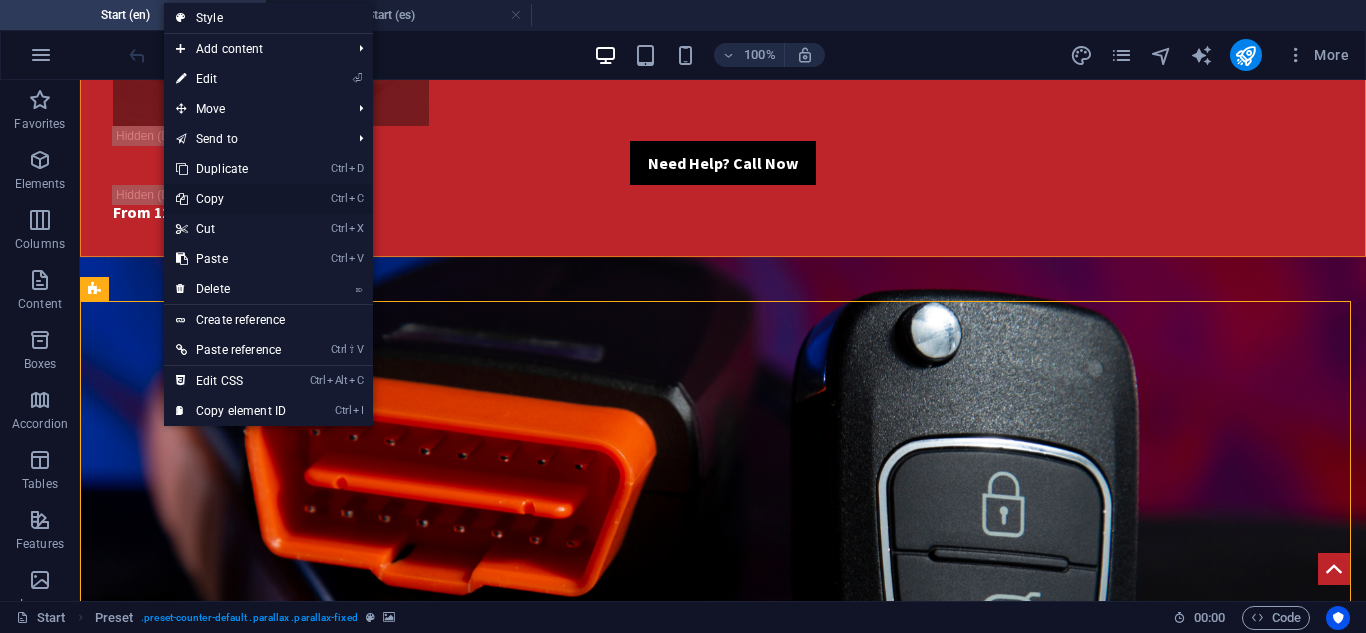 drag, startPoint x: 239, startPoint y: 204, endPoint x: 158, endPoint y: 123, distance: 114.5513 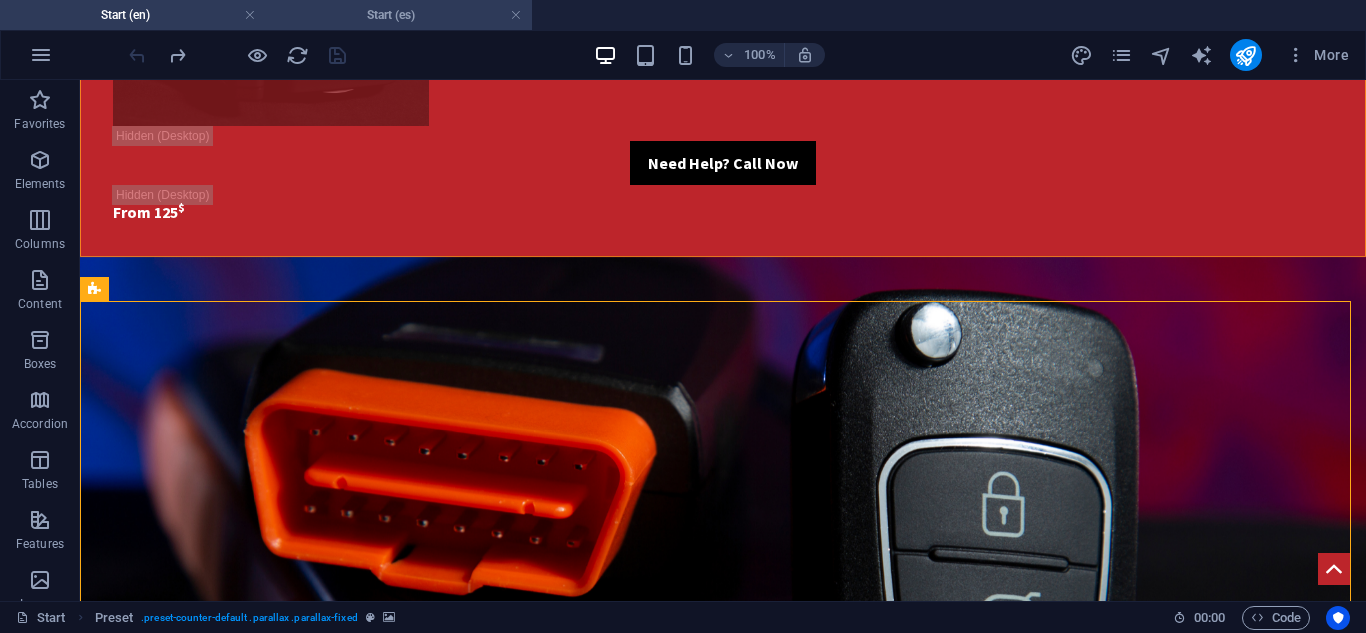 click on "Start (es)" at bounding box center [399, 15] 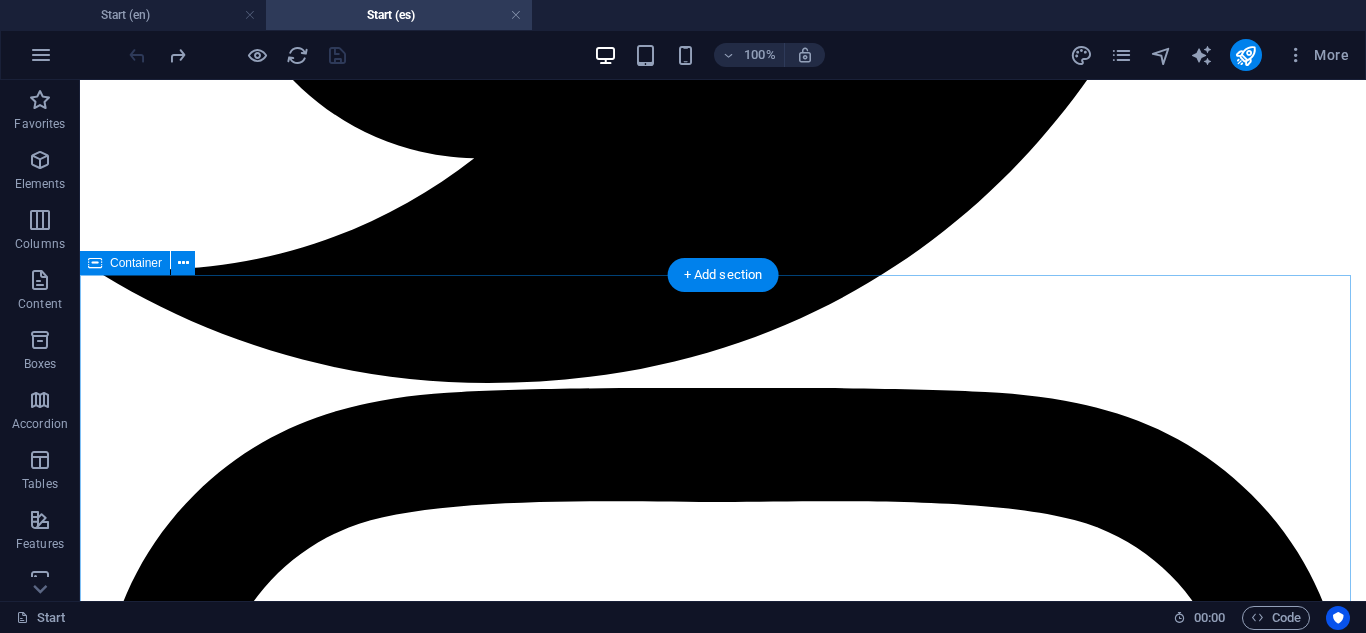 scroll, scrollTop: 6253, scrollLeft: 0, axis: vertical 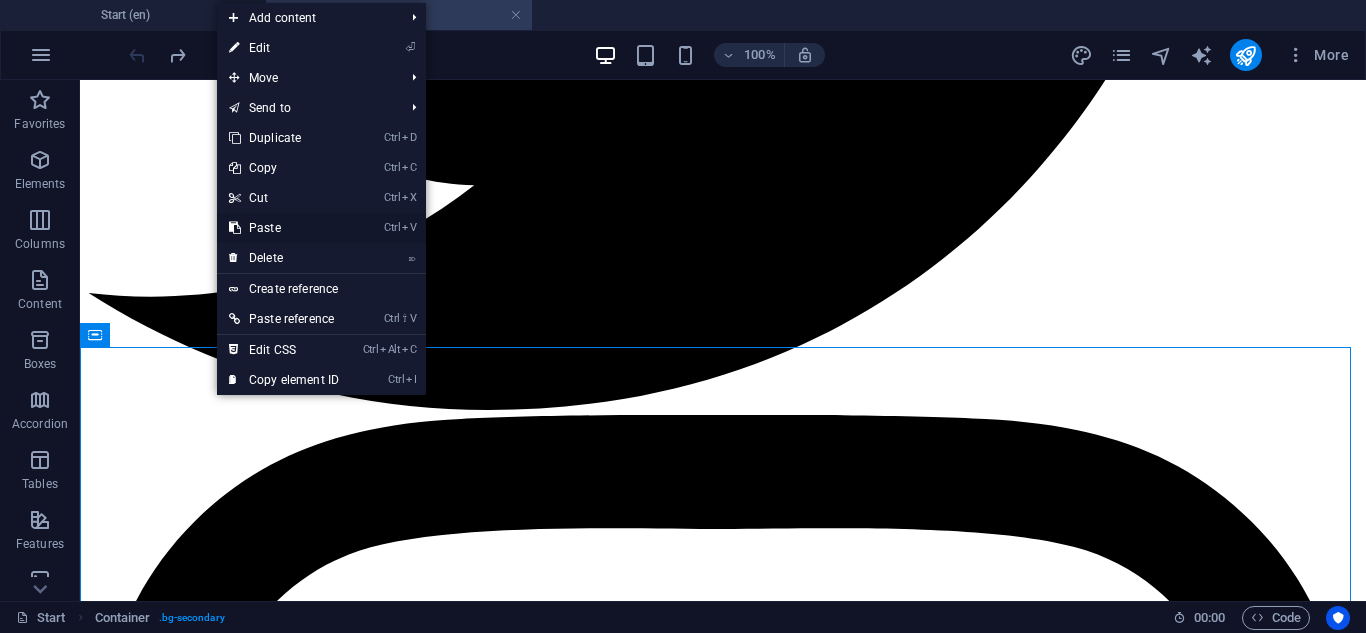 click on "Ctrl V  Paste" at bounding box center (284, 228) 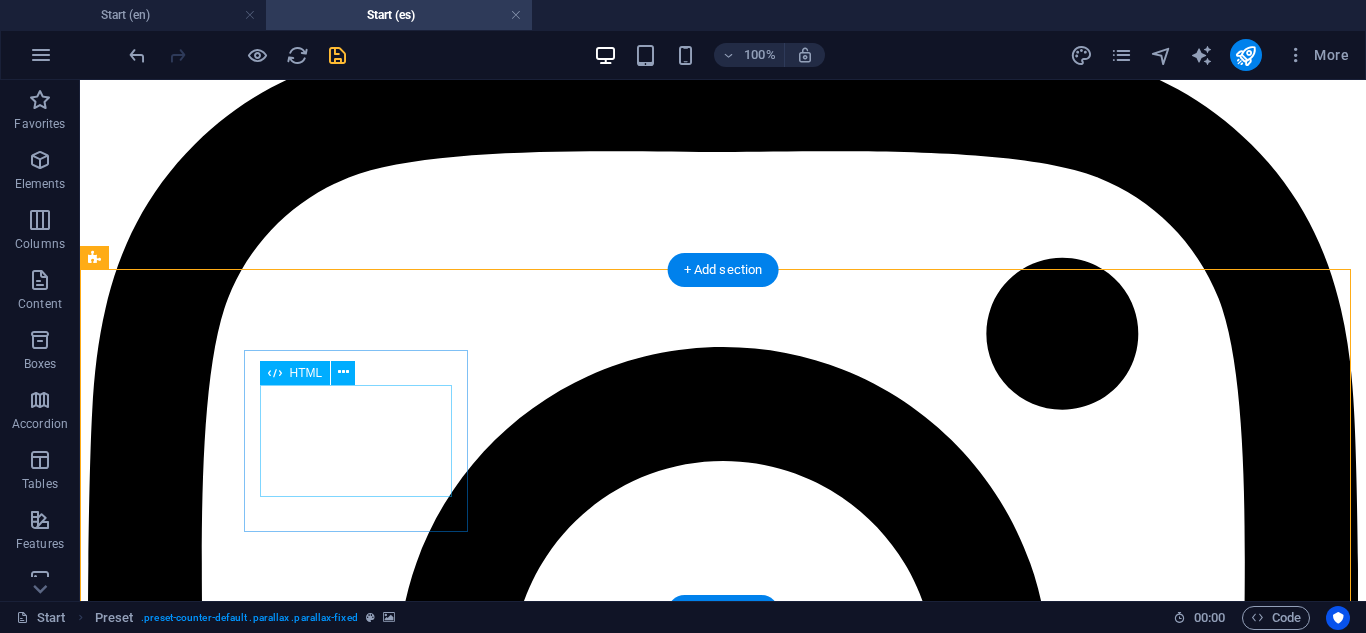 scroll, scrollTop: 6731, scrollLeft: 0, axis: vertical 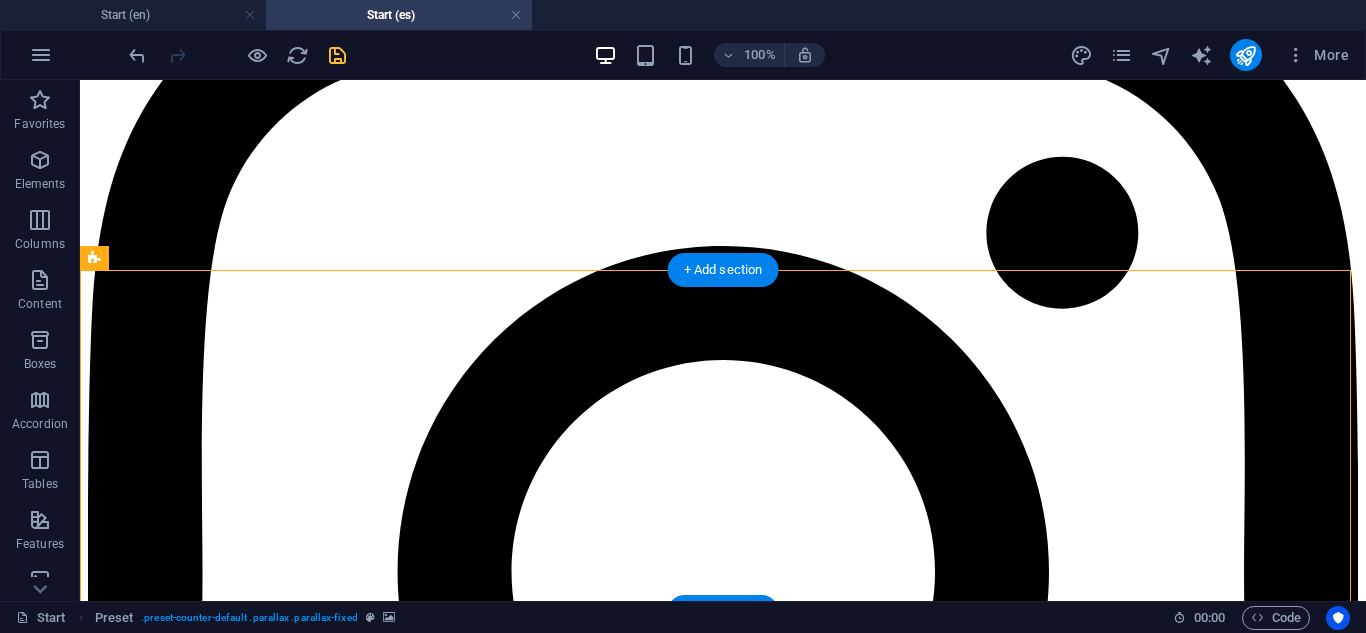click at bounding box center (723, 24482) 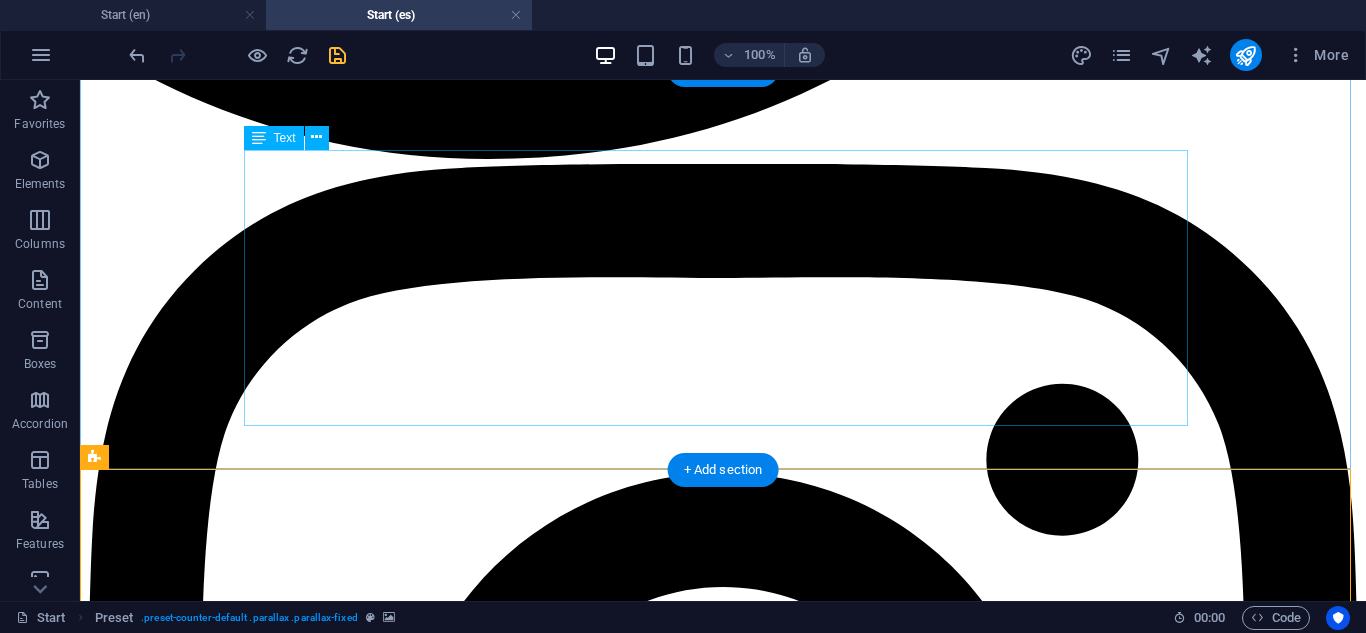 scroll, scrollTop: 6531, scrollLeft: 0, axis: vertical 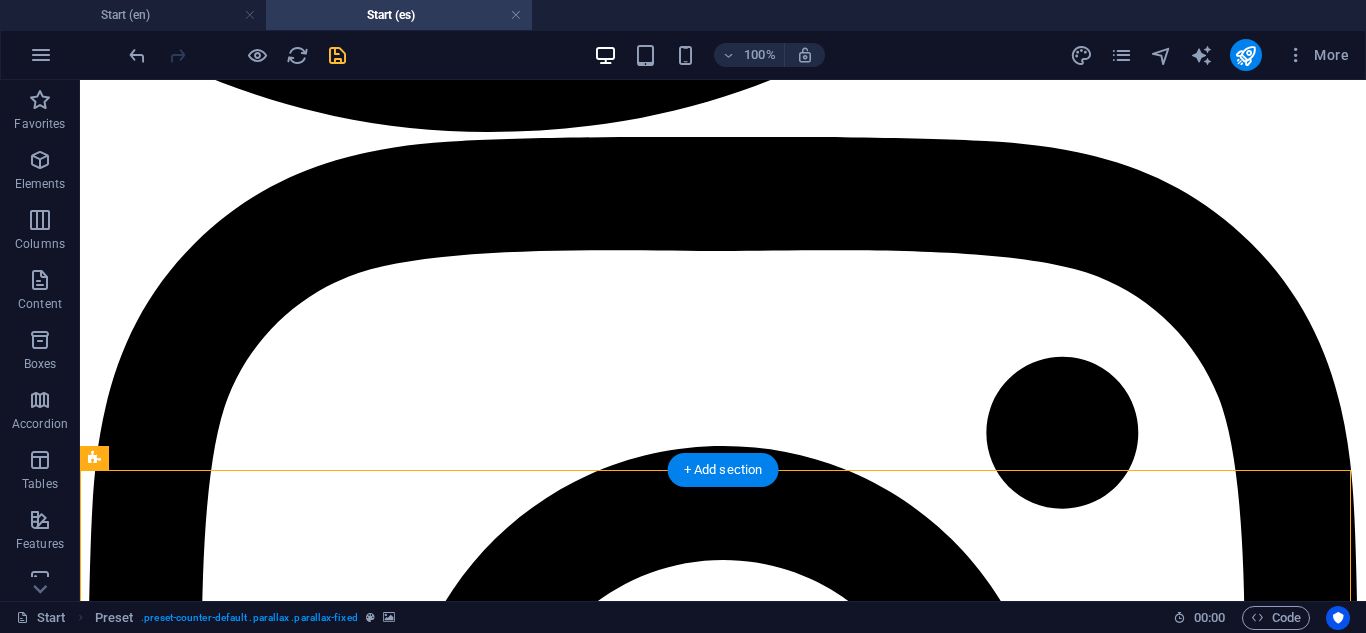 click at bounding box center (723, 24682) 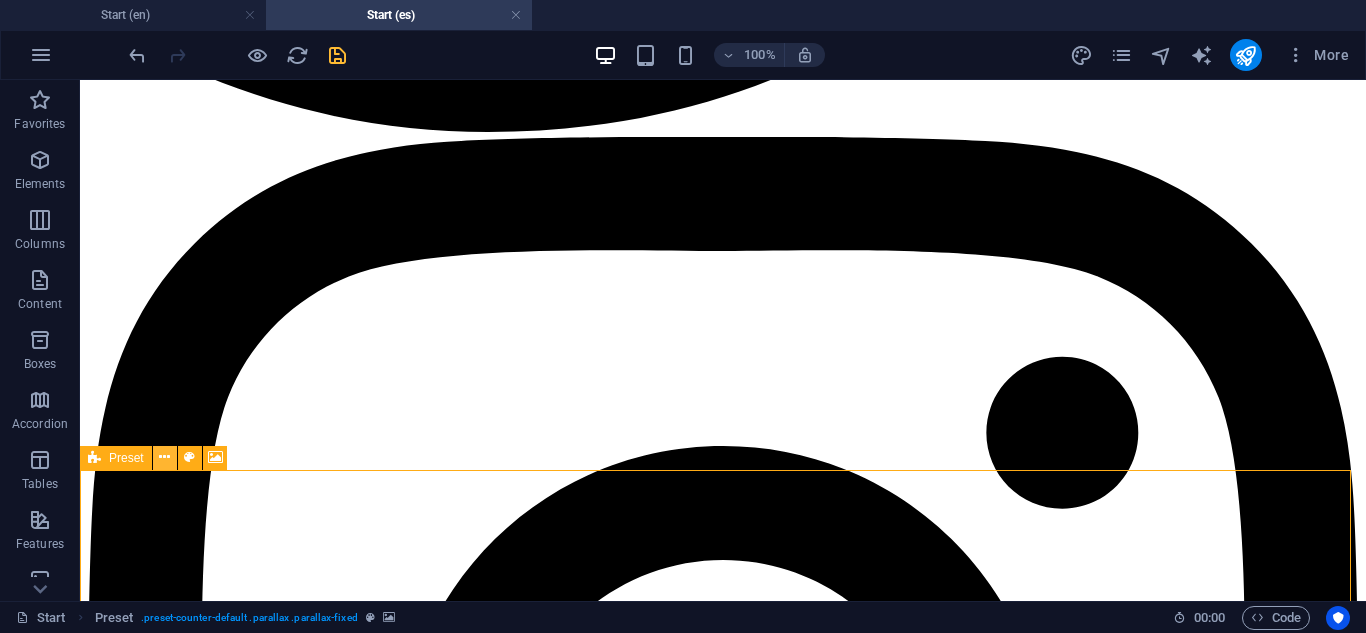 click at bounding box center (164, 457) 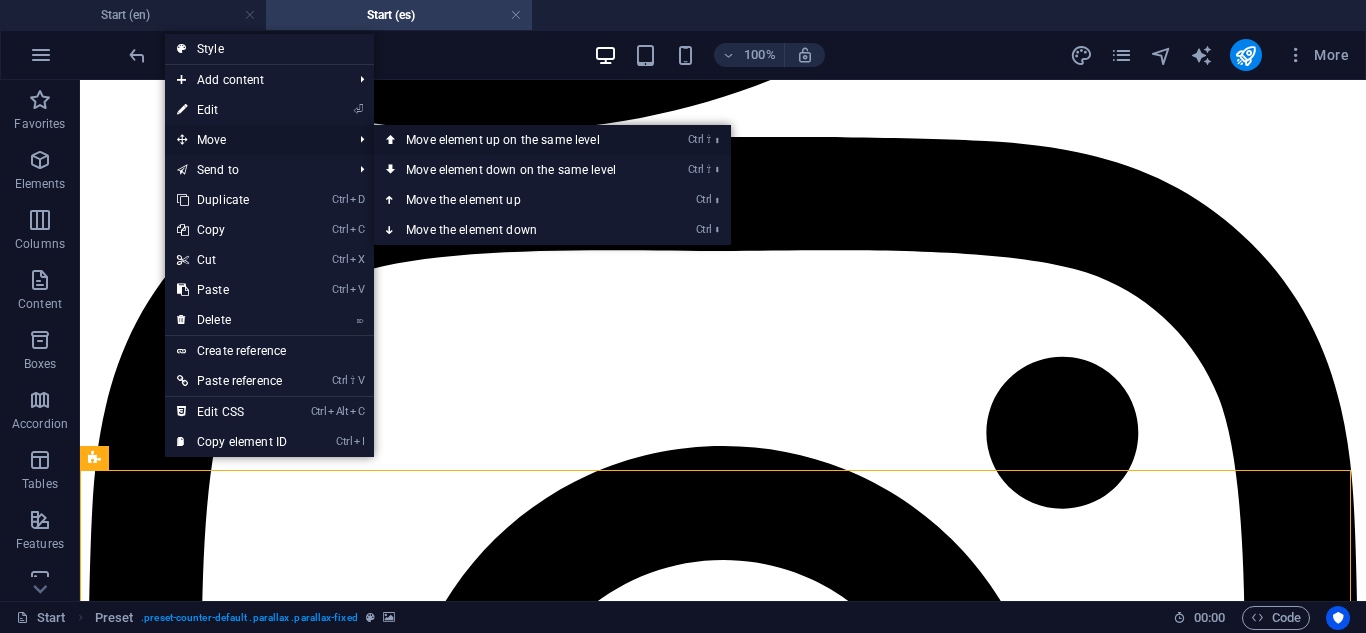 click on "Ctrl ⇧ ⬆  Move element up on the same level" at bounding box center (515, 140) 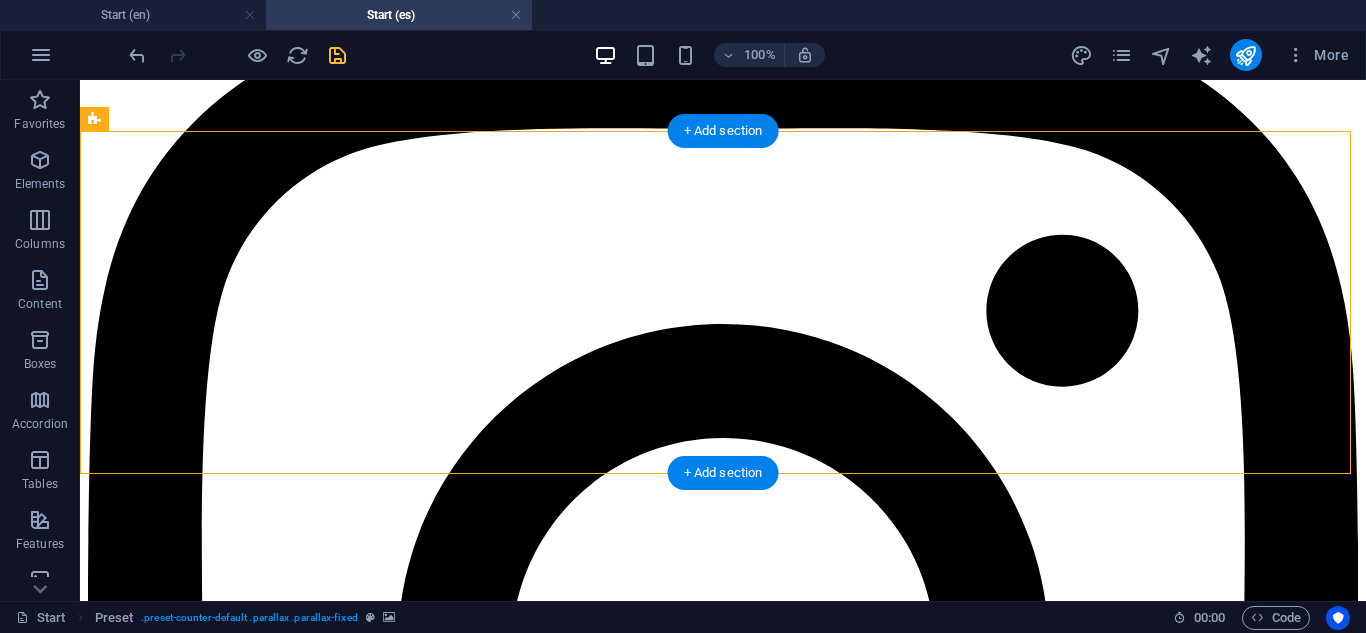 scroll, scrollTop: 6731, scrollLeft: 0, axis: vertical 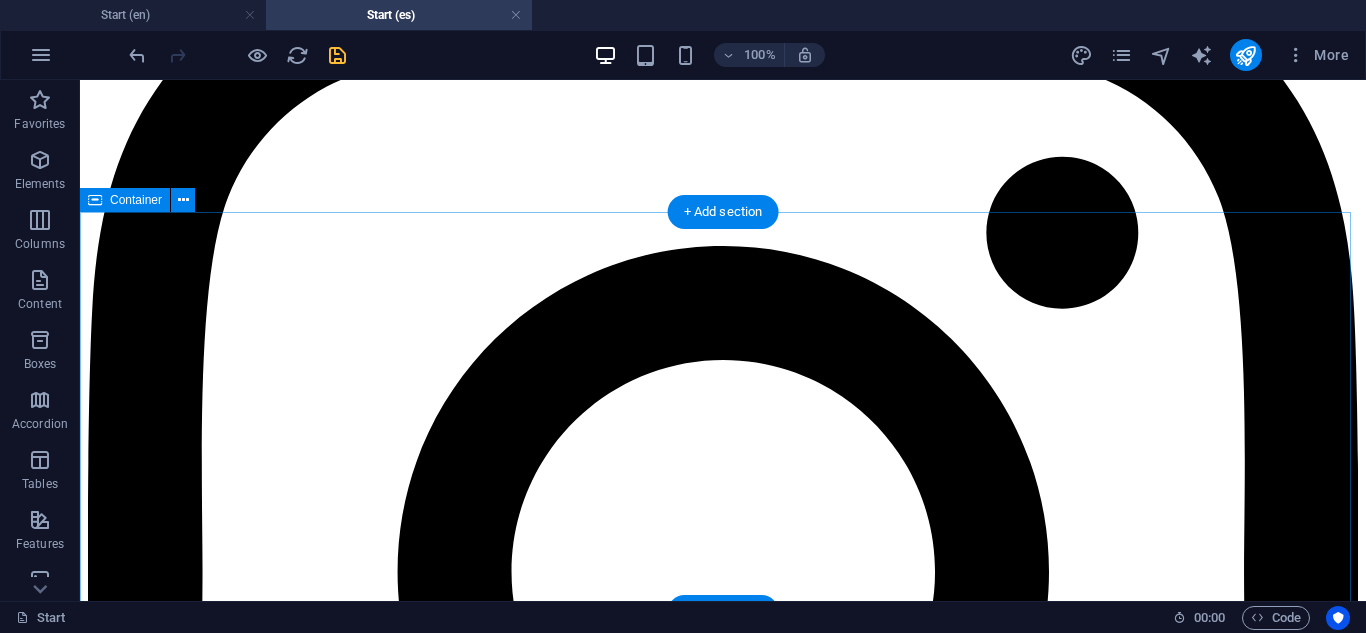 click on "We service most makes and models —  here are some of the most common brands we work with : Don’t see your car? No worries — we handle most makes and models ." at bounding box center [723, 24538] 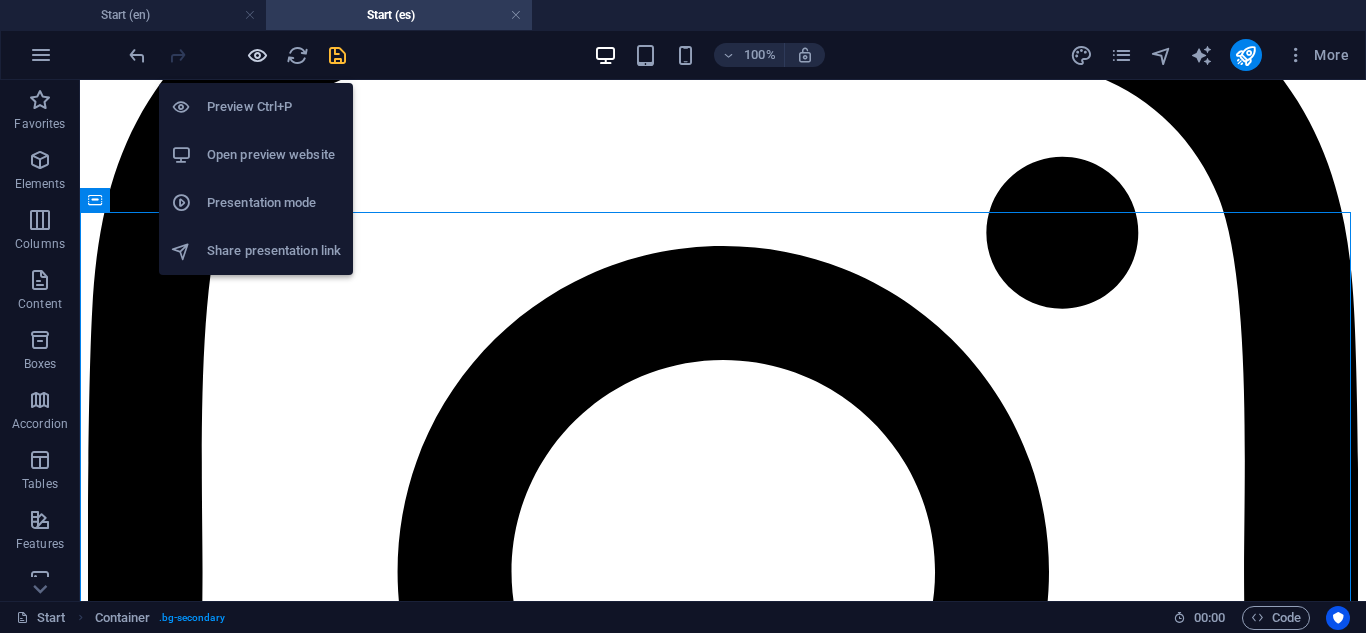 click at bounding box center (257, 55) 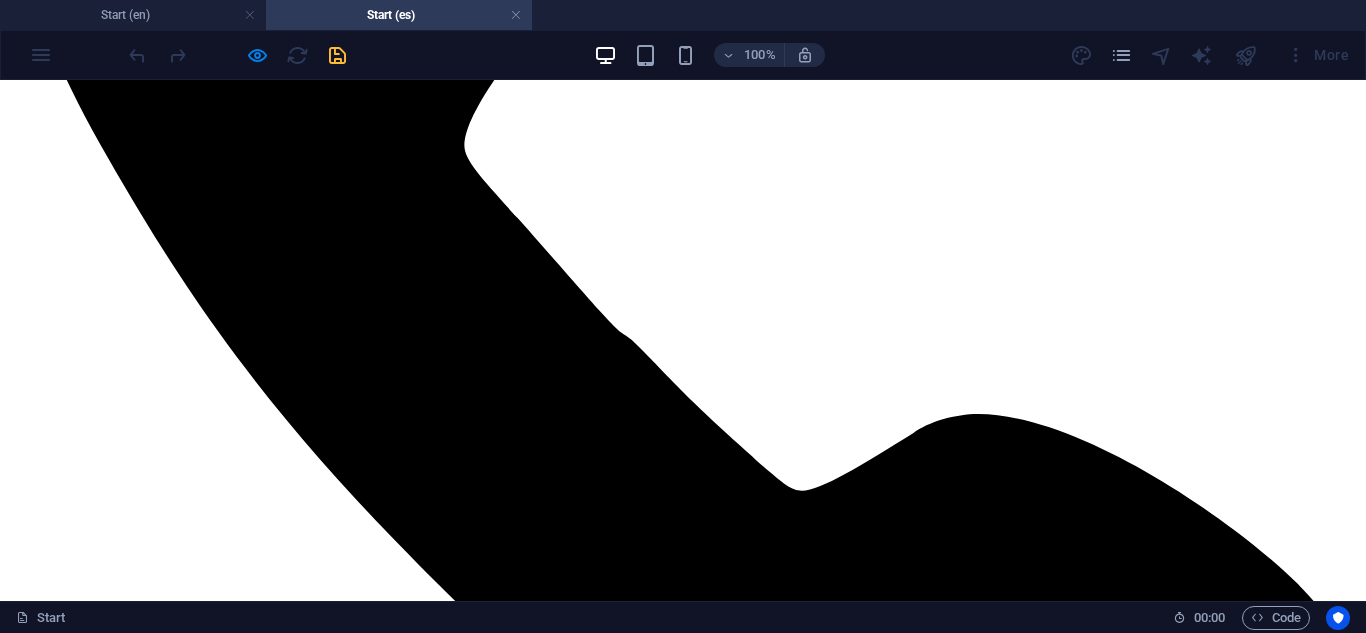 scroll, scrollTop: 2564, scrollLeft: 0, axis: vertical 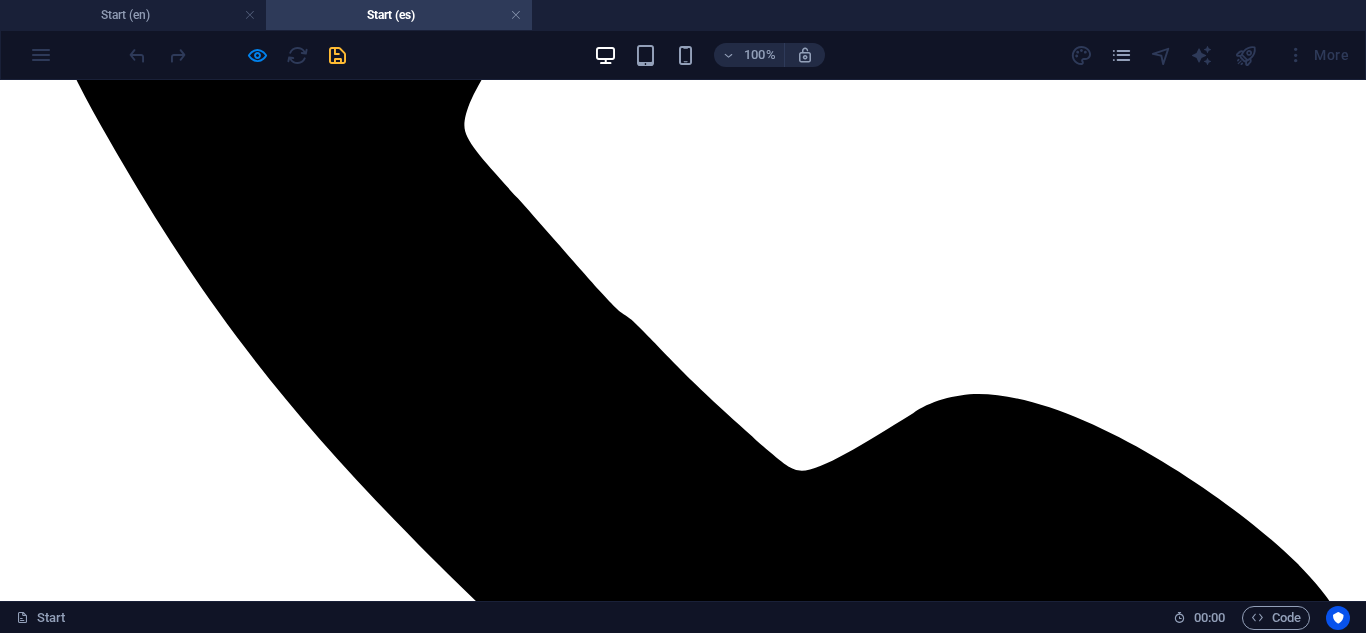 drag, startPoint x: 351, startPoint y: 333, endPoint x: 352, endPoint y: 344, distance: 11.045361 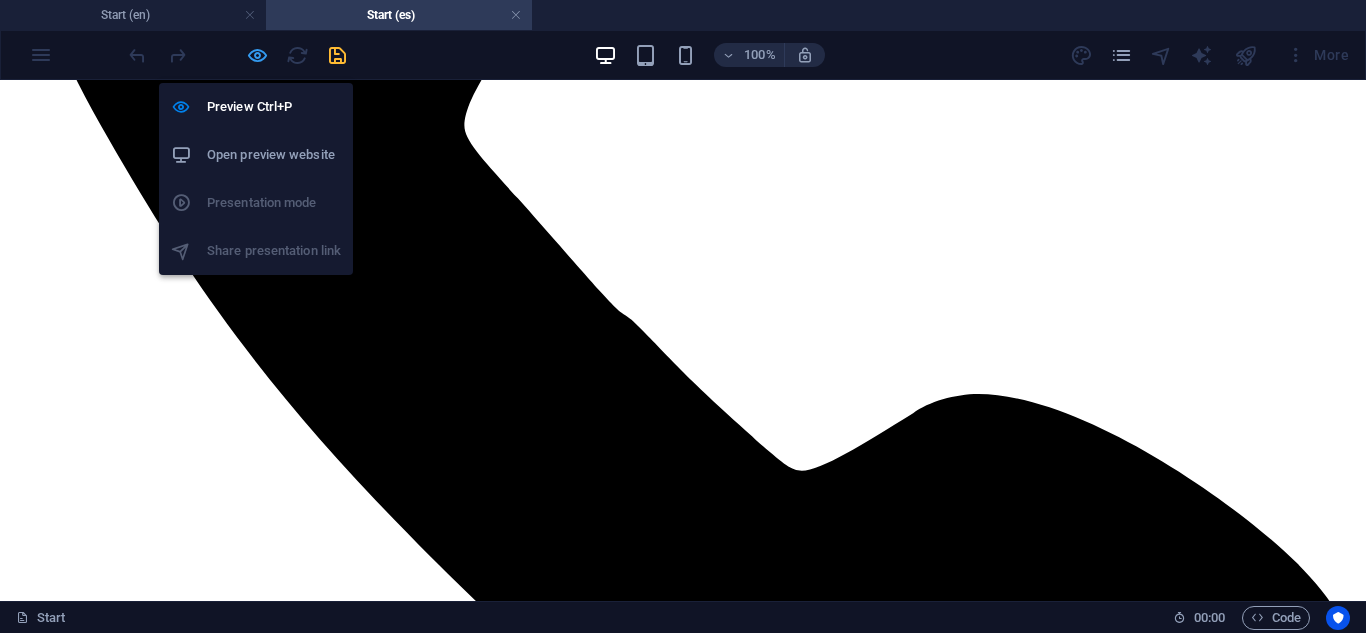 click at bounding box center (257, 55) 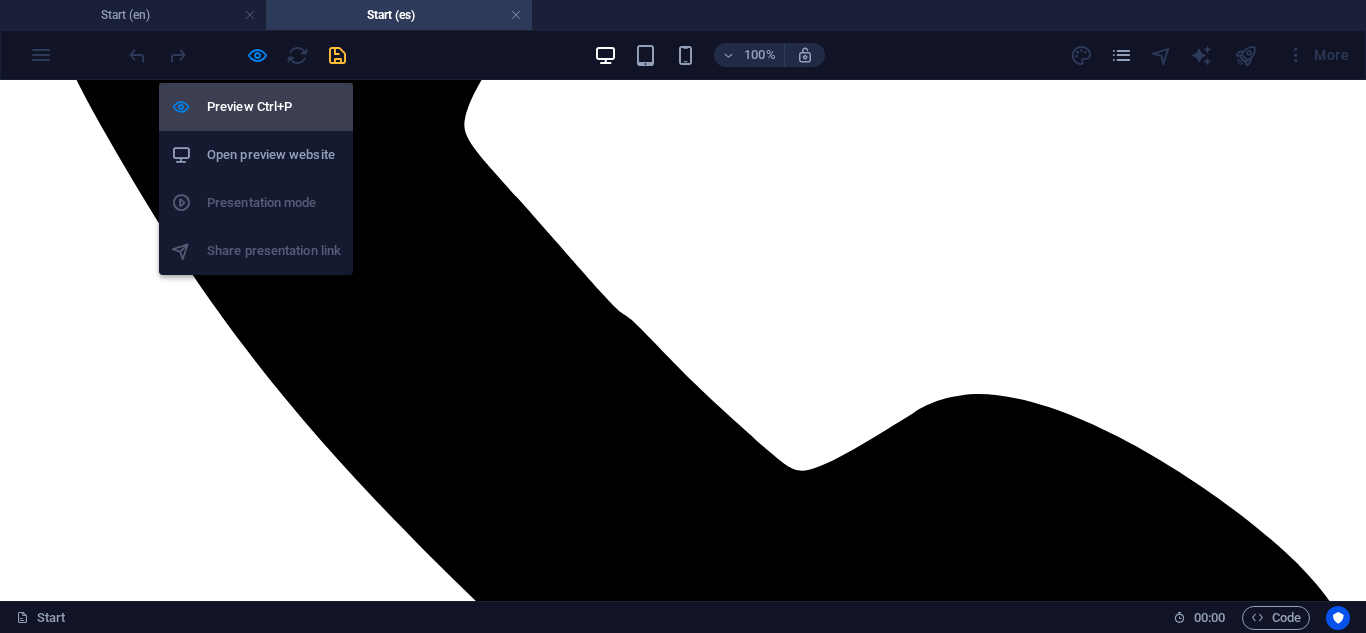 scroll, scrollTop: 6331, scrollLeft: 0, axis: vertical 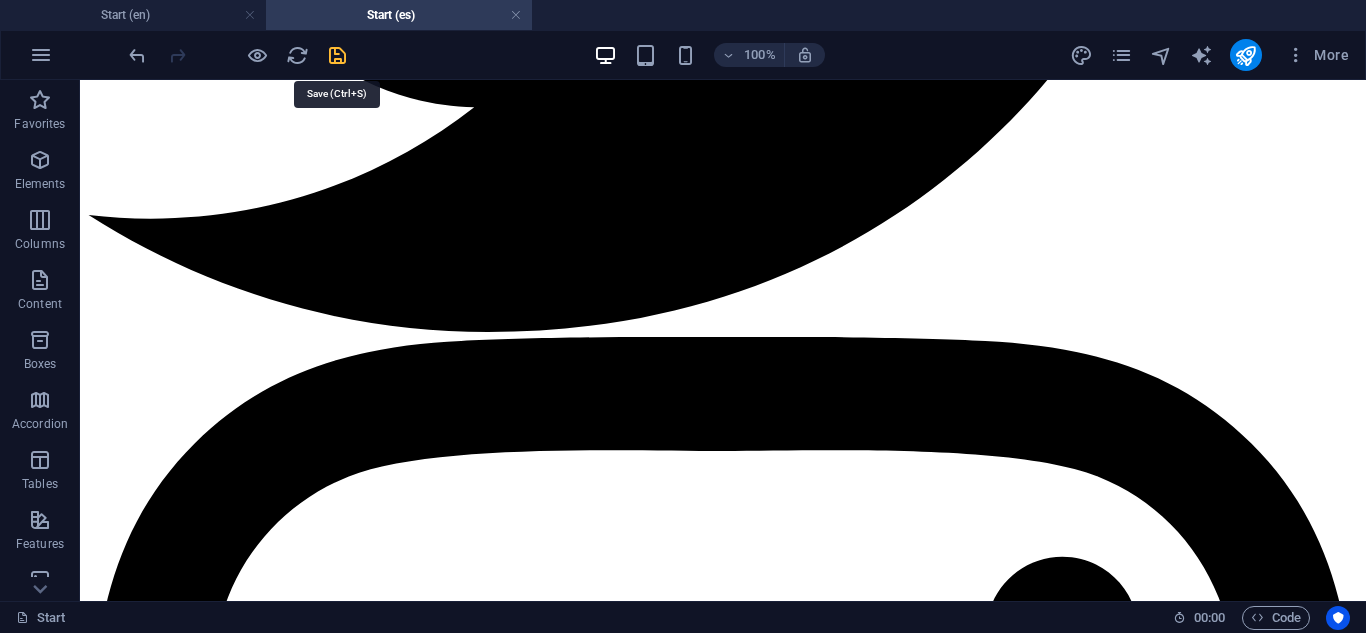 click at bounding box center [337, 55] 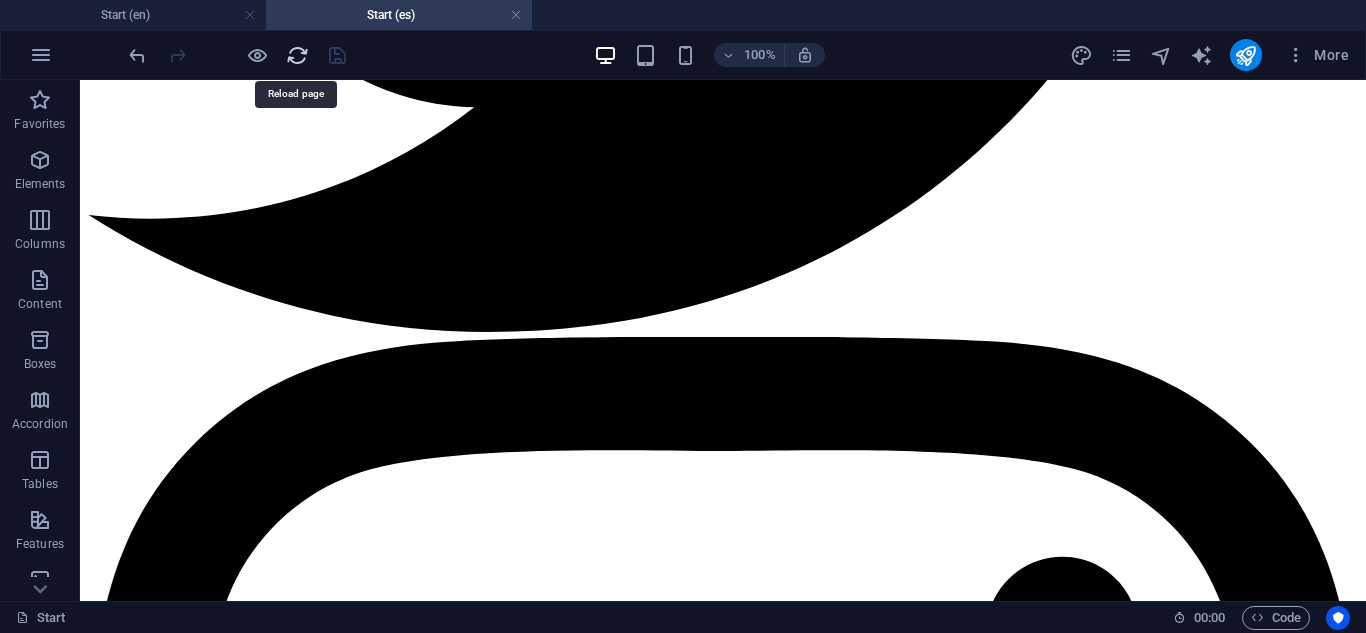 click at bounding box center (297, 55) 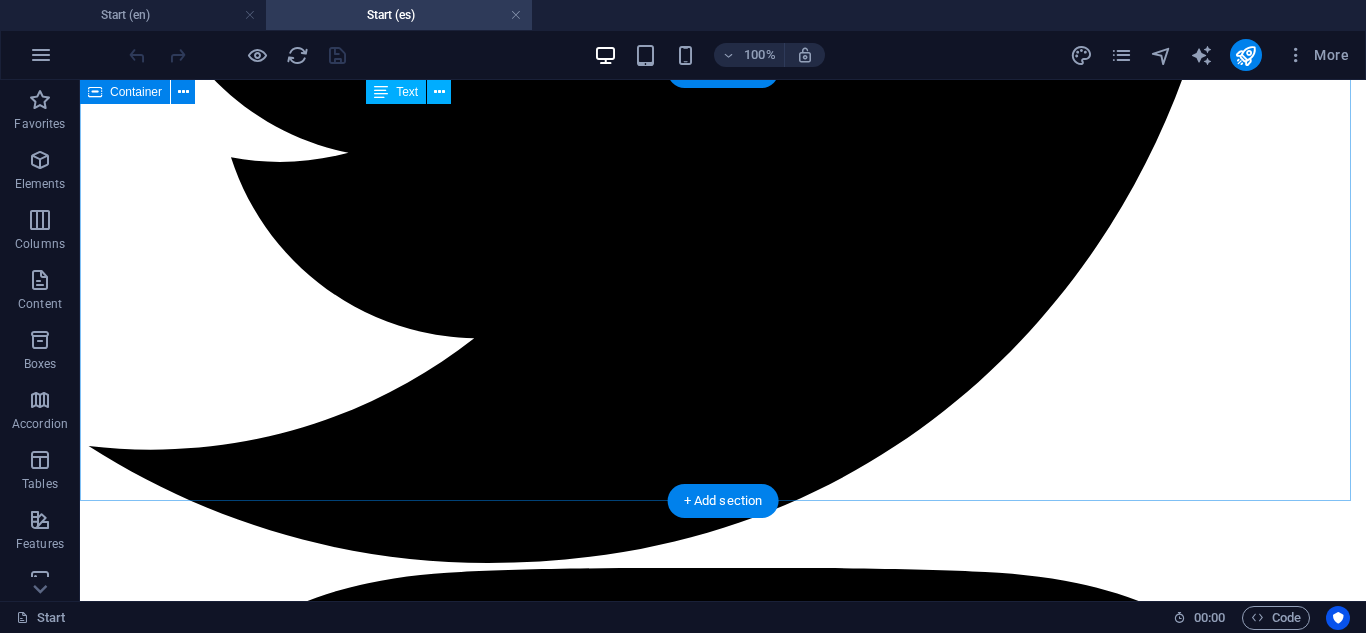 scroll, scrollTop: 6300, scrollLeft: 0, axis: vertical 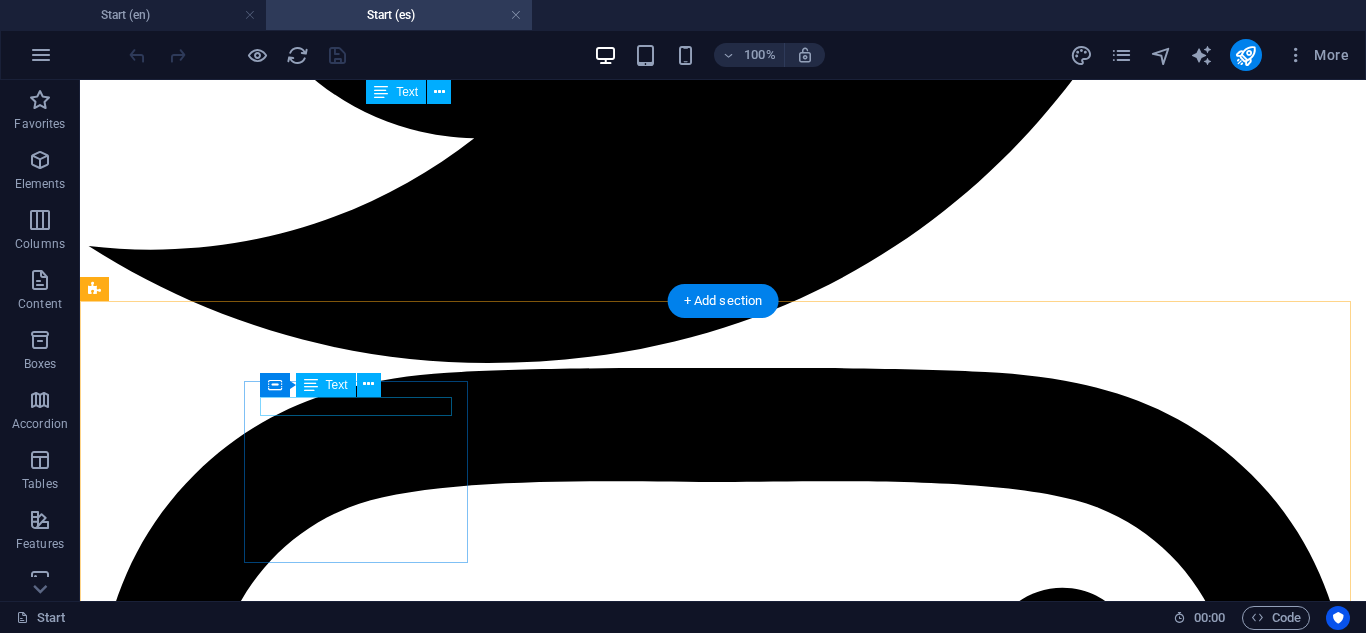 click on "Vehicles Unlocked" at bounding box center (723, 24505) 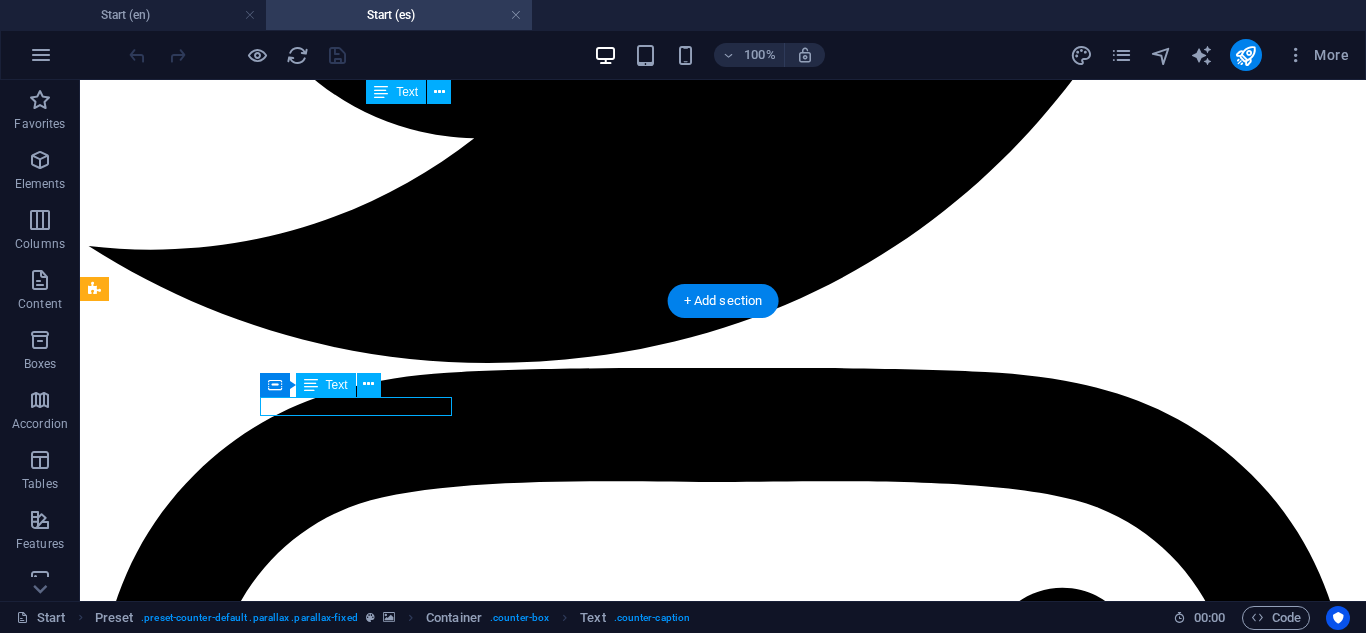 click on "Vehicles Unlocked" at bounding box center [723, 24505] 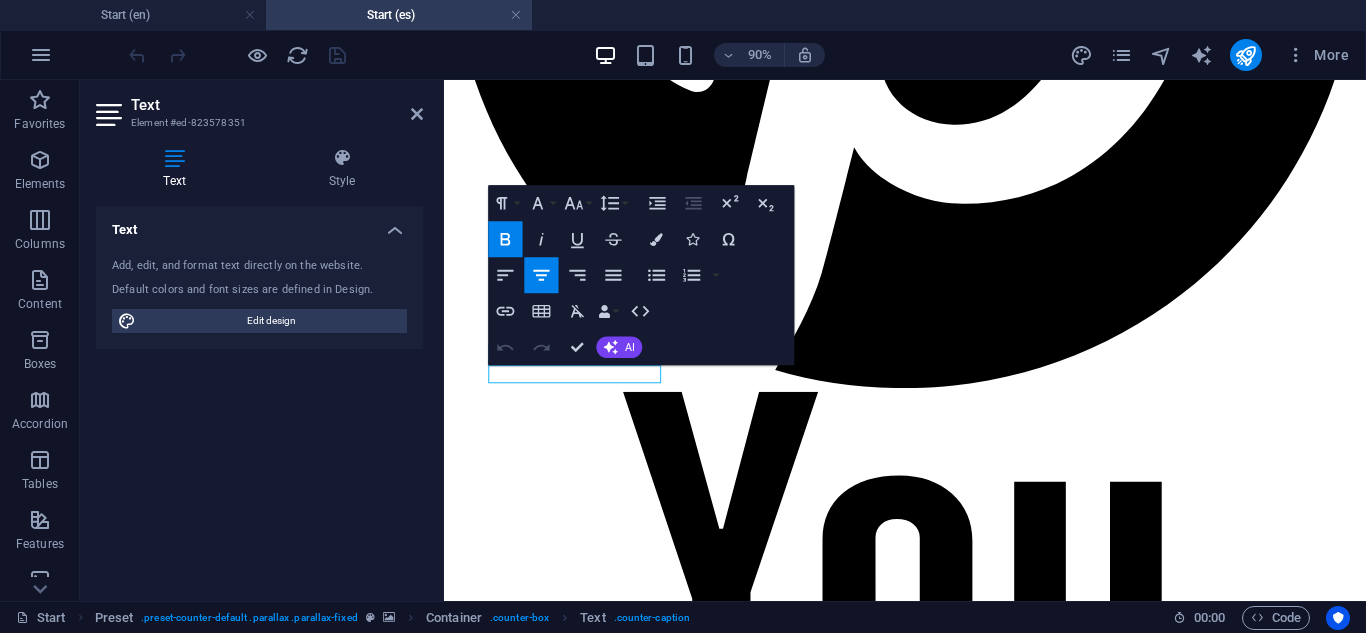 drag, startPoint x: 676, startPoint y: 403, endPoint x: 469, endPoint y: 398, distance: 207.06038 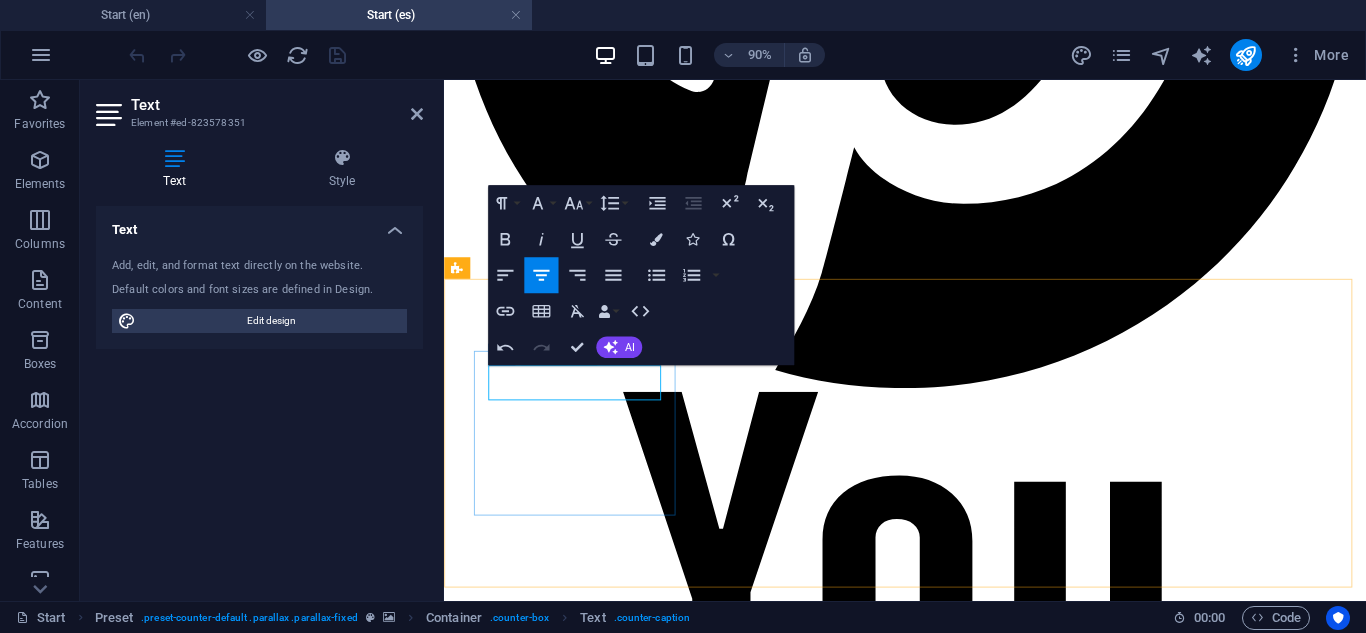 drag, startPoint x: 646, startPoint y: 426, endPoint x: 503, endPoint y: 407, distance: 144.25671 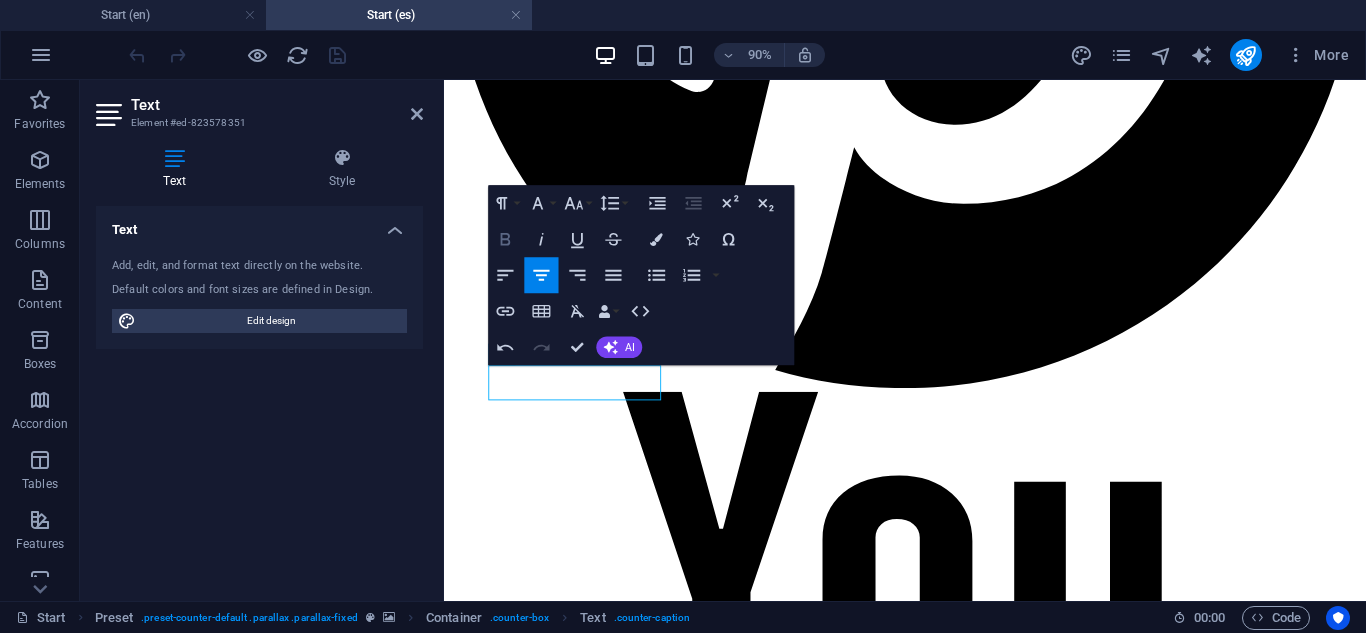 click 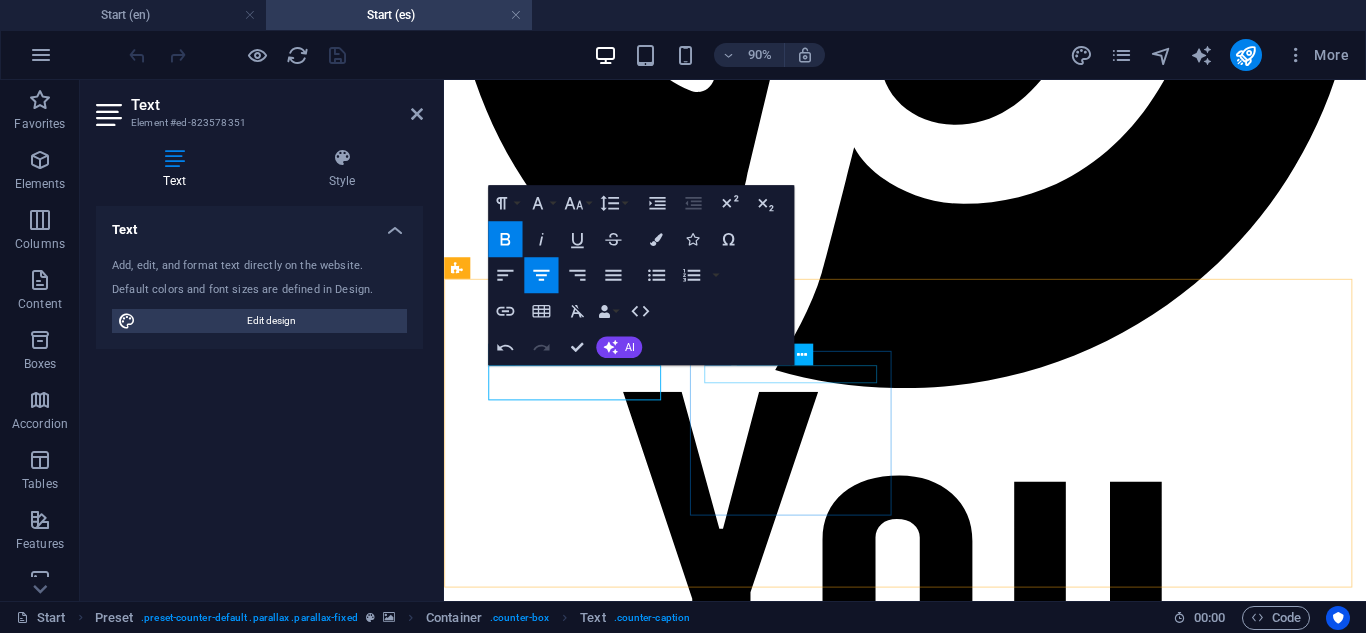 click on "Happy Customers" at bounding box center (956, 20639) 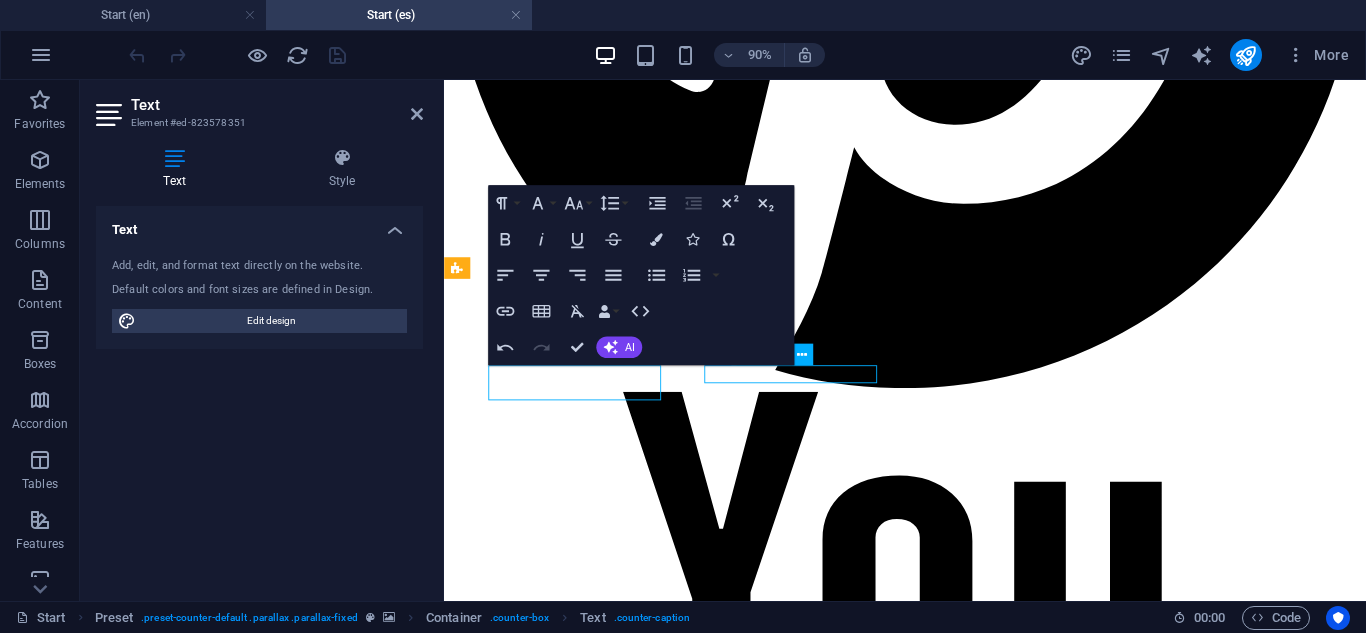 click on "Happy Customers" at bounding box center [956, 20639] 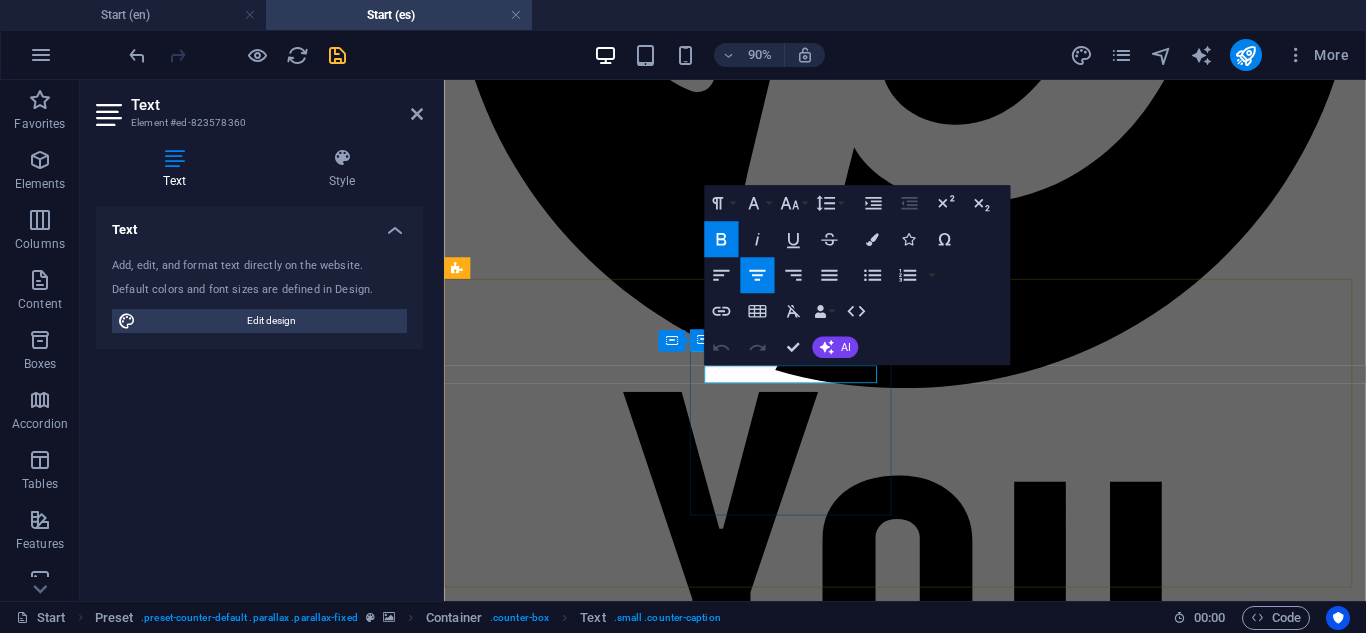 drag, startPoint x: 917, startPoint y: 411, endPoint x: 728, endPoint y: 414, distance: 189.0238 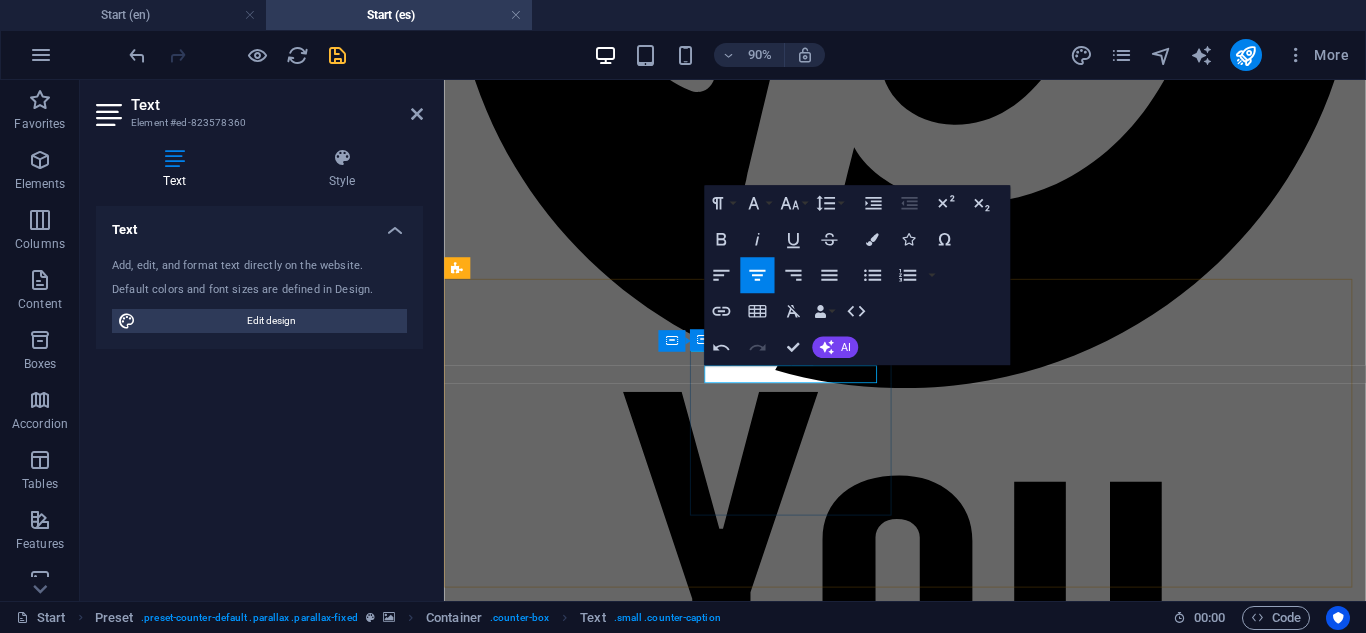 click on "Clientes Contentos" at bounding box center (956, 20639) 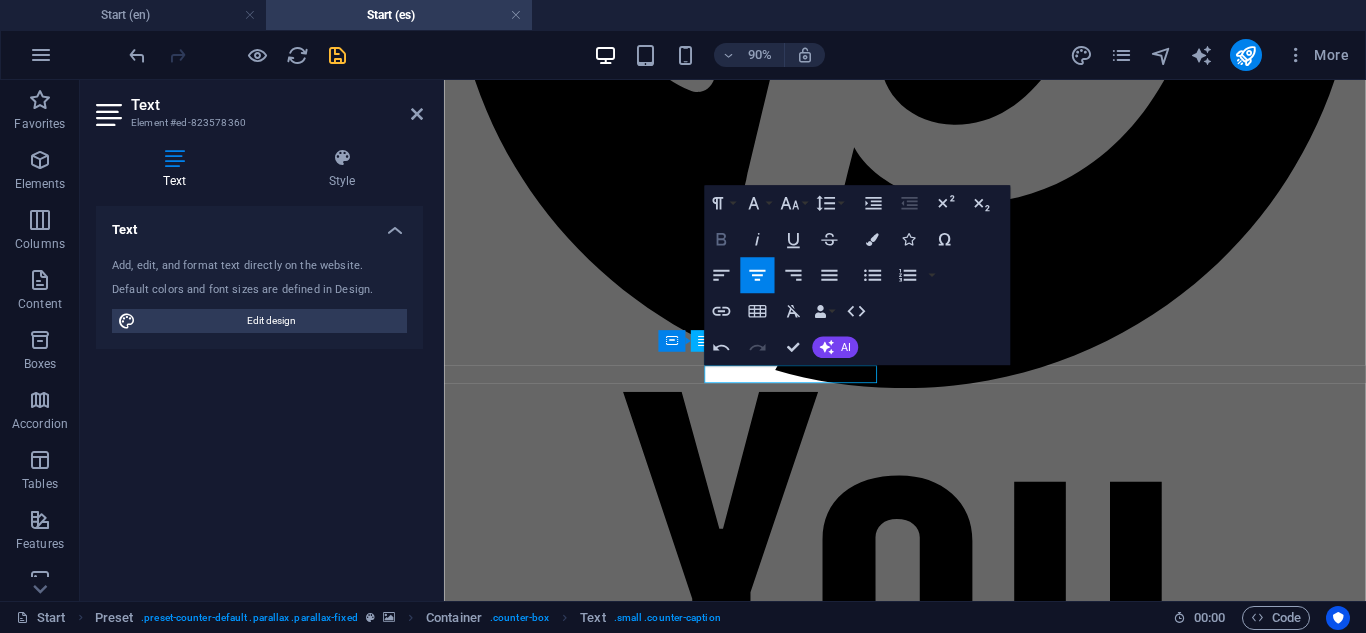 click 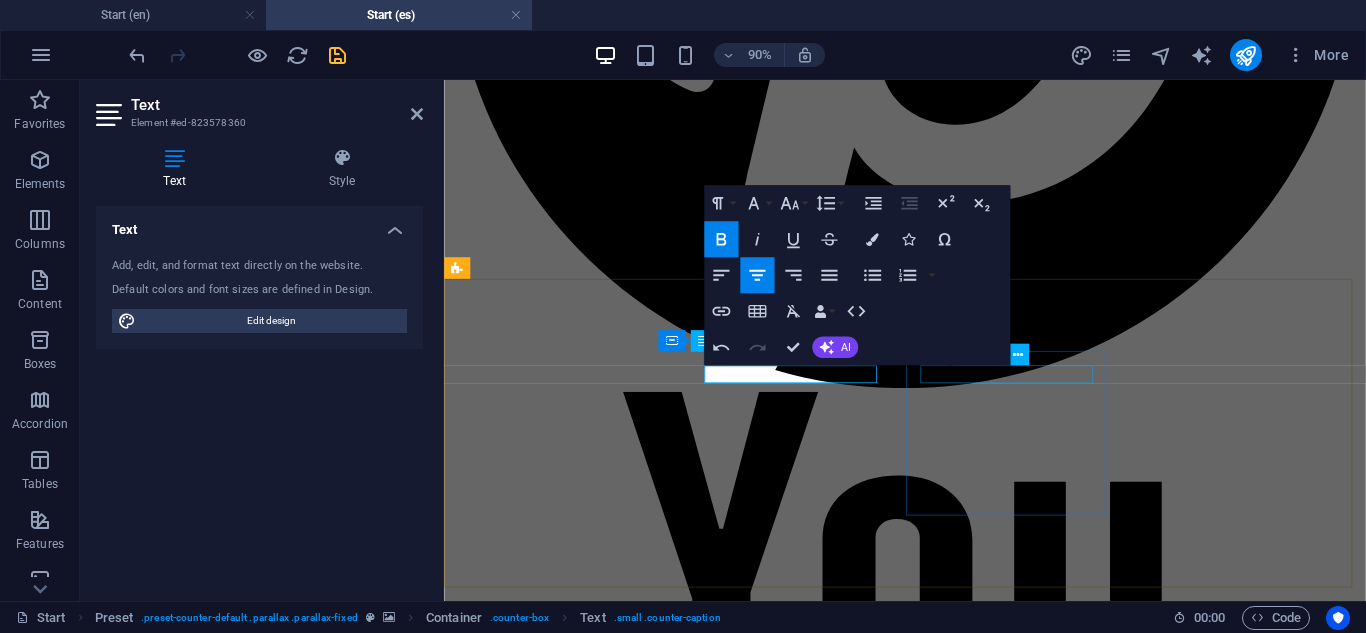 click on "Keys Replaced" at bounding box center [956, 20707] 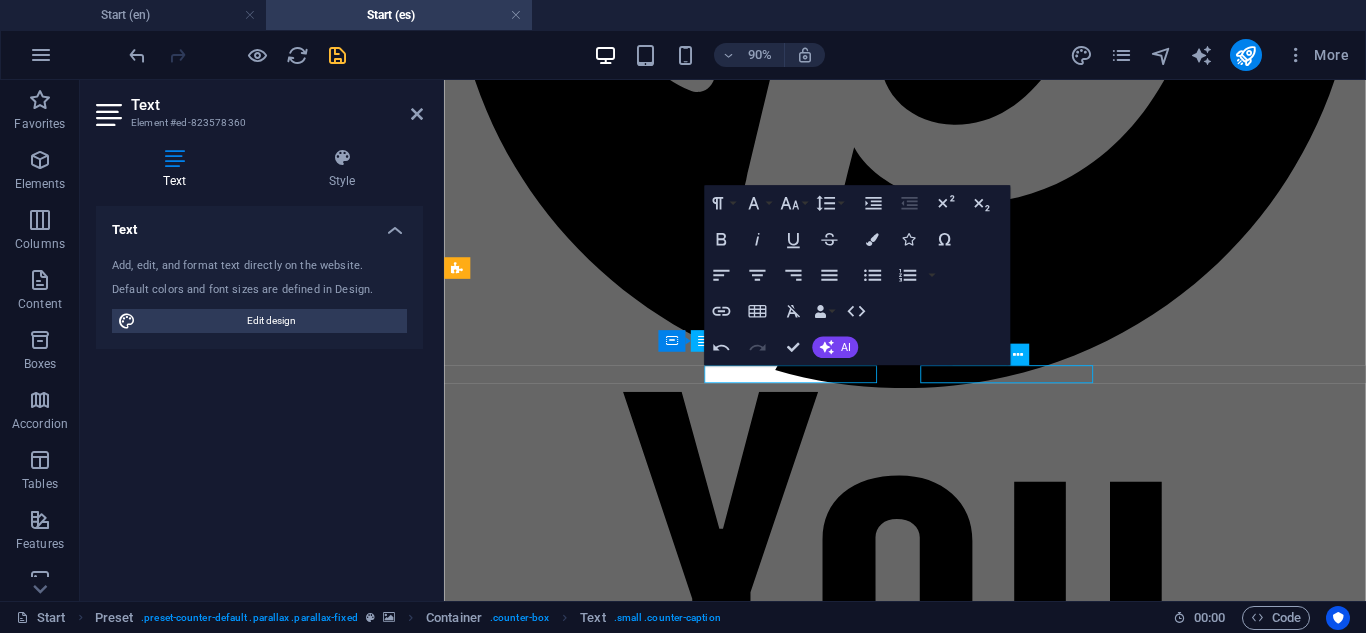 click on "Keys Replaced" at bounding box center [956, 20707] 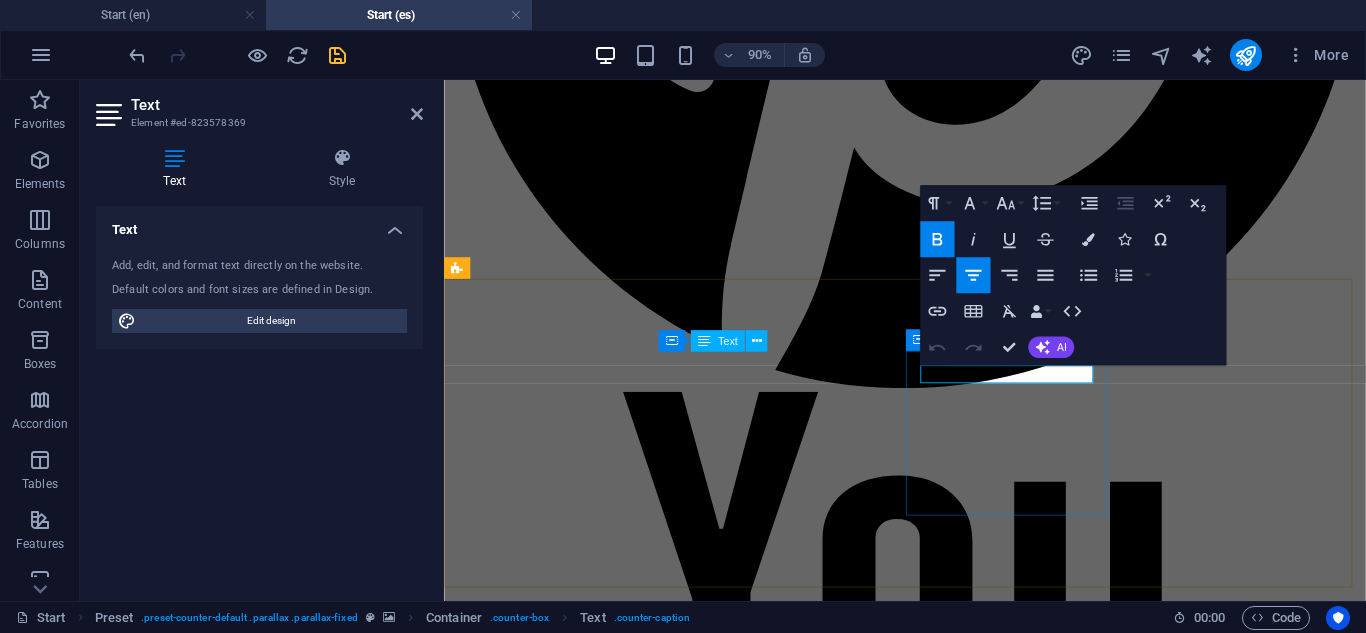 drag, startPoint x: 1140, startPoint y: 406, endPoint x: 995, endPoint y: 408, distance: 145.0138 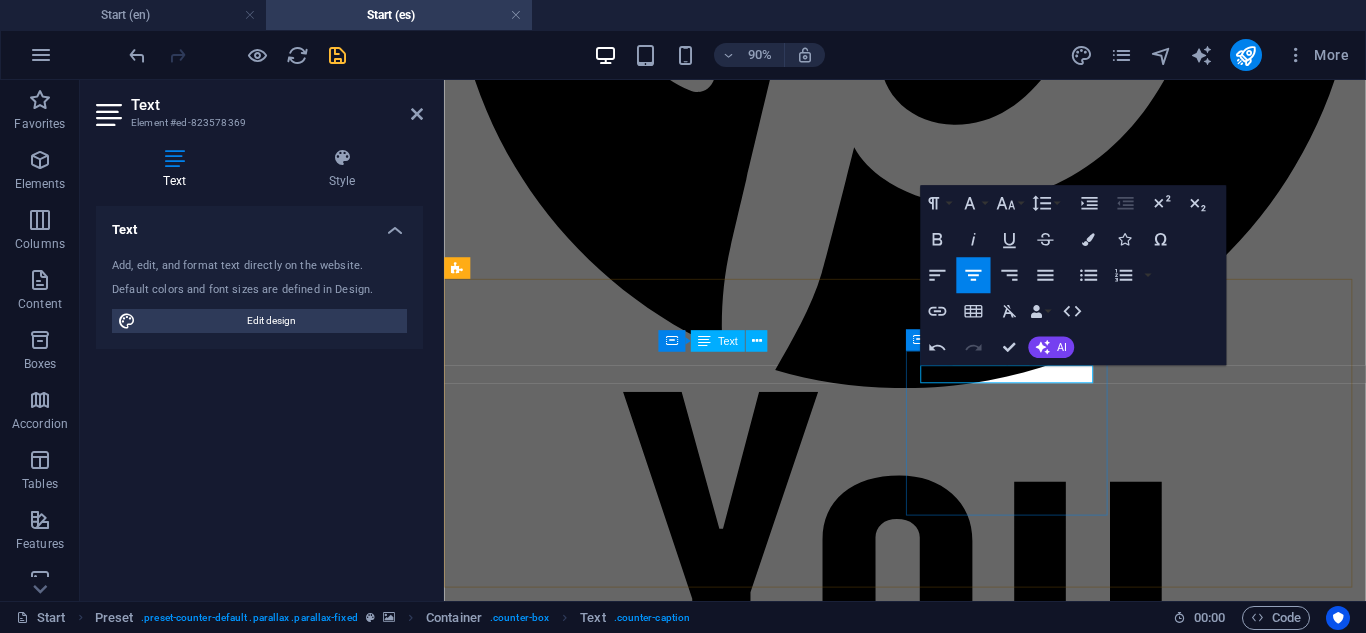 drag, startPoint x: 1148, startPoint y: 404, endPoint x: 969, endPoint y: 404, distance: 179 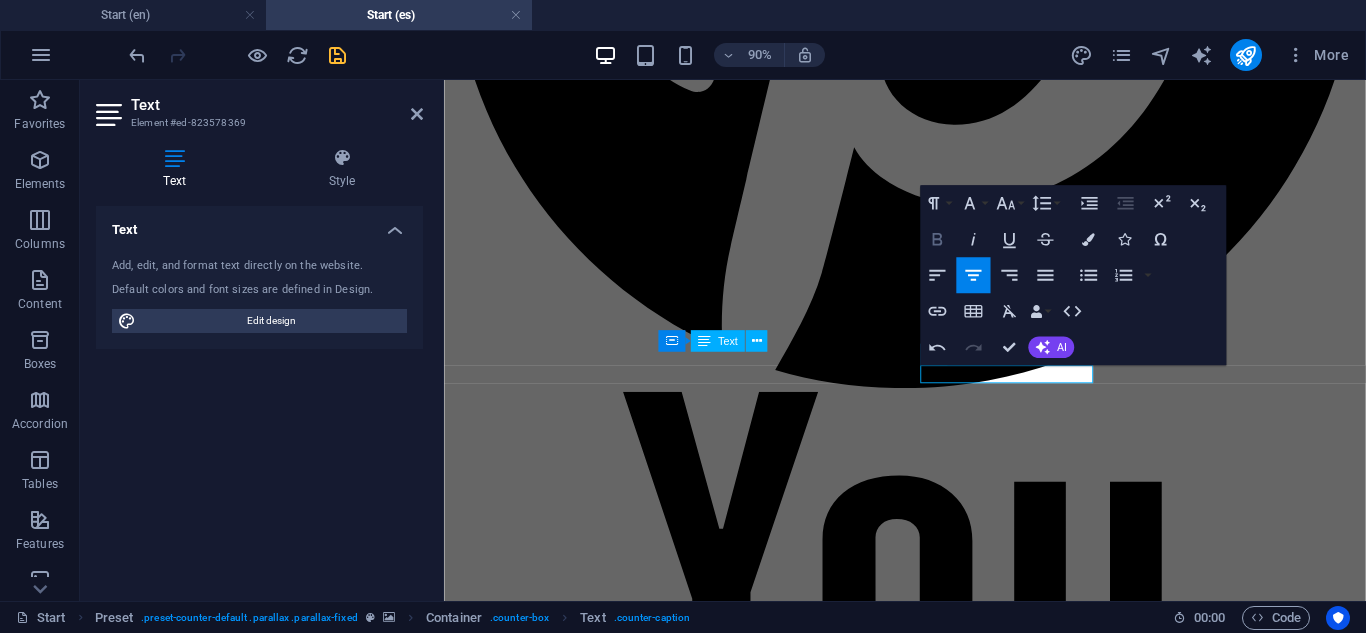 click 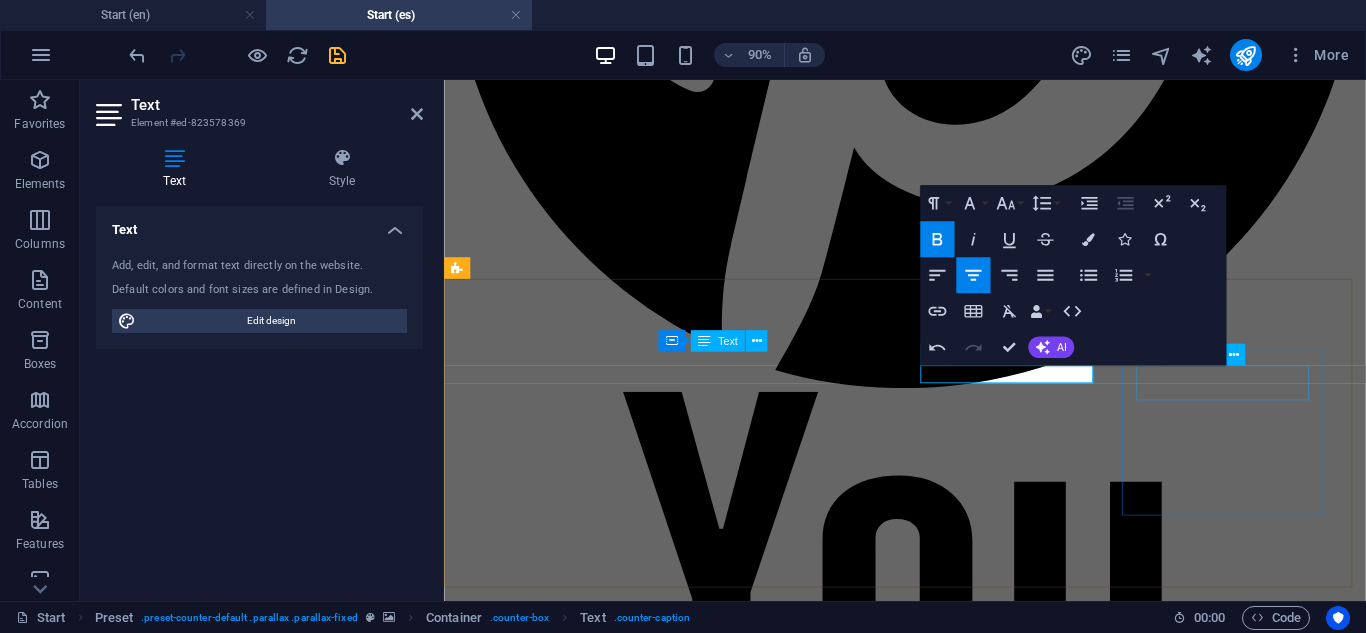 click on "Fobs & Remotes Programmed" at bounding box center (956, 20775) 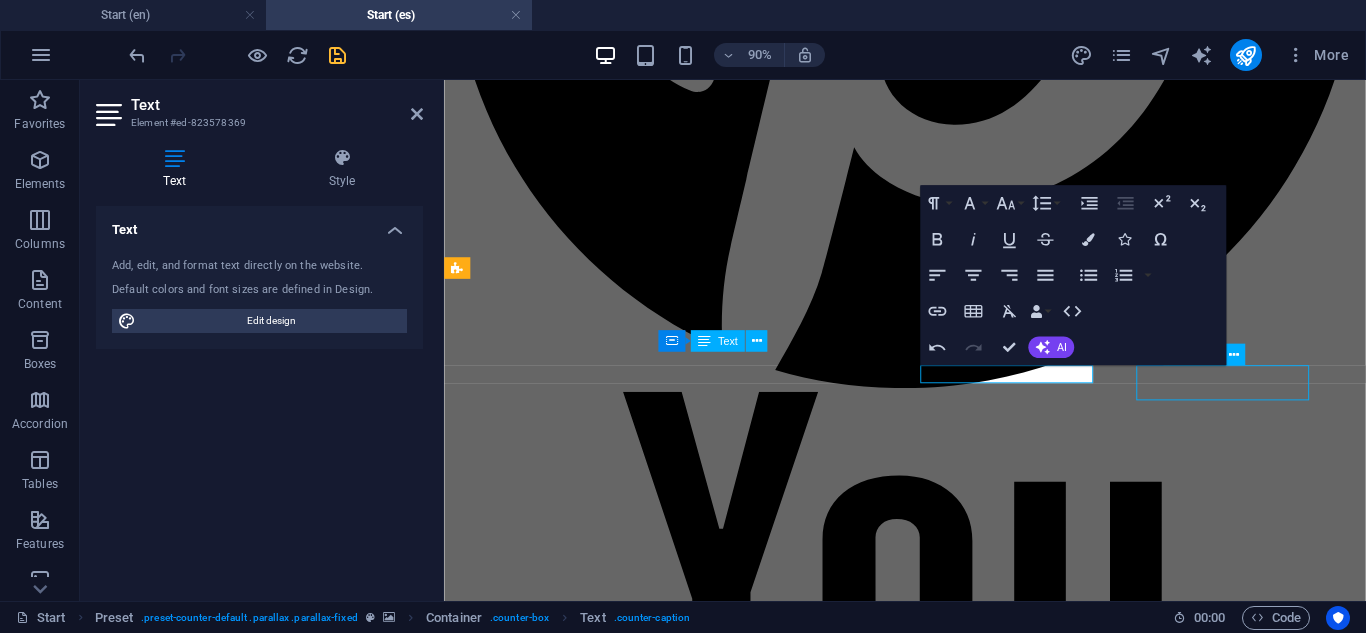 click on "Fobs & Remotes Programmed" at bounding box center (956, 20775) 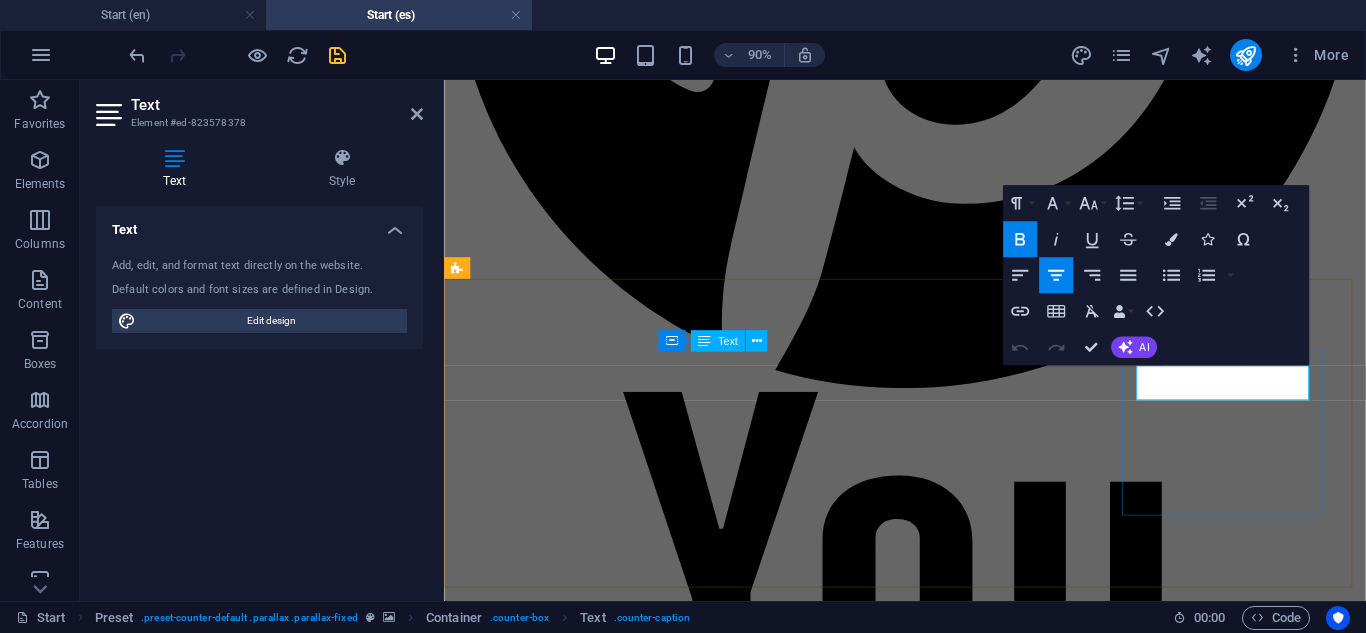 drag, startPoint x: 1356, startPoint y: 424, endPoint x: 1221, endPoint y: 412, distance: 135.53229 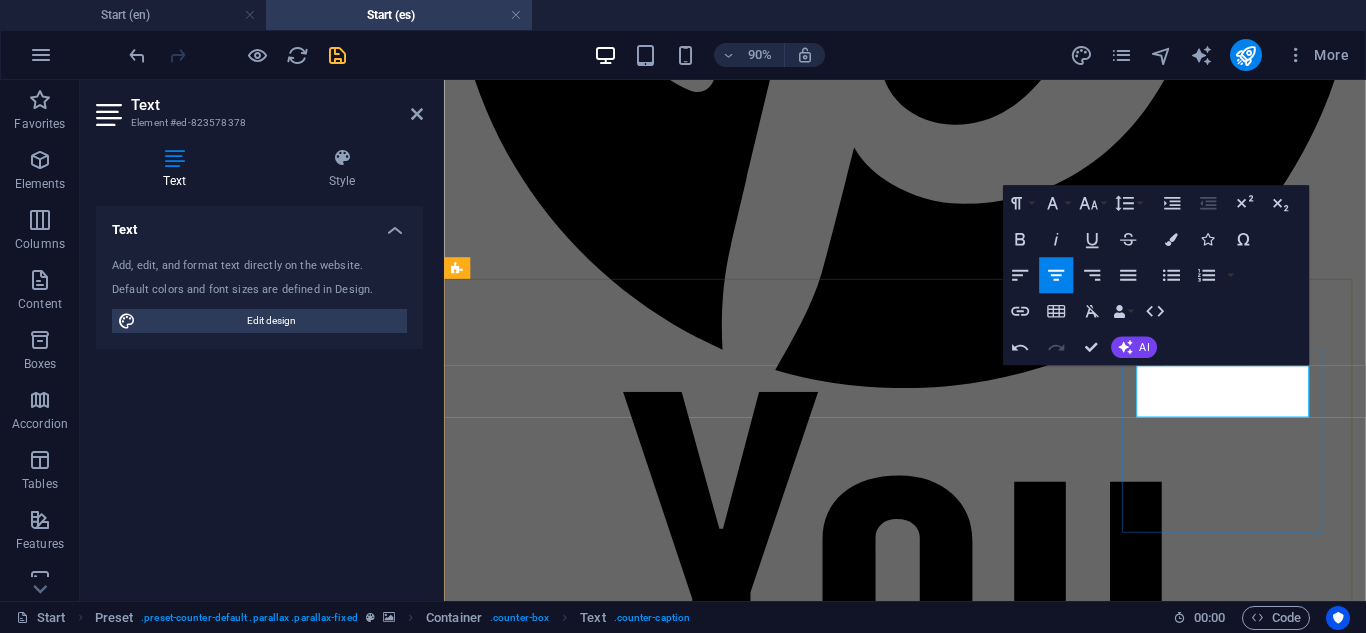 drag, startPoint x: 1377, startPoint y: 443, endPoint x: 1223, endPoint y: 401, distance: 159.62456 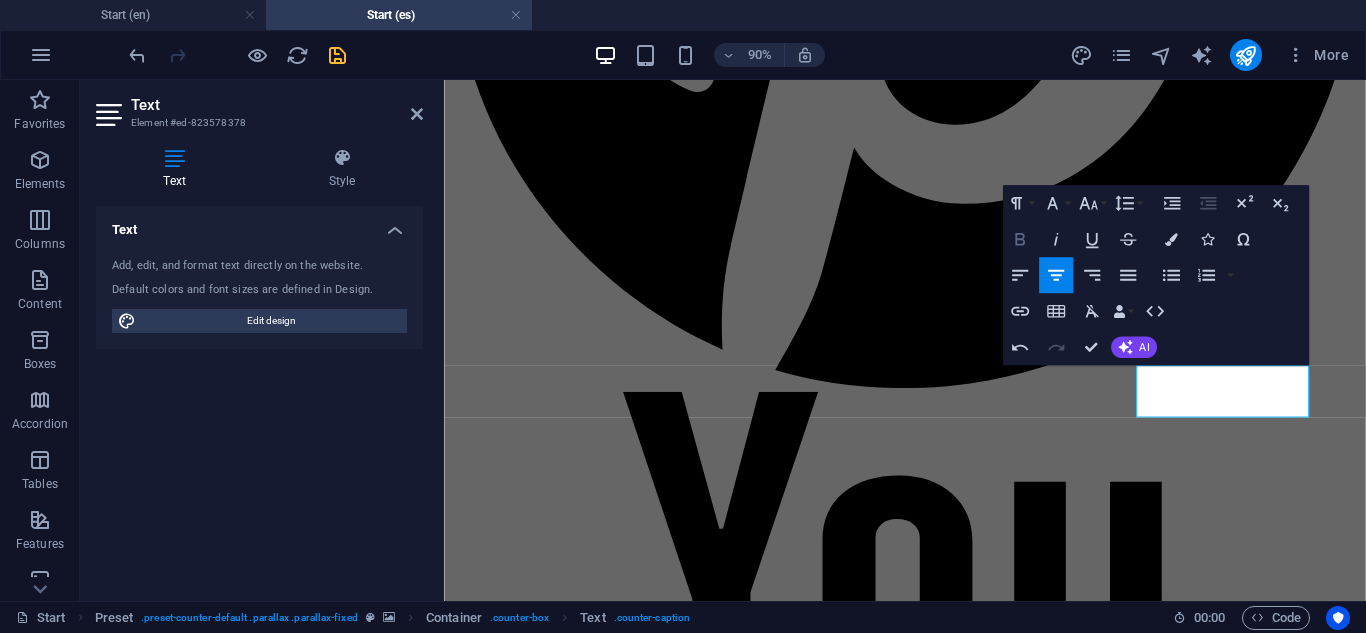 click 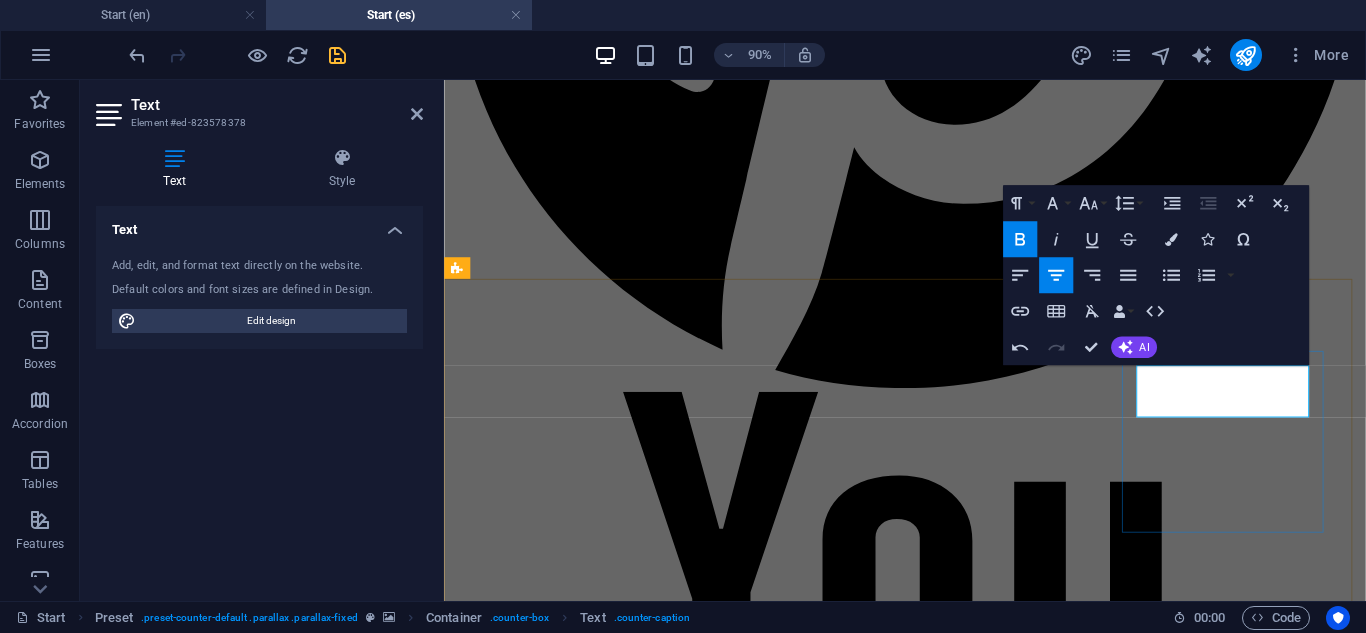click on "Controles y Llaves Inteligentes Configurados 578" at bounding box center [956, 20792] 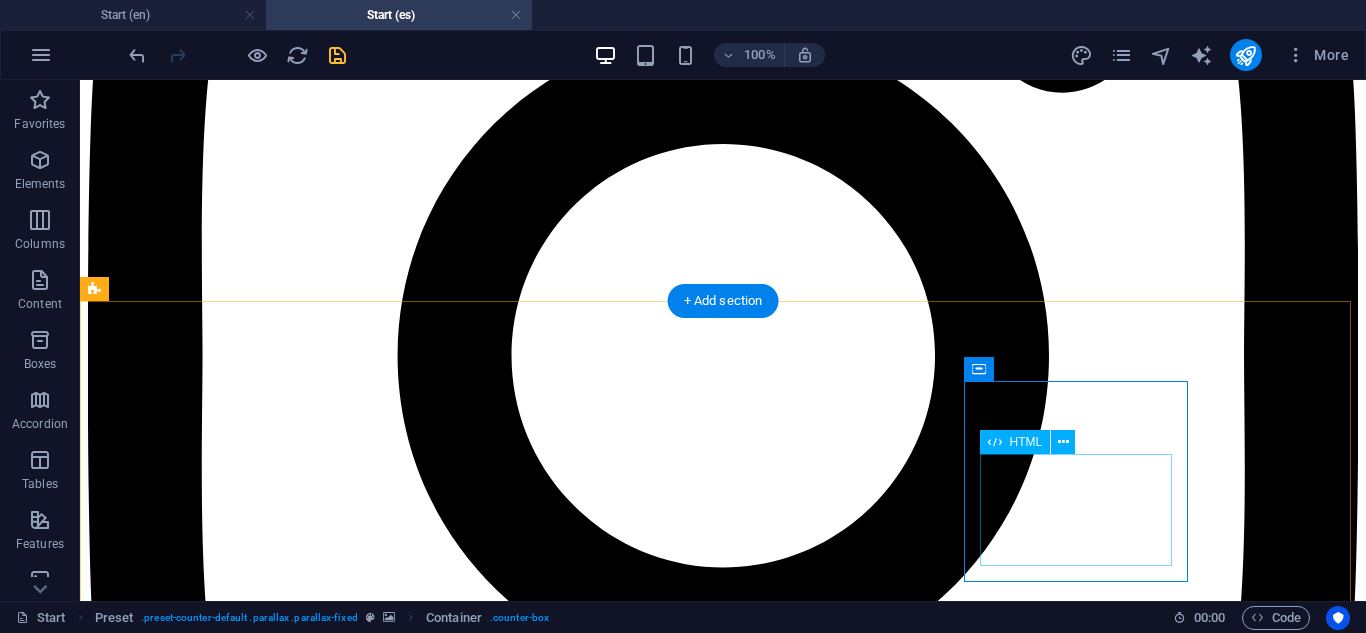 scroll, scrollTop: 6300, scrollLeft: 0, axis: vertical 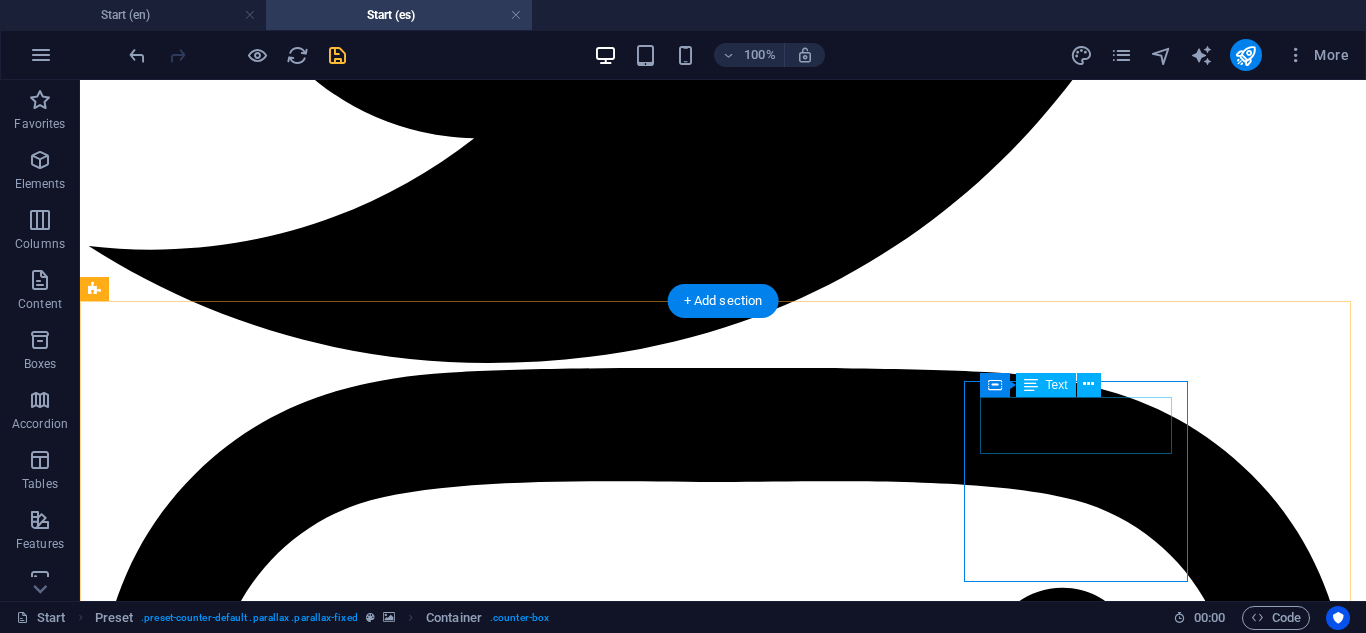 click on "Controles y Llaves Inteligentes Configurados" at bounding box center [723, 24709] 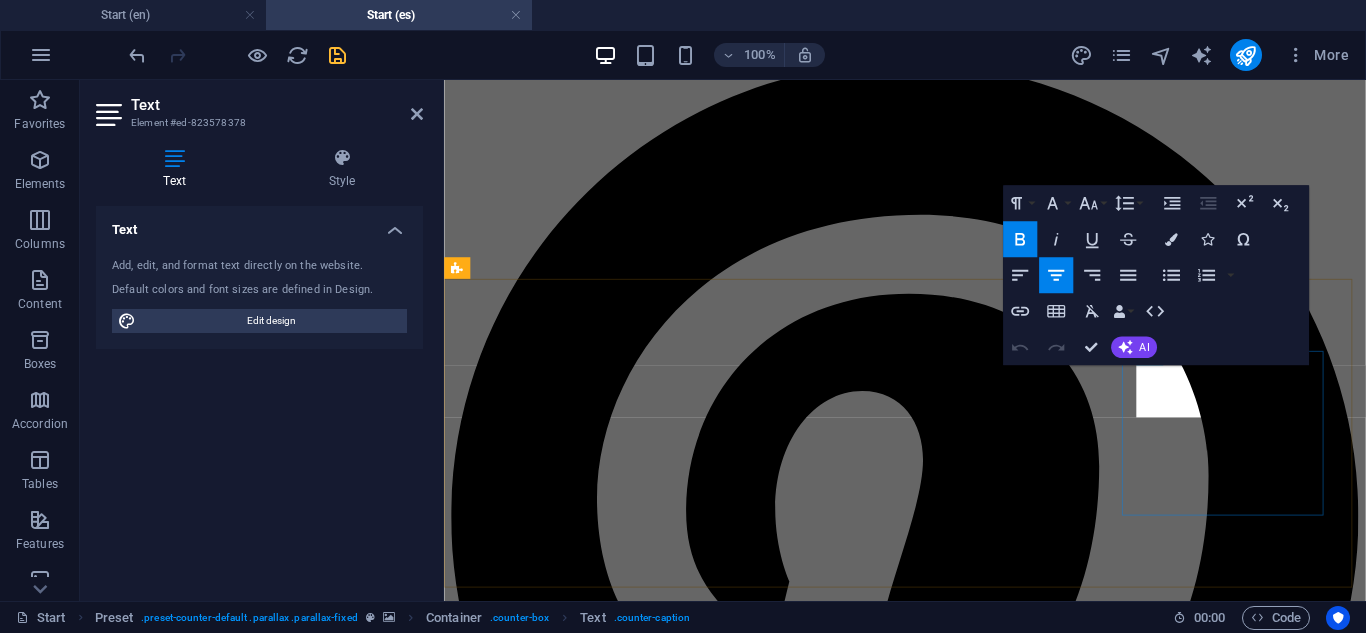 scroll, scrollTop: 6947, scrollLeft: 0, axis: vertical 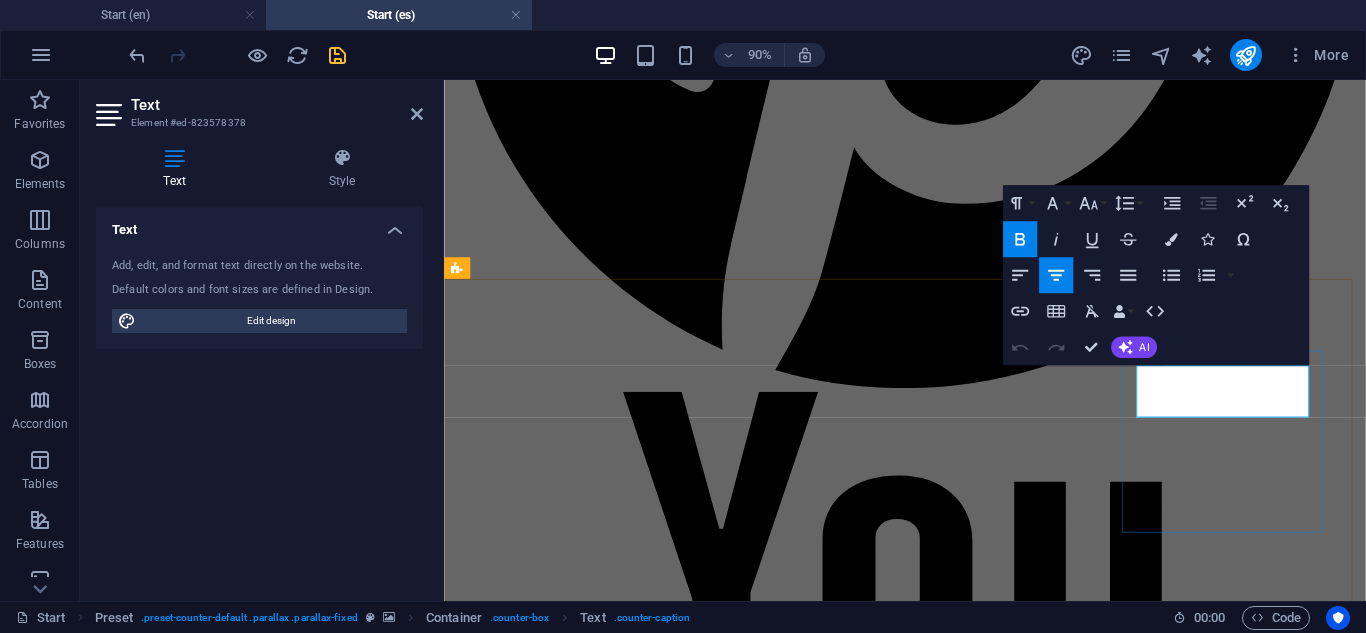 drag, startPoint x: 1378, startPoint y: 441, endPoint x: 1212, endPoint y: 402, distance: 170.51979 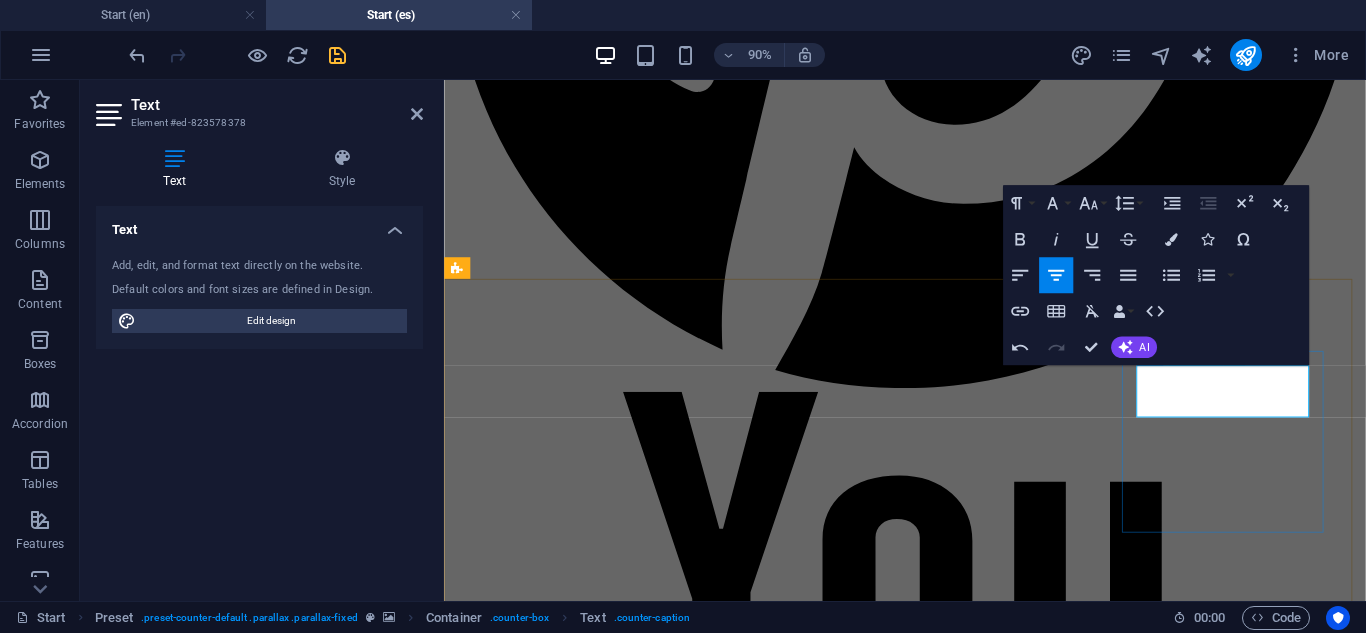 drag, startPoint x: 1357, startPoint y: 445, endPoint x: 1215, endPoint y: 402, distance: 148.36778 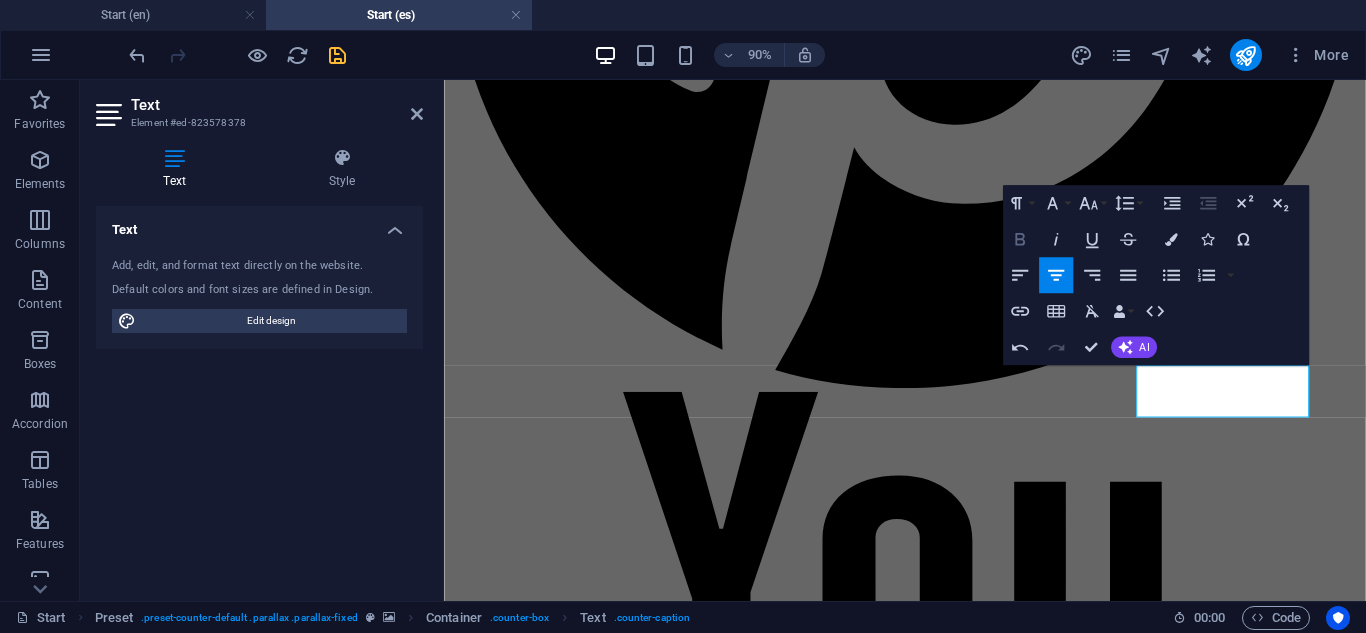 click 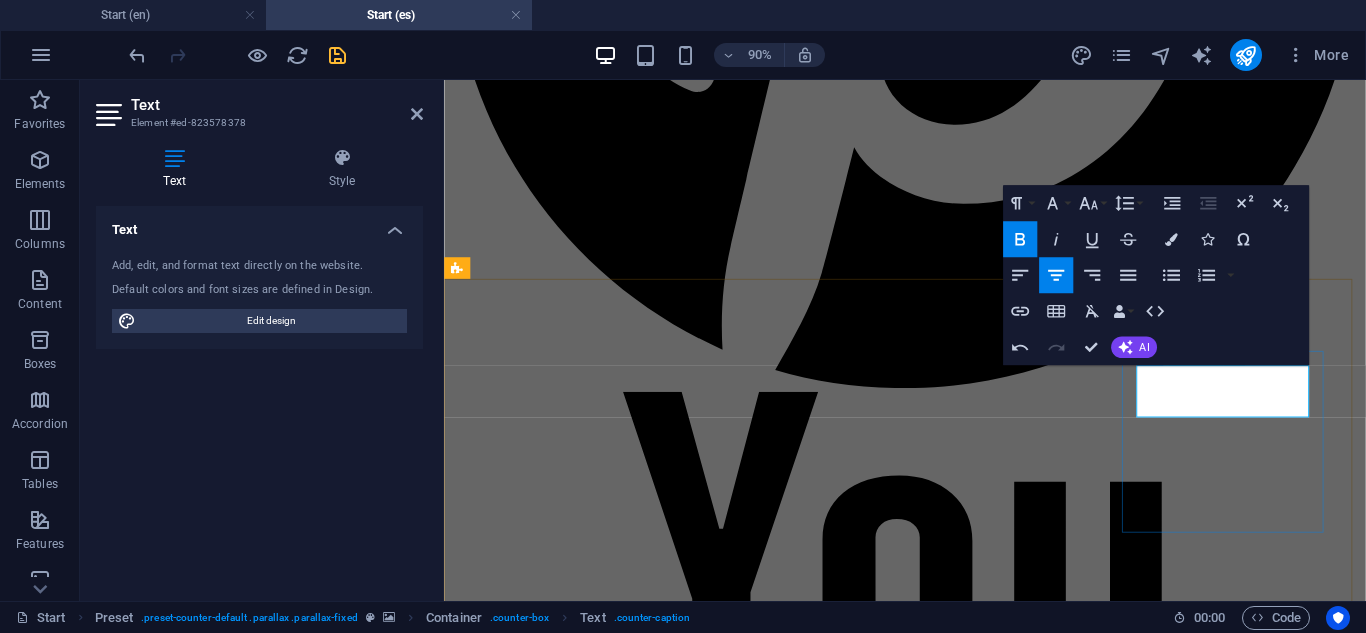 click on "Configuración de Fobs y Mandos a Distancia" at bounding box center (956, 20774) 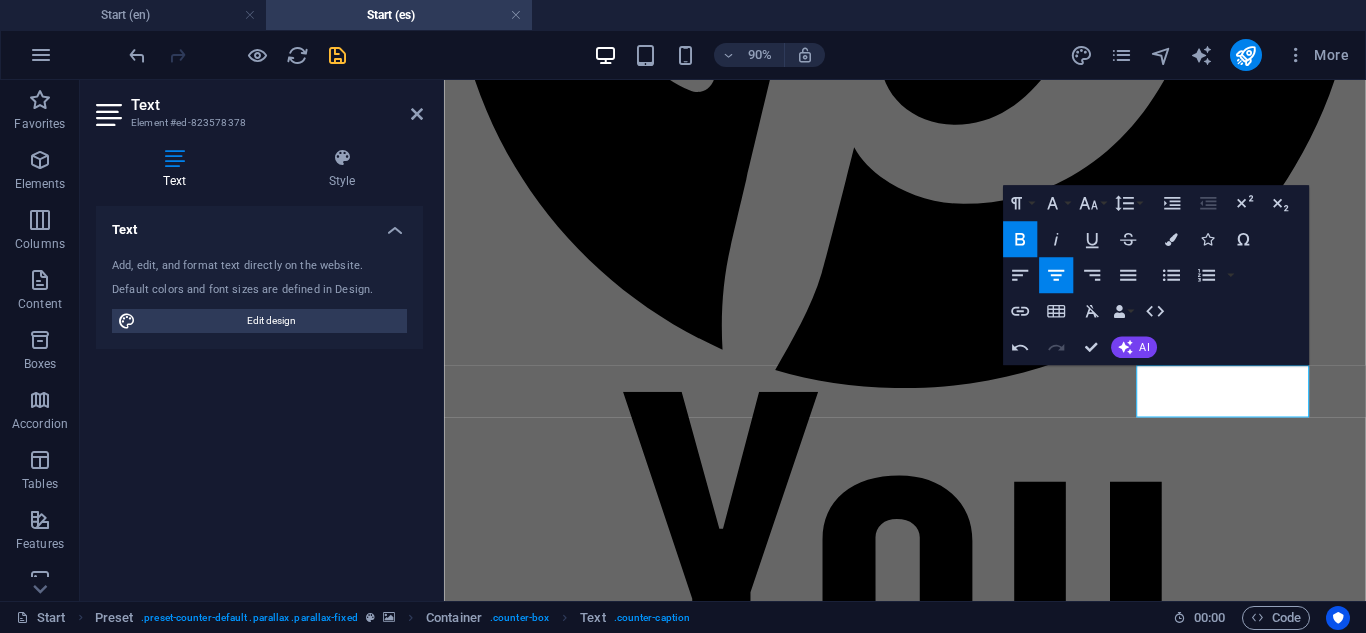 drag, startPoint x: 1205, startPoint y: 419, endPoint x: 445, endPoint y: 144, distance: 808.2234 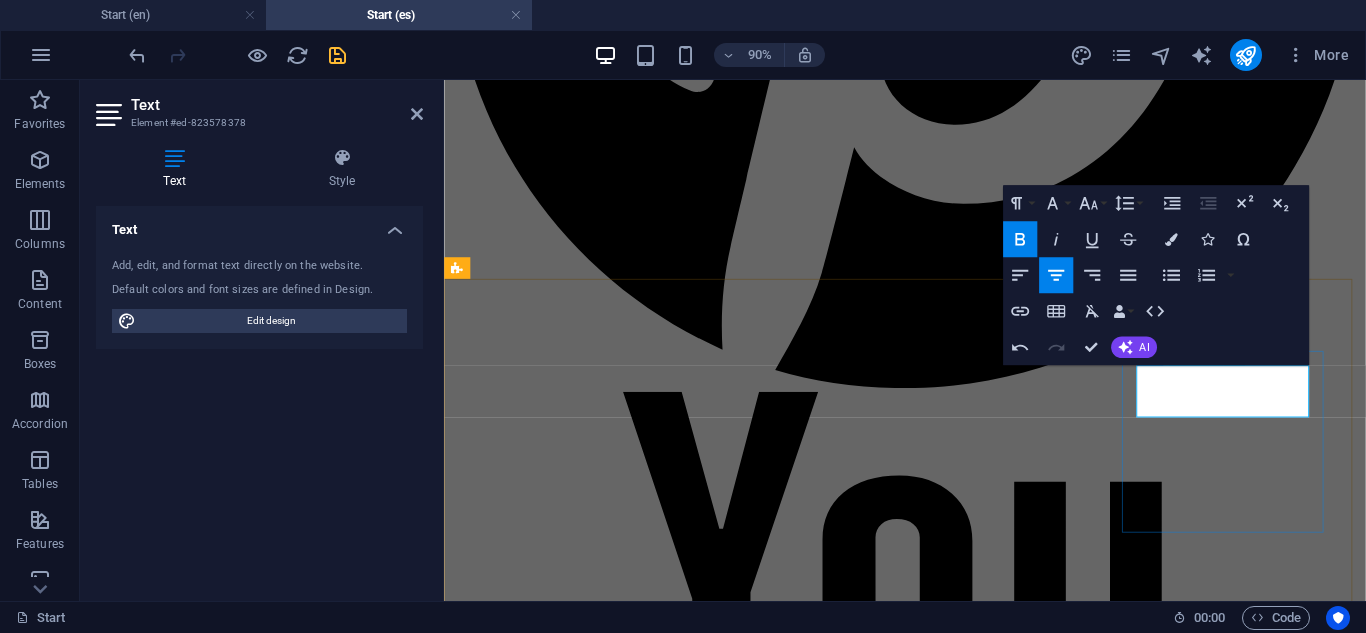 drag, startPoint x: 1380, startPoint y: 443, endPoint x: 1207, endPoint y: 401, distance: 178.02528 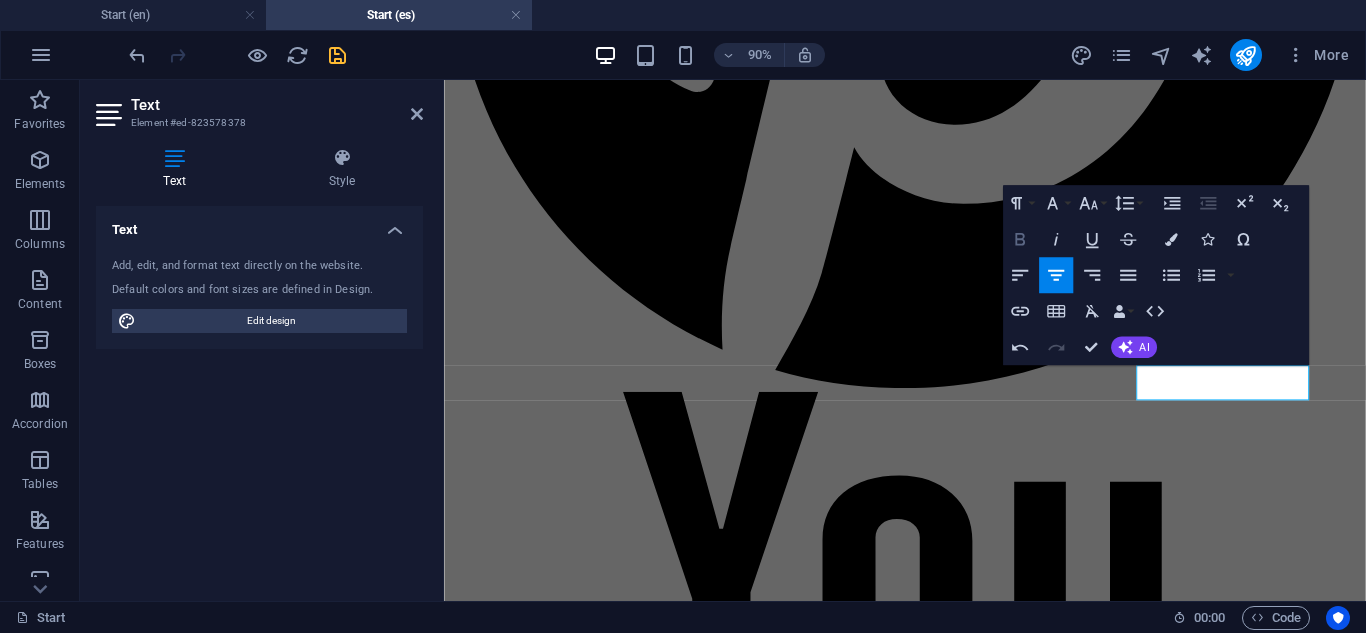 click 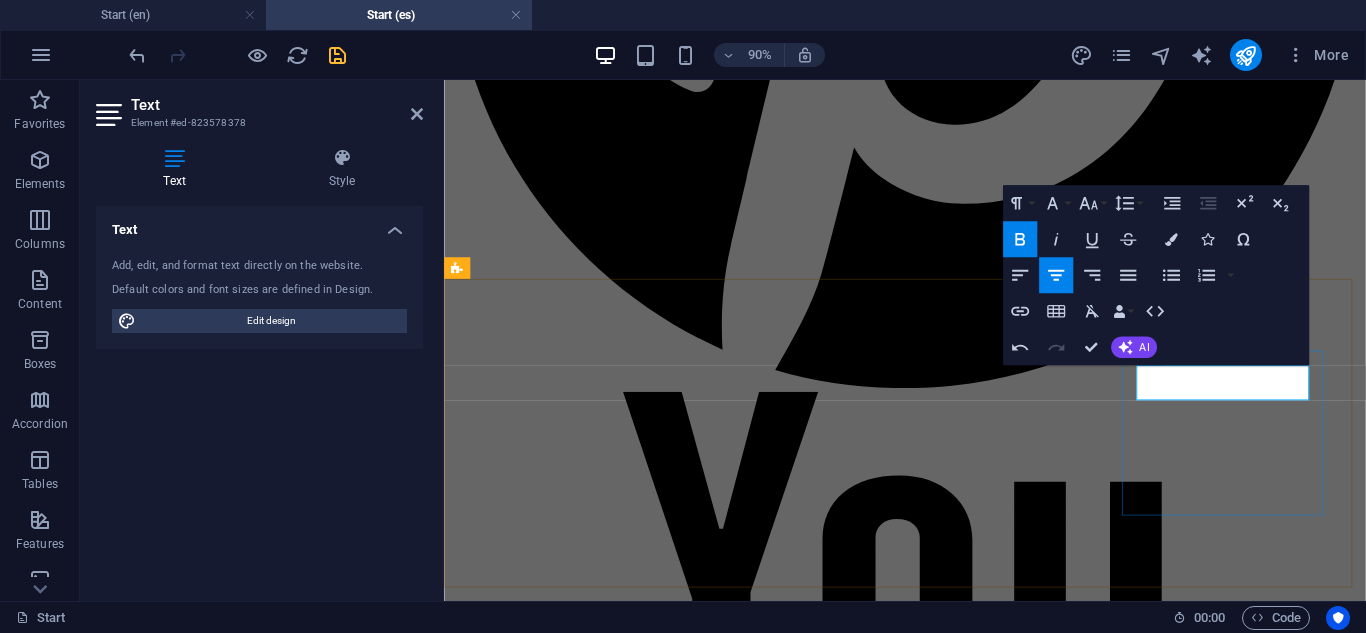drag, startPoint x: 1369, startPoint y: 419, endPoint x: 1229, endPoint y: 408, distance: 140.43147 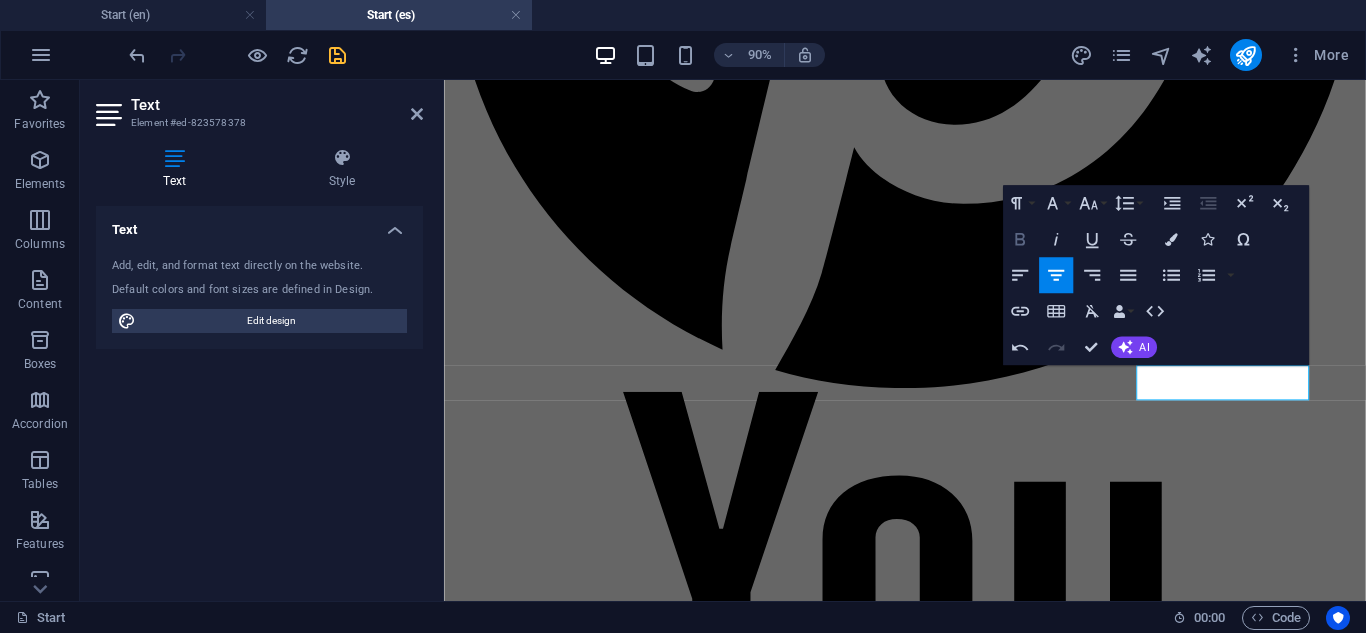 click 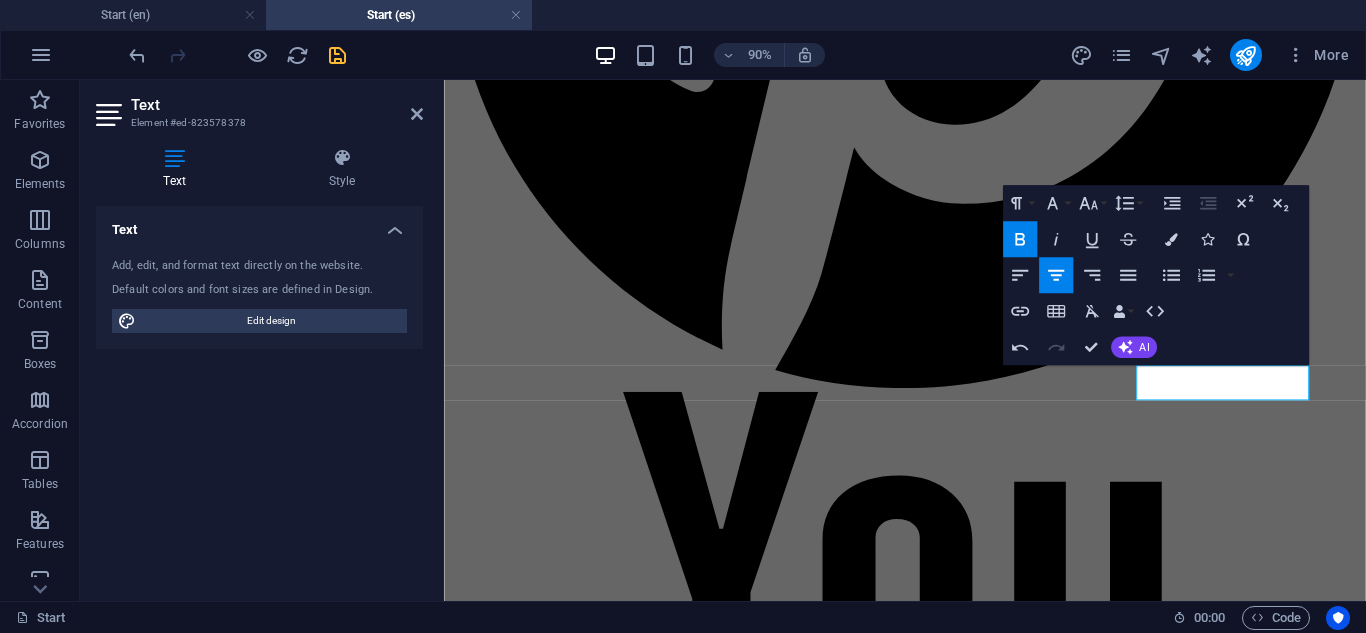 click at bounding box center [956, 20562] 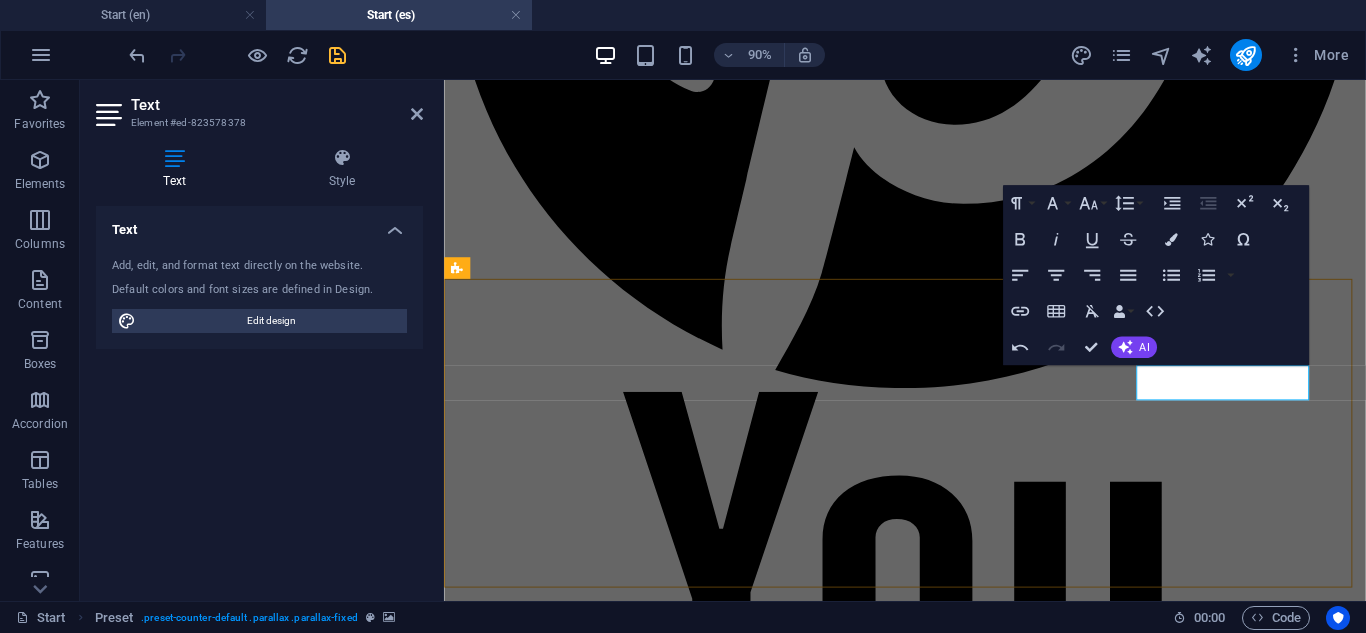scroll, scrollTop: 6300, scrollLeft: 0, axis: vertical 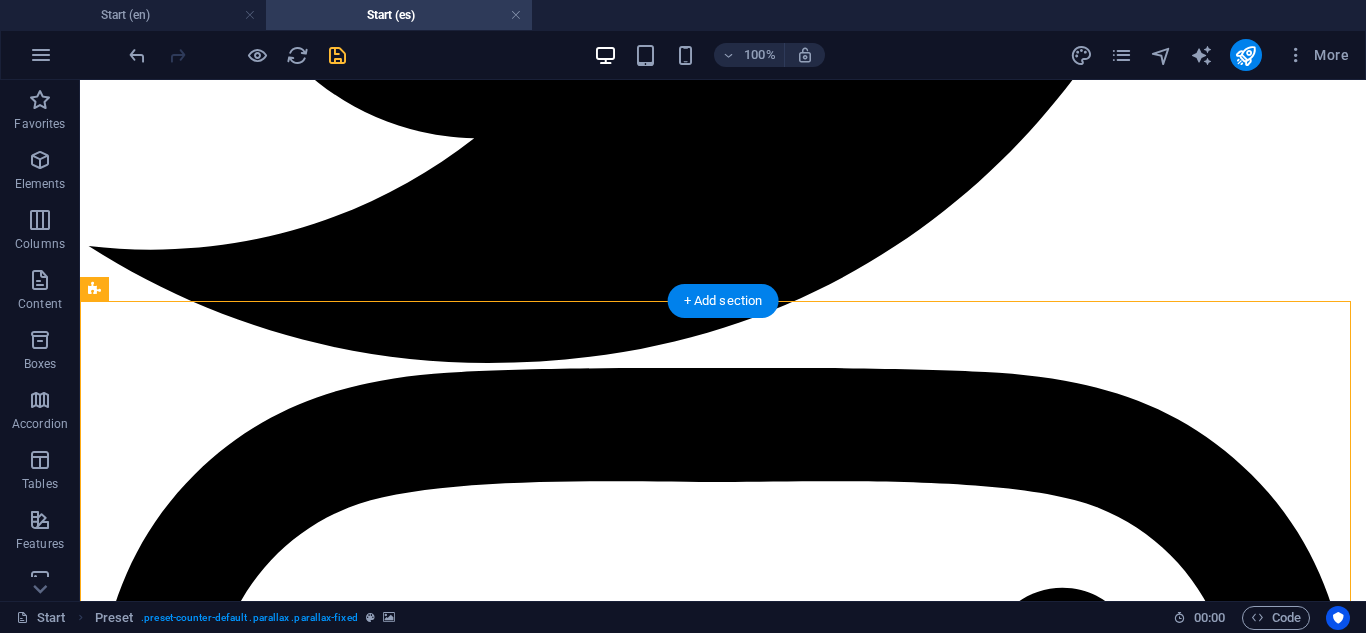 click at bounding box center [723, 24496] 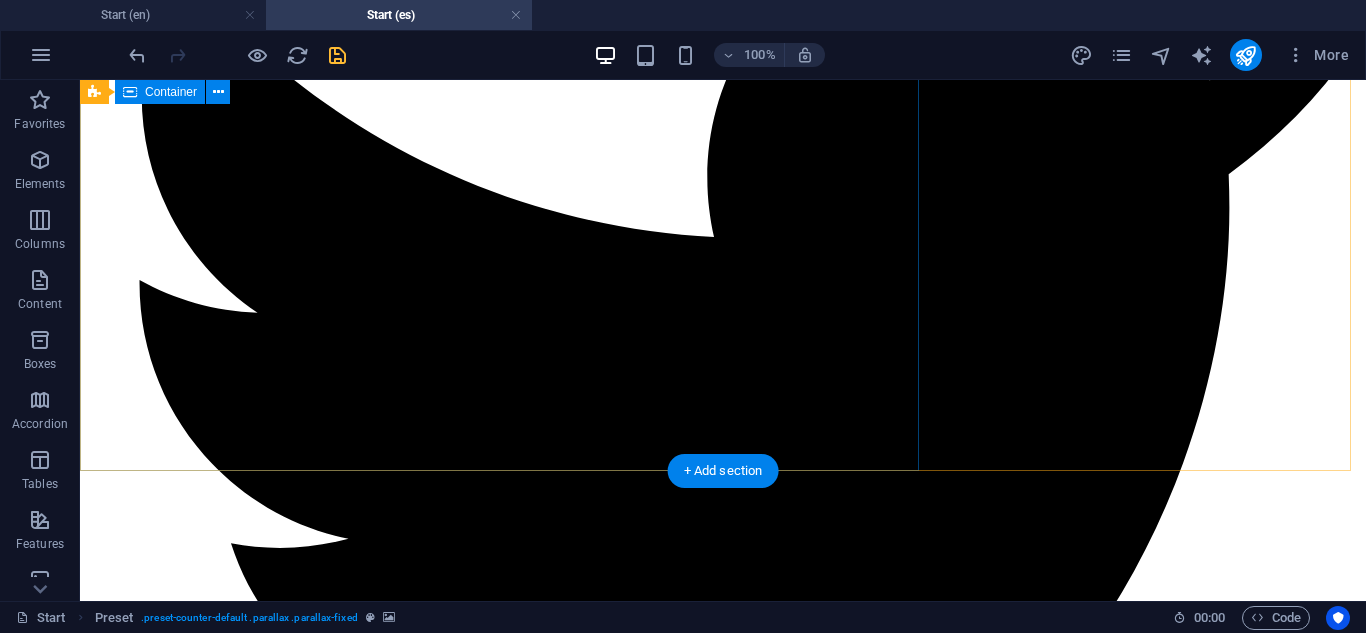 scroll, scrollTop: 5700, scrollLeft: 0, axis: vertical 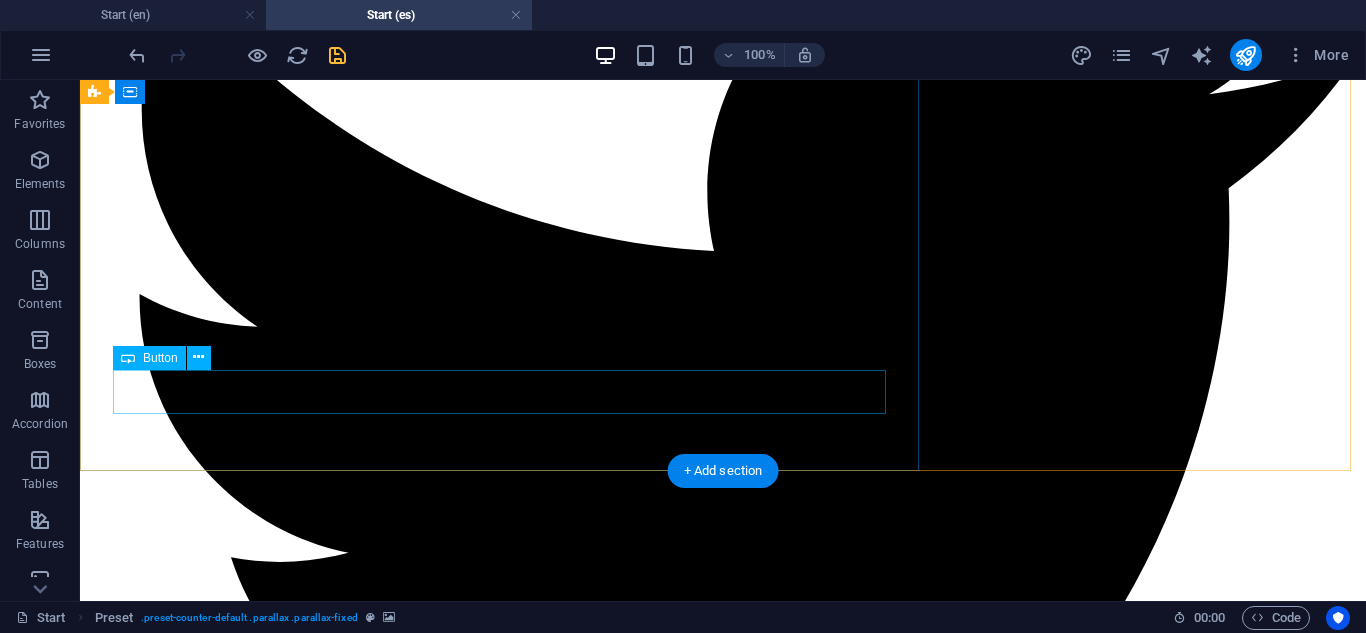 click on "¿Necesitas ayuda? Llama ahora" at bounding box center (723, 24170) 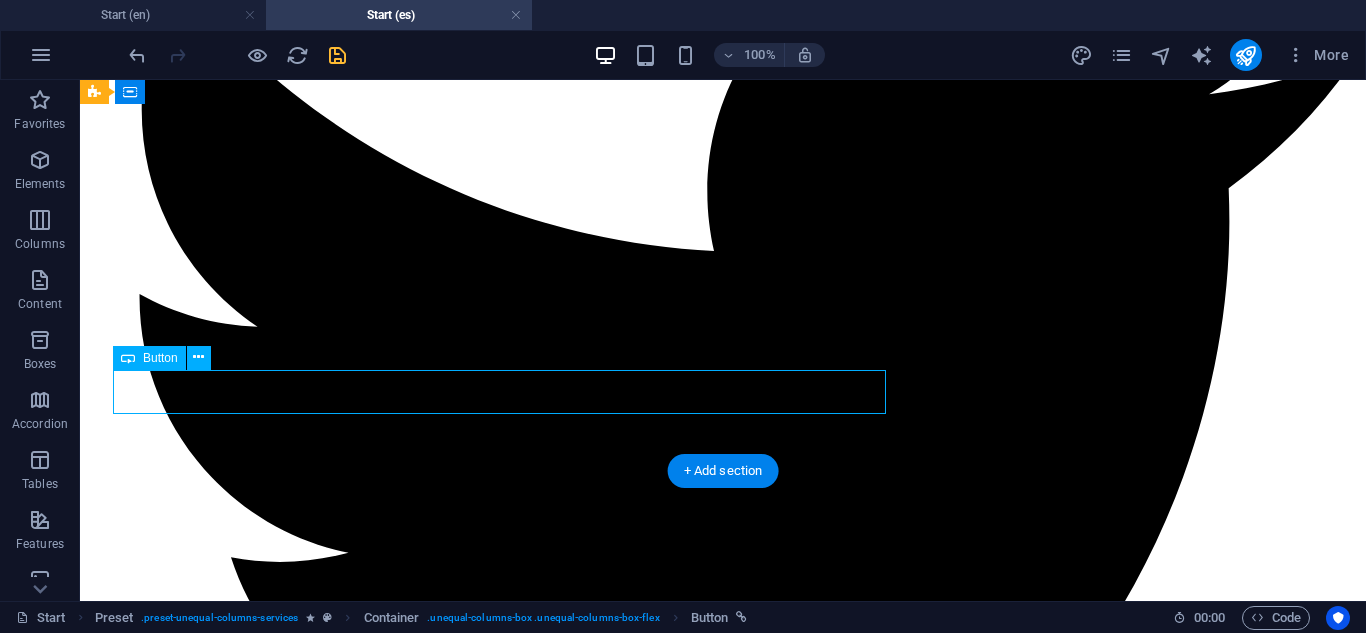 click on "¿Necesitas ayuda? Llama ahora" at bounding box center [723, 24170] 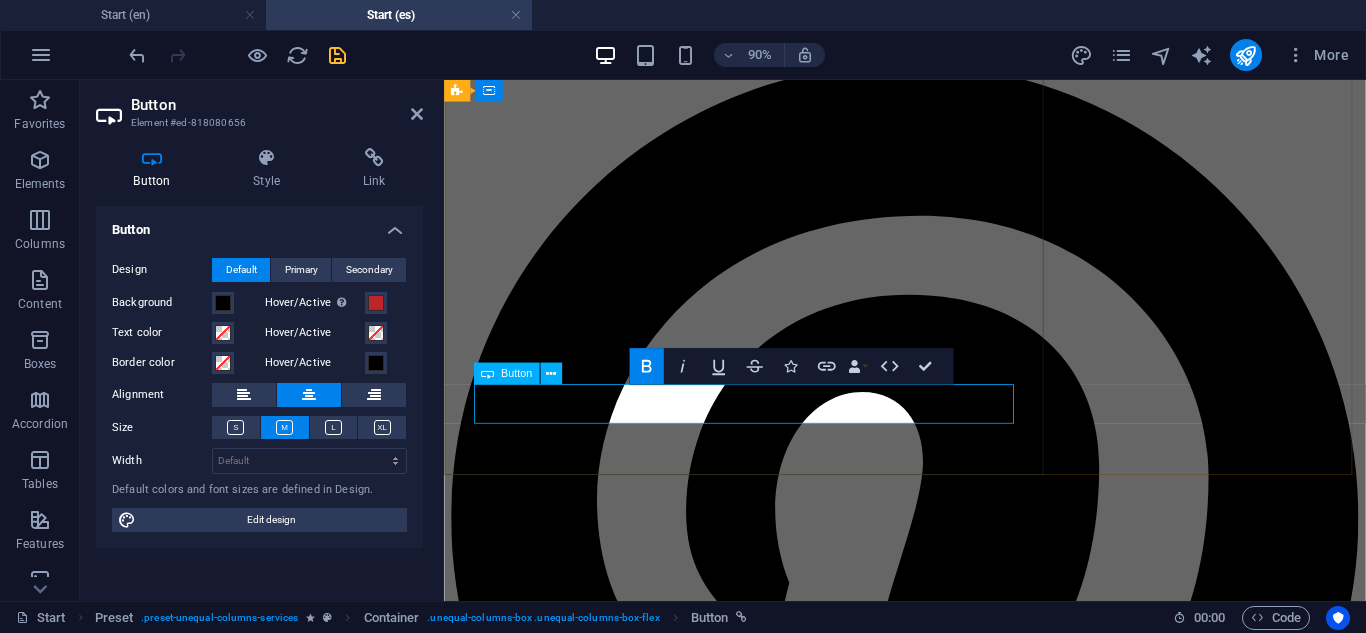 scroll, scrollTop: 6799, scrollLeft: 0, axis: vertical 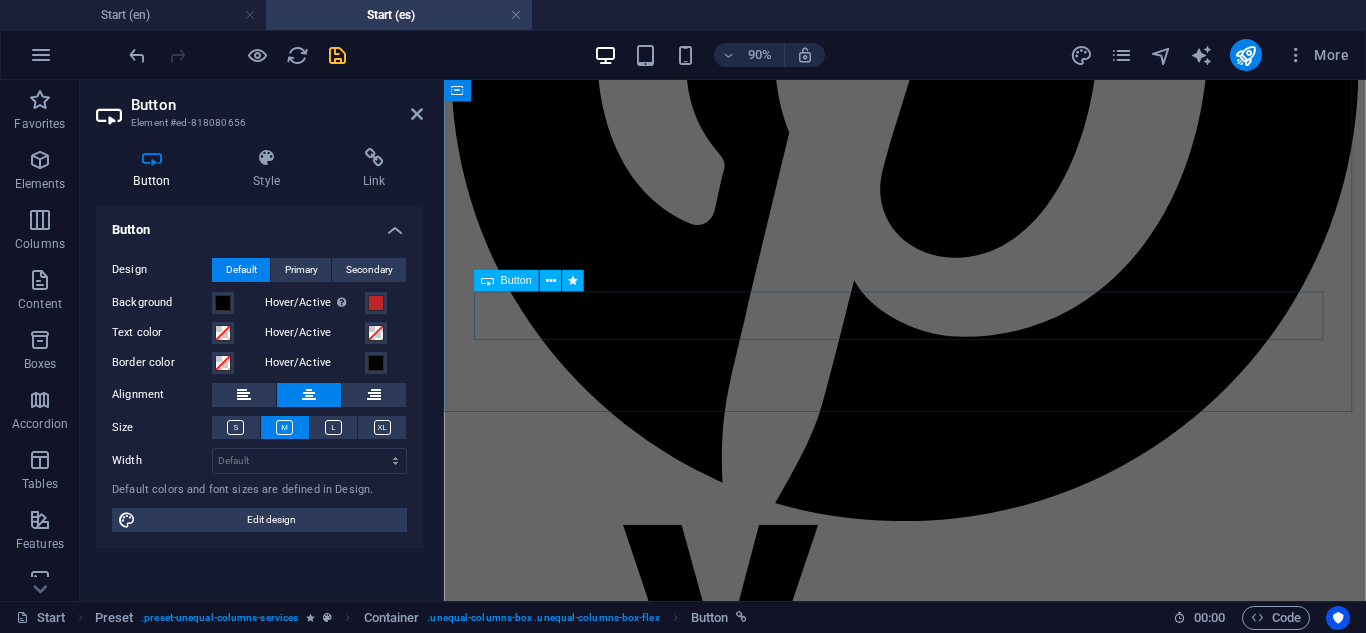 click on "Need Help? Tap to Call" at bounding box center (956, 20685) 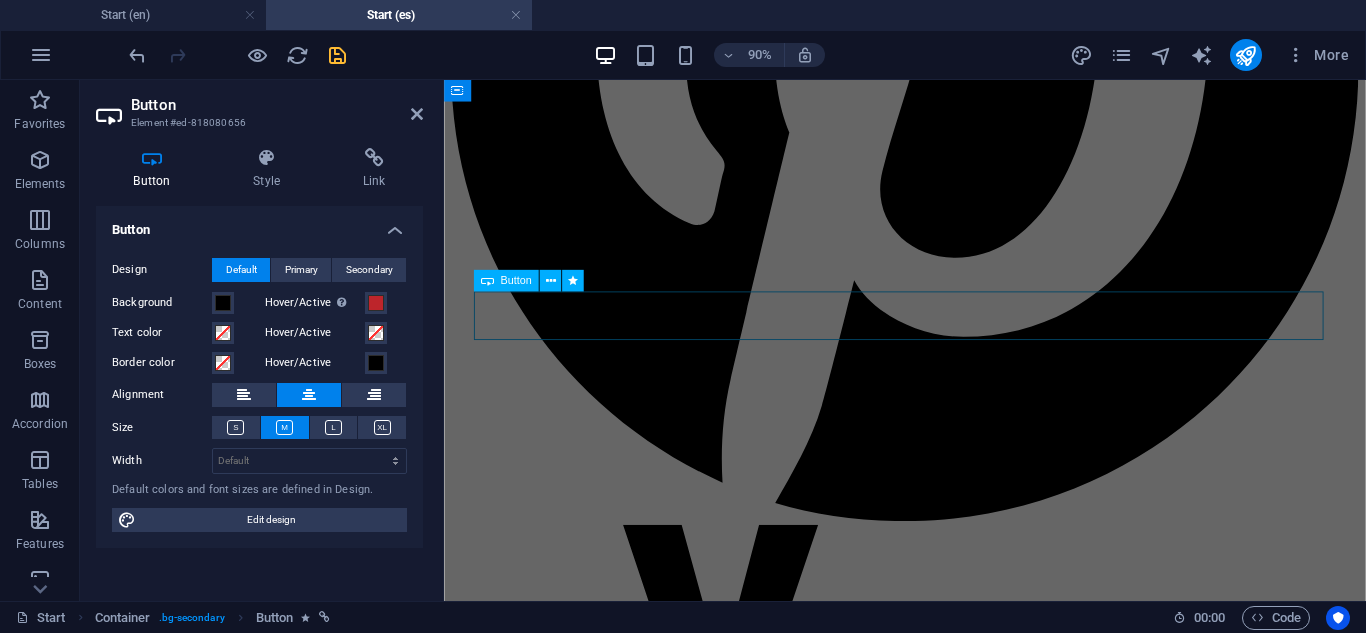 click on "Need Help? Tap to Call" at bounding box center (956, 20685) 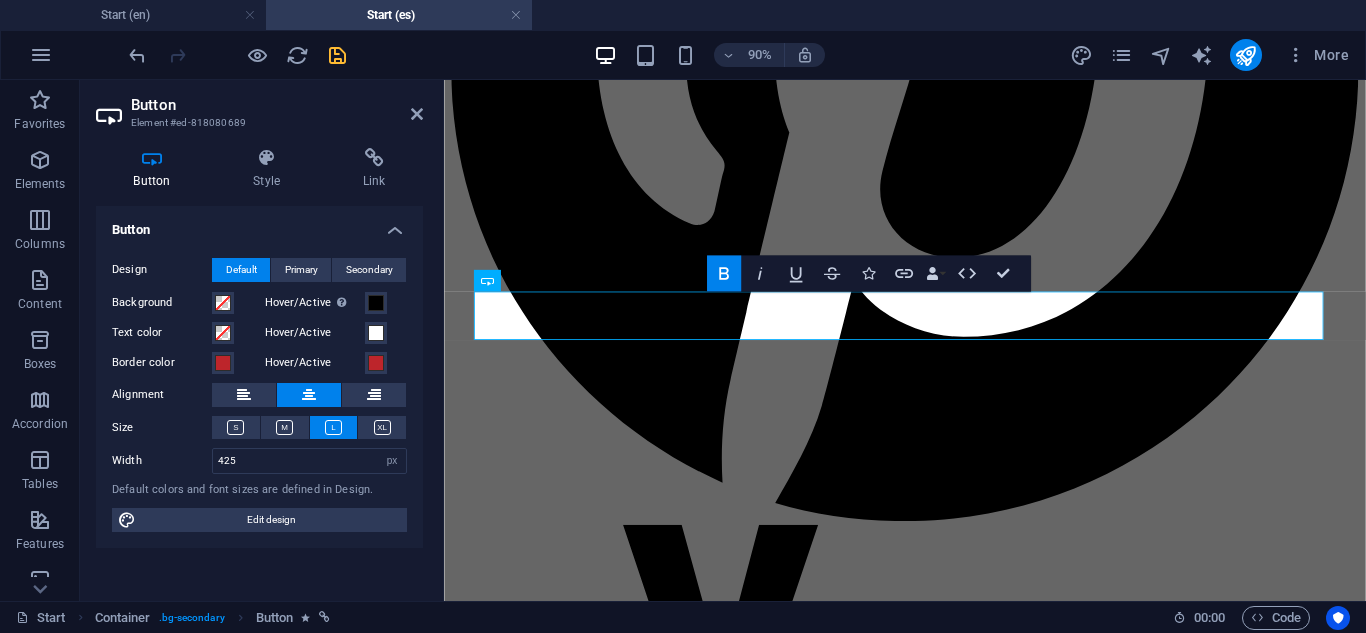 click at bounding box center (956, 20710) 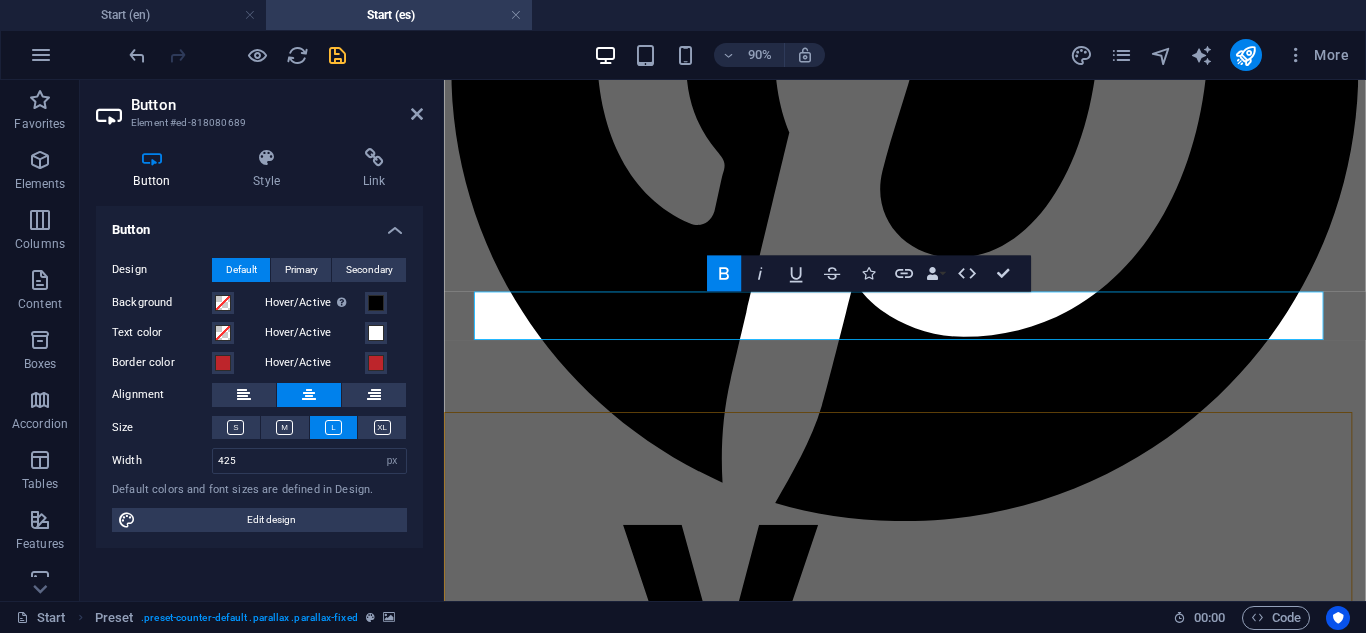 scroll, scrollTop: 6152, scrollLeft: 0, axis: vertical 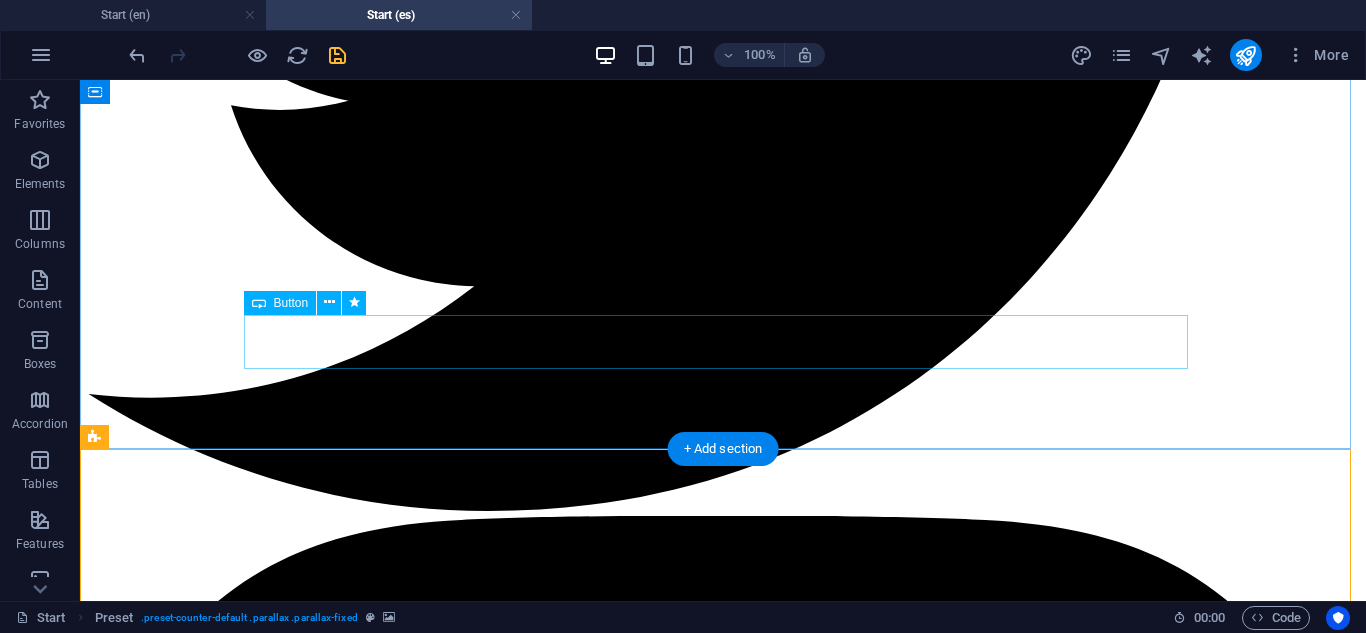 click on "¿Necesitas ayuda? Llama ahora" at bounding box center [723, 24619] 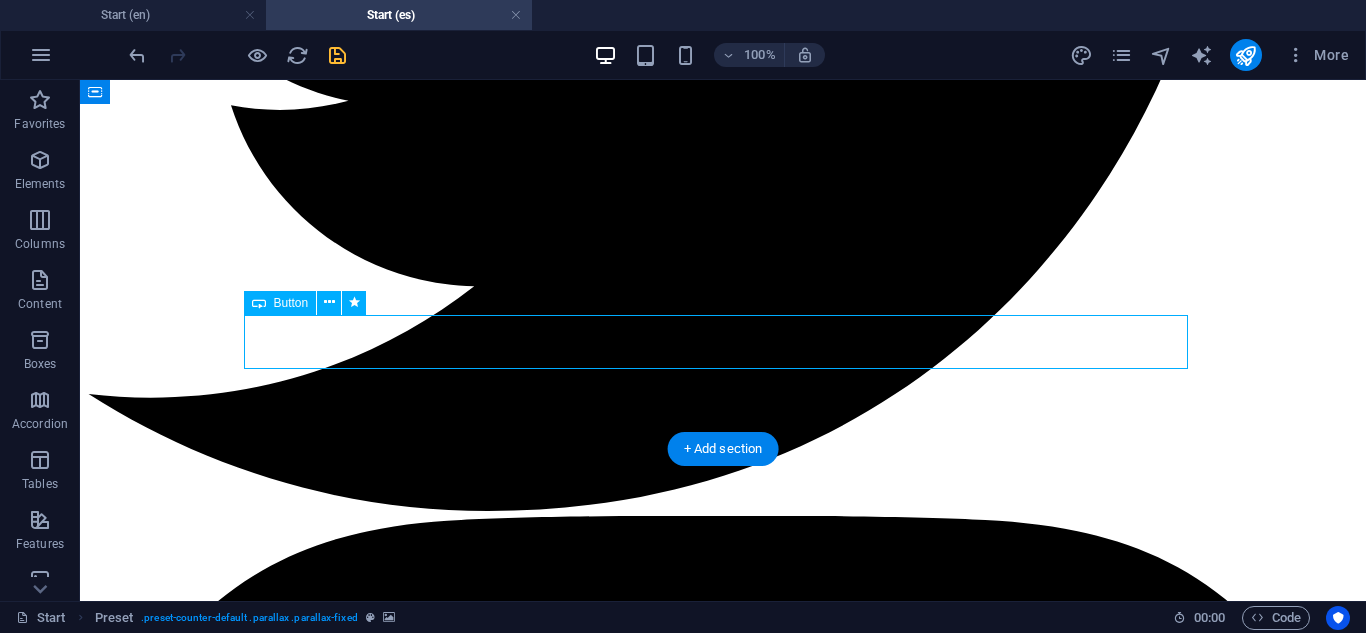 click on "¿Necesitas ayuda? Llama ahora" at bounding box center [723, 24619] 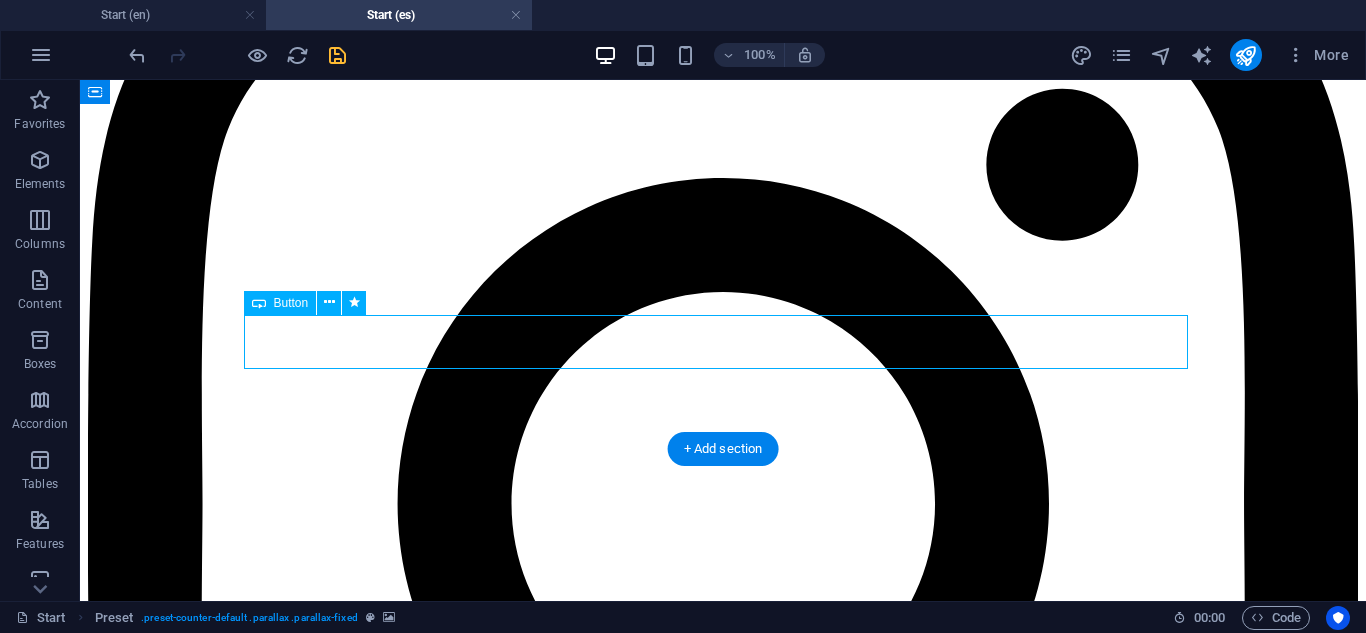 select on "px" 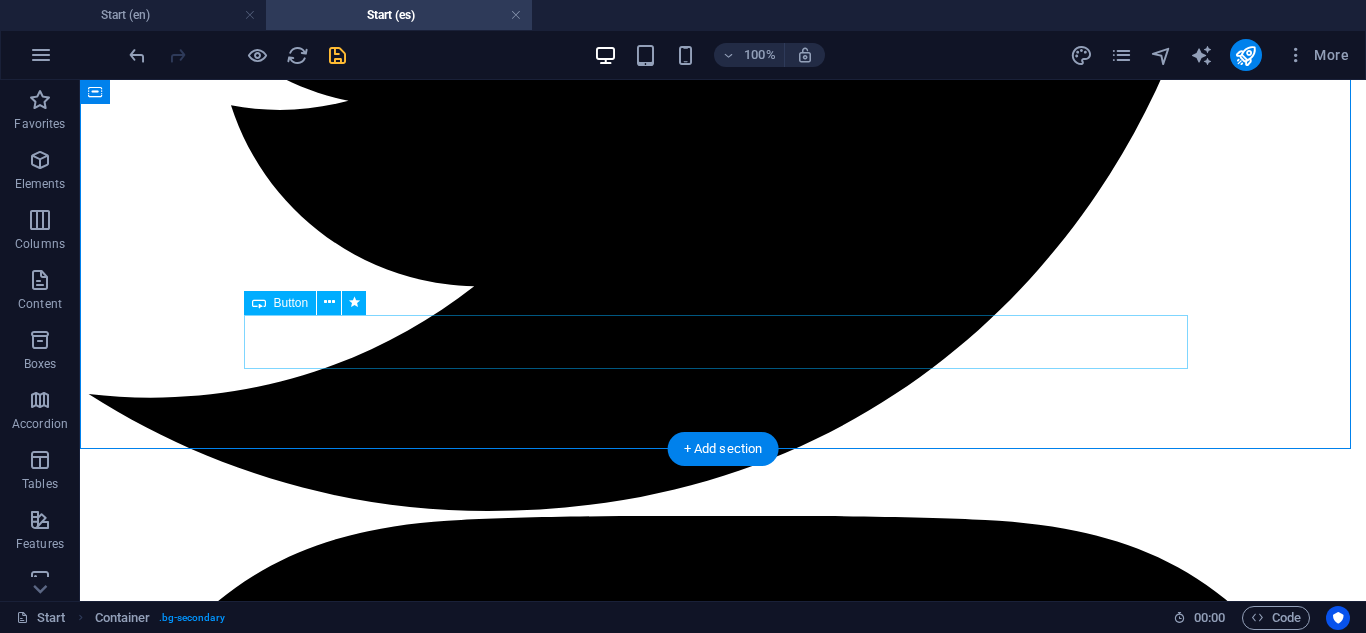 click on "¿Necesitas ayuda? Llama ahora" at bounding box center [723, 25234] 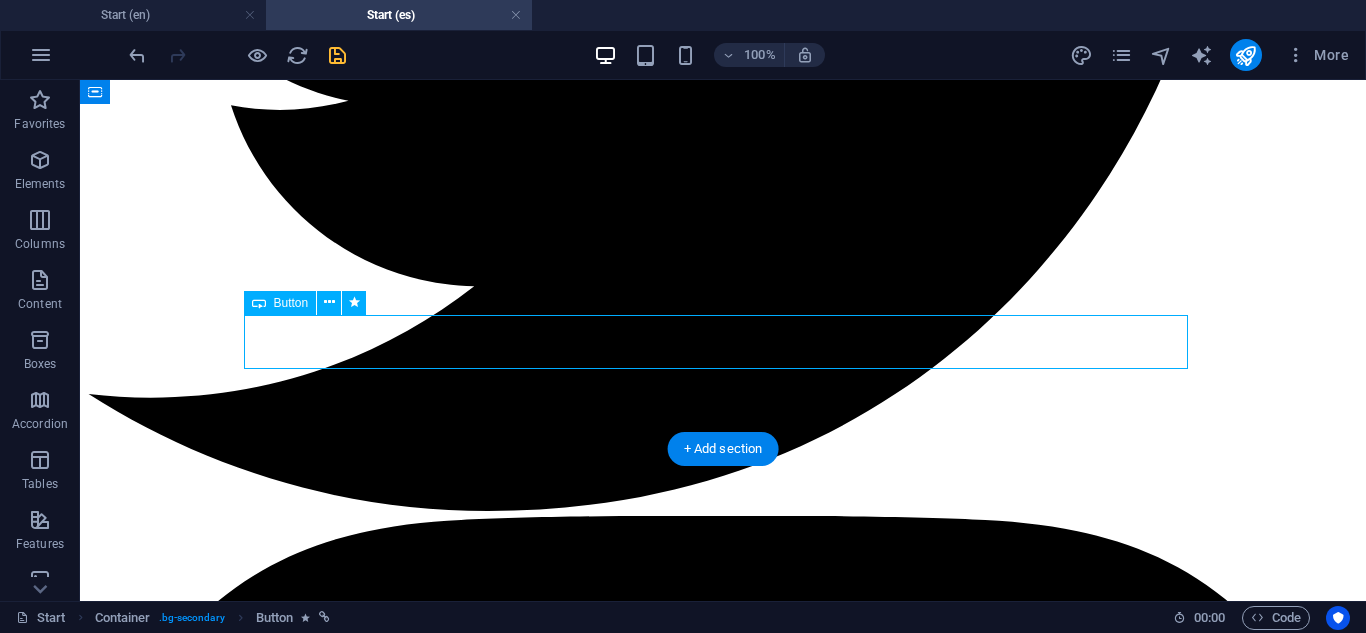click on "¿Necesitas ayuda? Llama ahora" at bounding box center [723, 25234] 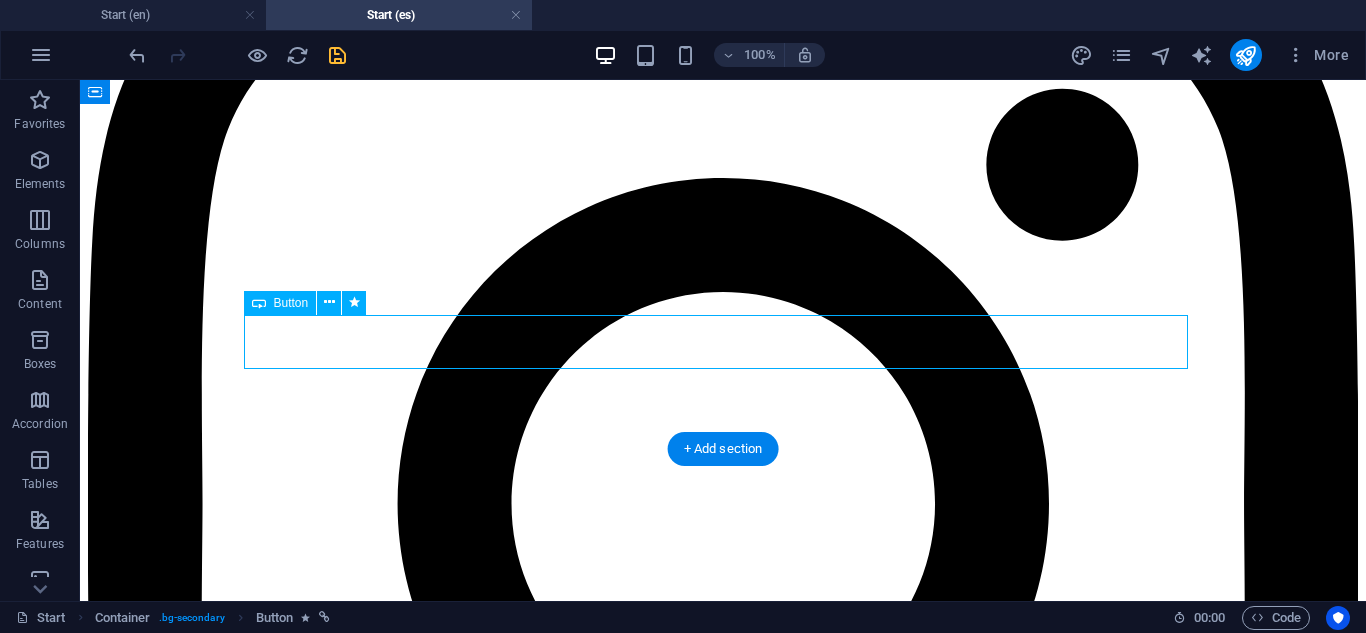 select on "px" 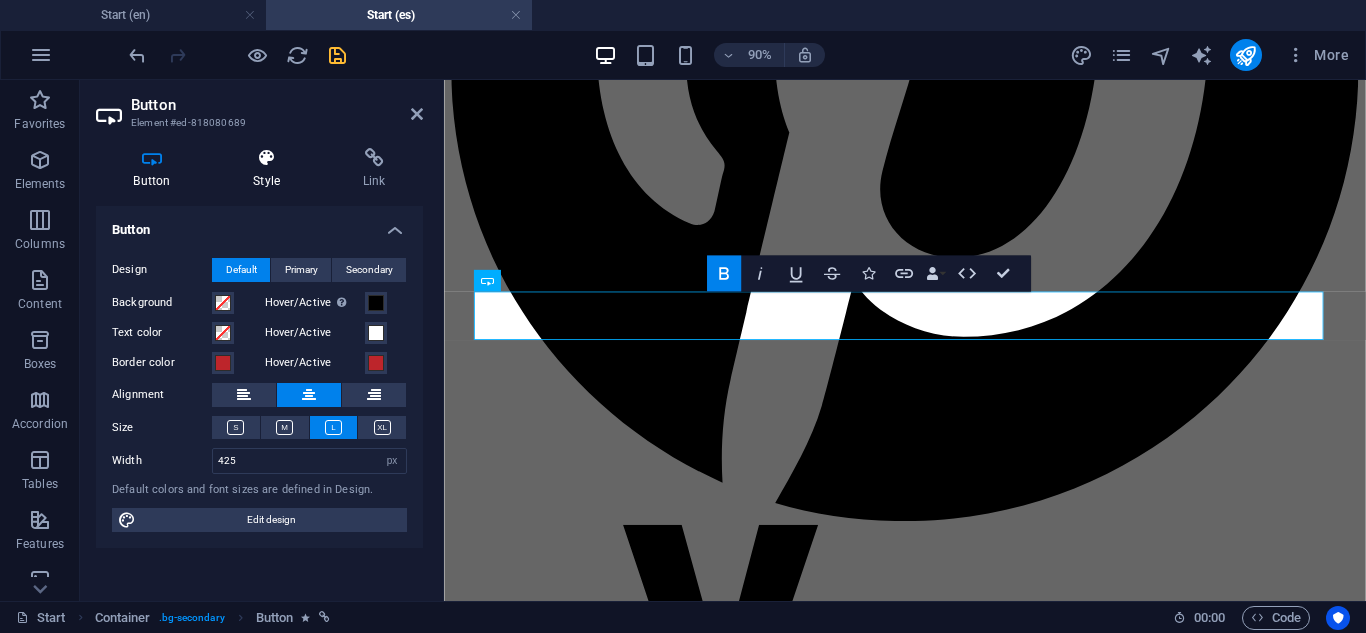 click on "Style" at bounding box center (271, 169) 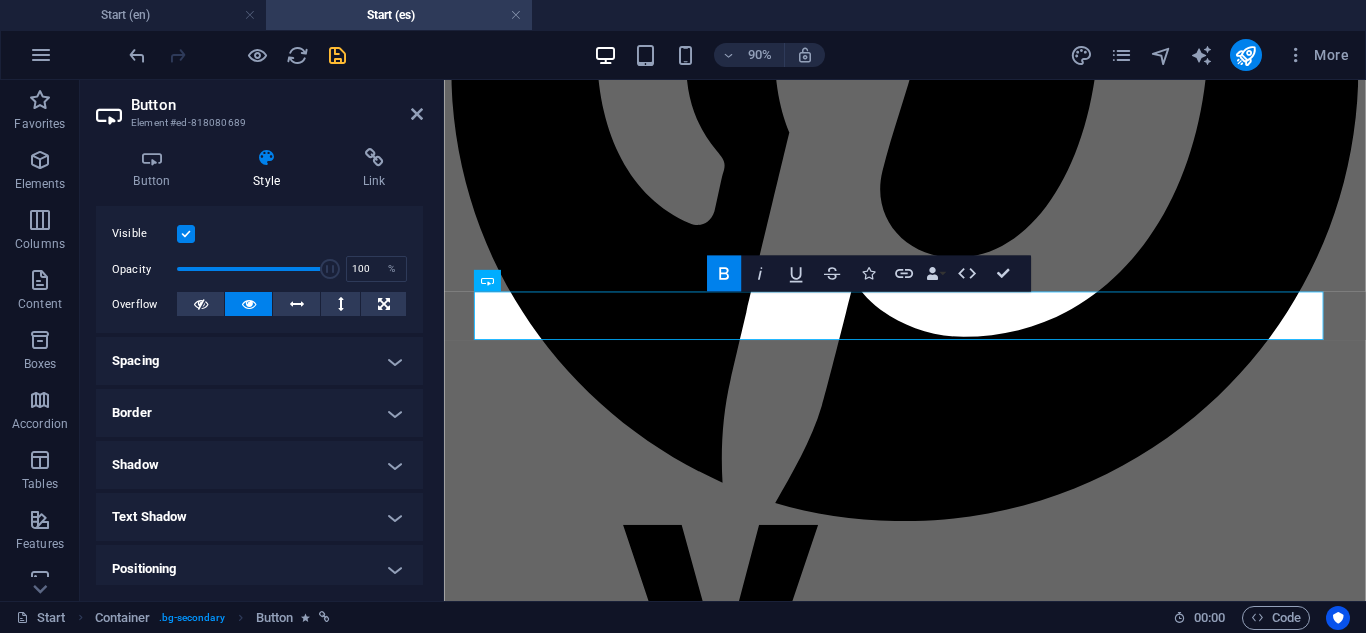 scroll, scrollTop: 300, scrollLeft: 0, axis: vertical 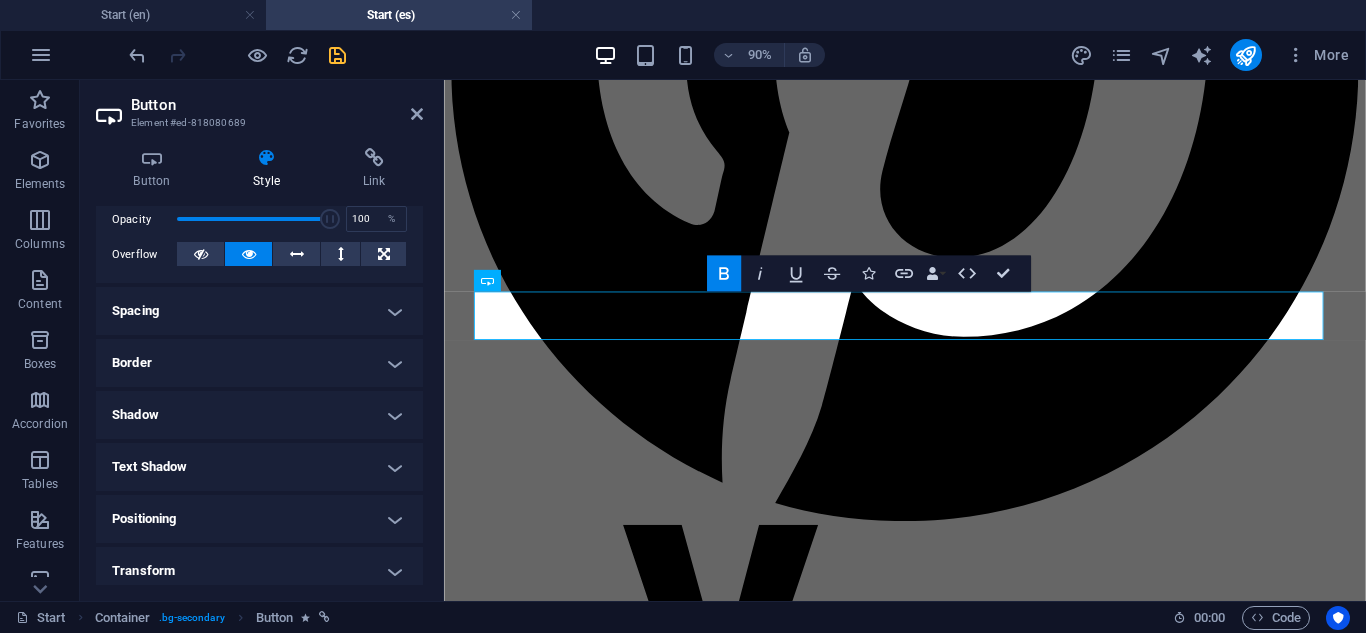 click on "Border" at bounding box center (259, 363) 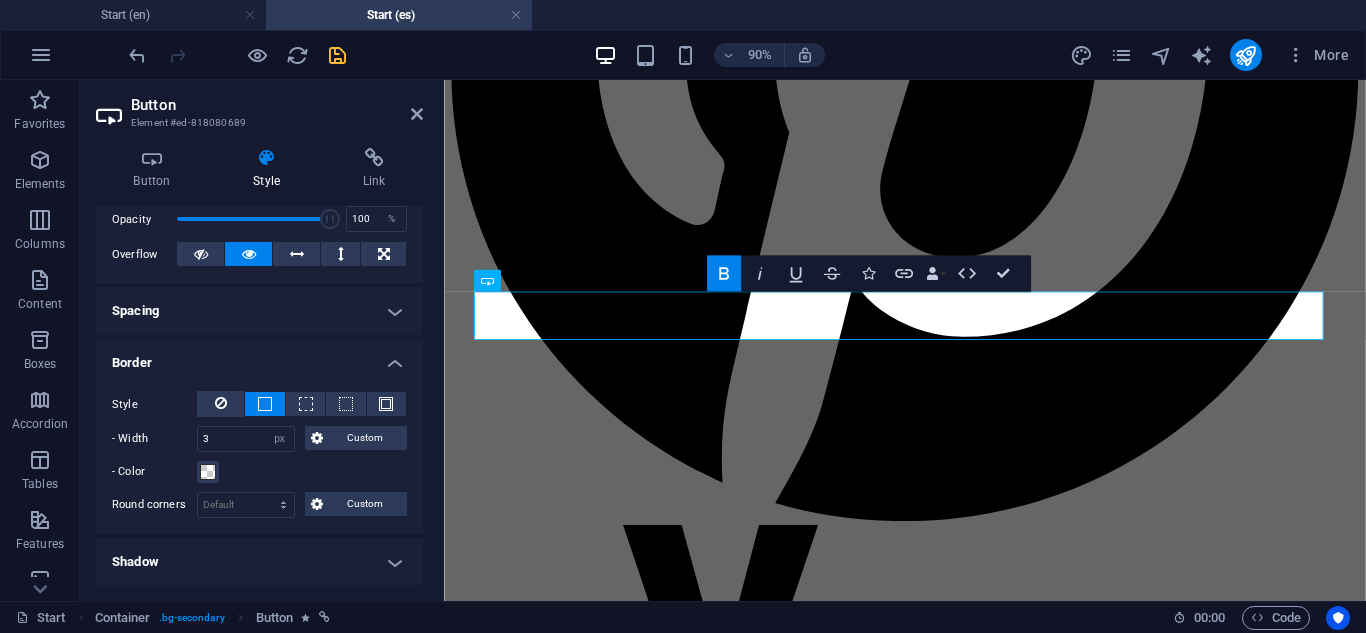 click on "Border" at bounding box center (259, 357) 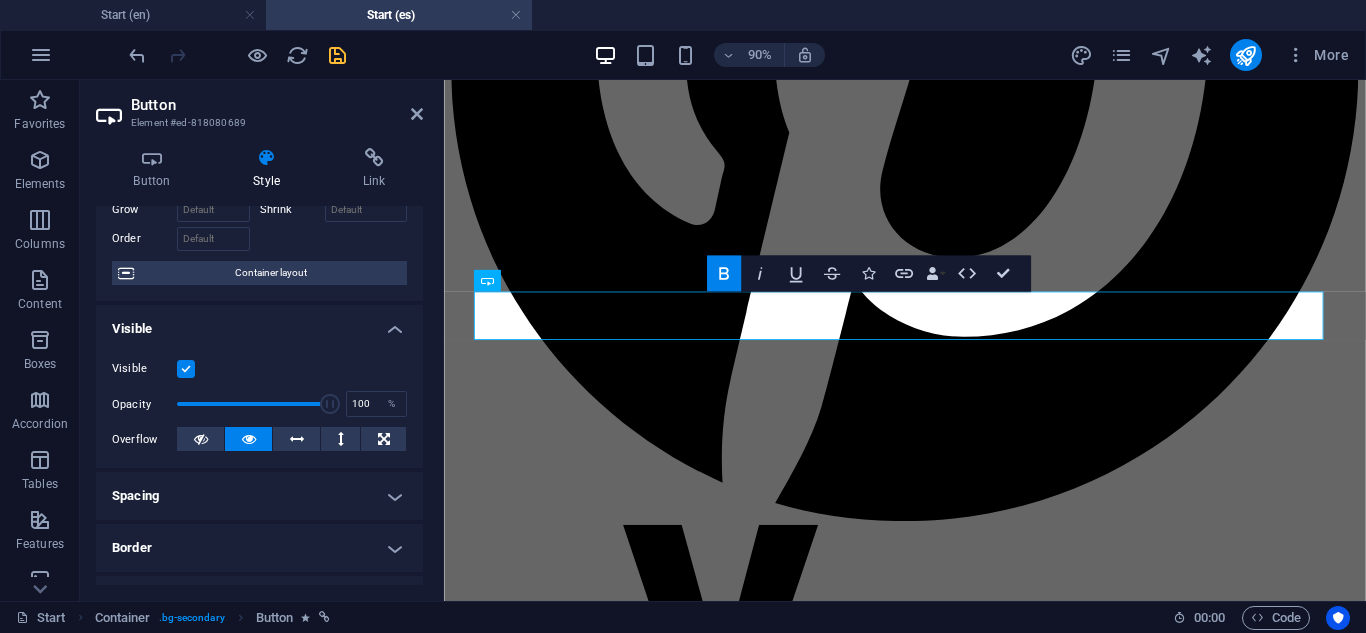 scroll, scrollTop: 200, scrollLeft: 0, axis: vertical 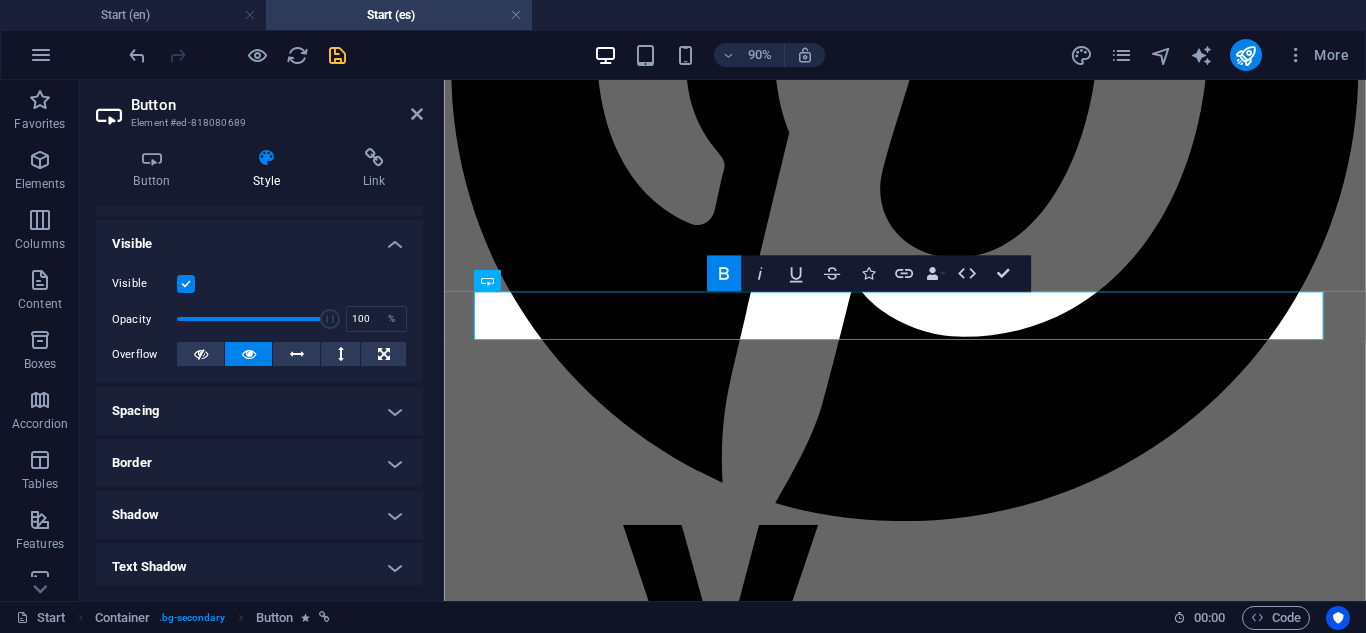 click on "Spacing" at bounding box center [259, 411] 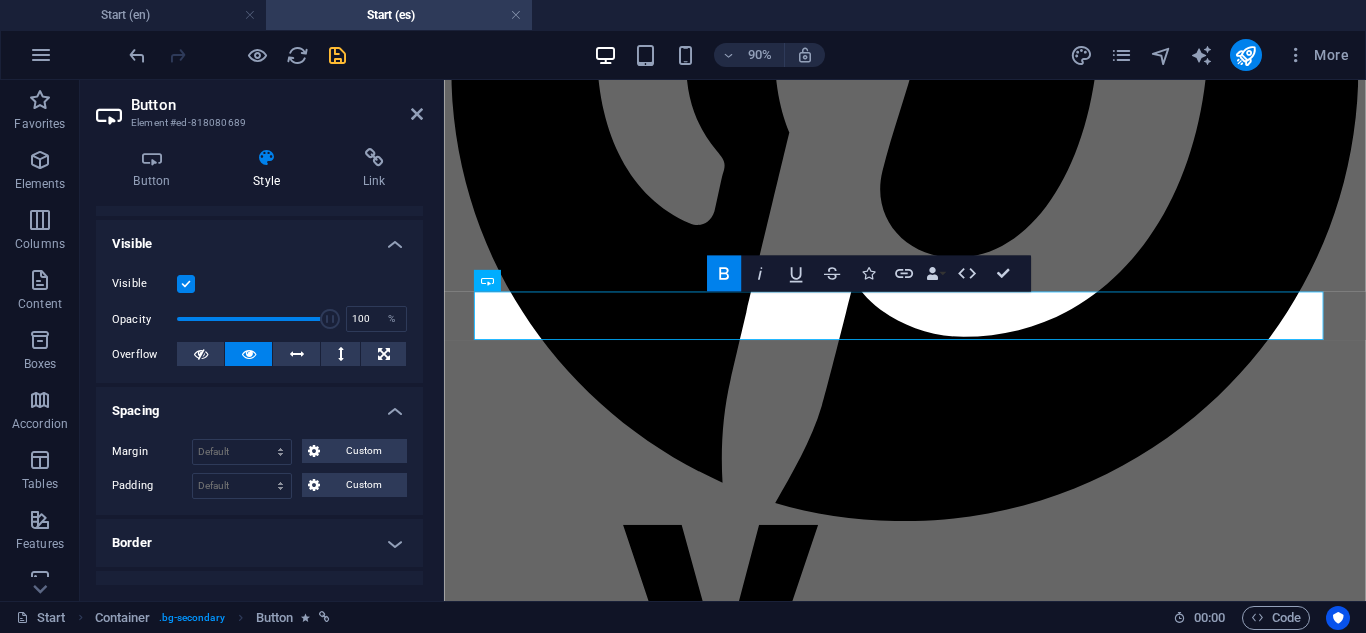 click on "Spacing" at bounding box center [259, 405] 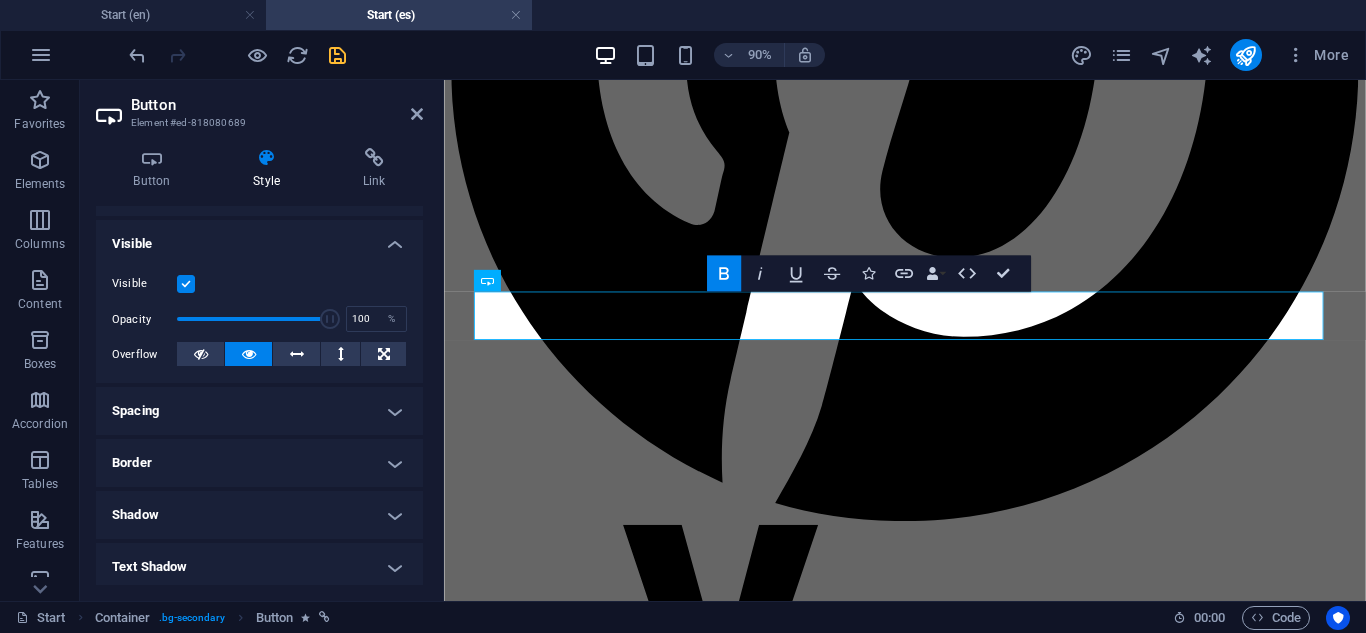 click on "Border" at bounding box center (259, 463) 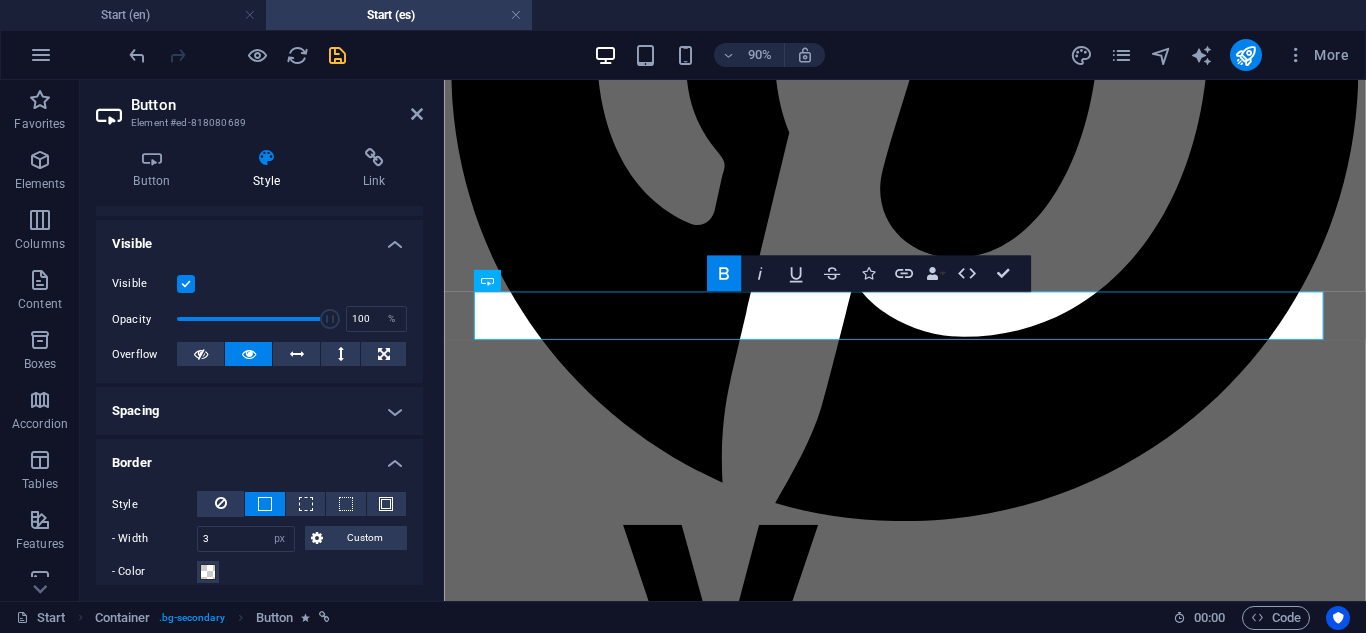 scroll, scrollTop: 300, scrollLeft: 0, axis: vertical 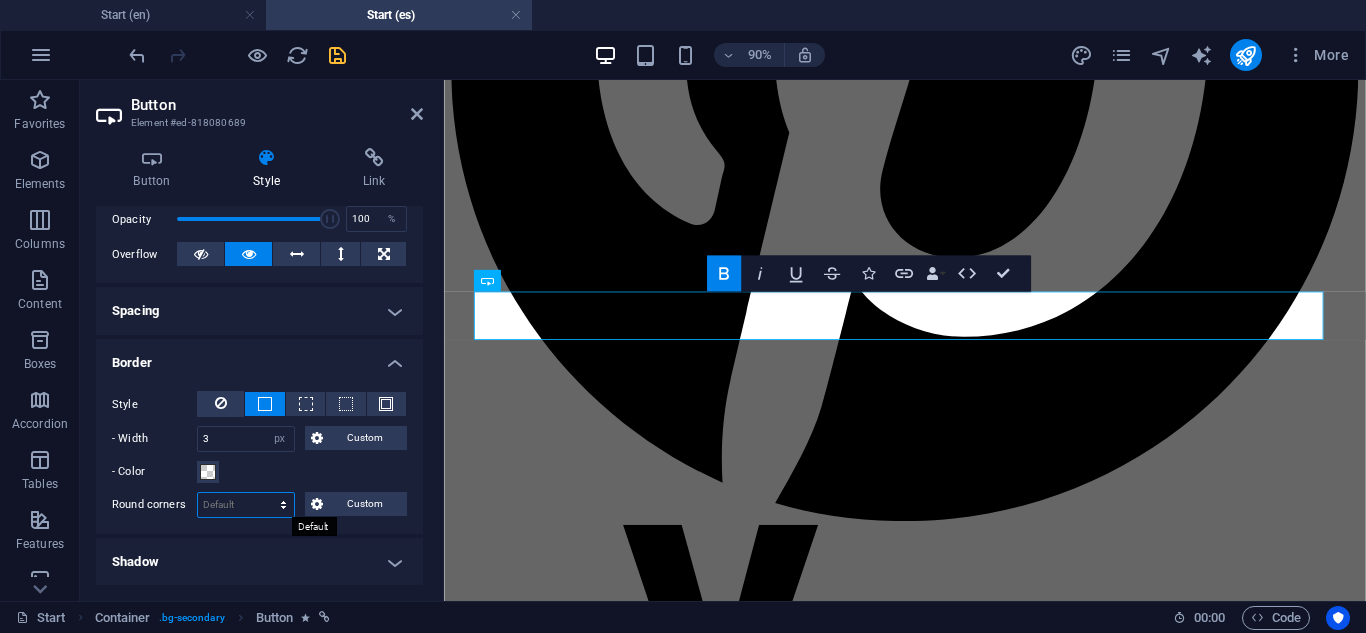 click on "Default px rem % vh vw Custom" at bounding box center [246, 505] 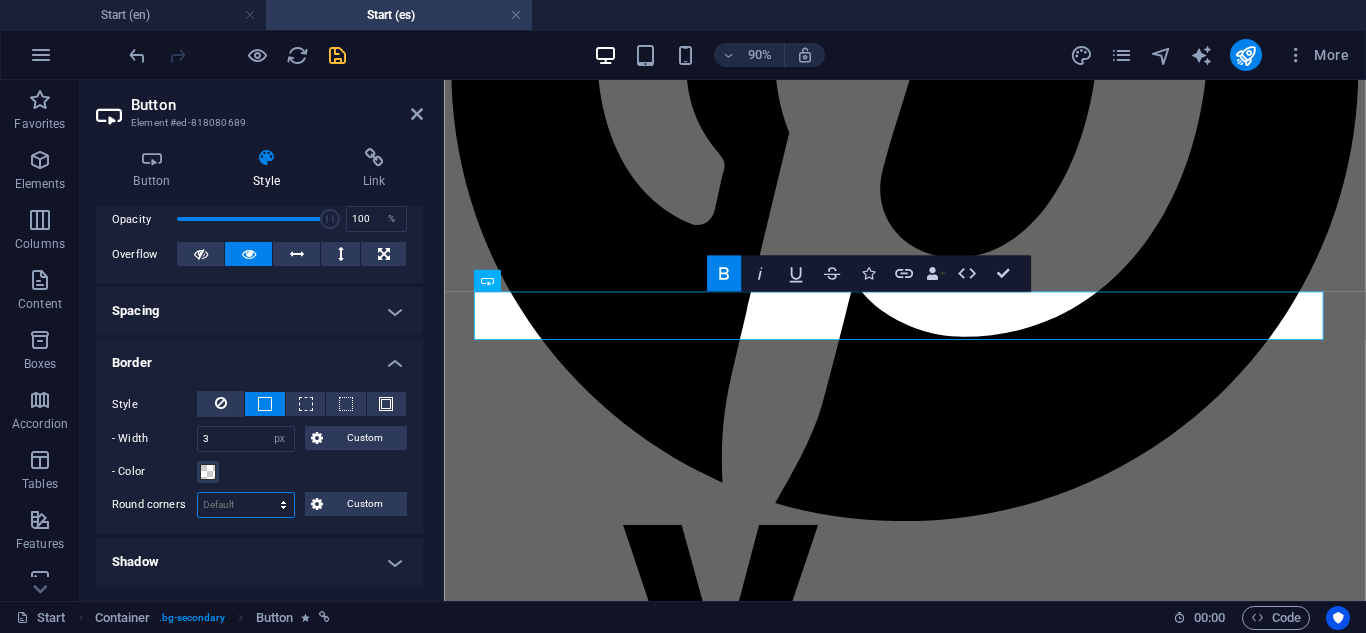 select on "%" 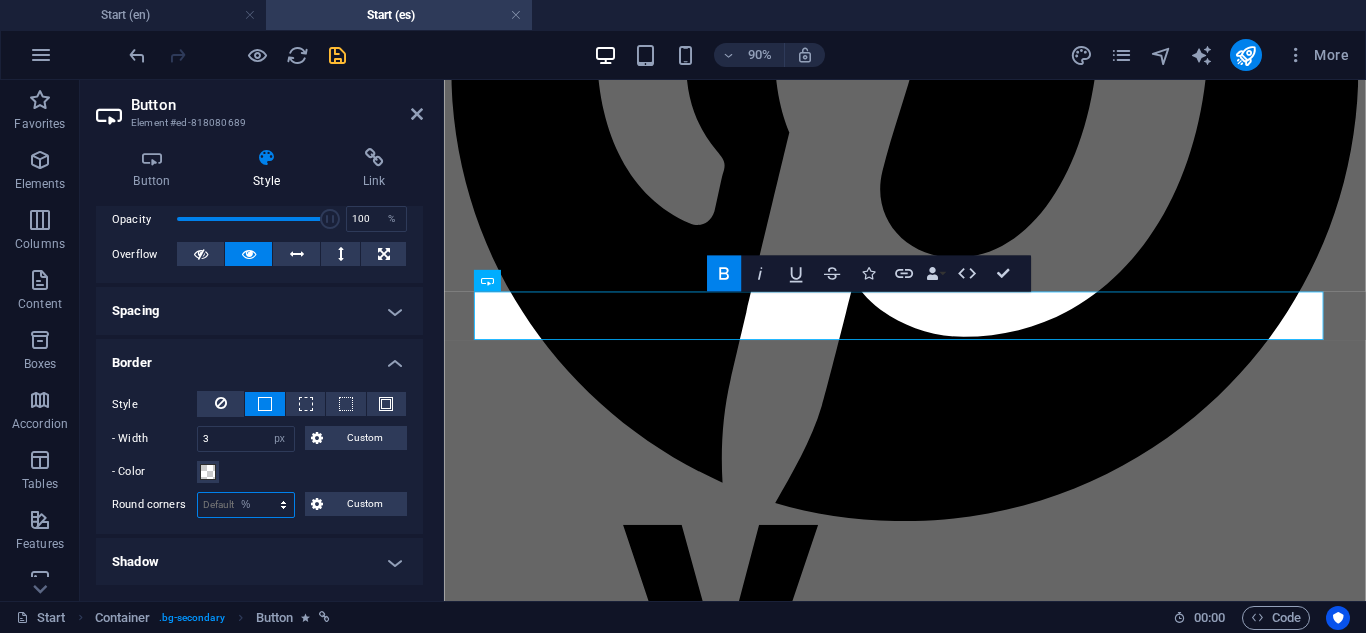 click on "Default px rem % vh vw Custom" at bounding box center (246, 505) 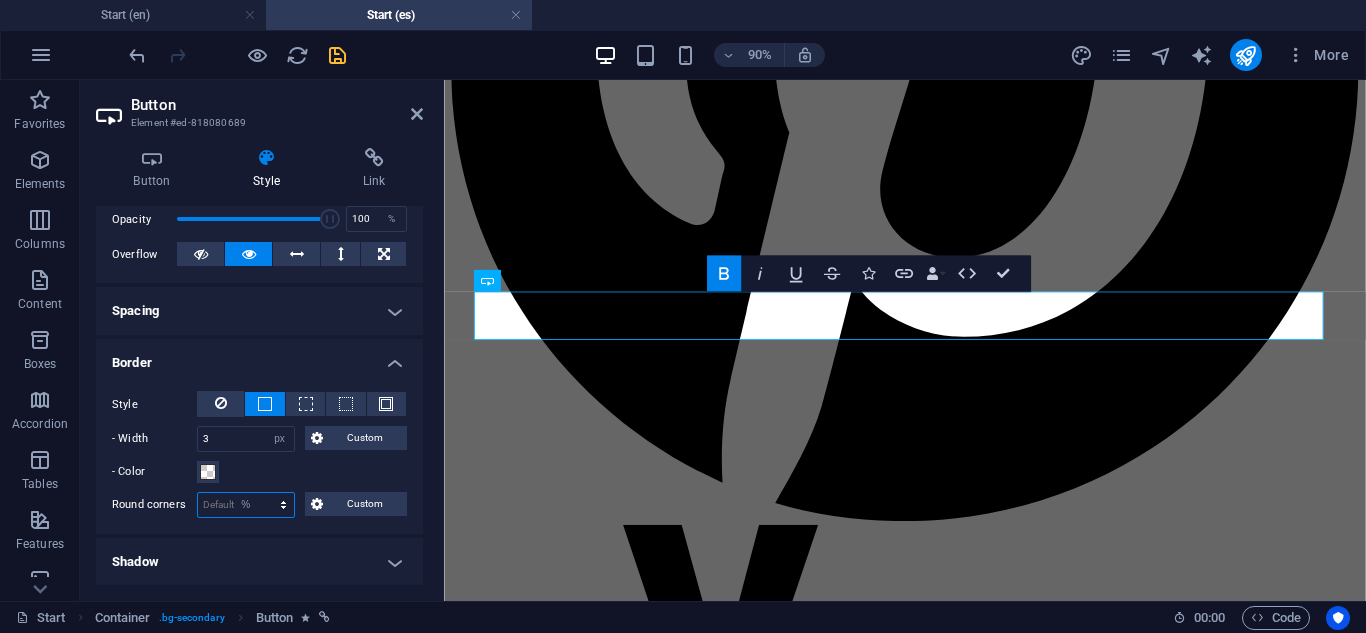 type on "100" 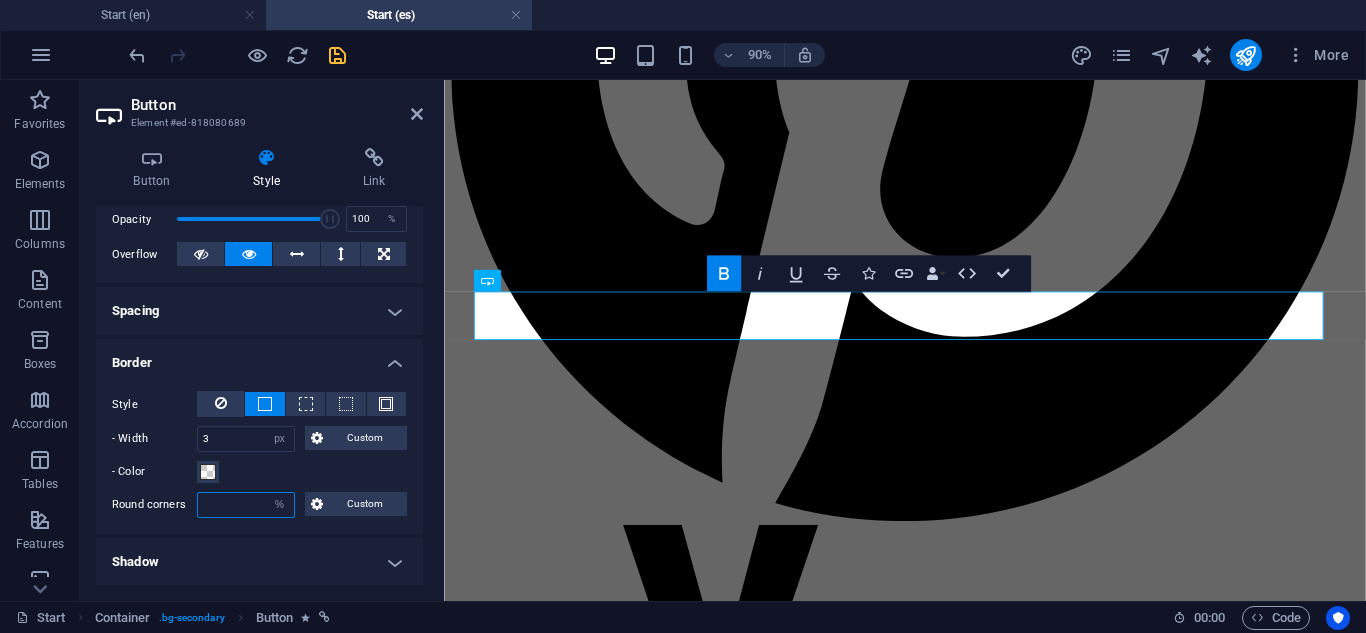 type on "1" 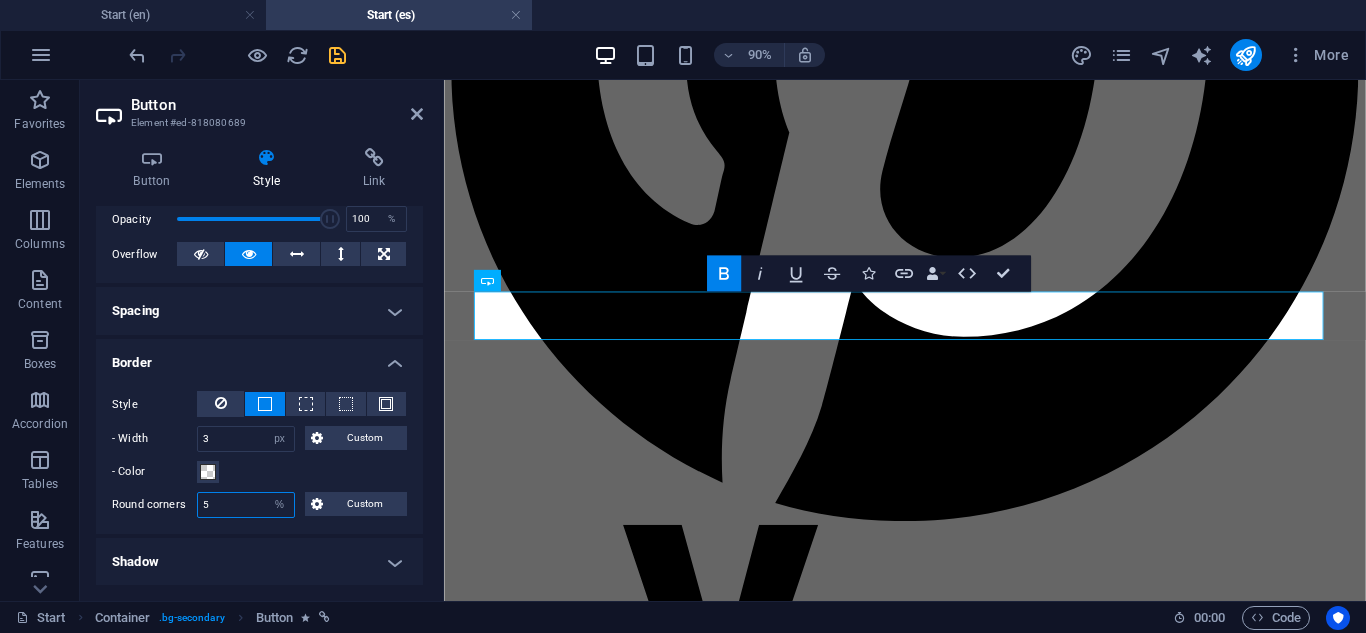 type on "5" 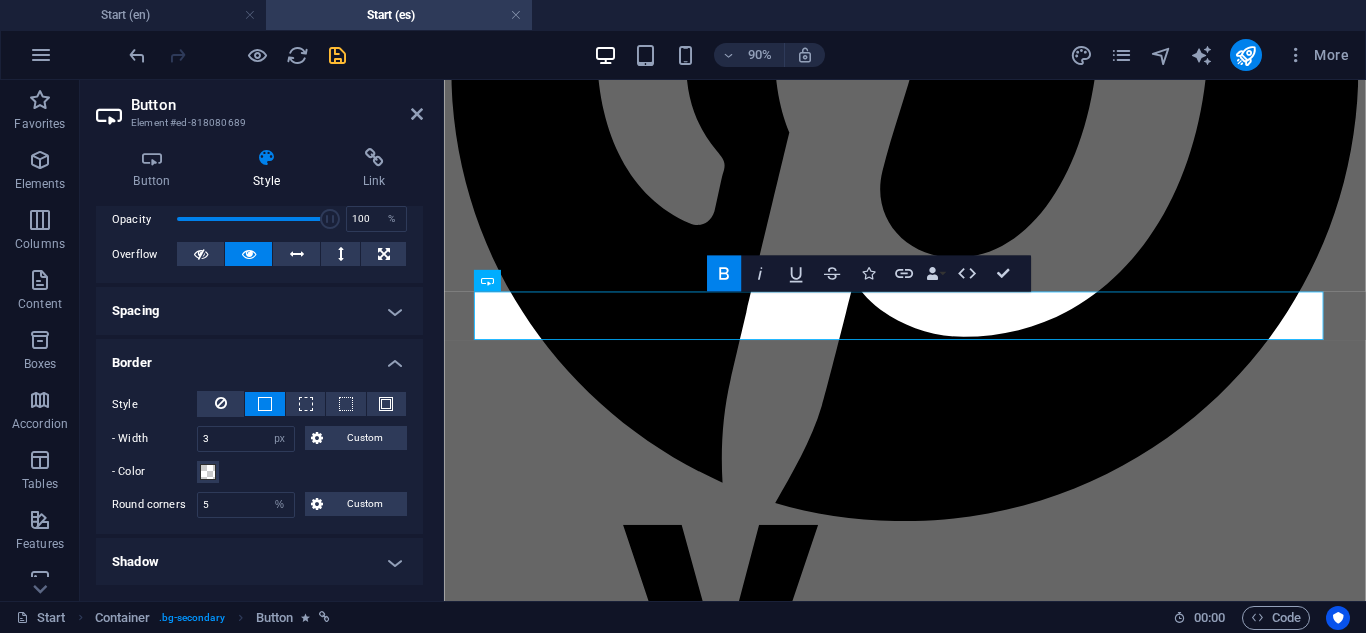 click on "Shadow" at bounding box center [259, 562] 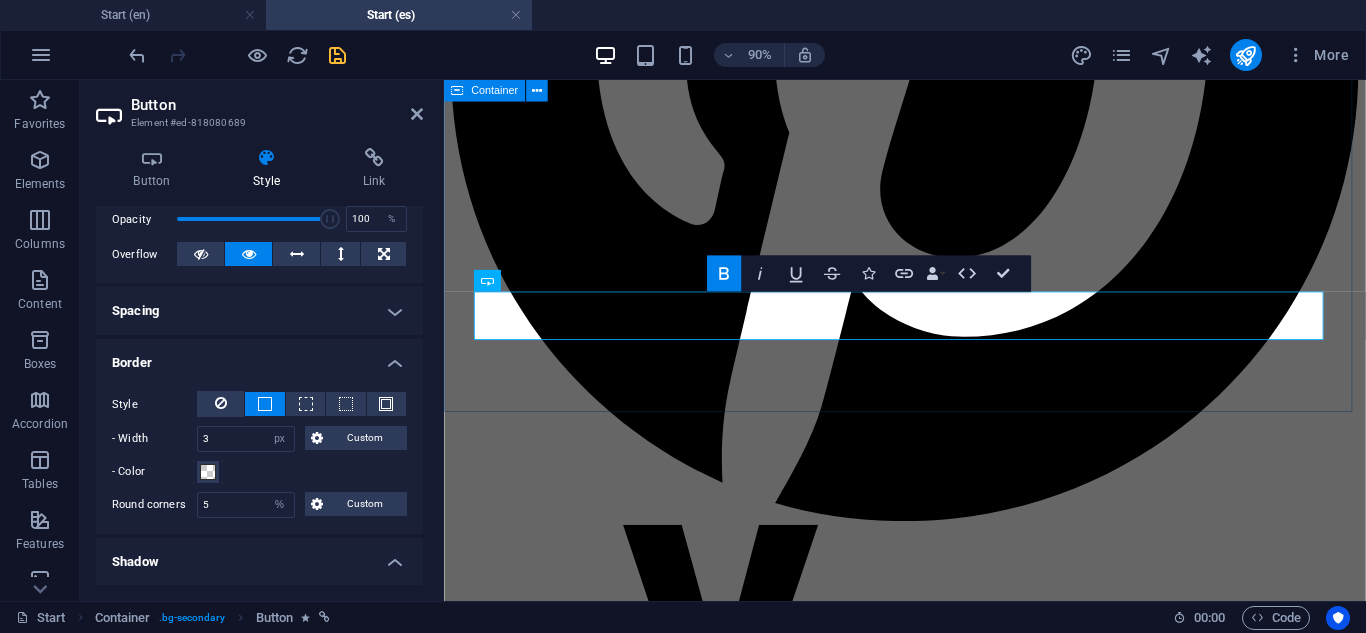 click at bounding box center [956, 20710] 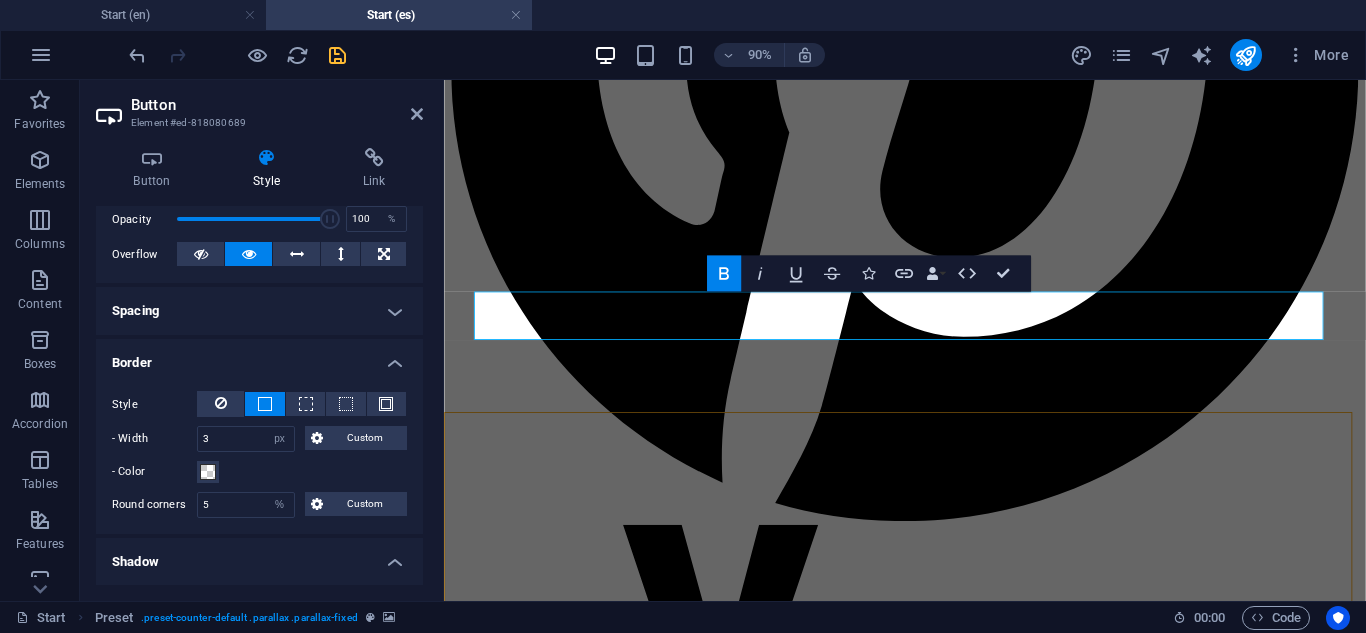 scroll, scrollTop: 6152, scrollLeft: 0, axis: vertical 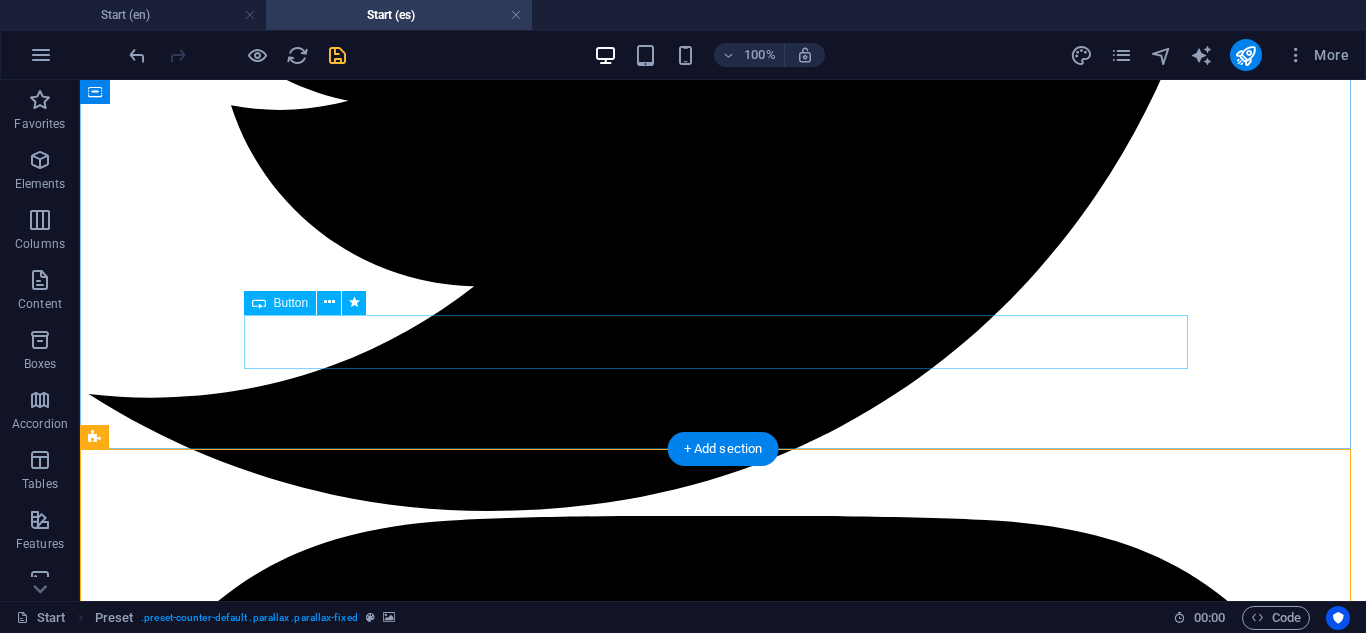 click on "¿Necesitas ayuda? Llama ahora" at bounding box center (723, 24619) 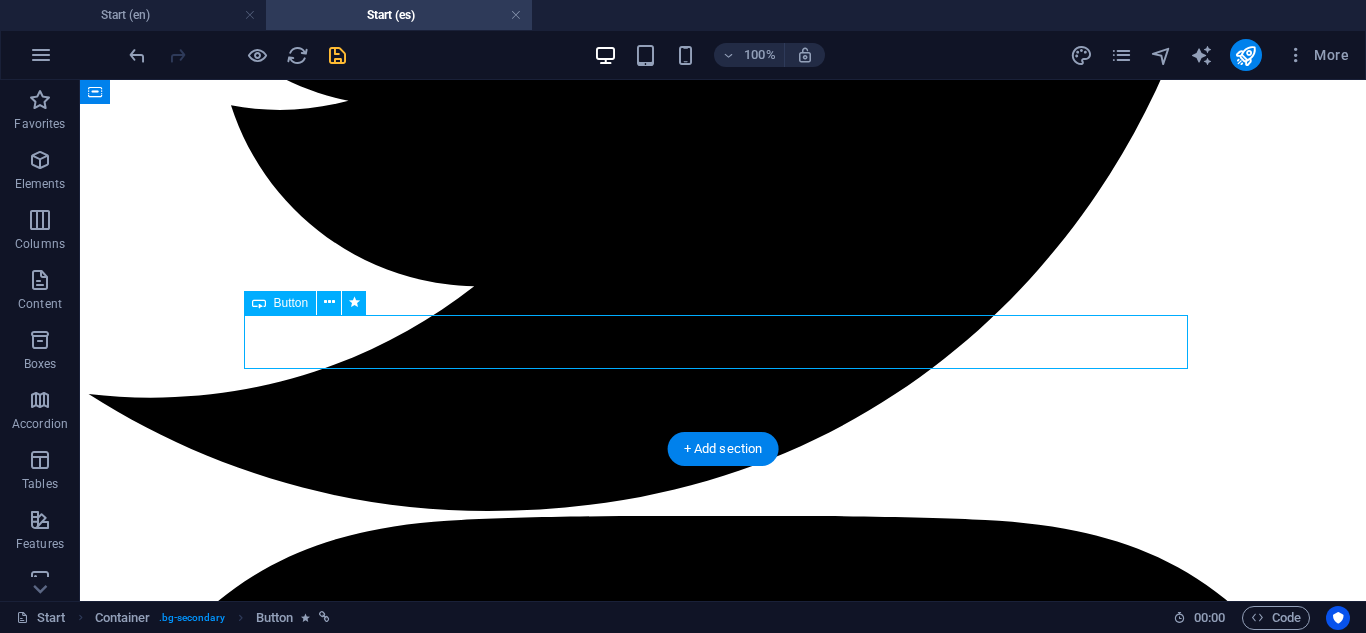 click on "¿Necesitas ayuda? Llama ahora" at bounding box center (723, 24619) 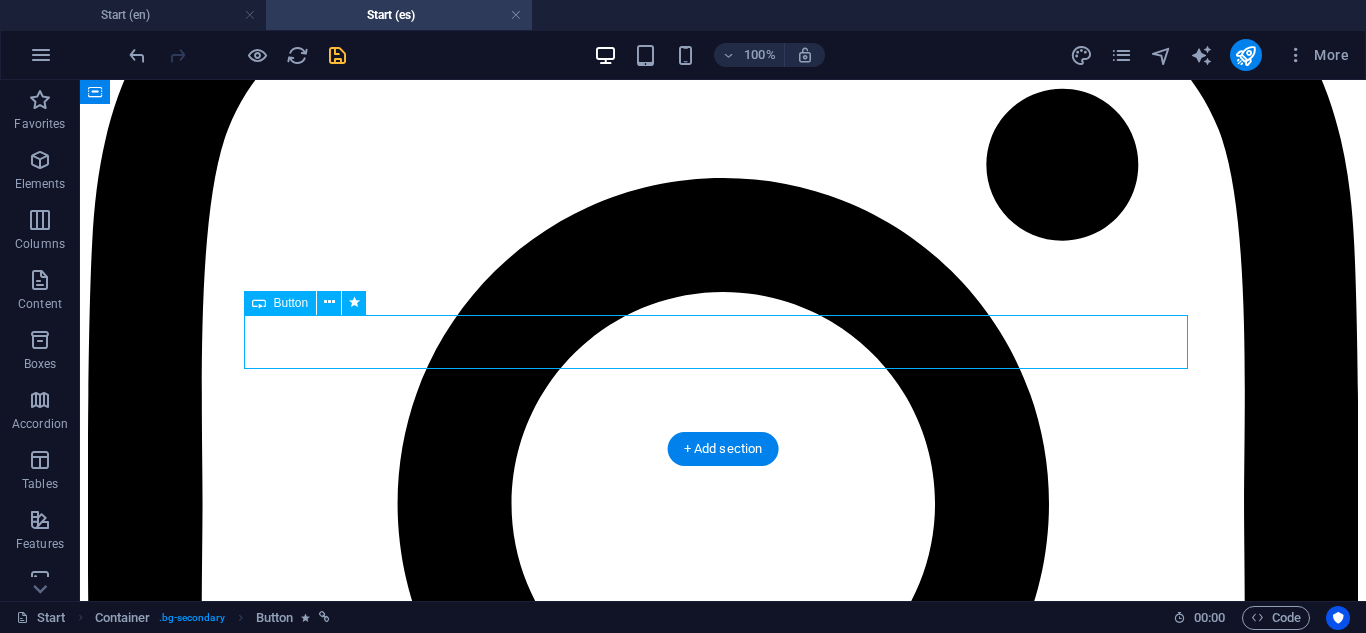 select on "px" 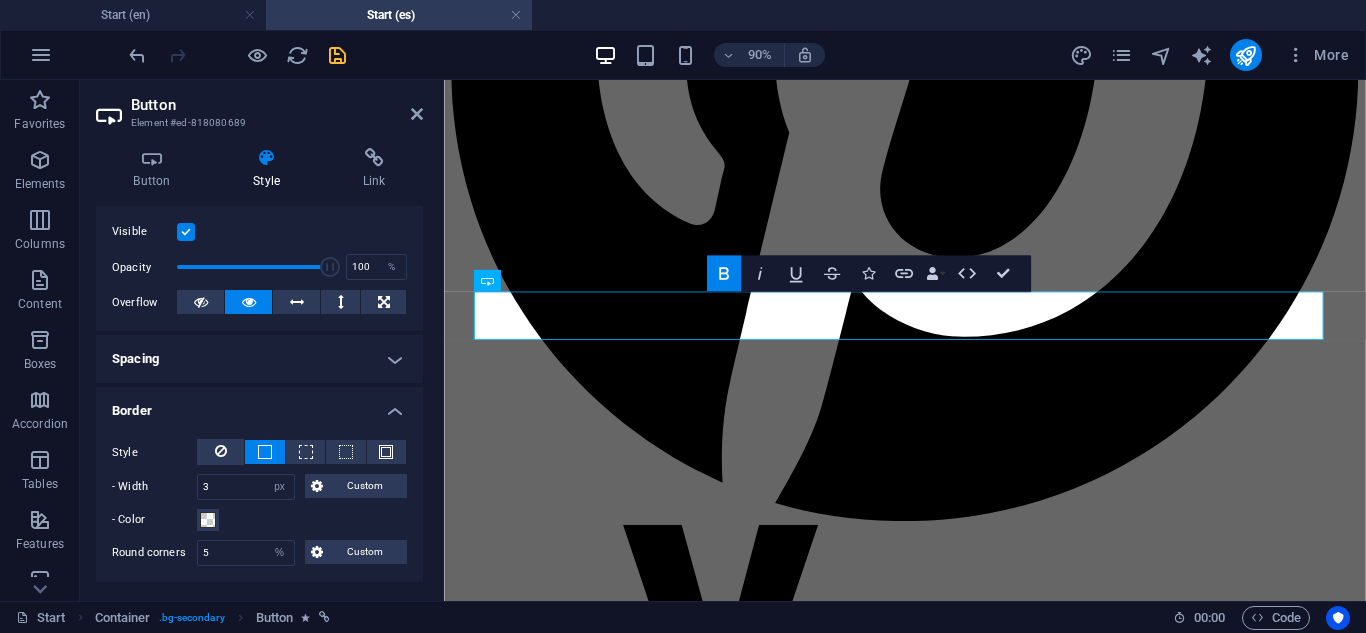scroll, scrollTop: 400, scrollLeft: 0, axis: vertical 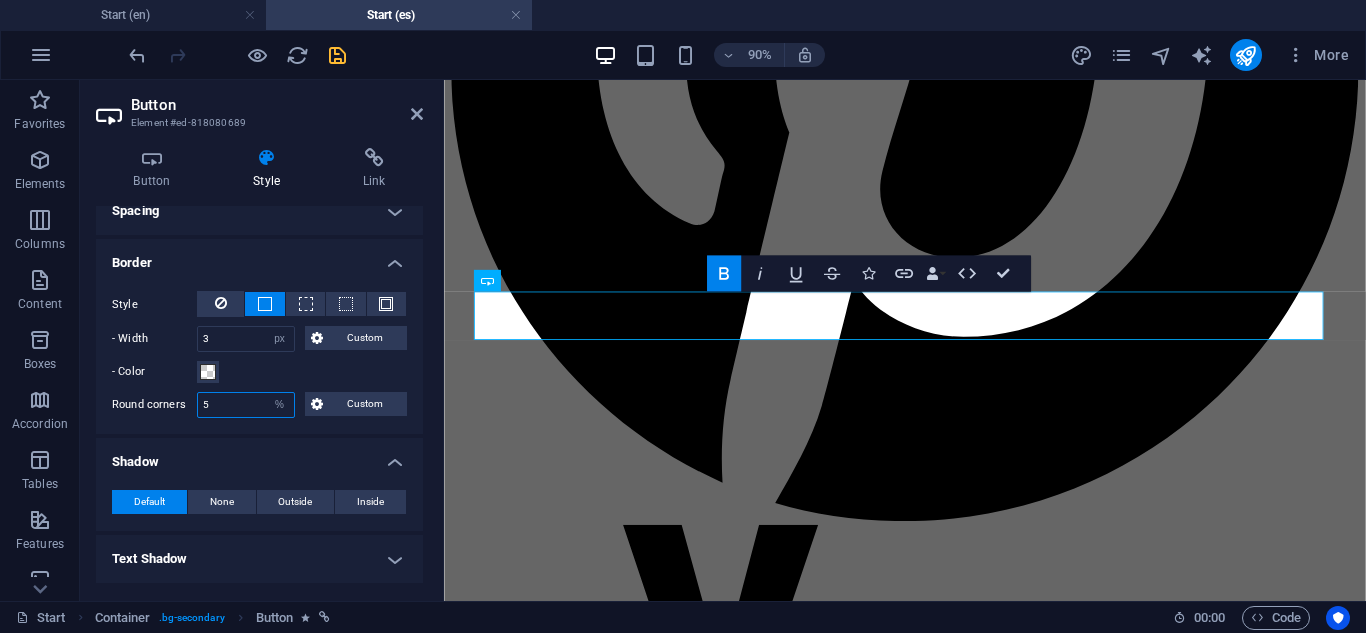 click on "5" at bounding box center (246, 405) 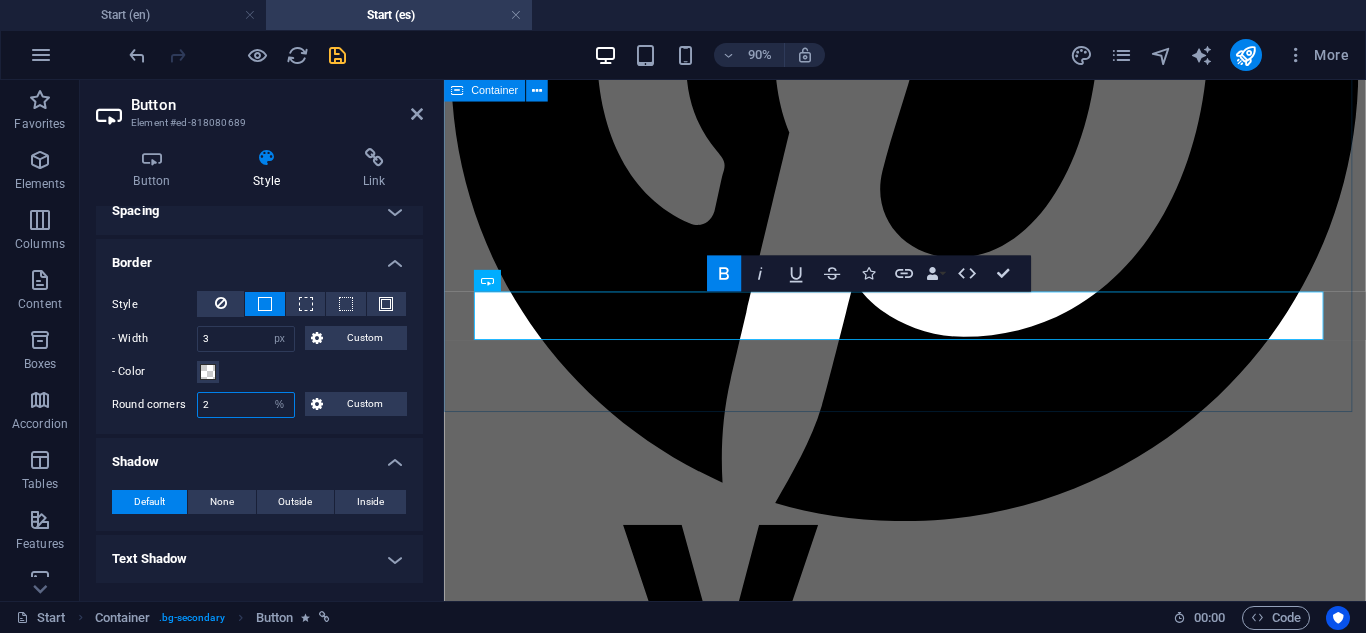 type on "2" 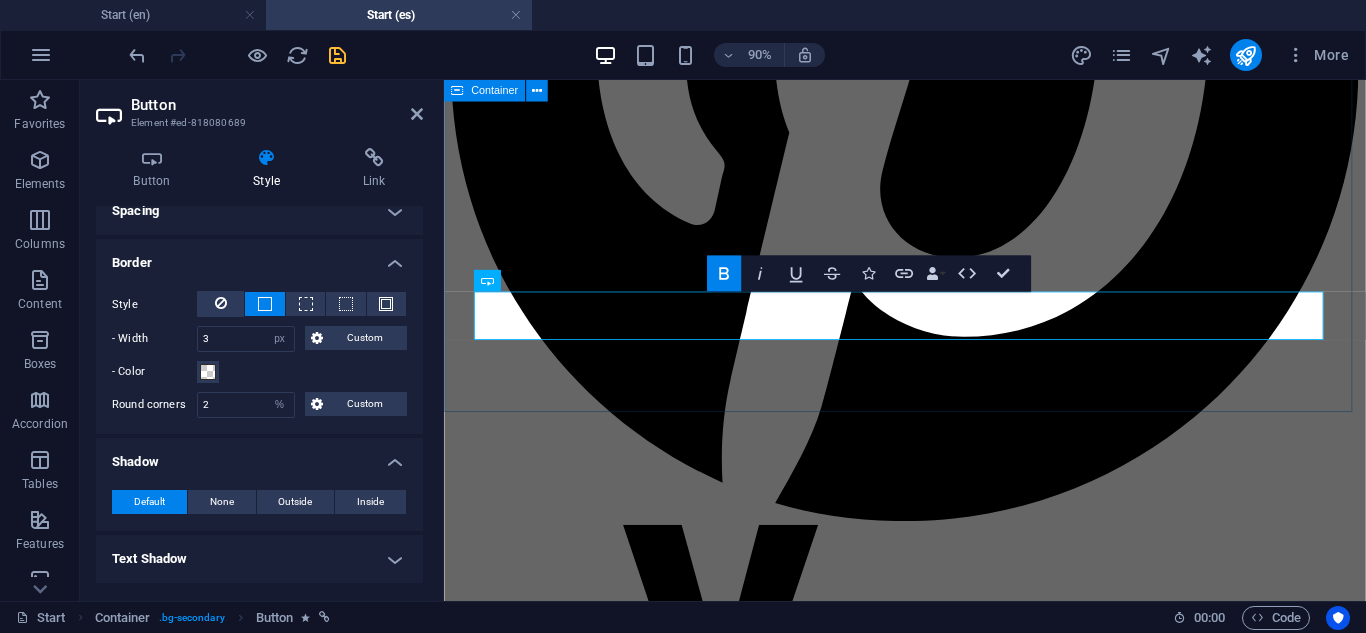 click on "Cada día, más conductores eligen APNT Locksmith por nuestra rapidez y confianza en cerrajería automotriz. ¿Necesitas ayuda? Llama ahora" at bounding box center (956, 20648) 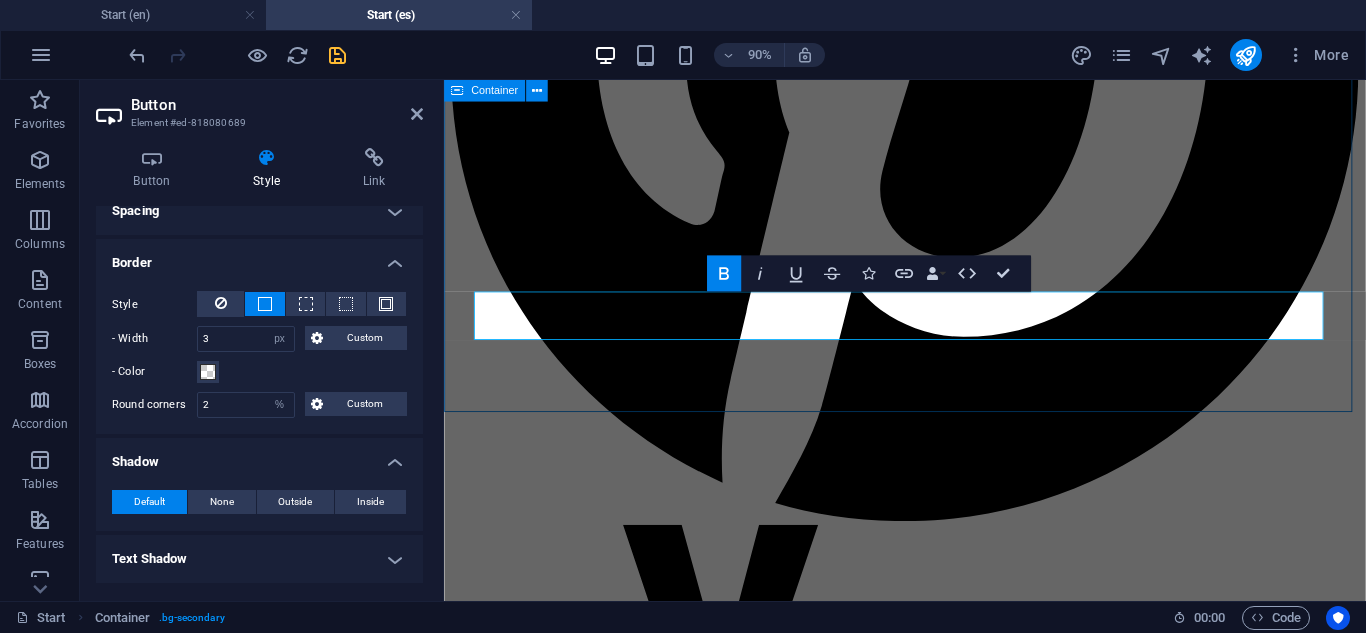 scroll, scrollTop: 6152, scrollLeft: 0, axis: vertical 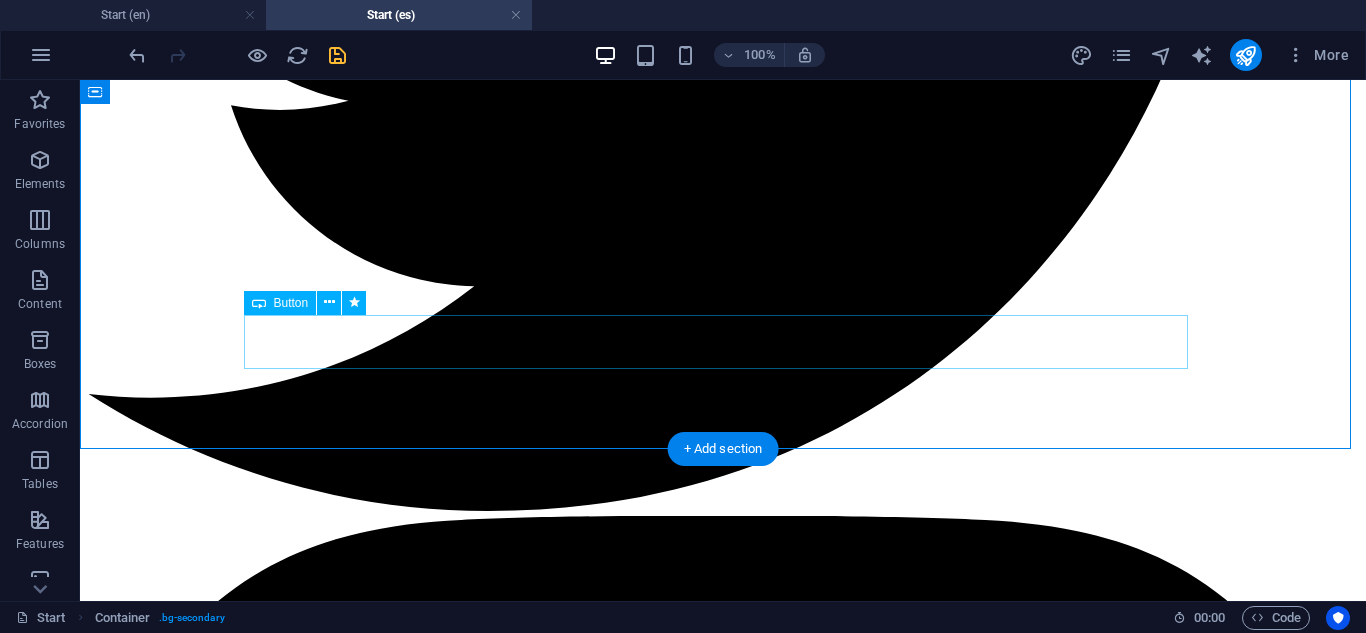 click on "¿Necesitas ayuda? Llama ahora" at bounding box center (723, 24619) 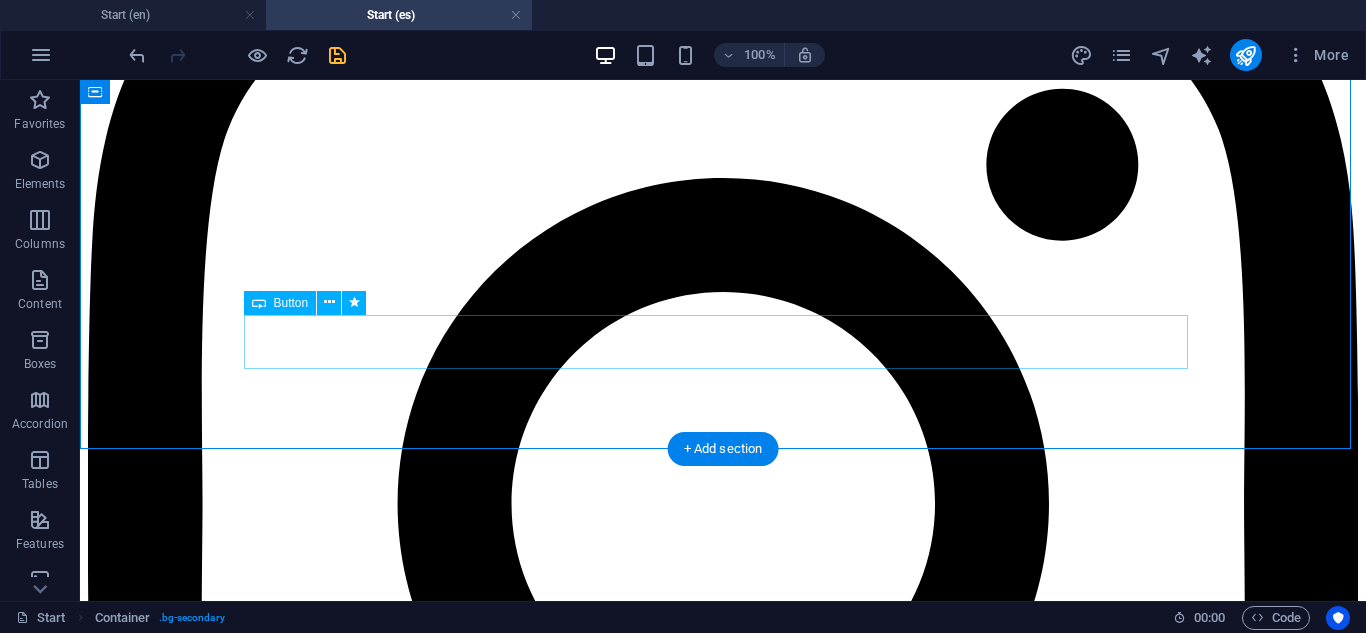 select on "px" 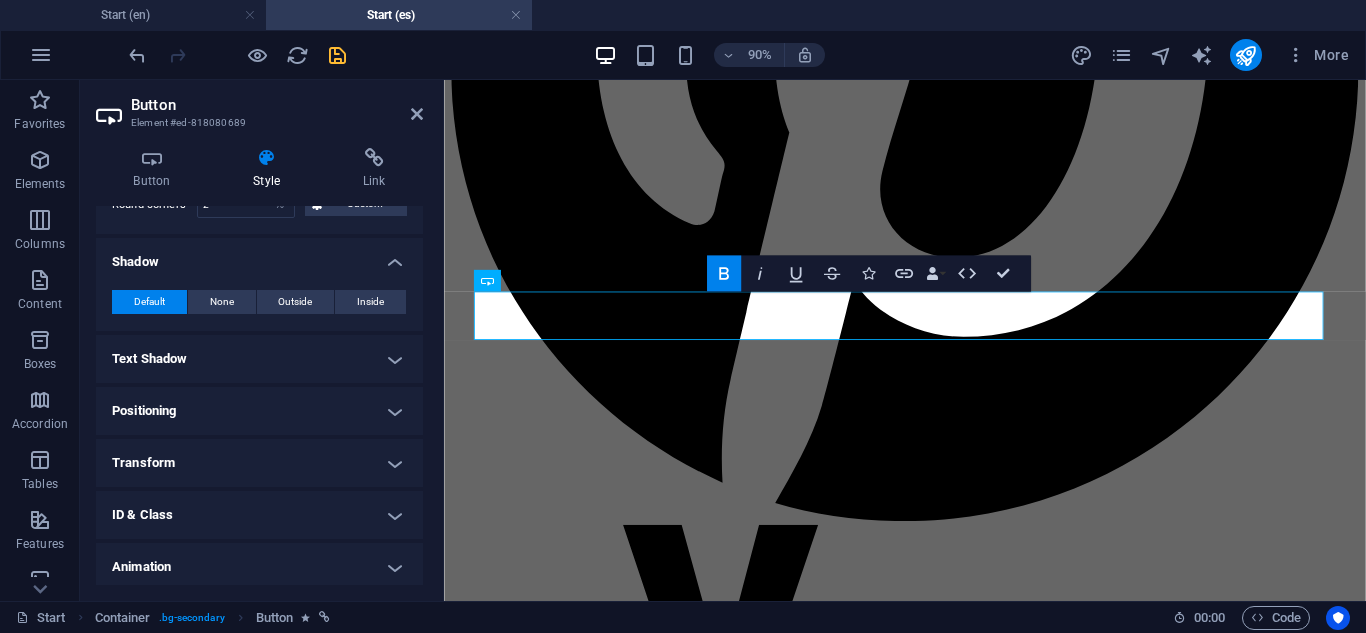 scroll, scrollTop: 400, scrollLeft: 0, axis: vertical 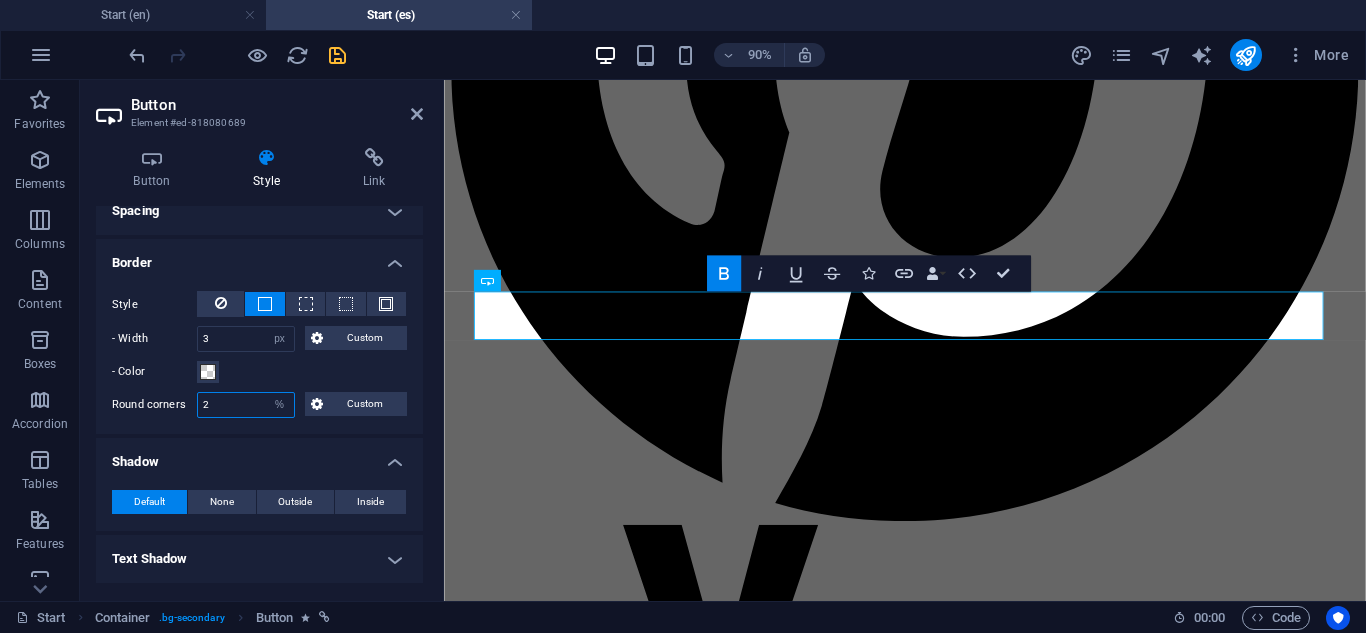 drag, startPoint x: 242, startPoint y: 402, endPoint x: 143, endPoint y: 397, distance: 99.12618 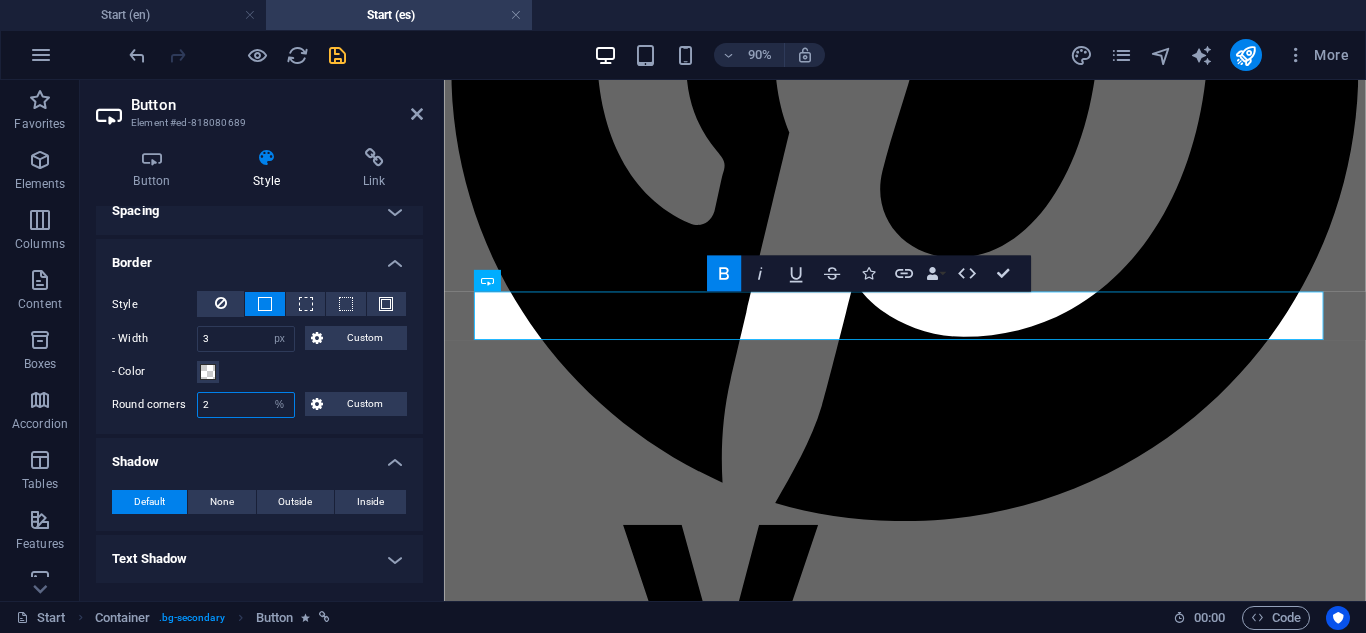 click on "Round corners 2 Default px rem % vh vw Custom Custom" at bounding box center [259, 405] 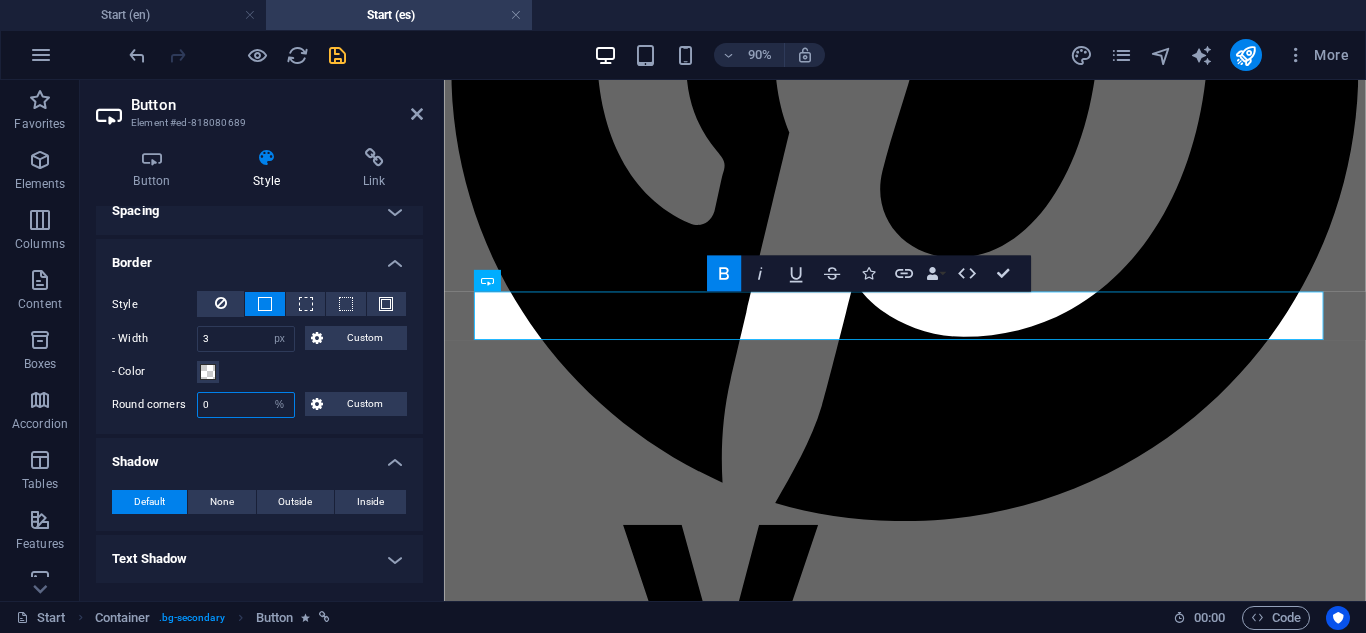 type on "0" 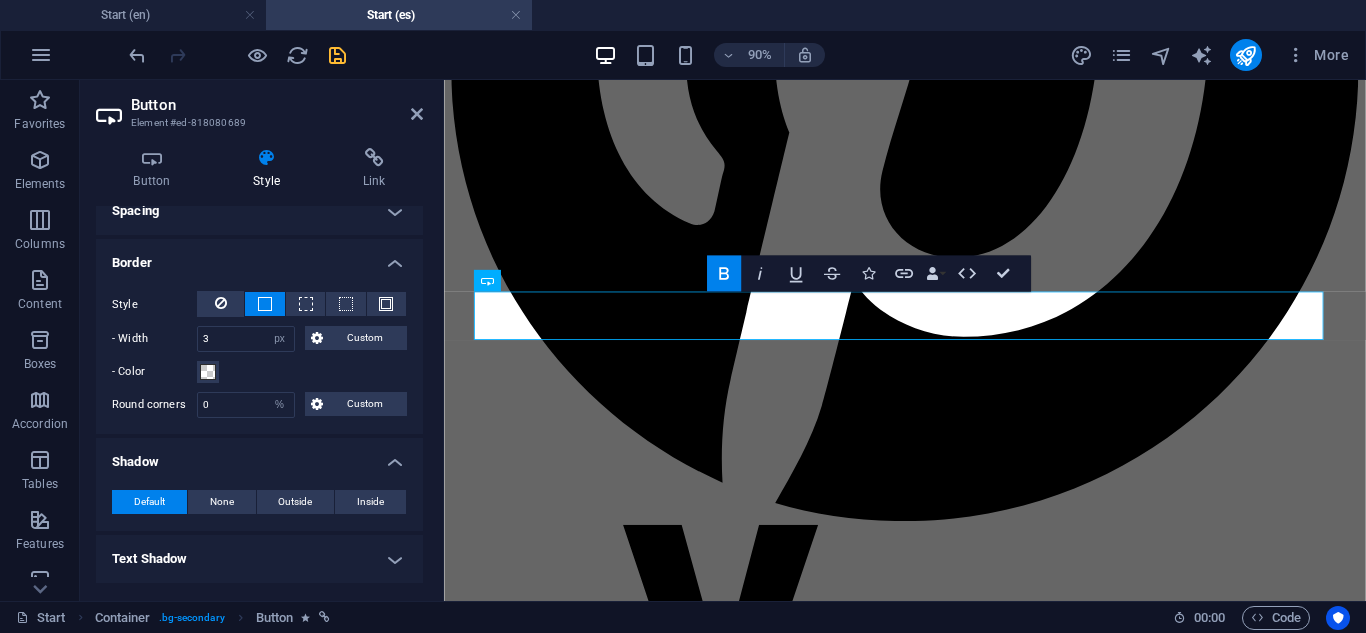 click on "Shadow" at bounding box center (259, 456) 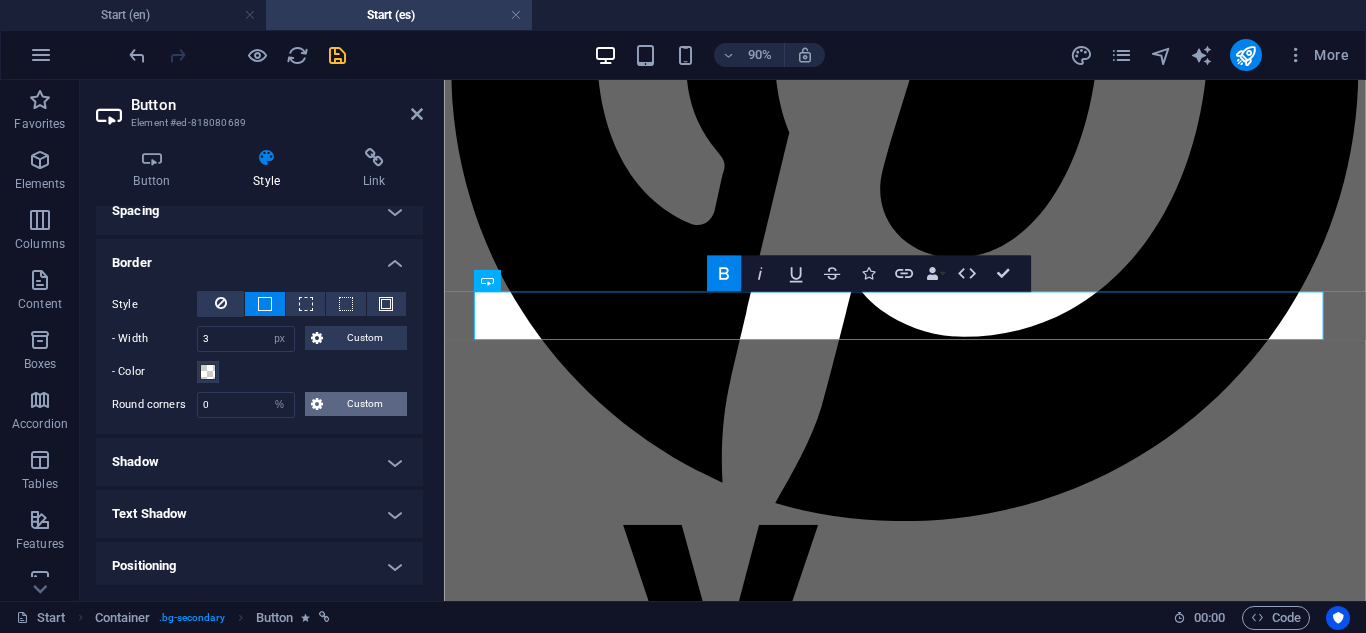 click on "Custom" at bounding box center [365, 404] 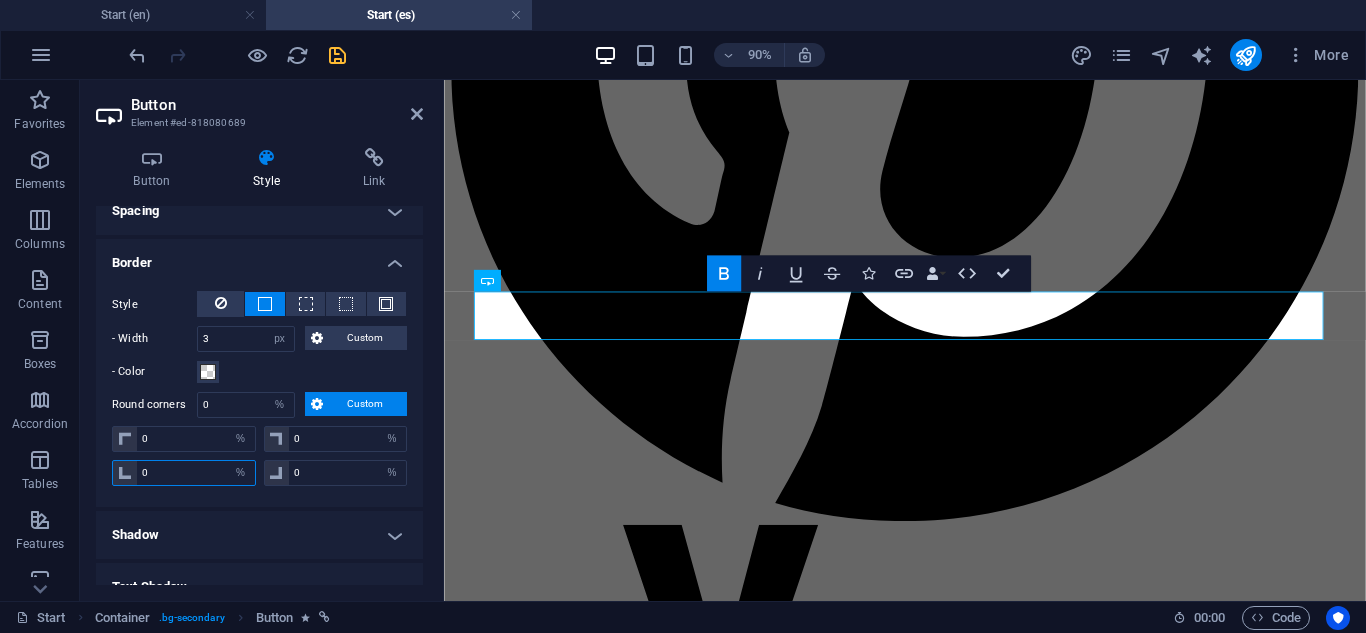 click on "0" at bounding box center [196, 473] 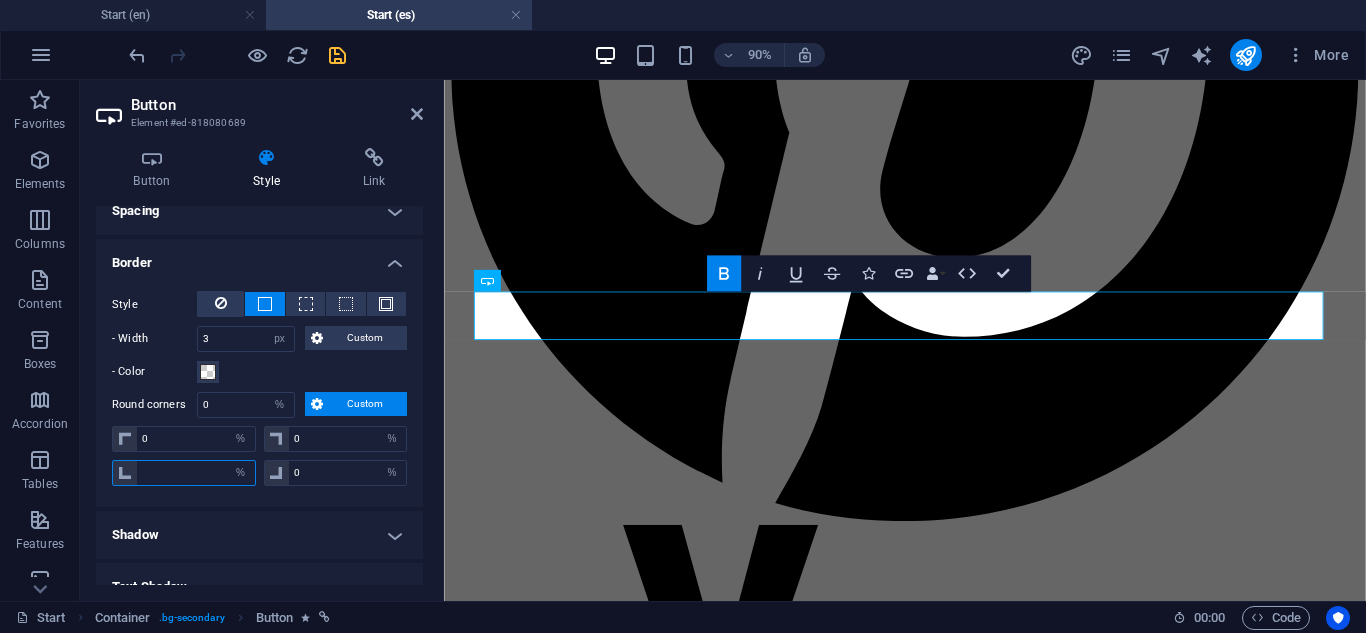 type on "5" 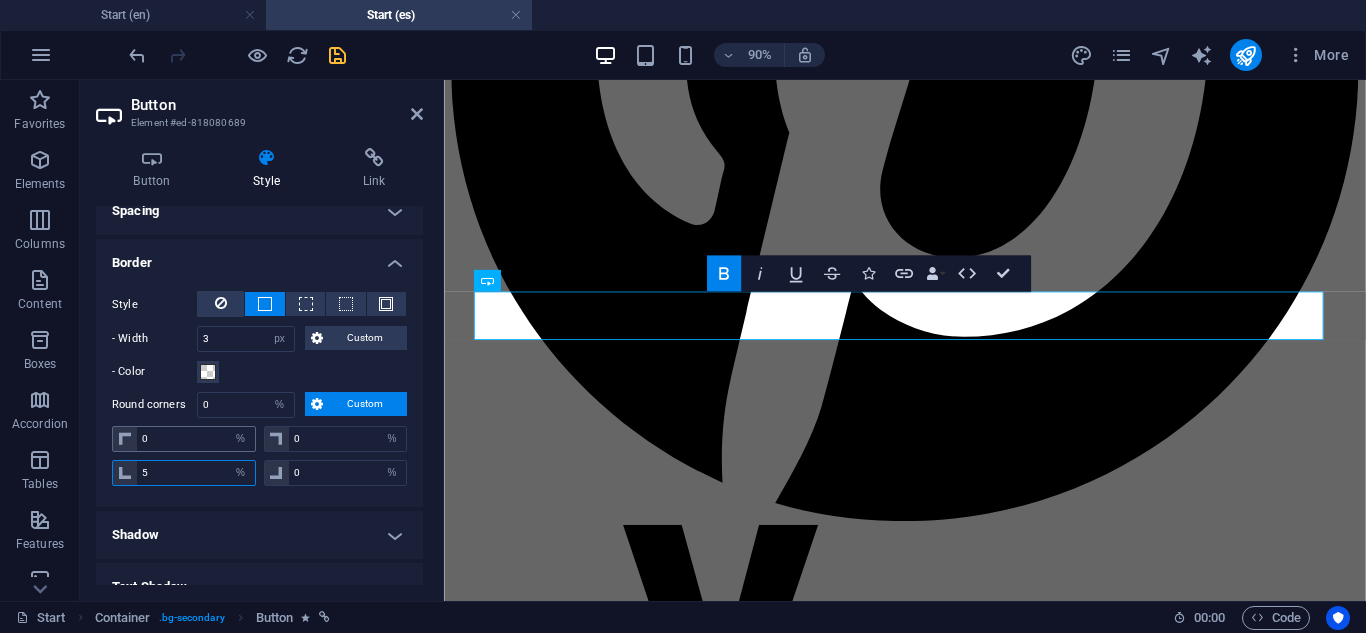 type 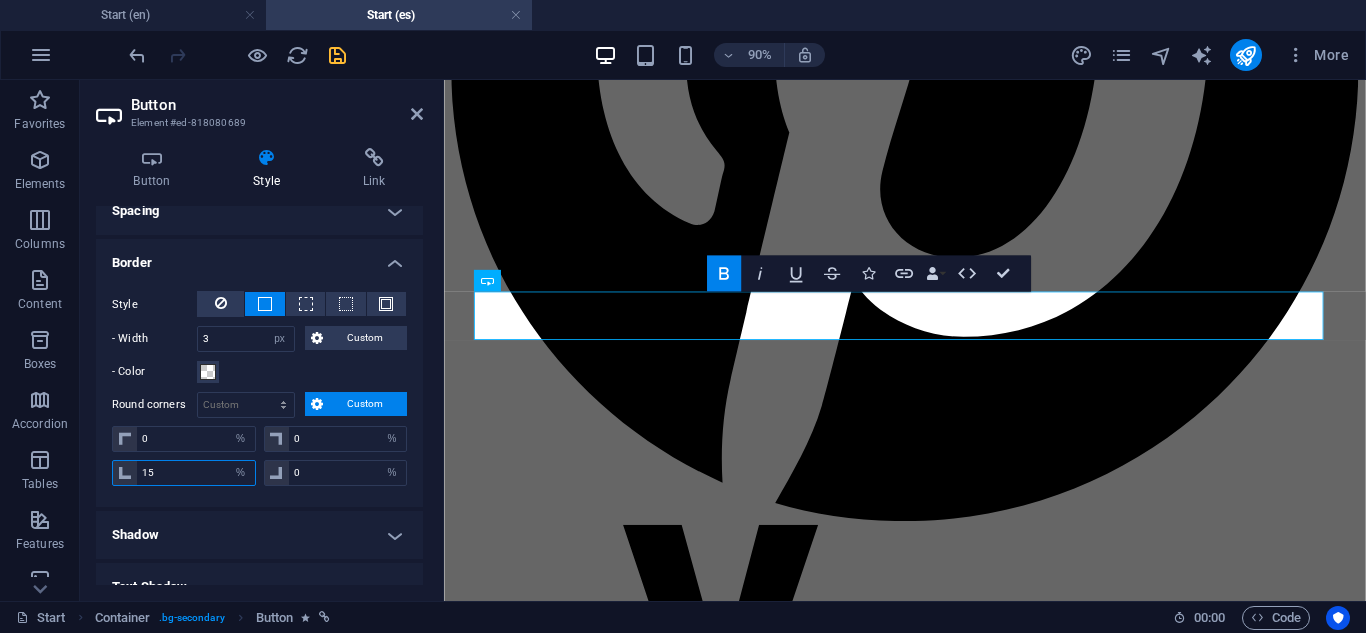 click on "15" at bounding box center [196, 473] 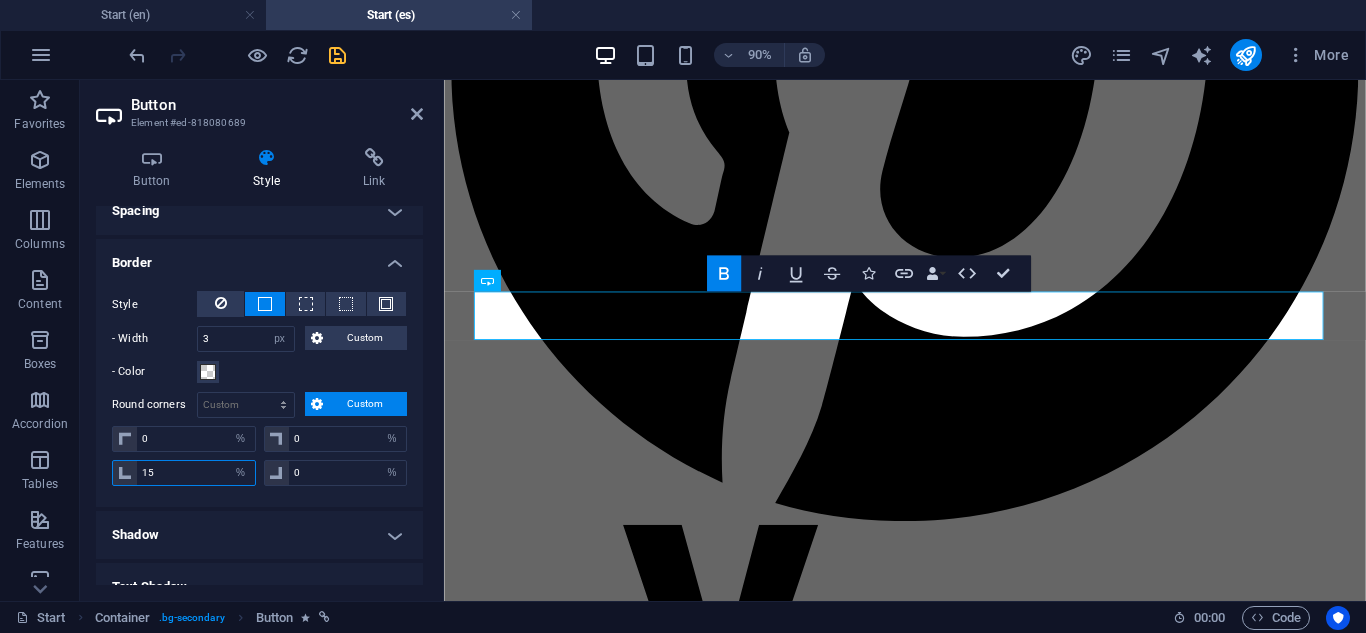 type on "1" 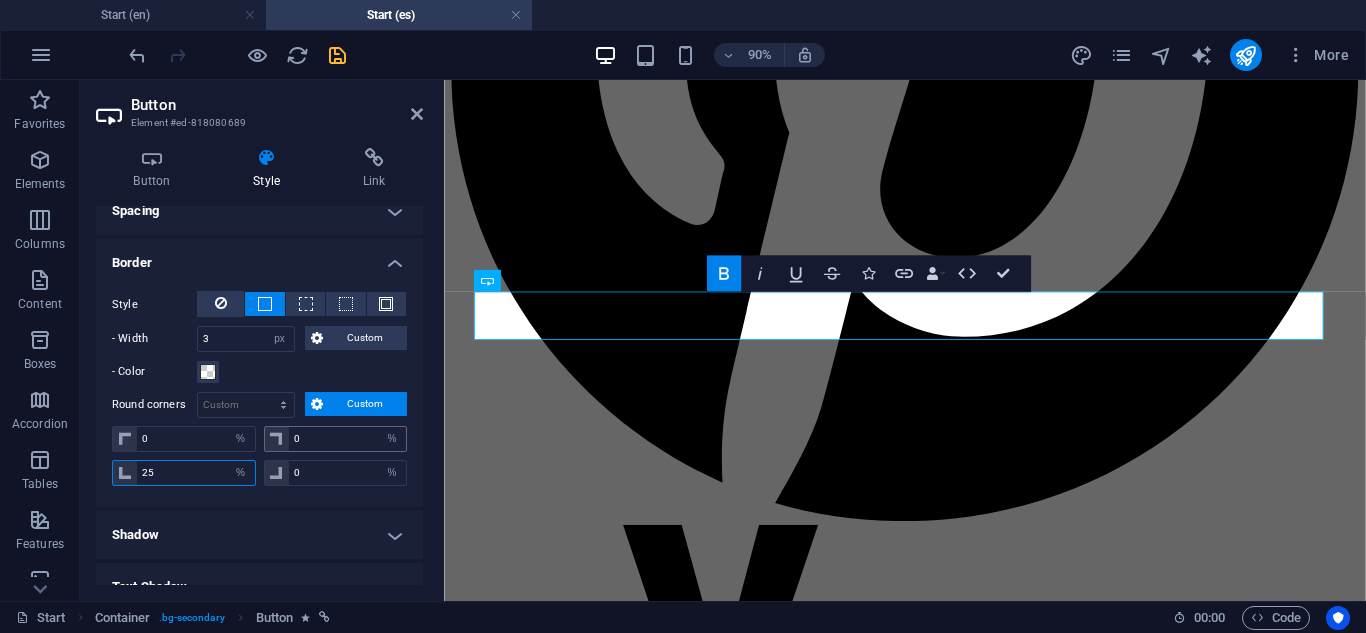 type on "25" 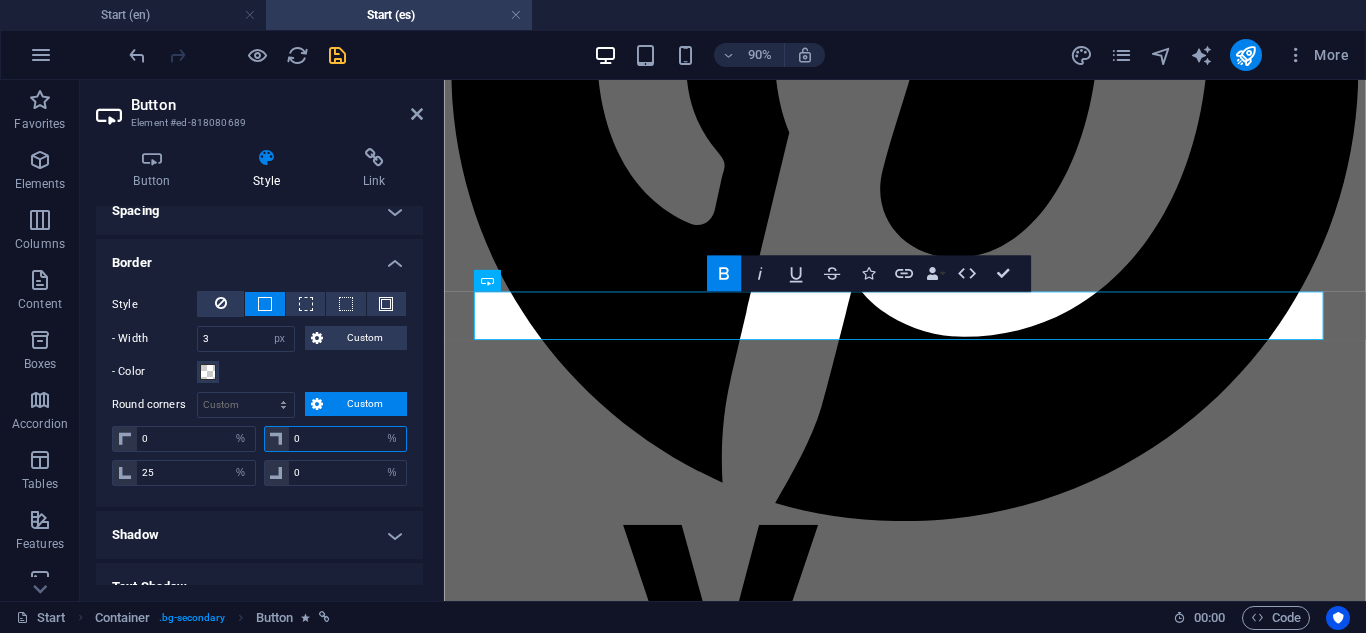 click on "0" at bounding box center [348, 439] 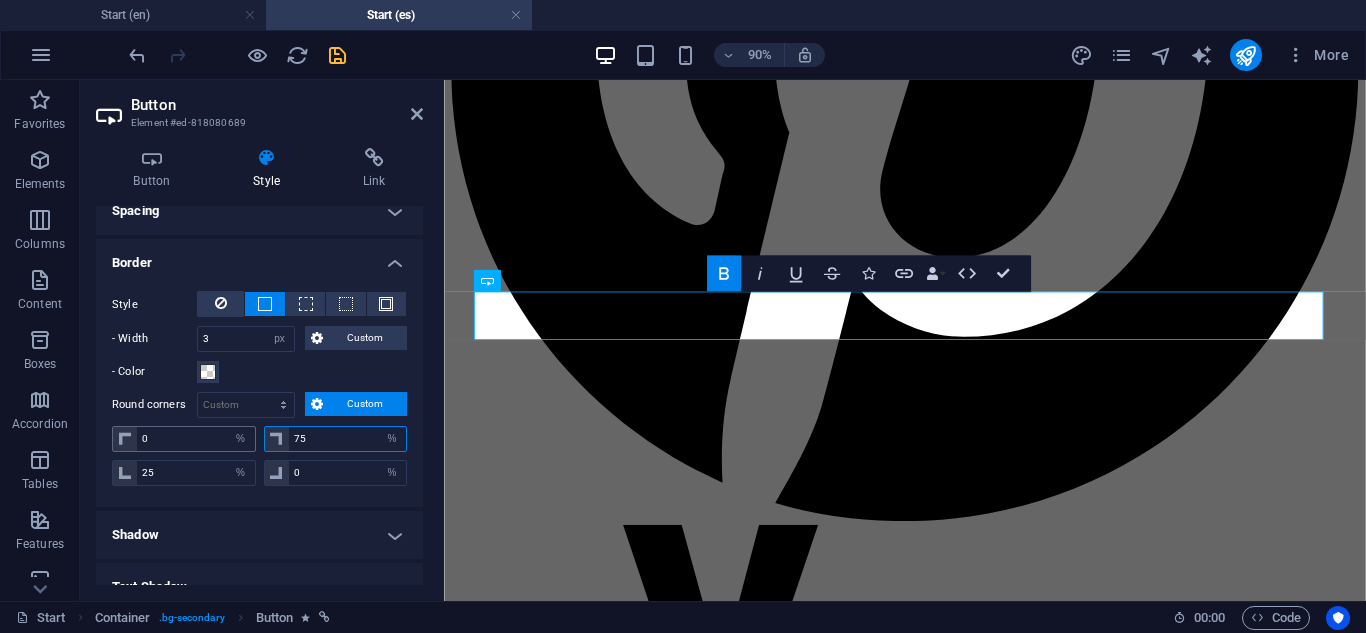 type on "75" 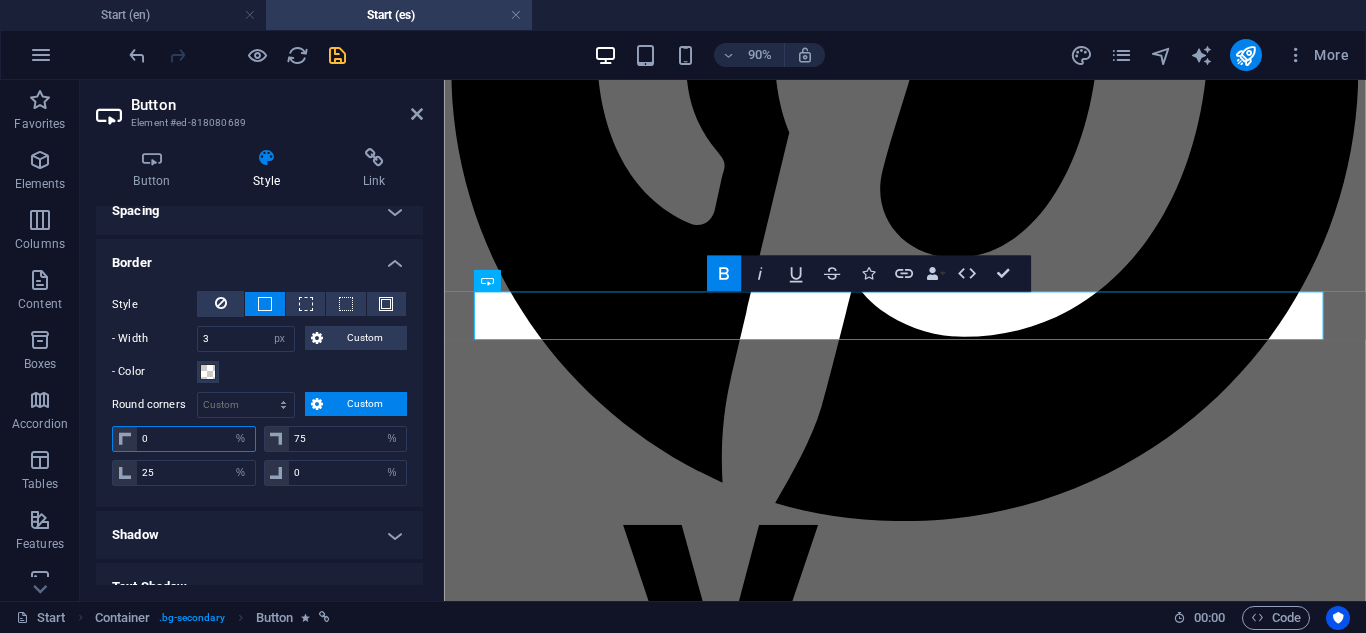 click on "0" at bounding box center [196, 439] 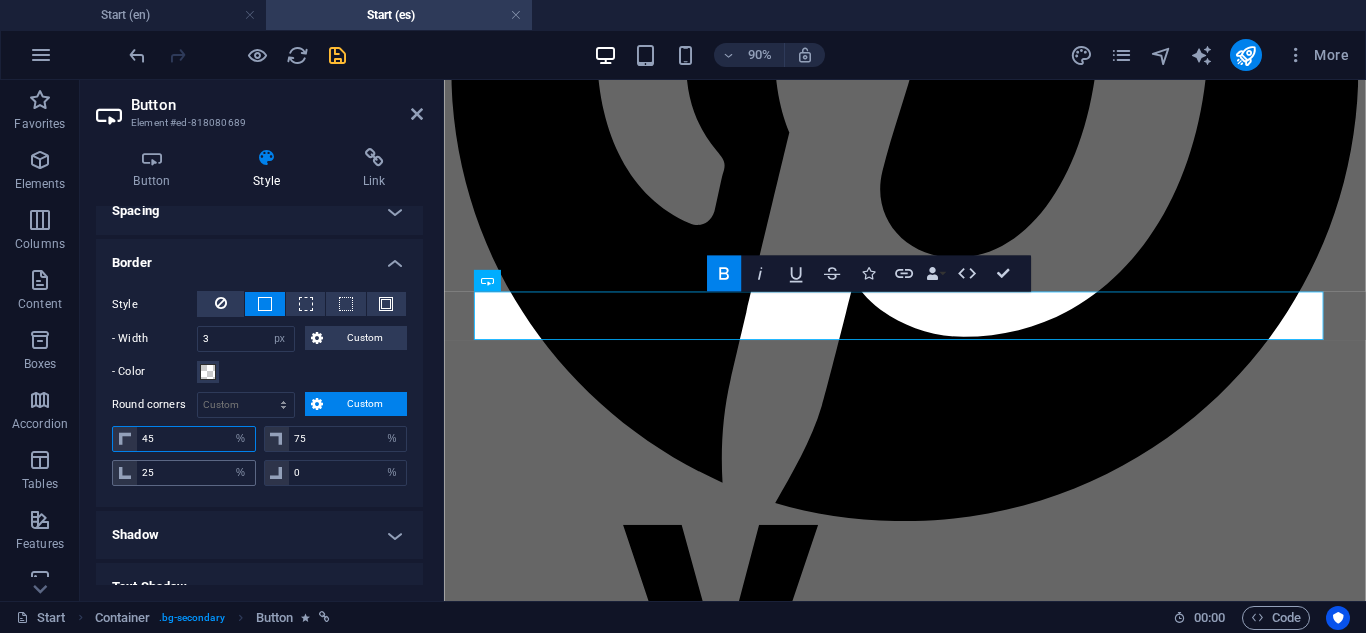 type on "4" 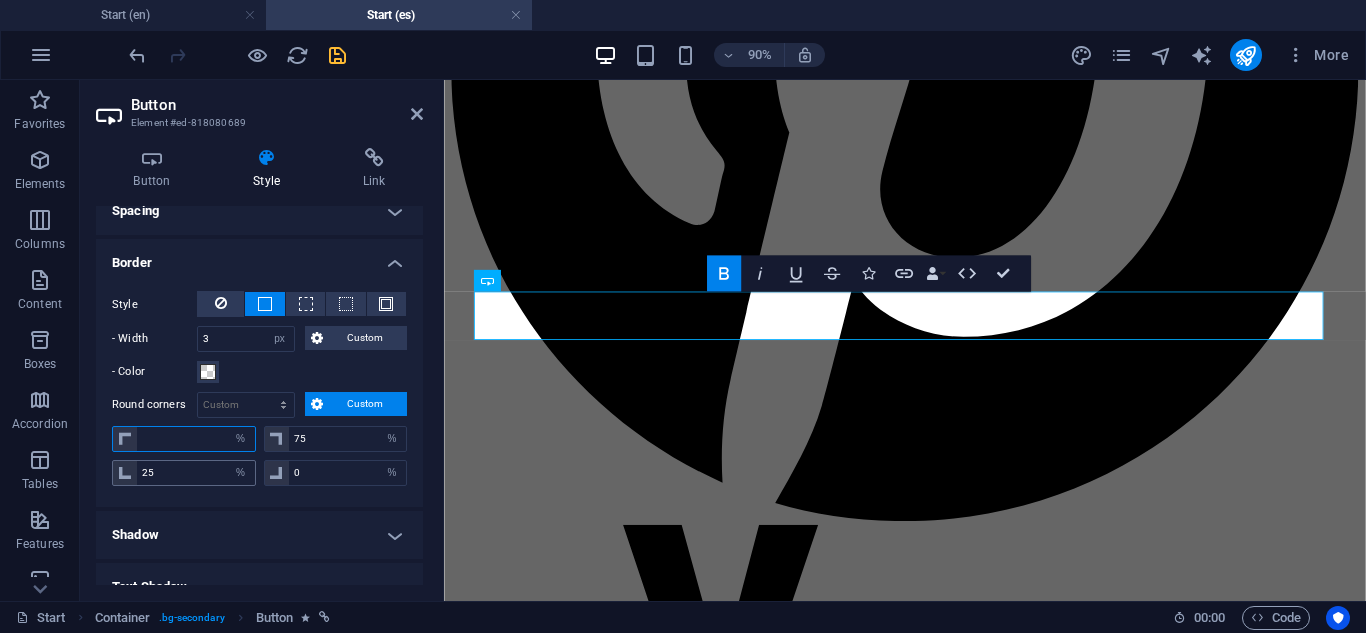 type on "0" 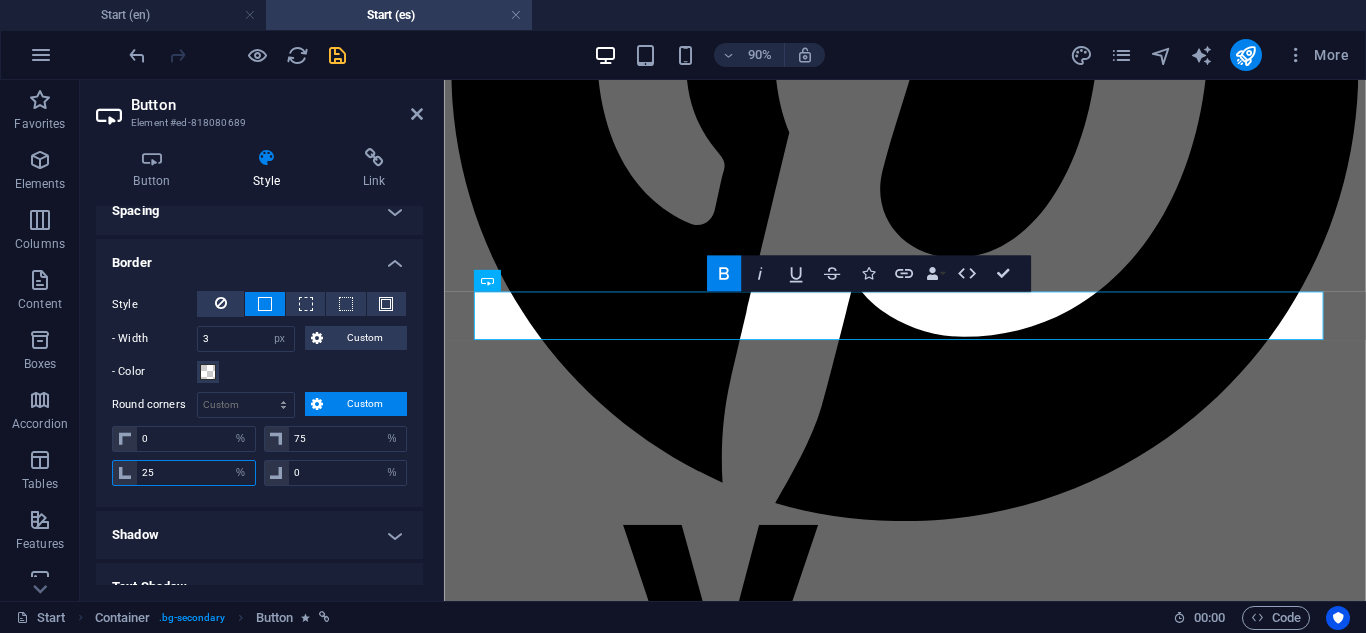 click on "25" at bounding box center (196, 473) 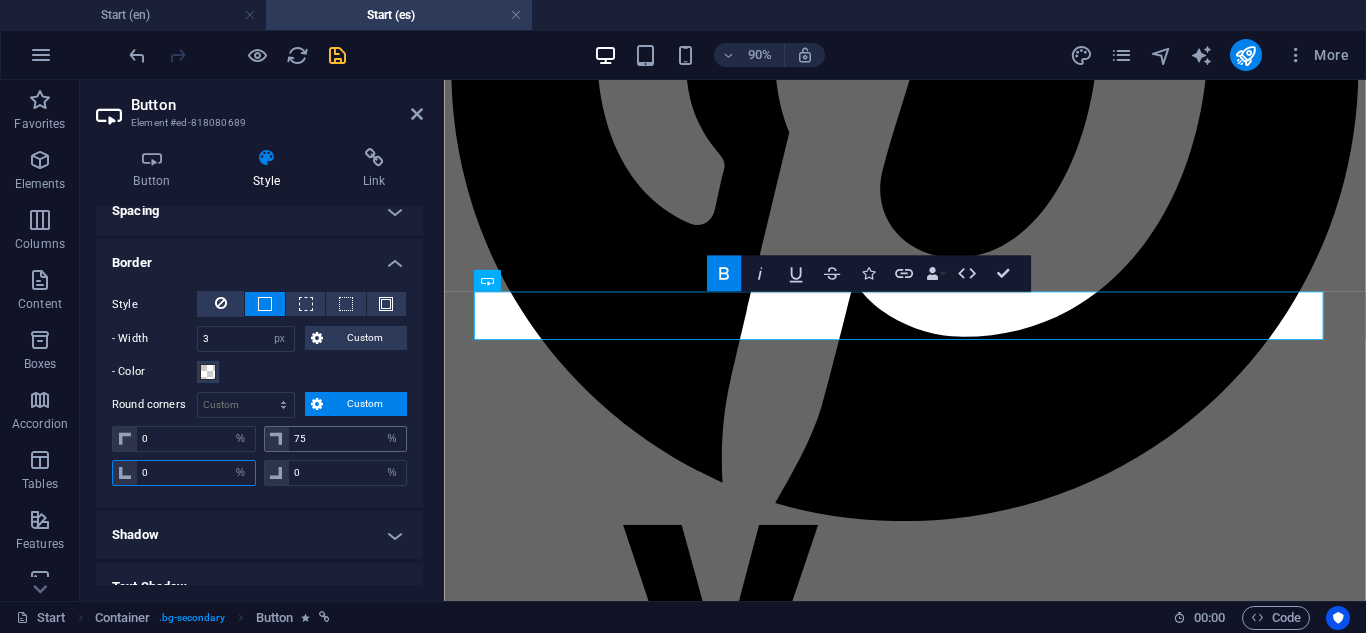 type on "0" 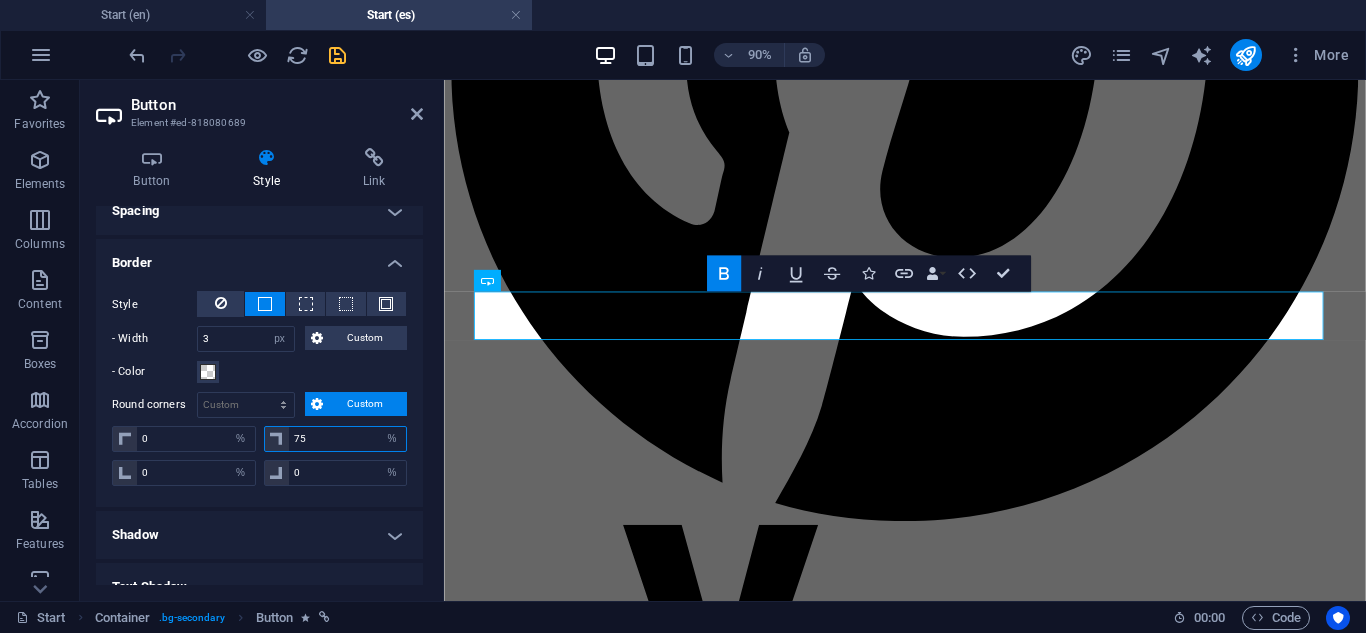 click on "75" at bounding box center [348, 439] 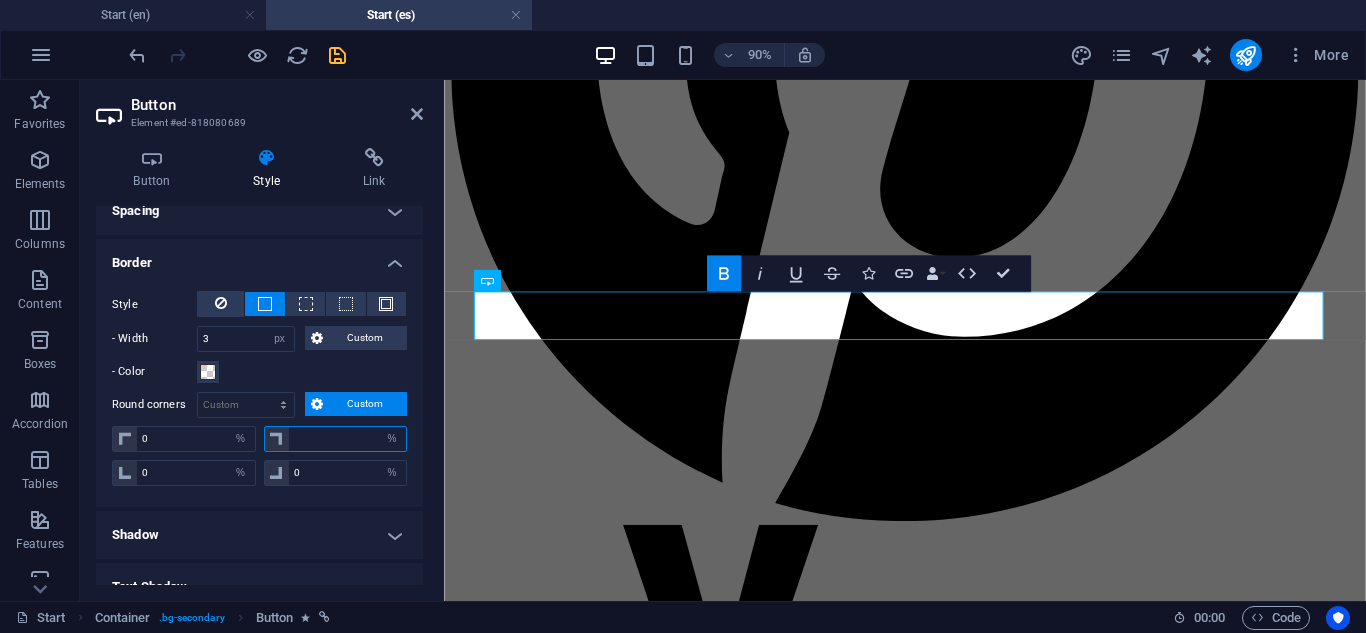 type on "0" 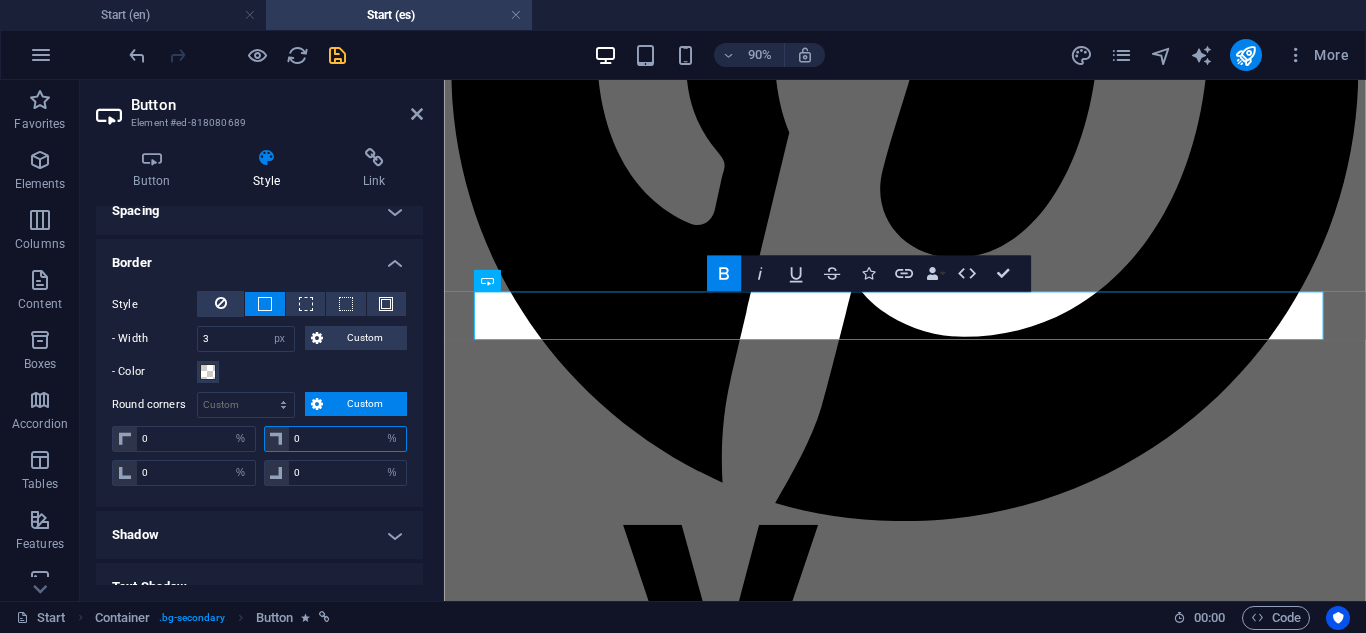 type on "0" 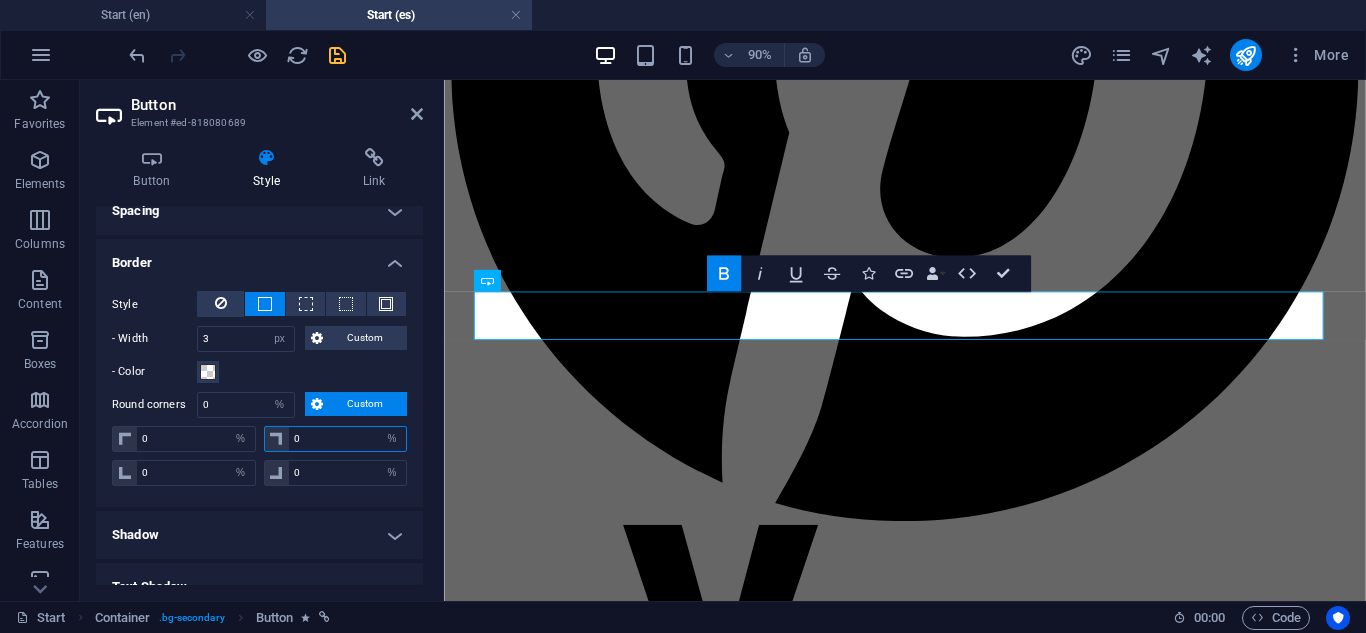 type on "0" 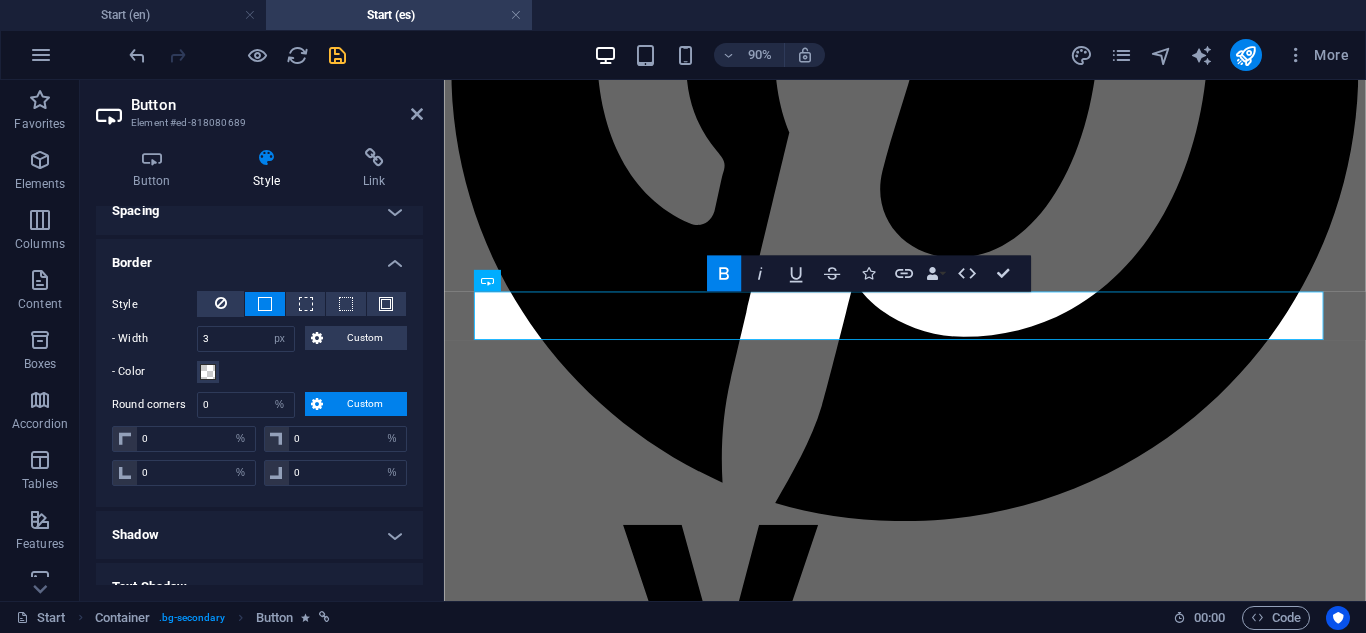 click on "Shadow" at bounding box center (259, 535) 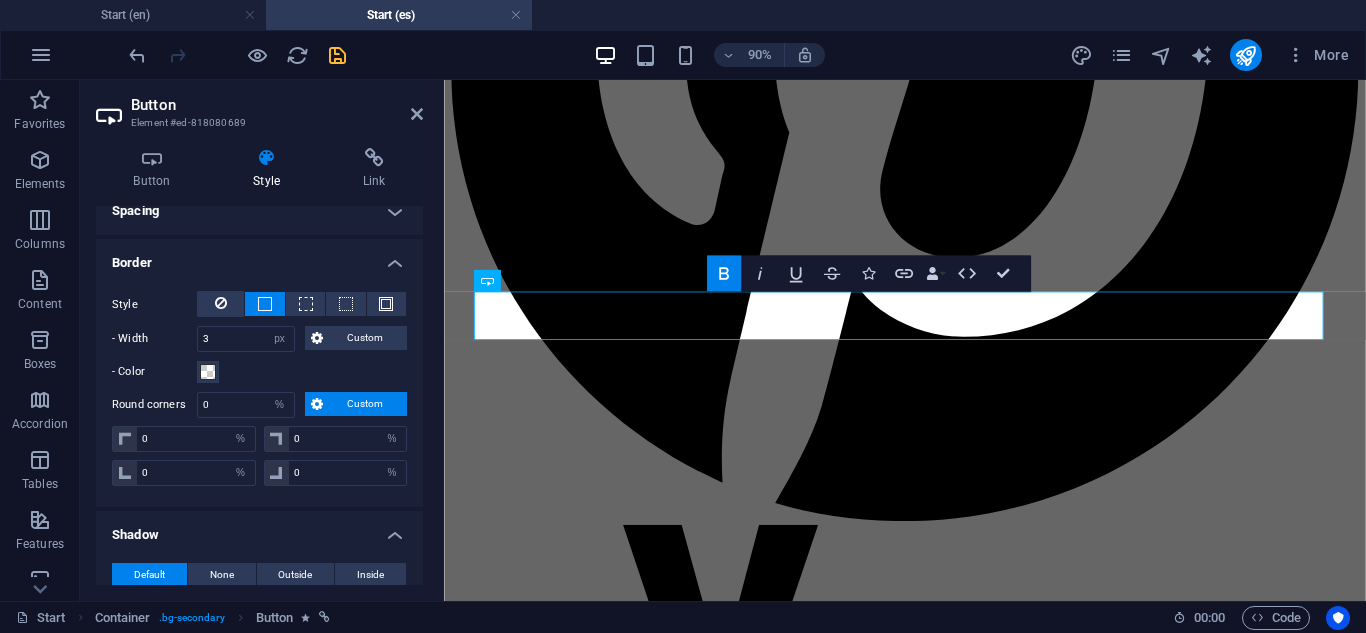 click on "Border" at bounding box center (259, 257) 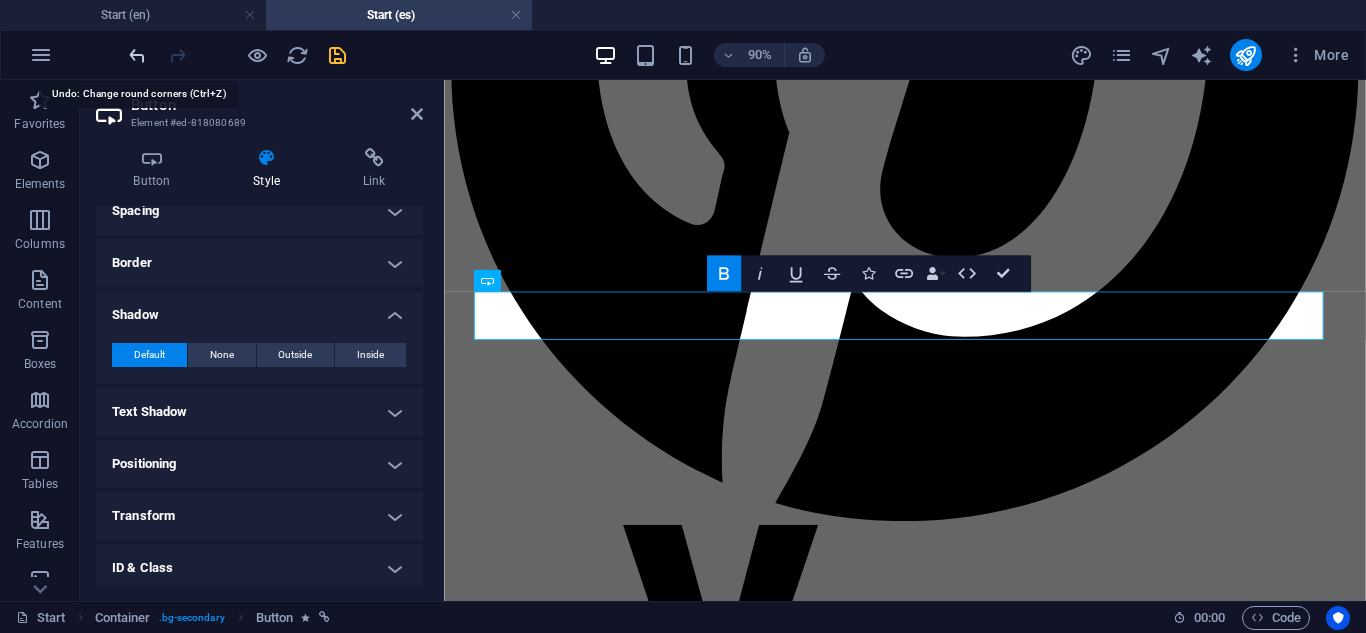 click at bounding box center [137, 55] 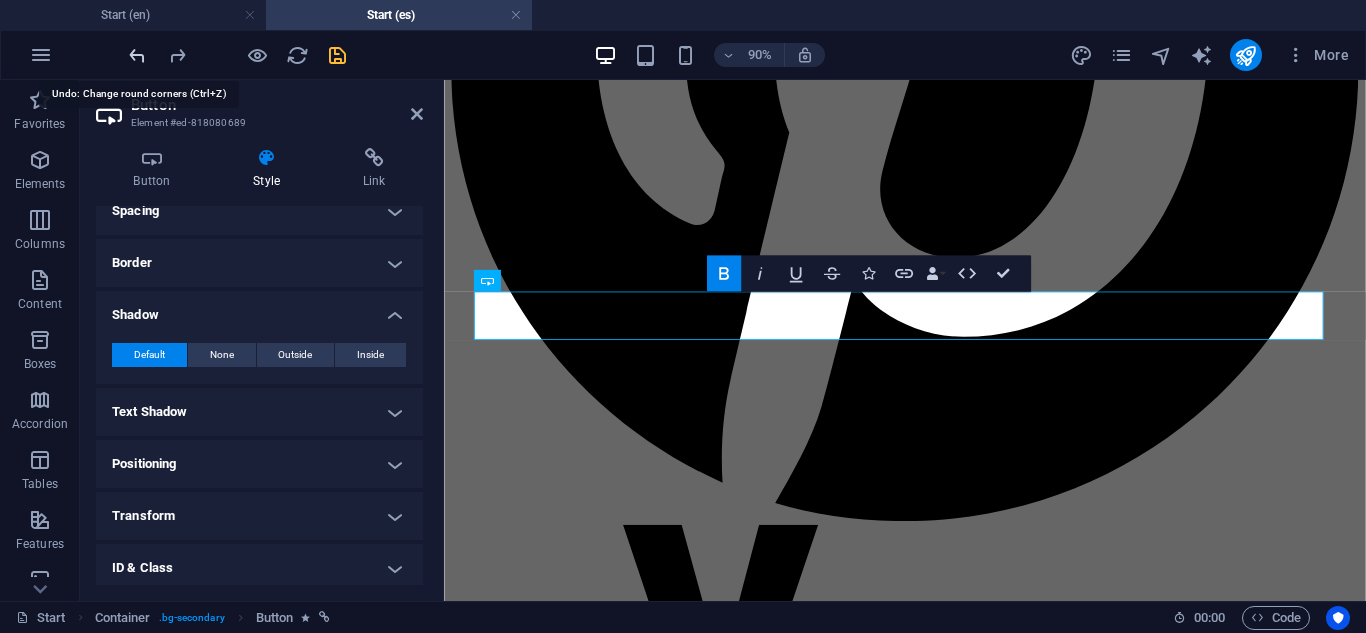 click at bounding box center [137, 55] 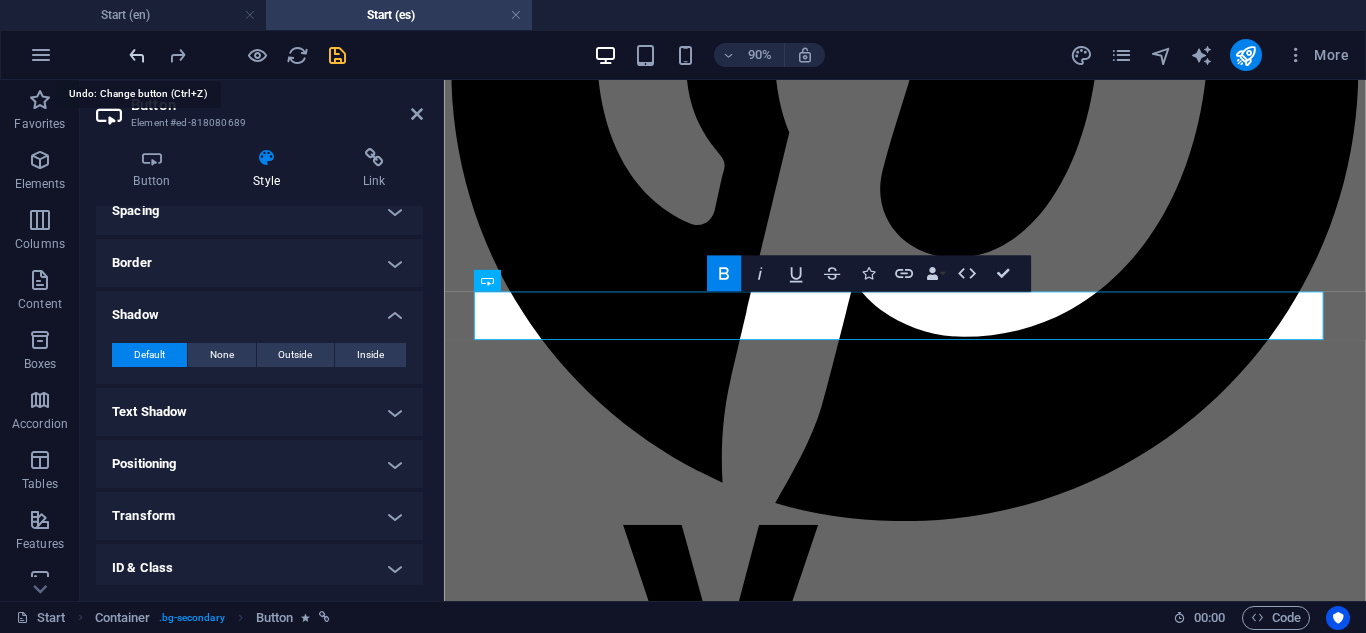 click at bounding box center [137, 55] 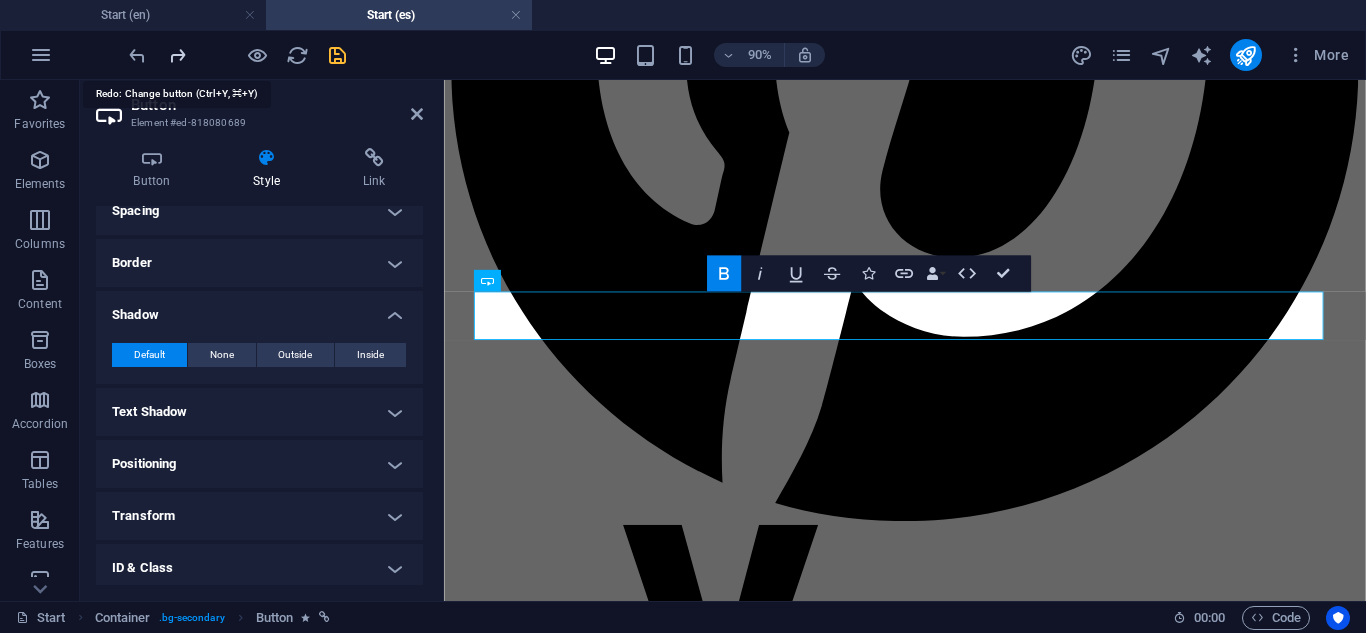 click at bounding box center [177, 55] 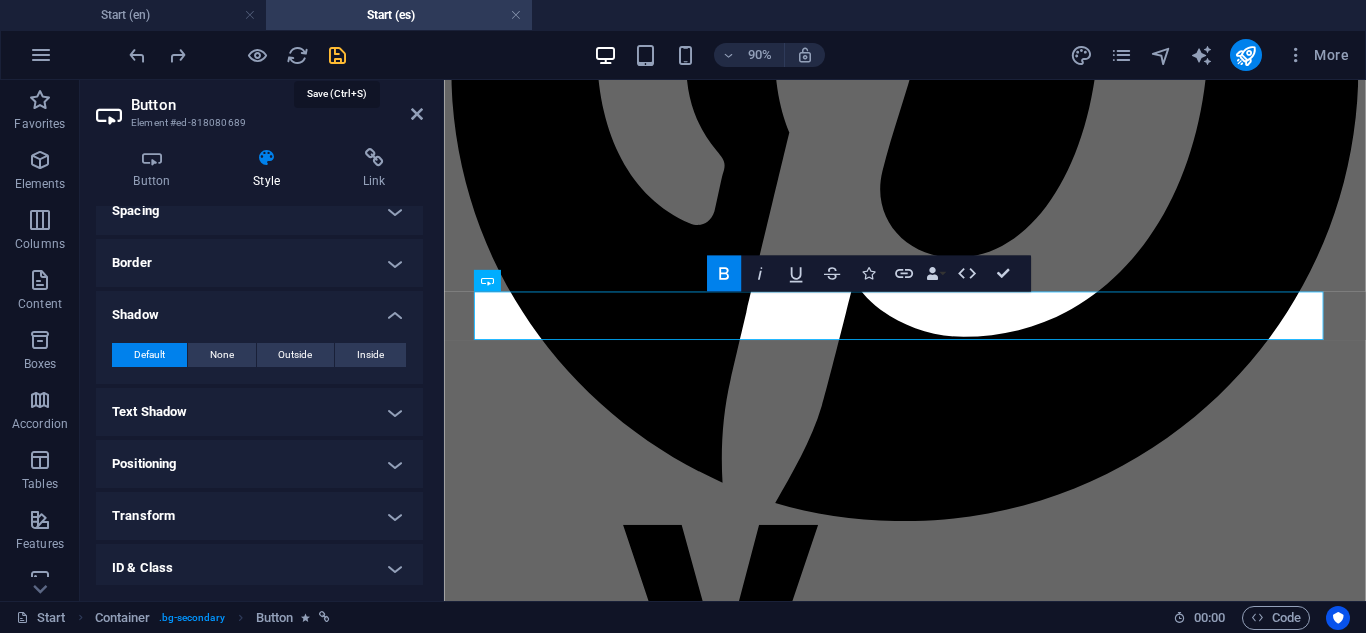 click at bounding box center [337, 55] 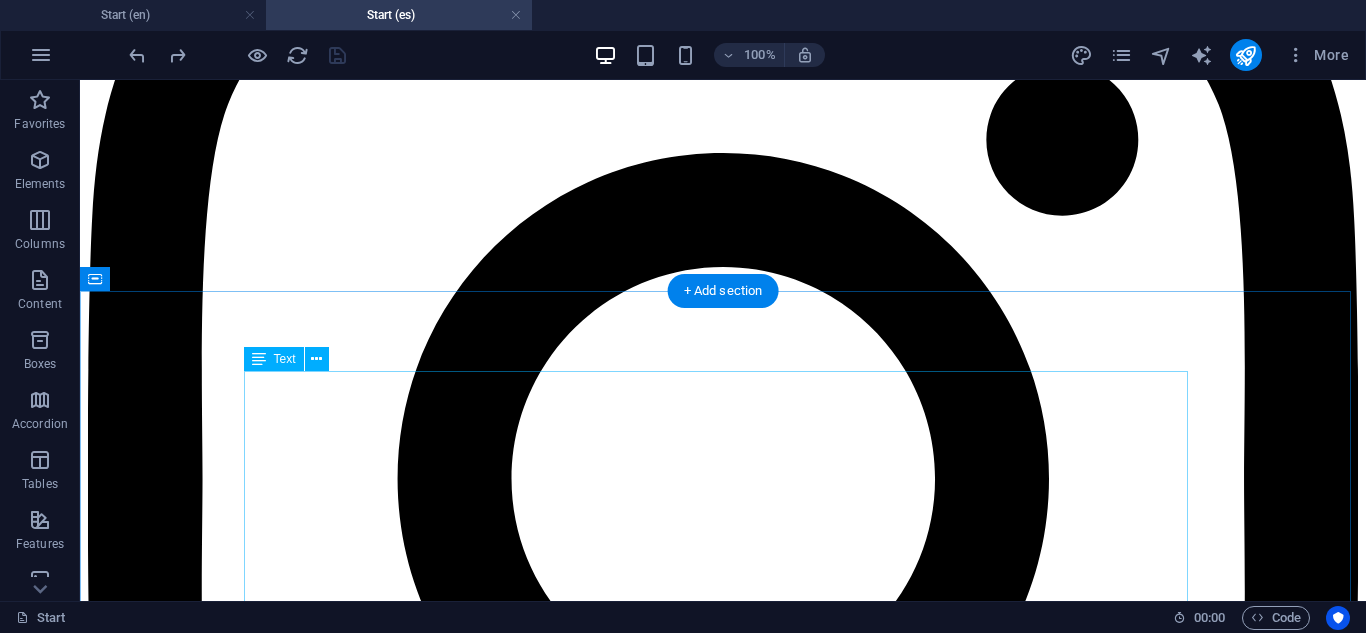 scroll, scrollTop: 6849, scrollLeft: 0, axis: vertical 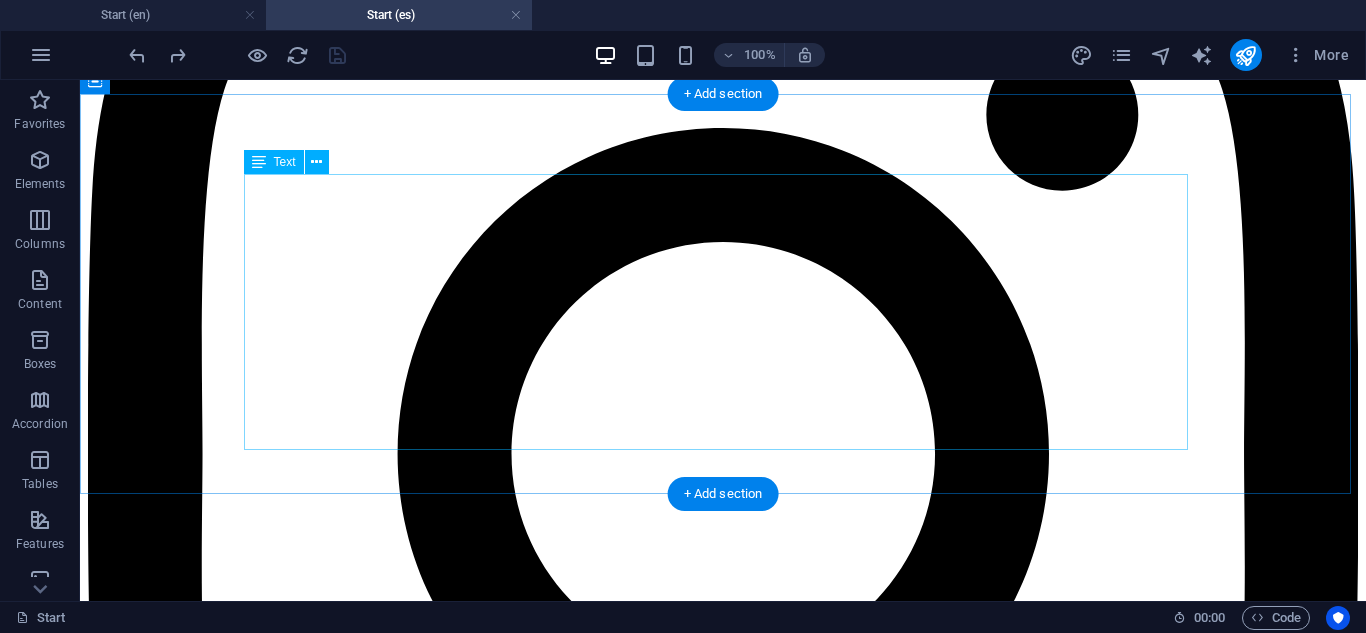 click on "We service most makes and models —  here are some of the most common brands we work with : Don’t see your car? No worries — we handle most makes and models ." at bounding box center (723, 24299) 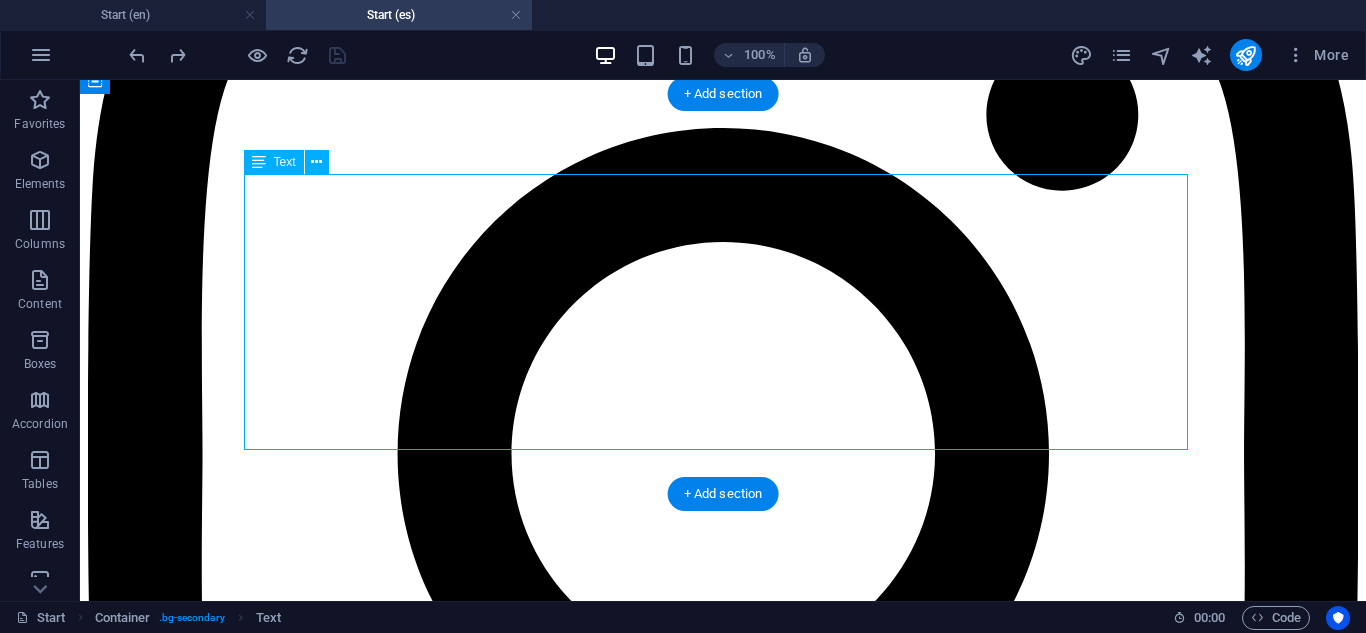 click on "We service most makes and models —  here are some of the most common brands we work with : Don’t see your car? No worries — we handle most makes and models ." at bounding box center (723, 24299) 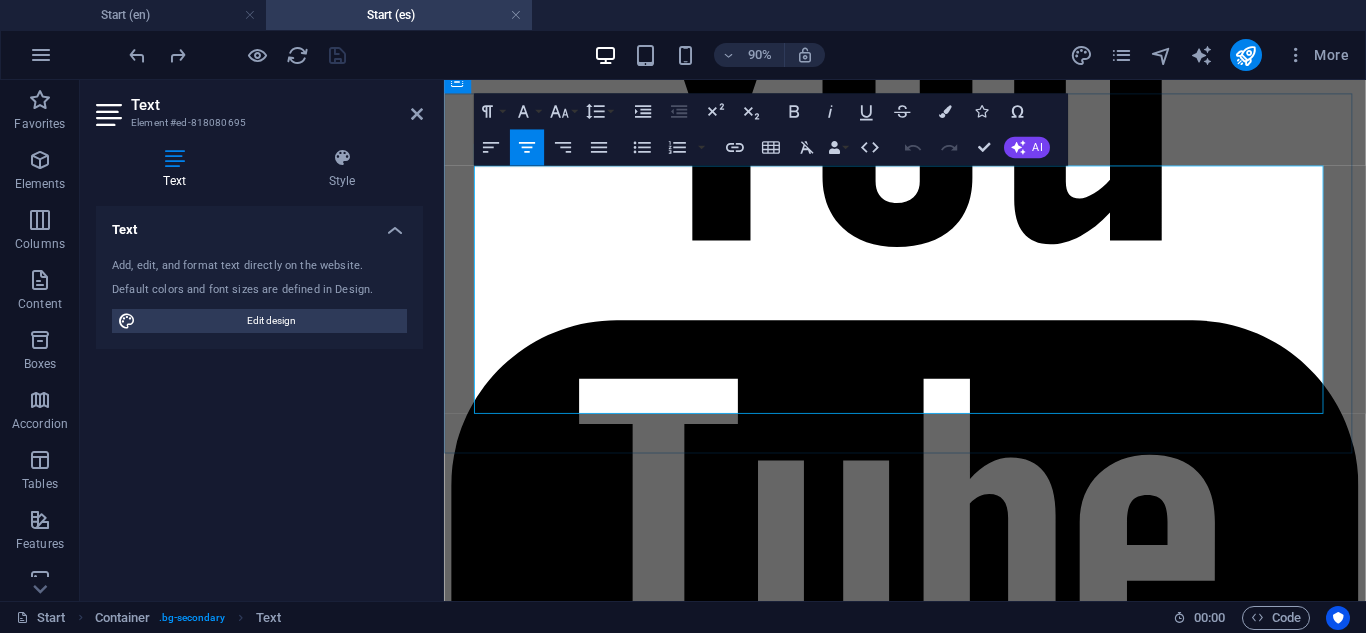 drag, startPoint x: 1109, startPoint y: 364, endPoint x: 551, endPoint y: 215, distance: 577.55084 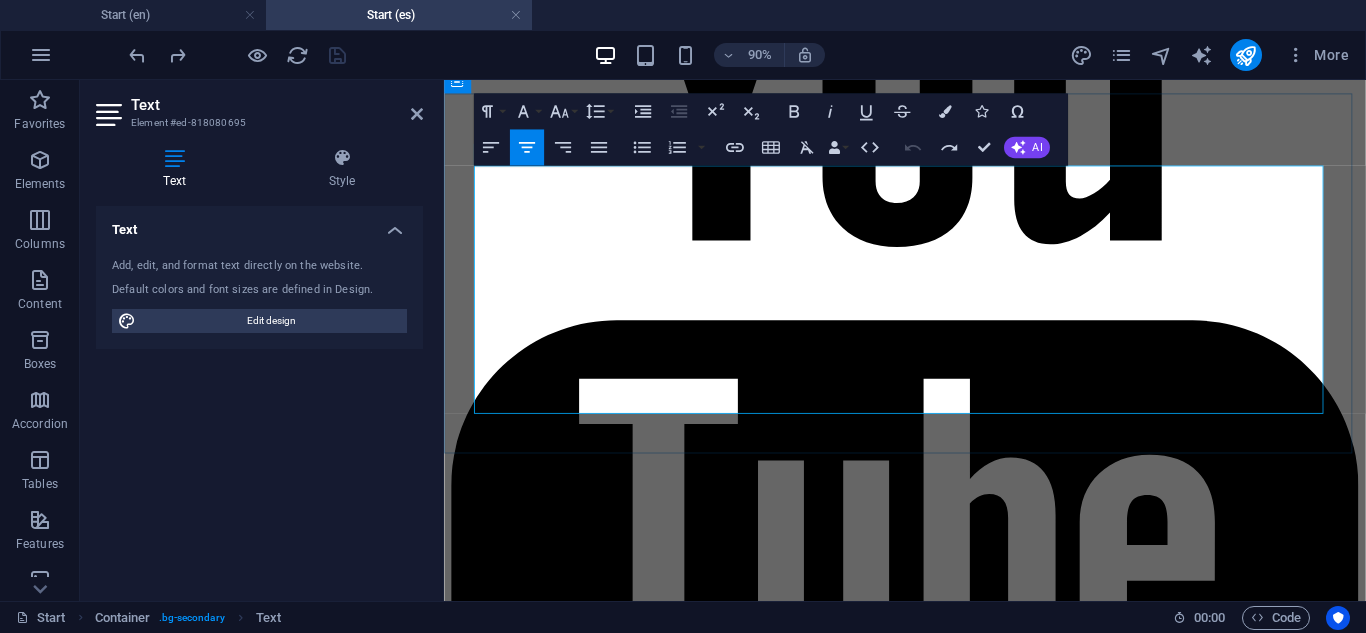 click on "here are some of the most common brands we work with :" at bounding box center [956, 20349] 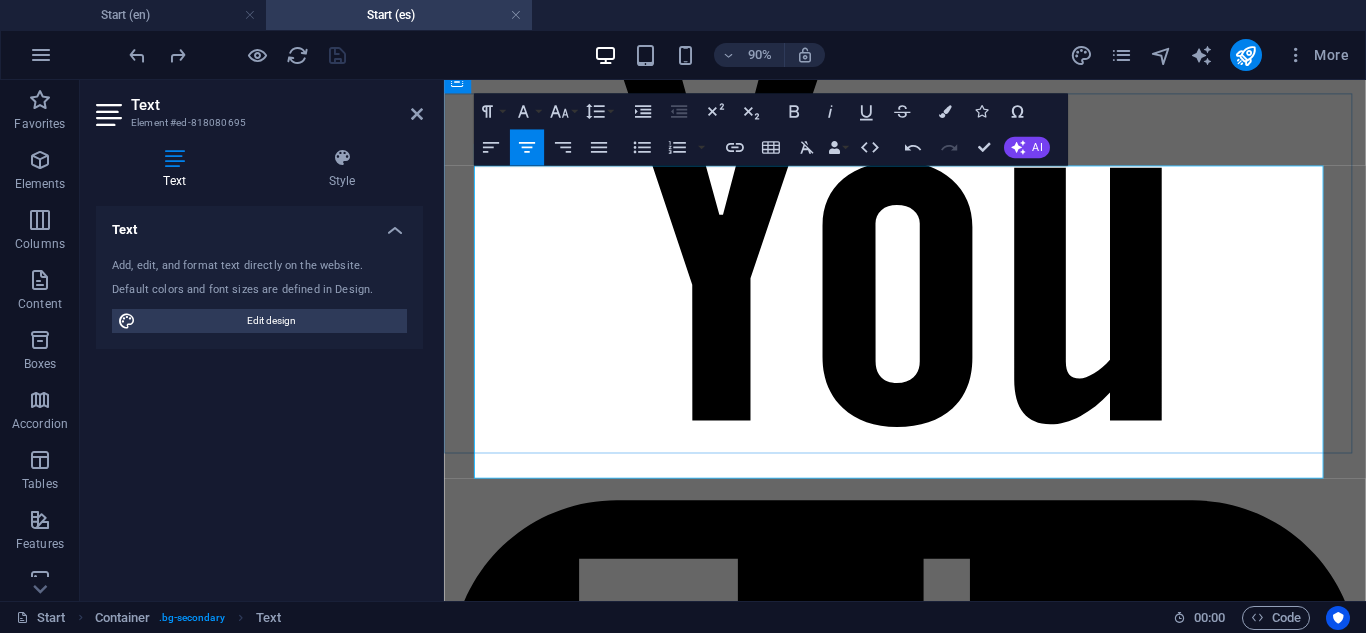 scroll, scrollTop: 7496, scrollLeft: 0, axis: vertical 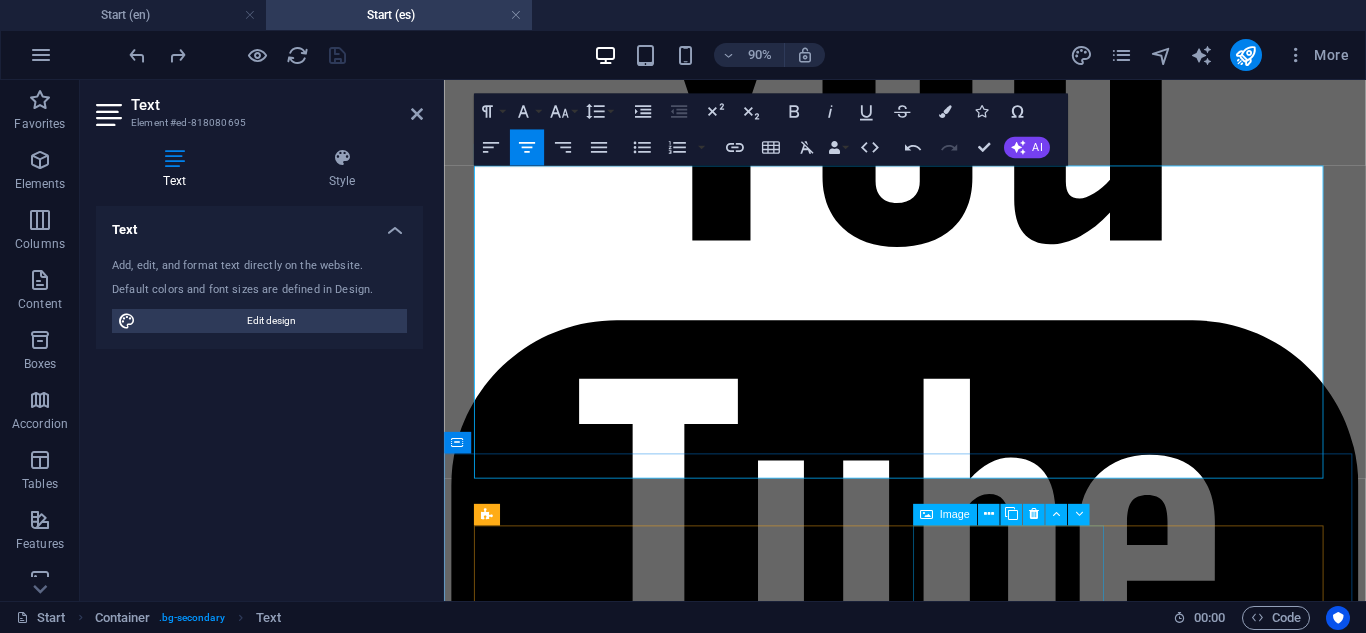 click at bounding box center (956, 23199) 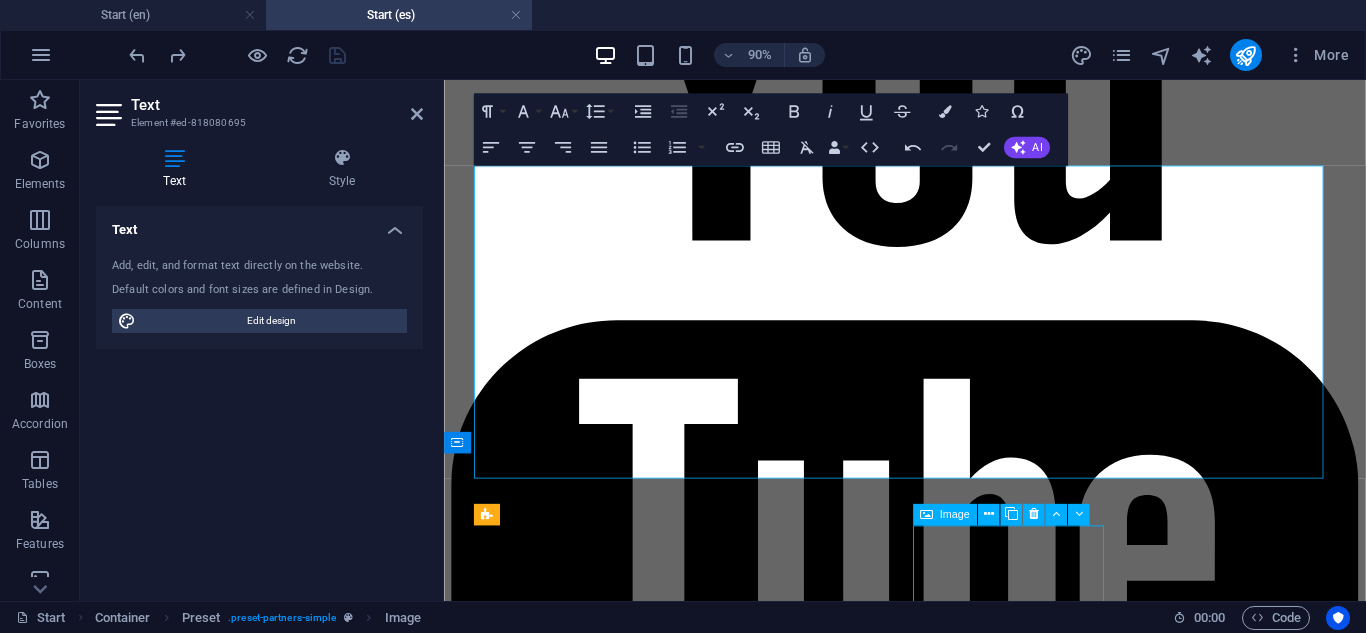 scroll, scrollTop: 6849, scrollLeft: 0, axis: vertical 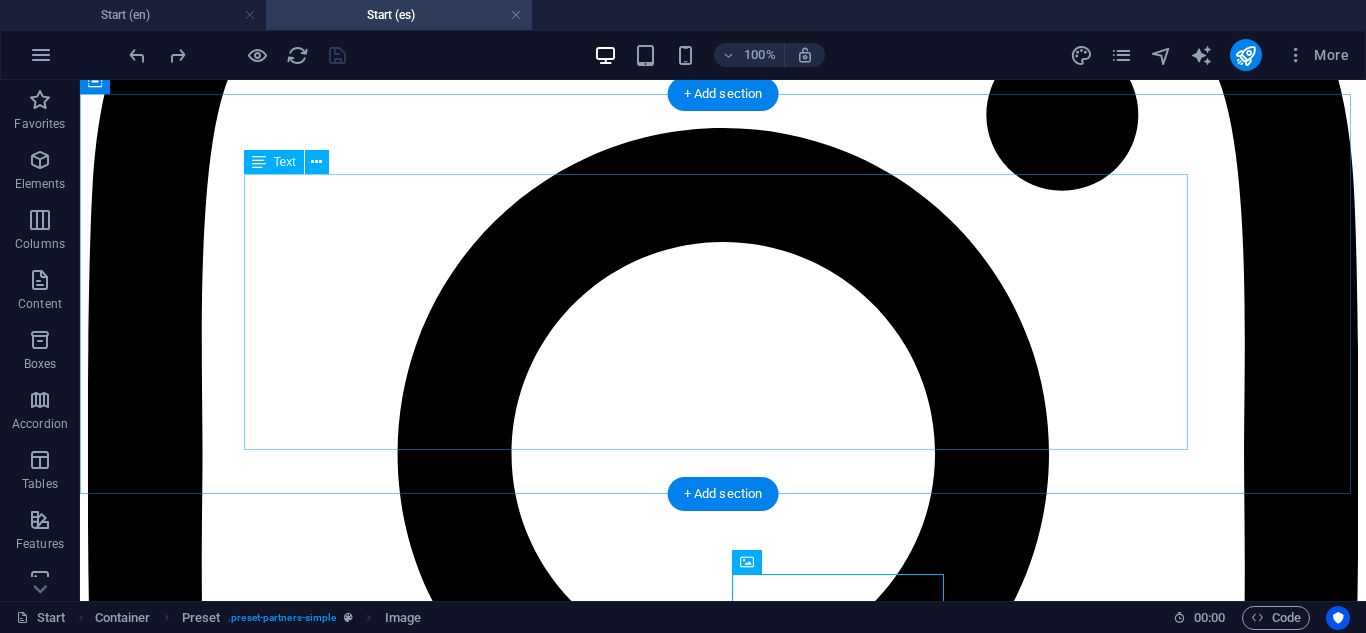 click on "We service most makes and models —  here are some of the most common brands we work with : Don’t see your car? No worries — we handle most makes and models ." at bounding box center [723, 24299] 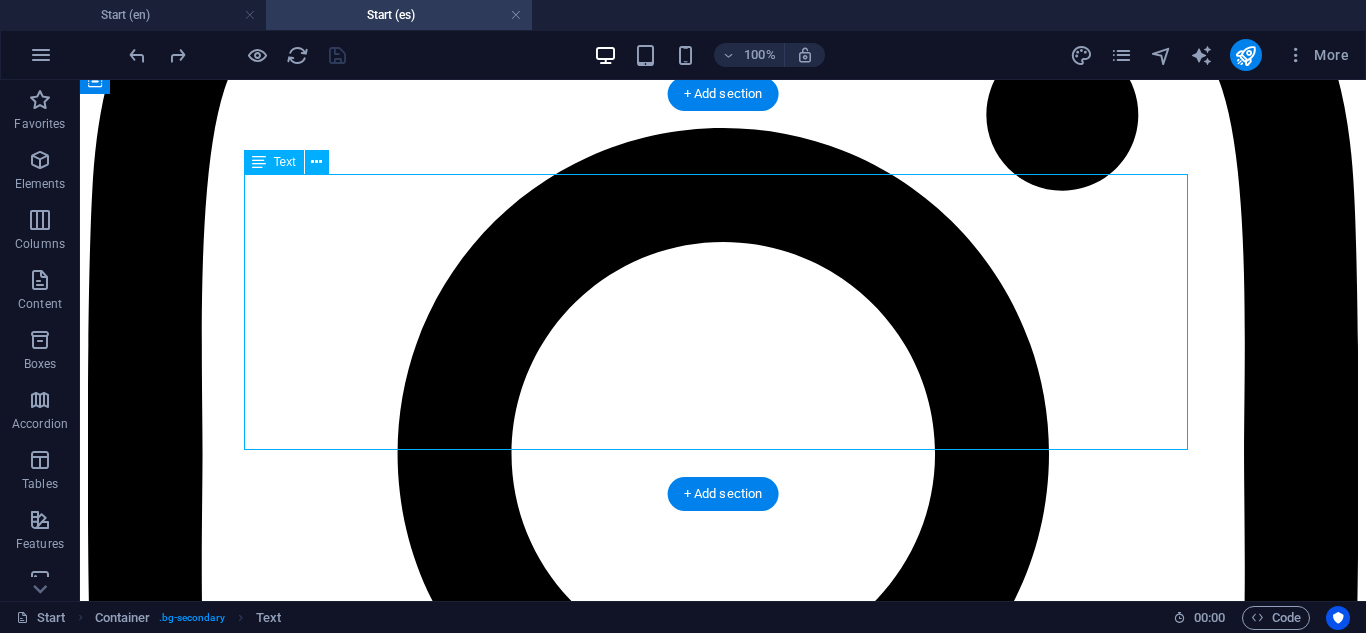 click on "We service most makes and models —  here are some of the most common brands we work with : Don’t see your car? No worries — we handle most makes and models ." at bounding box center [723, 24299] 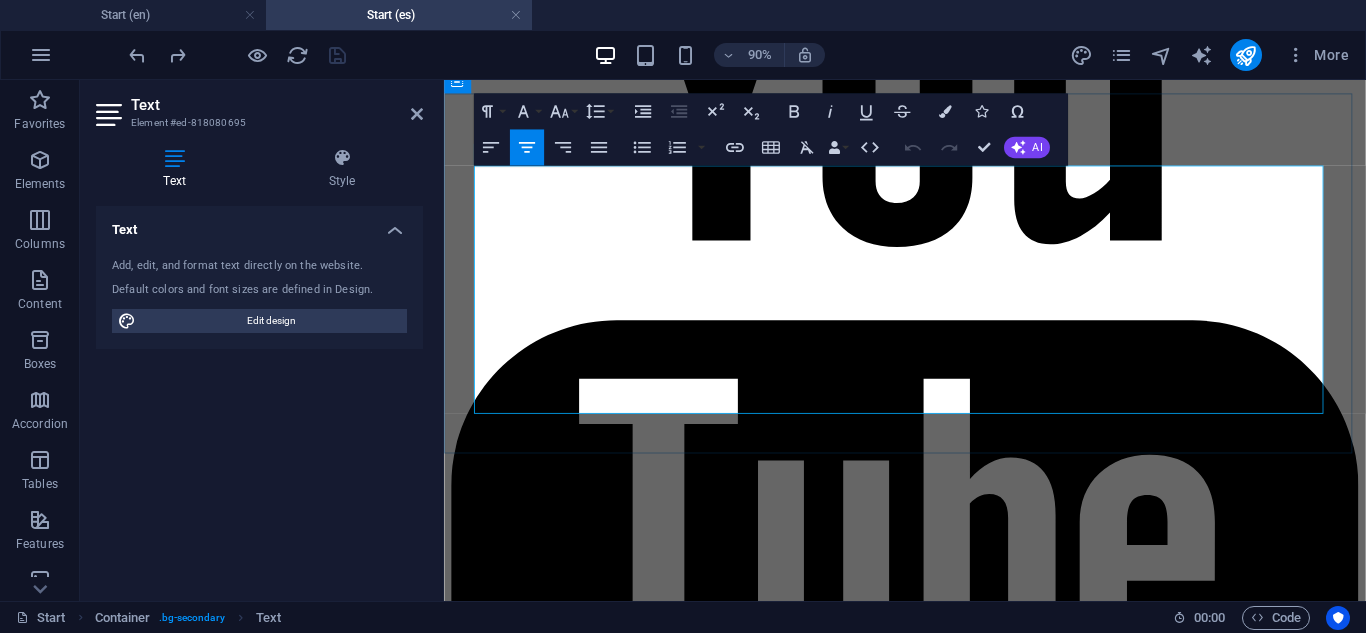 click on "here are some of the most common brands we work with :" at bounding box center [956, 20349] 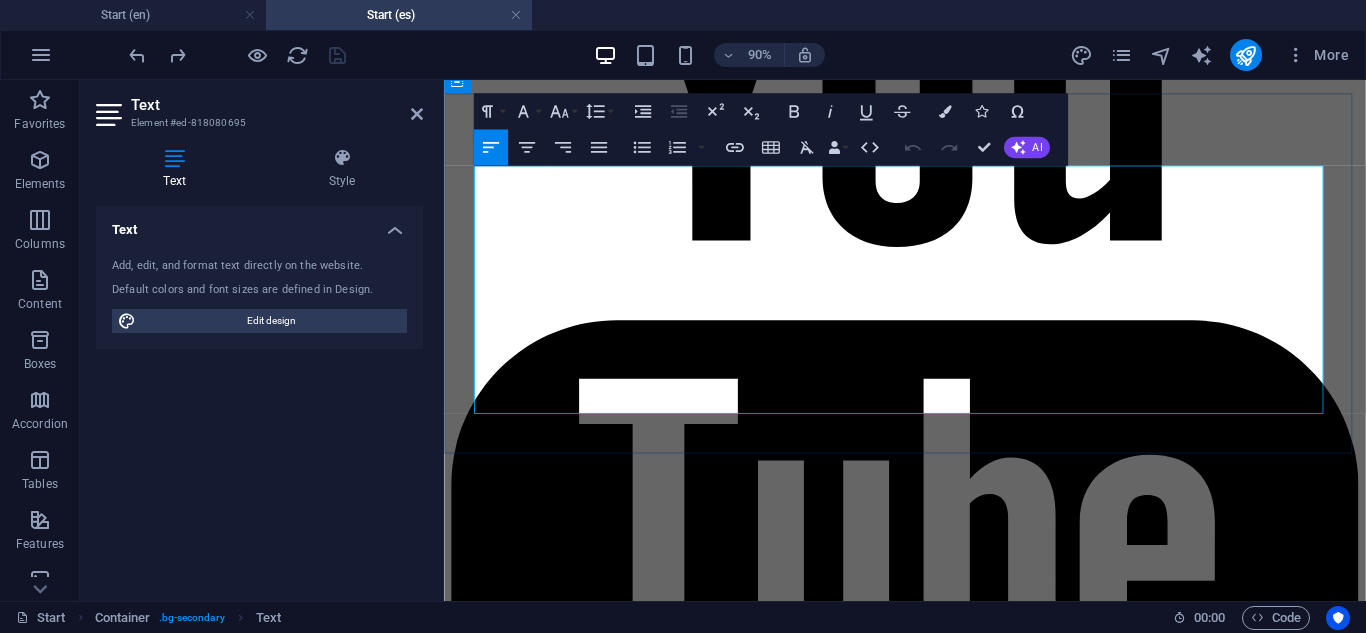 click on "Don’t see your car? No worries — we handle most makes and models" at bounding box center (954, 20429) 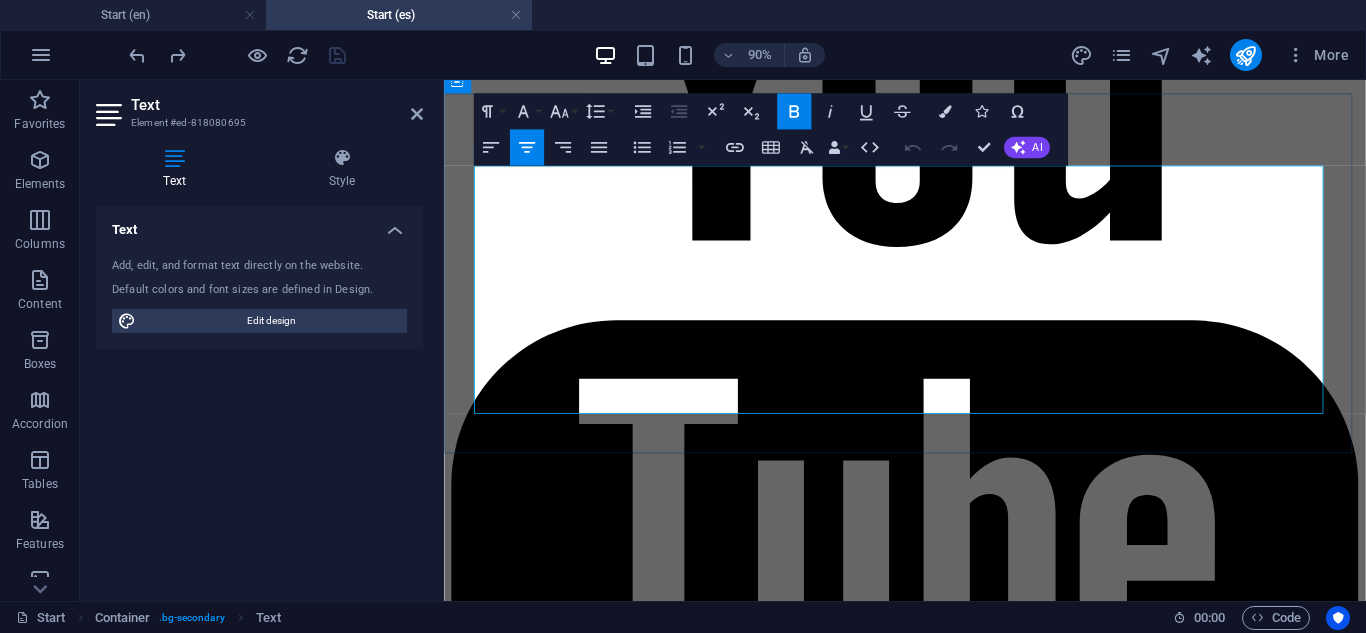 click on "here are some of the most common brands we work with :" at bounding box center [956, 20349] 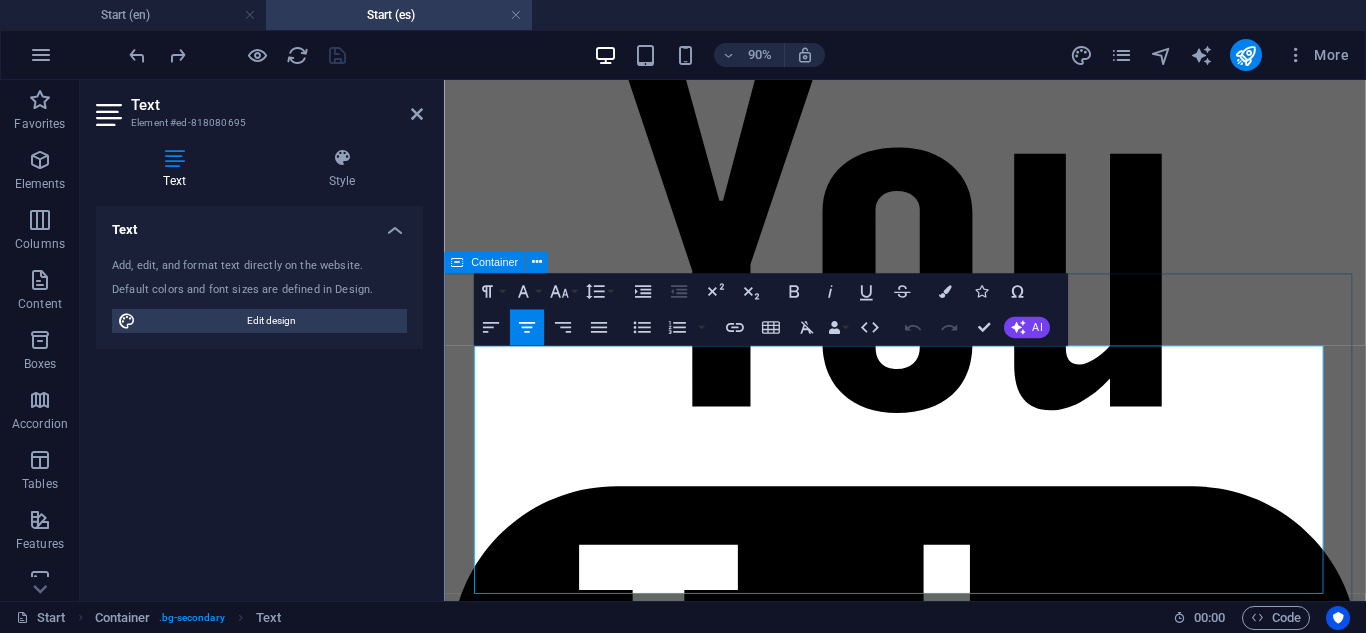 scroll, scrollTop: 7296, scrollLeft: 0, axis: vertical 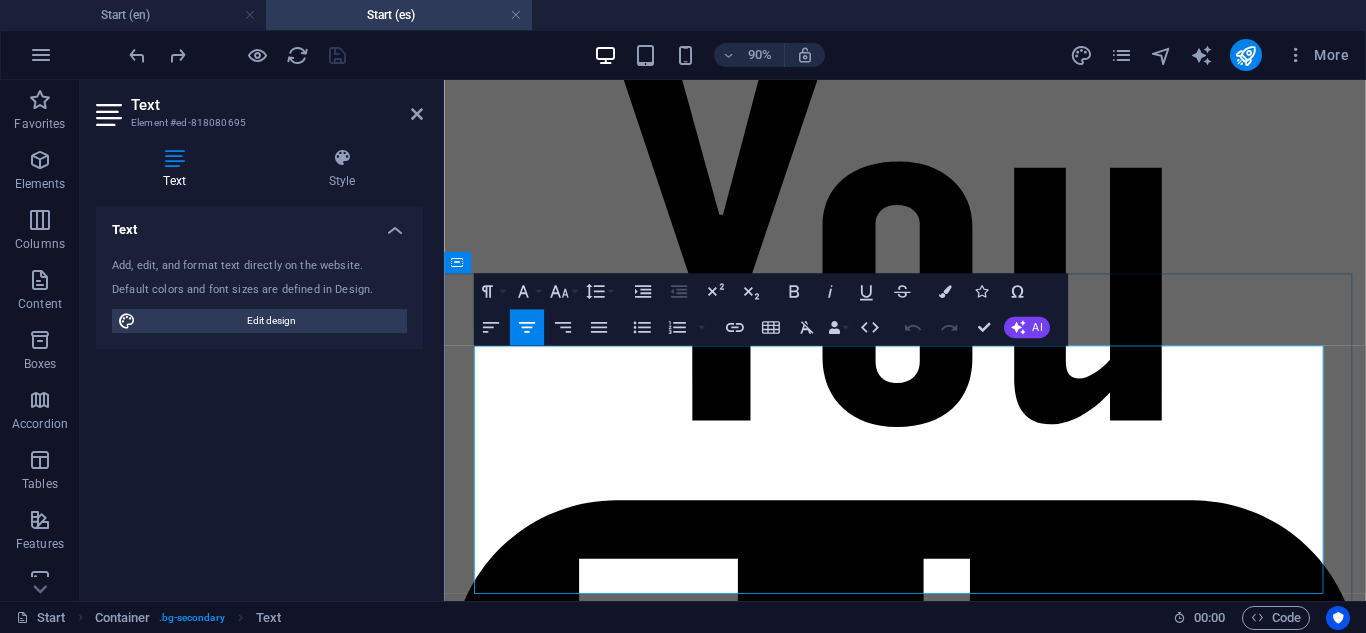 drag, startPoint x: 1105, startPoint y: 345, endPoint x: 581, endPoint y: 413, distance: 528.3938 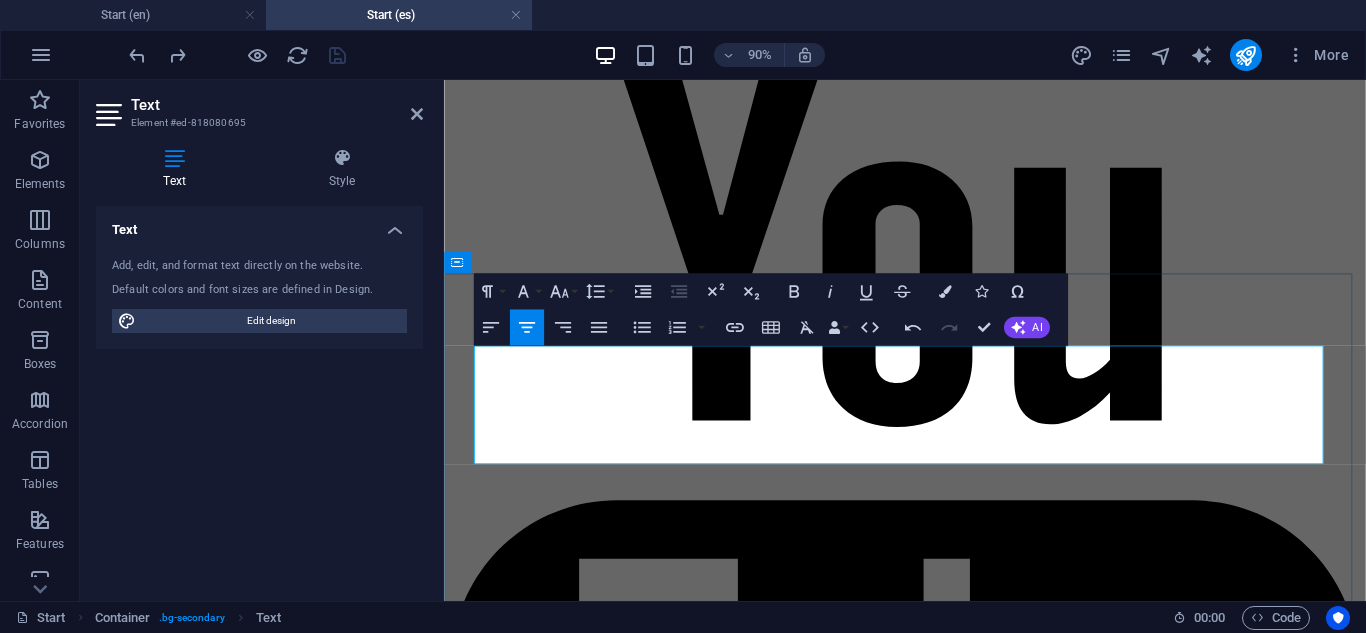 type 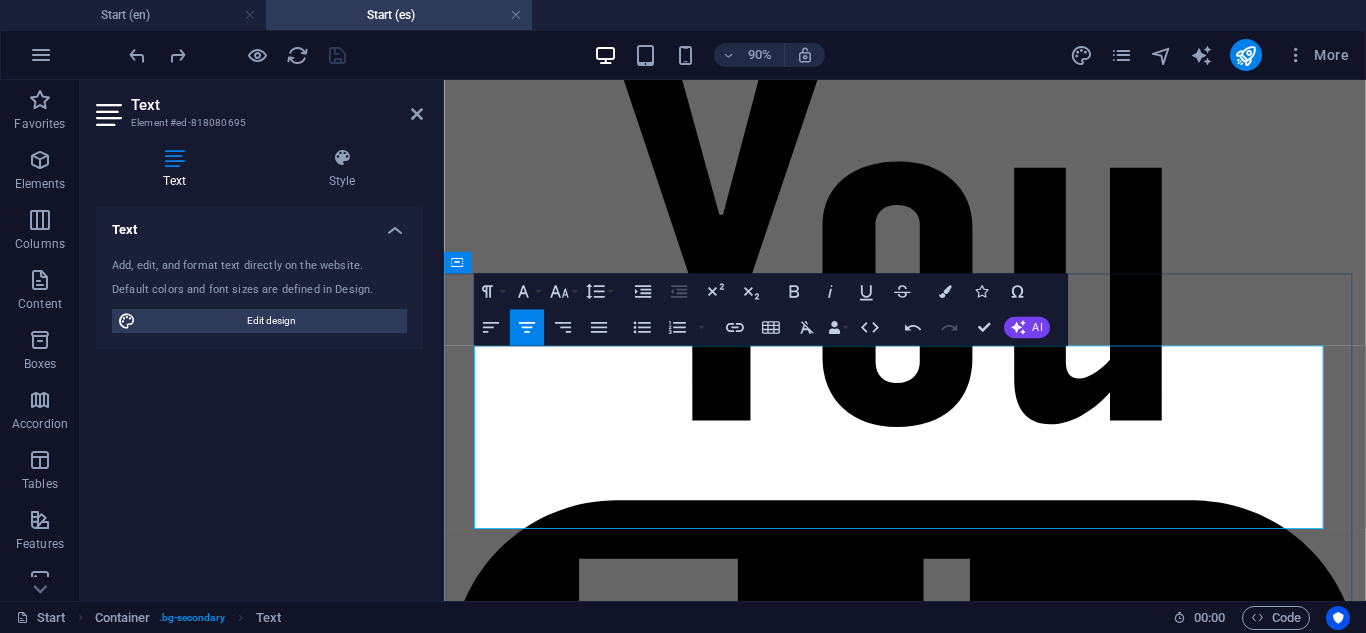 click on "Damos servicio a la mayoría de marcas y modelos" at bounding box center [956, 20502] 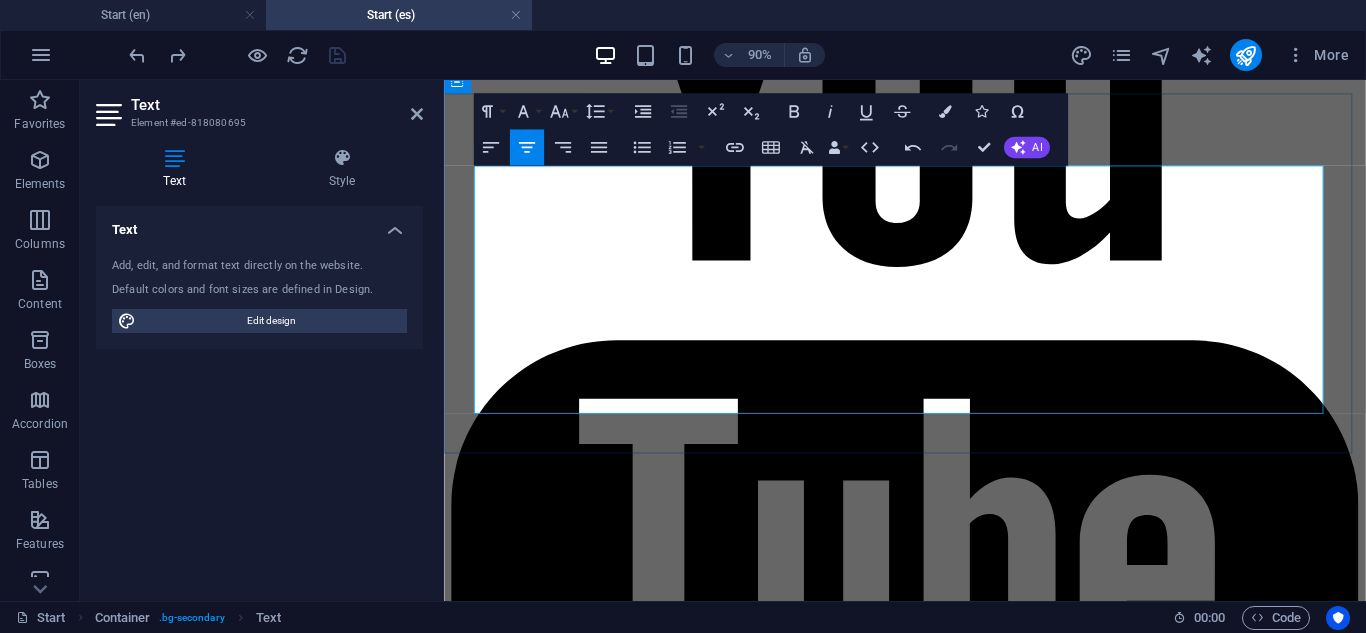 scroll, scrollTop: 7496, scrollLeft: 0, axis: vertical 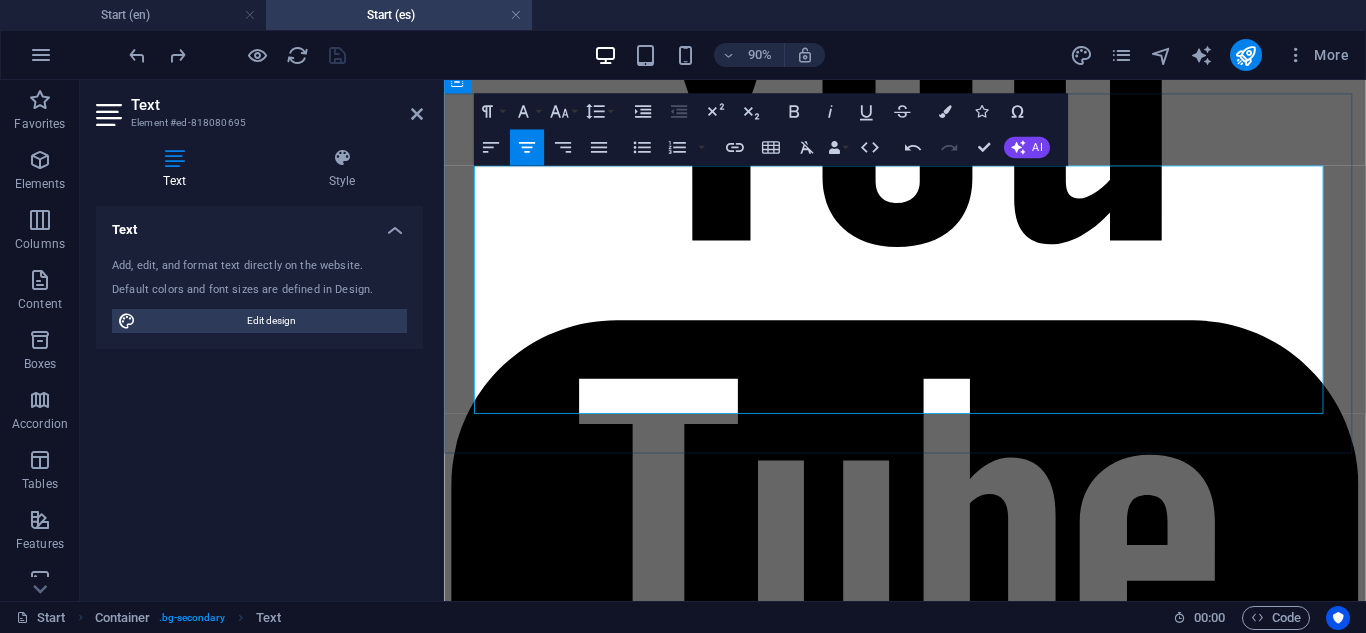 drag, startPoint x: 1209, startPoint y: 433, endPoint x: 579, endPoint y: 436, distance: 630.00714 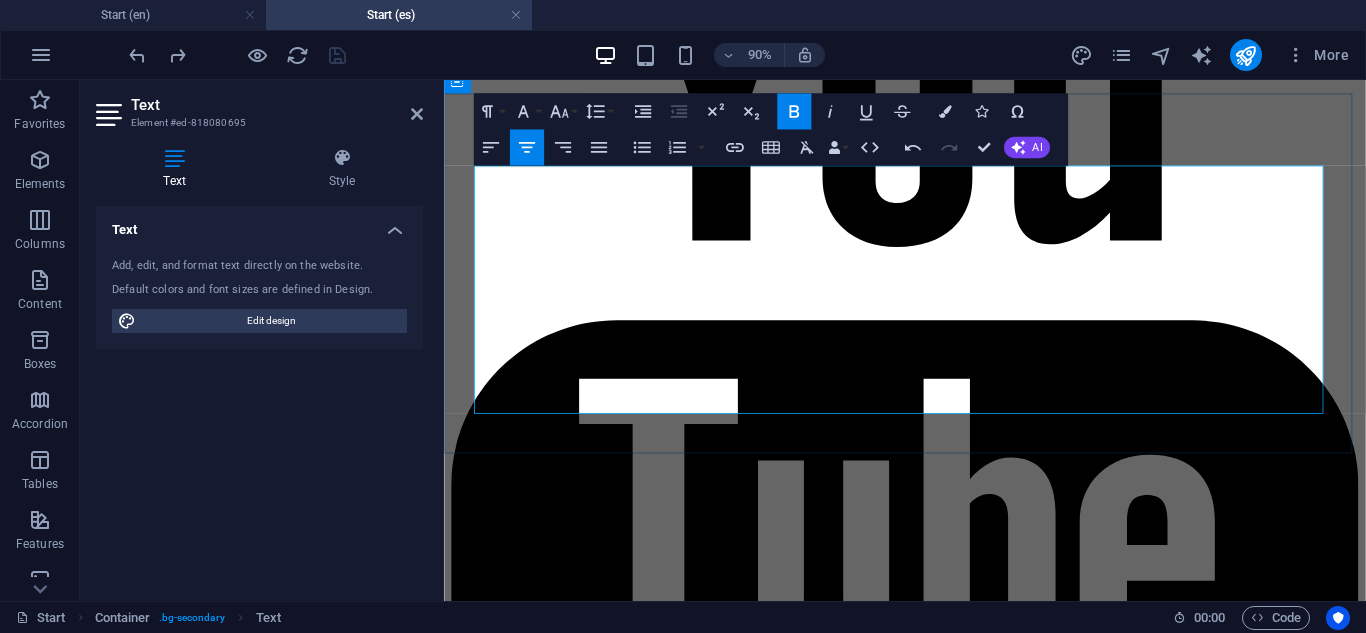 copy on "Don’t see your car? No worries — we handle most makes and models ." 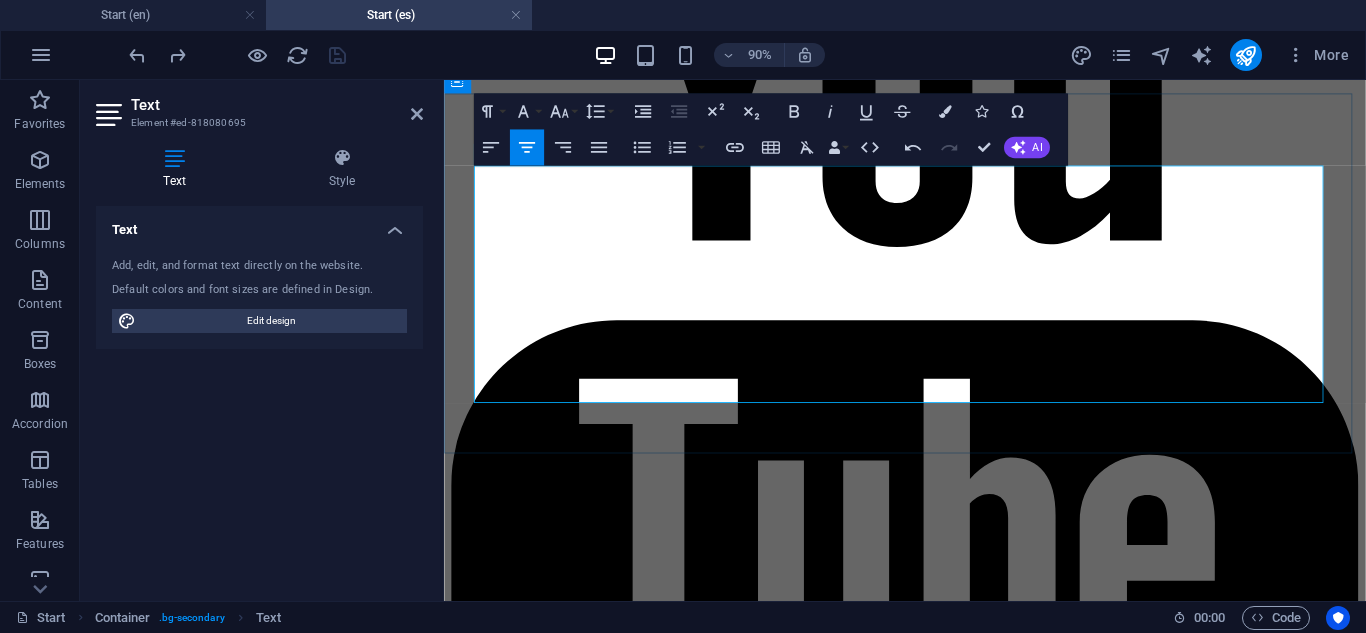 click on "¿No ves tu auto? No te preocupes — trabajamos con la mayoría de marcas y modelos." at bounding box center (956, 20379) 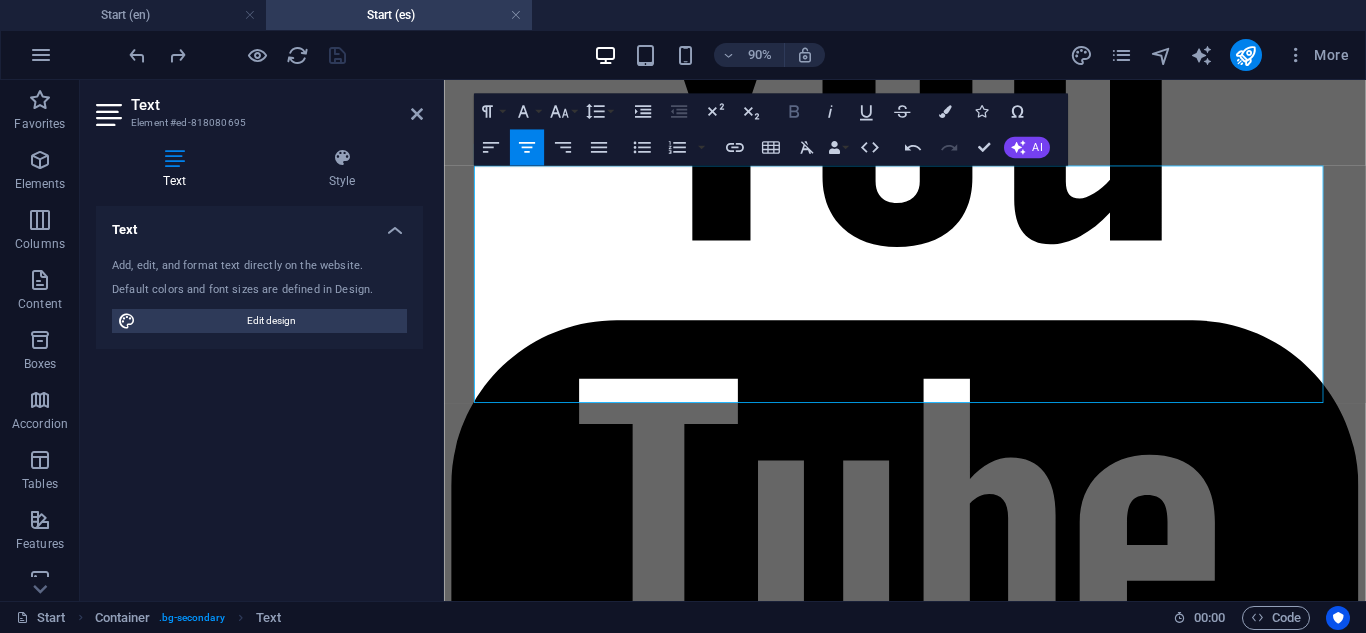 click 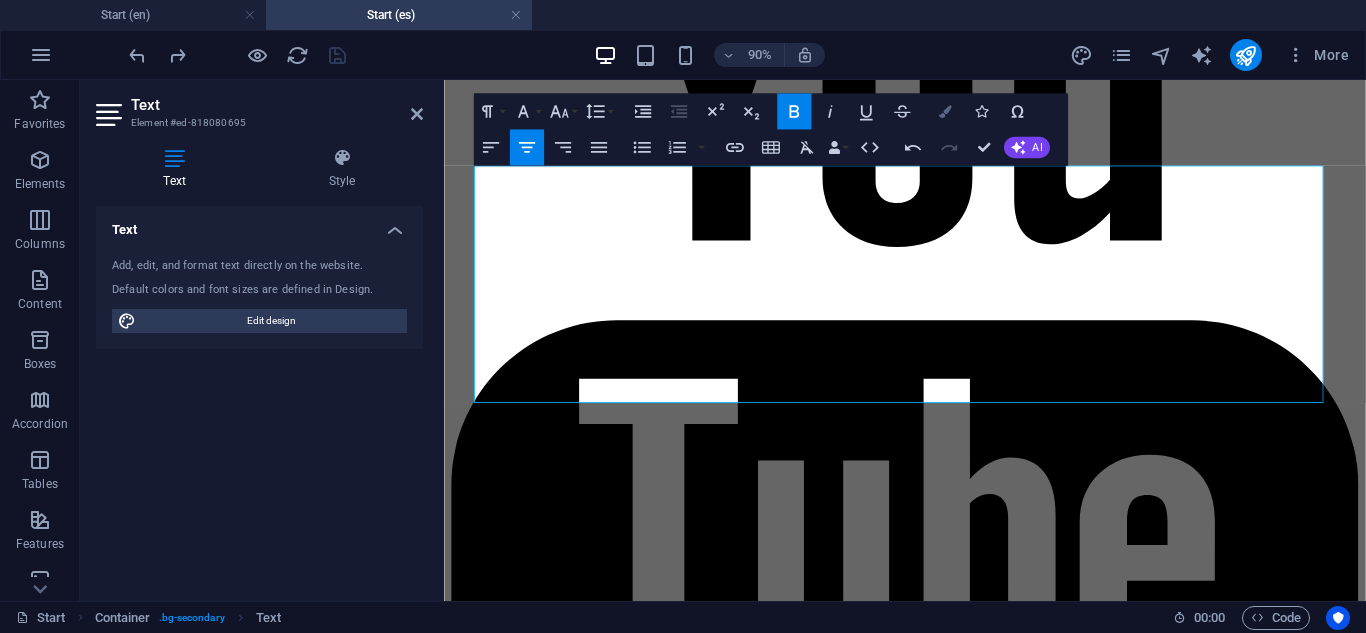 click on "Colors" at bounding box center [945, 111] 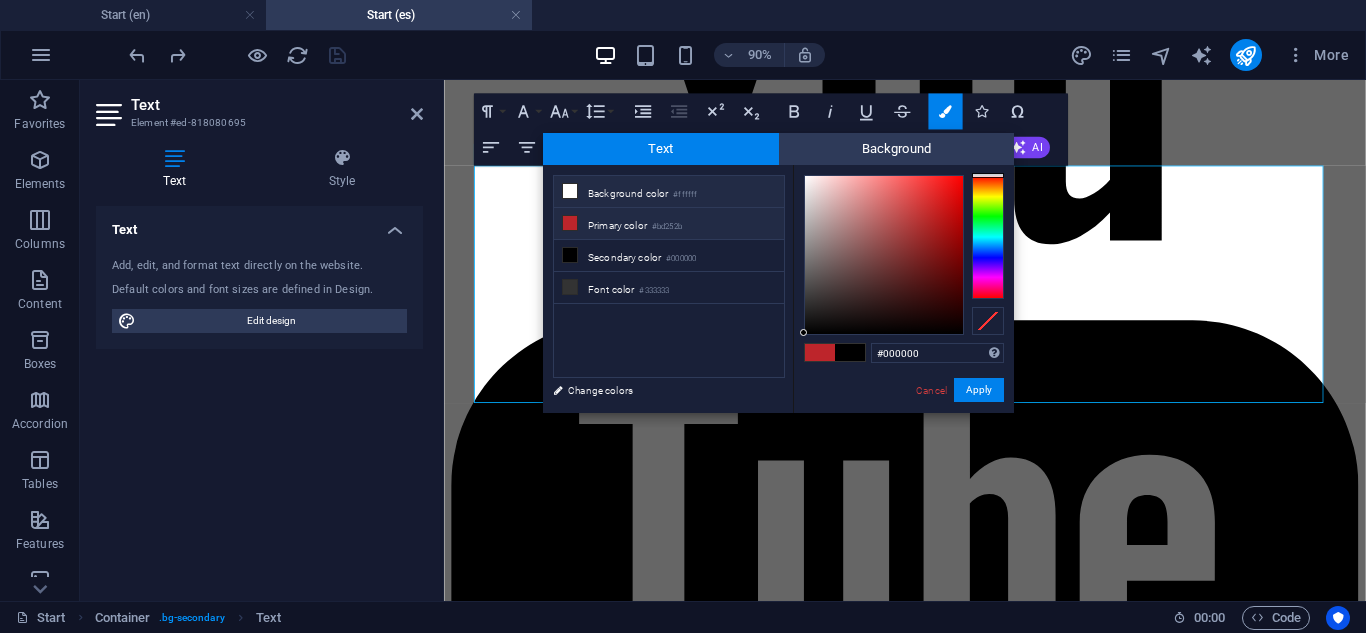 click on "Background color
#ffffff" at bounding box center (669, 192) 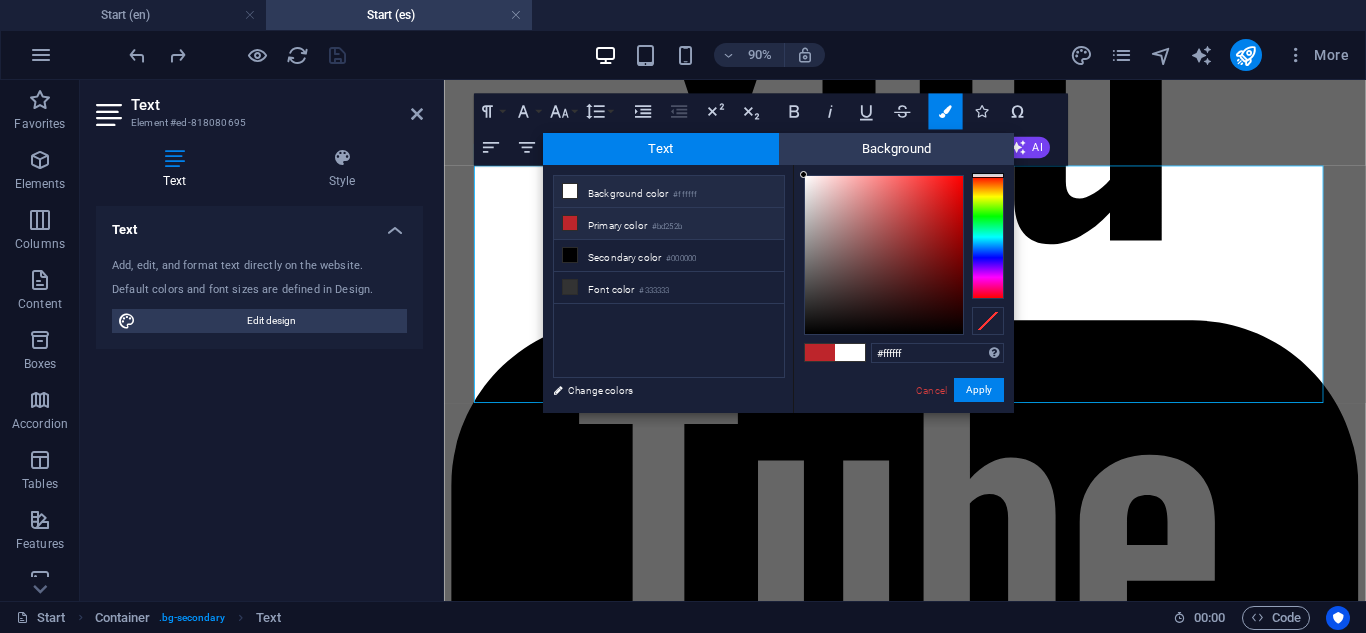 click on "Primary color
#bd252b" at bounding box center [669, 224] 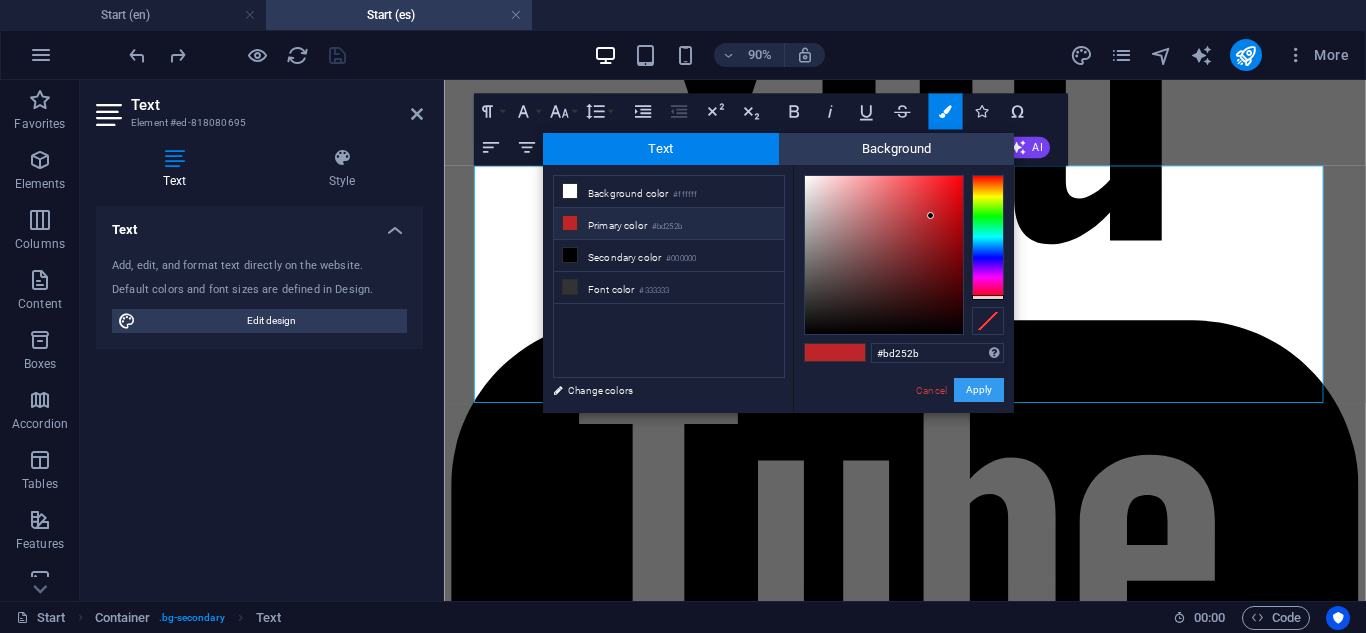 drag, startPoint x: 980, startPoint y: 392, endPoint x: 558, endPoint y: 338, distance: 425.44095 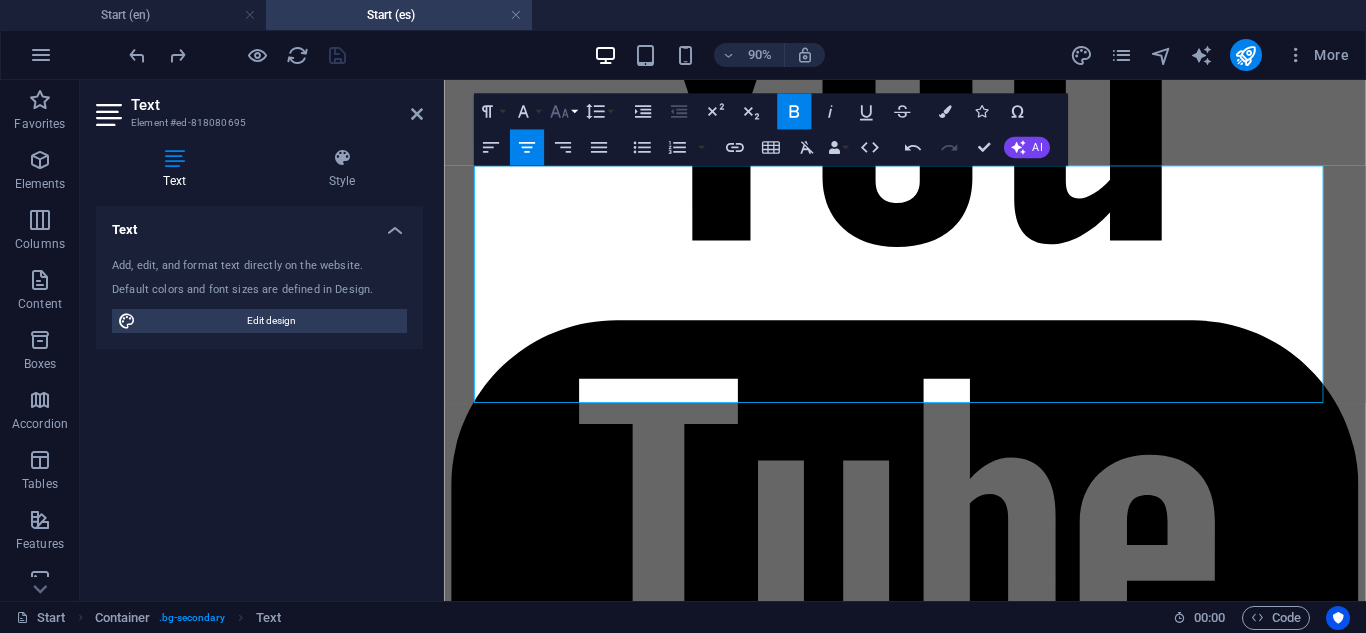 click 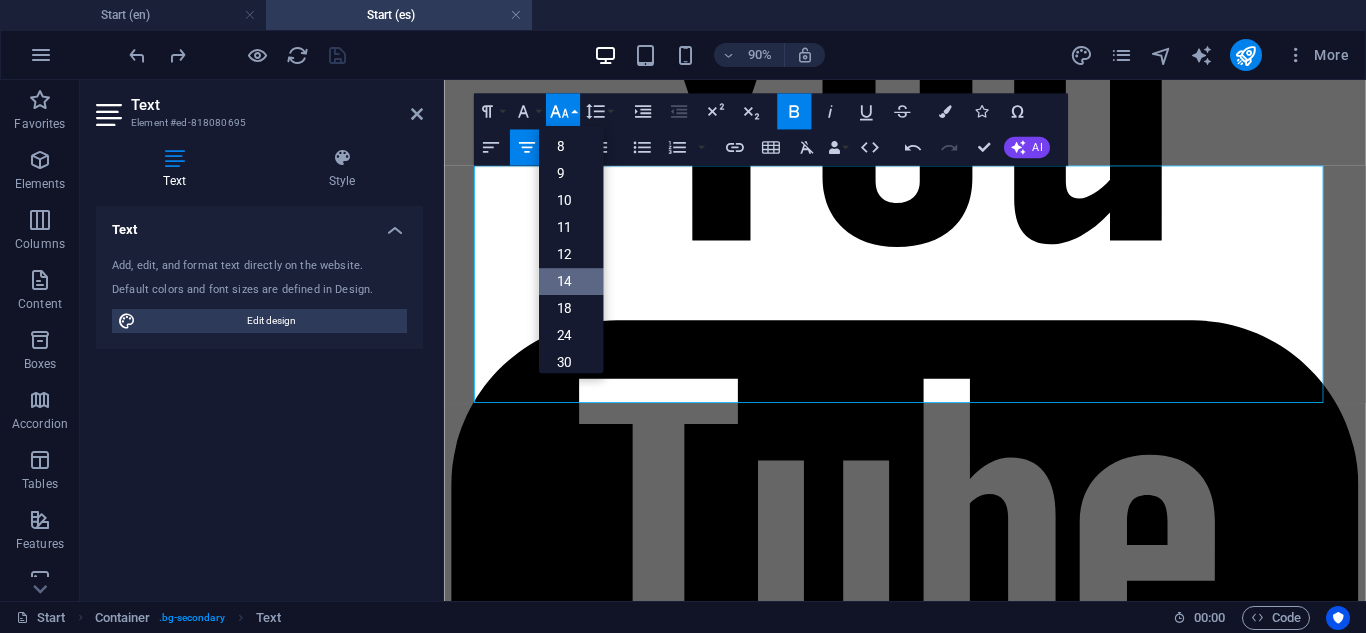 click on "14" at bounding box center [570, 281] 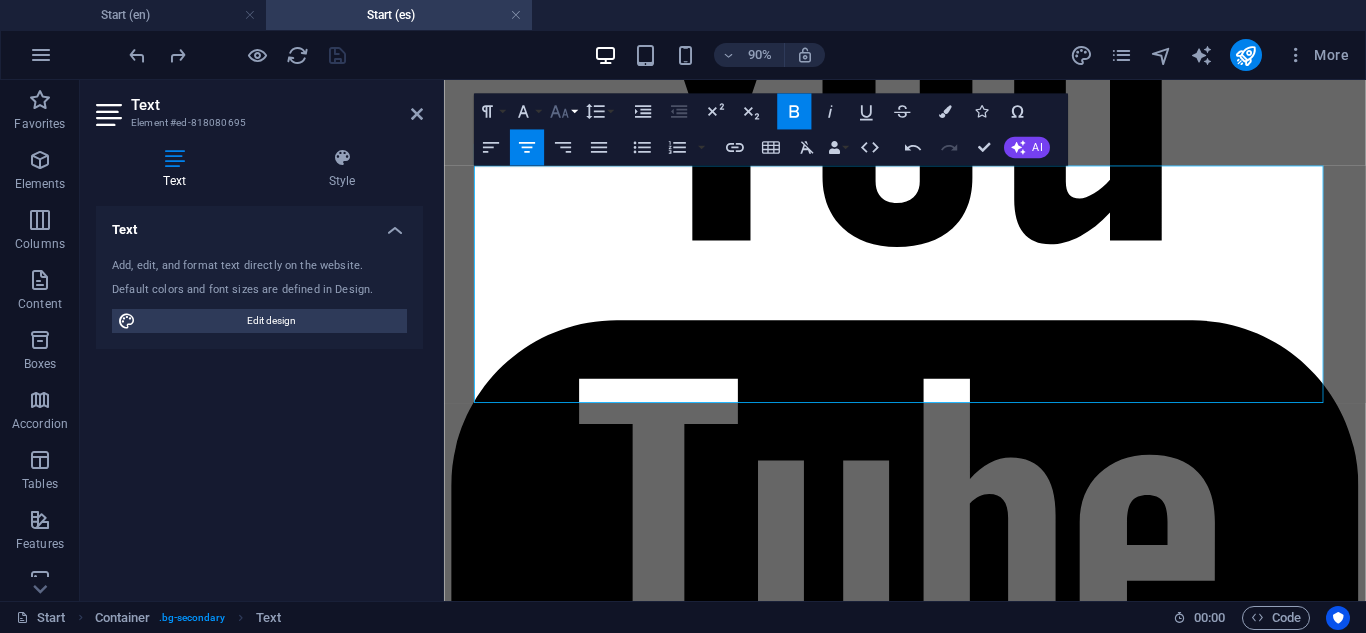 click 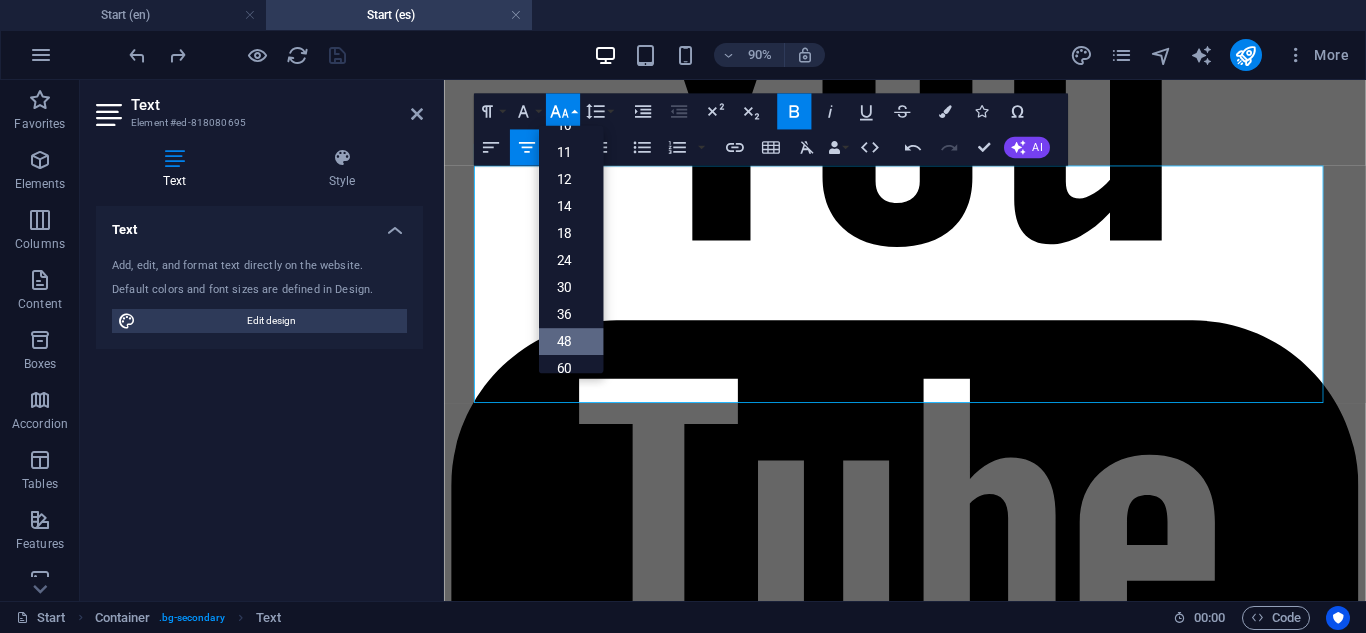 scroll, scrollTop: 161, scrollLeft: 0, axis: vertical 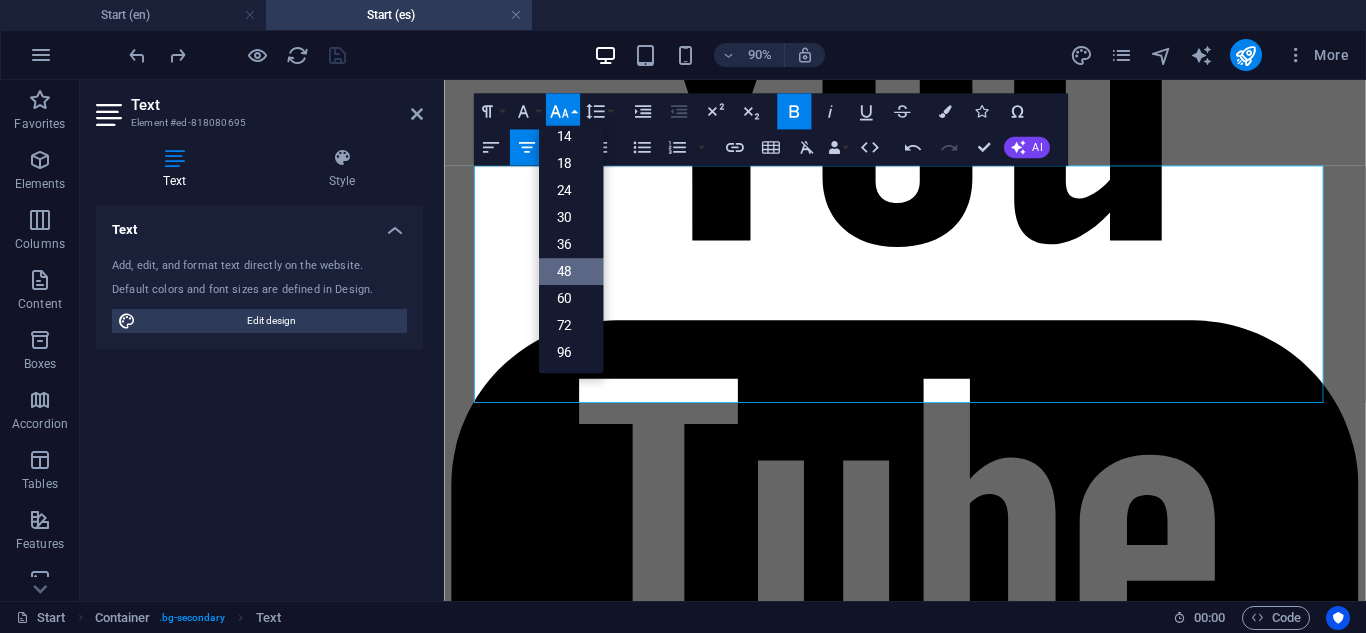 click on "48" at bounding box center [570, 271] 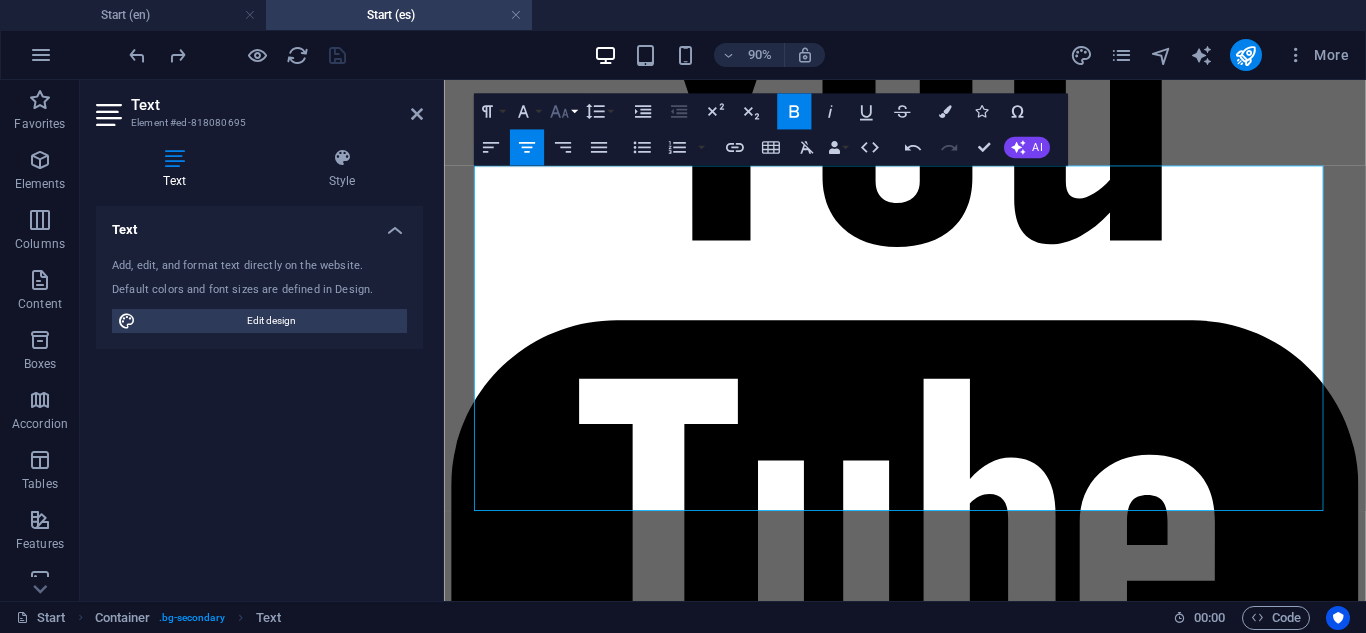 click on "Font Size" at bounding box center [562, 111] 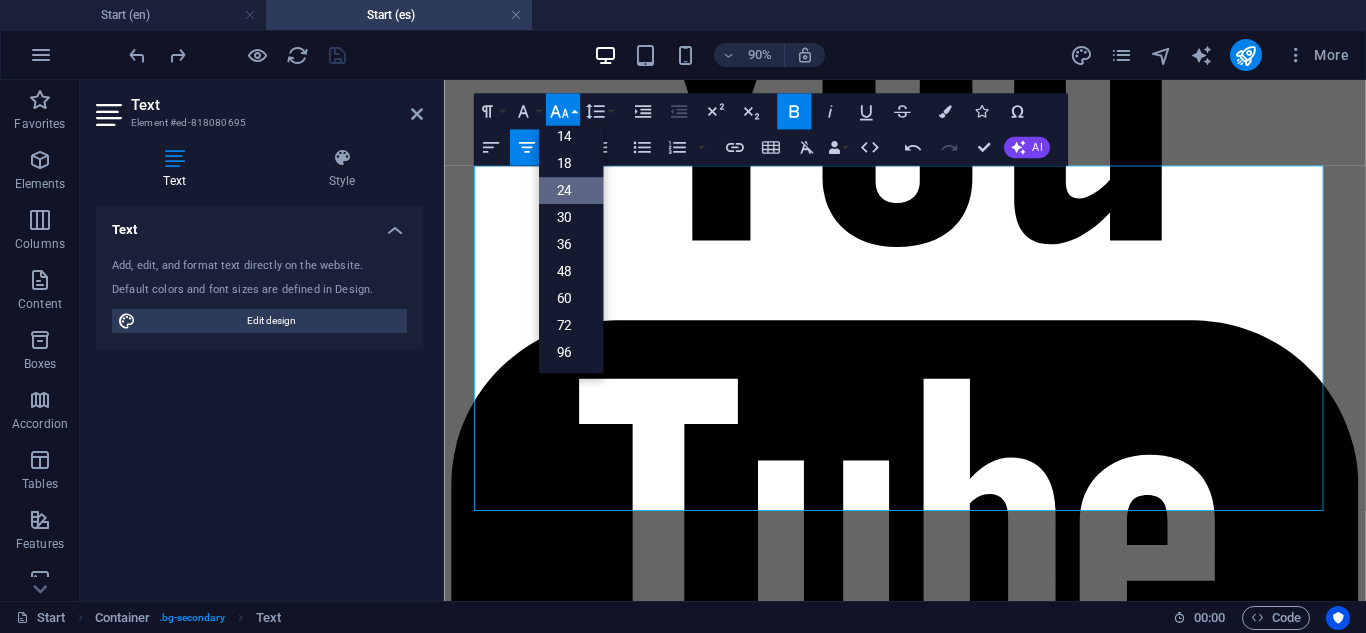 click on "24" at bounding box center [570, 190] 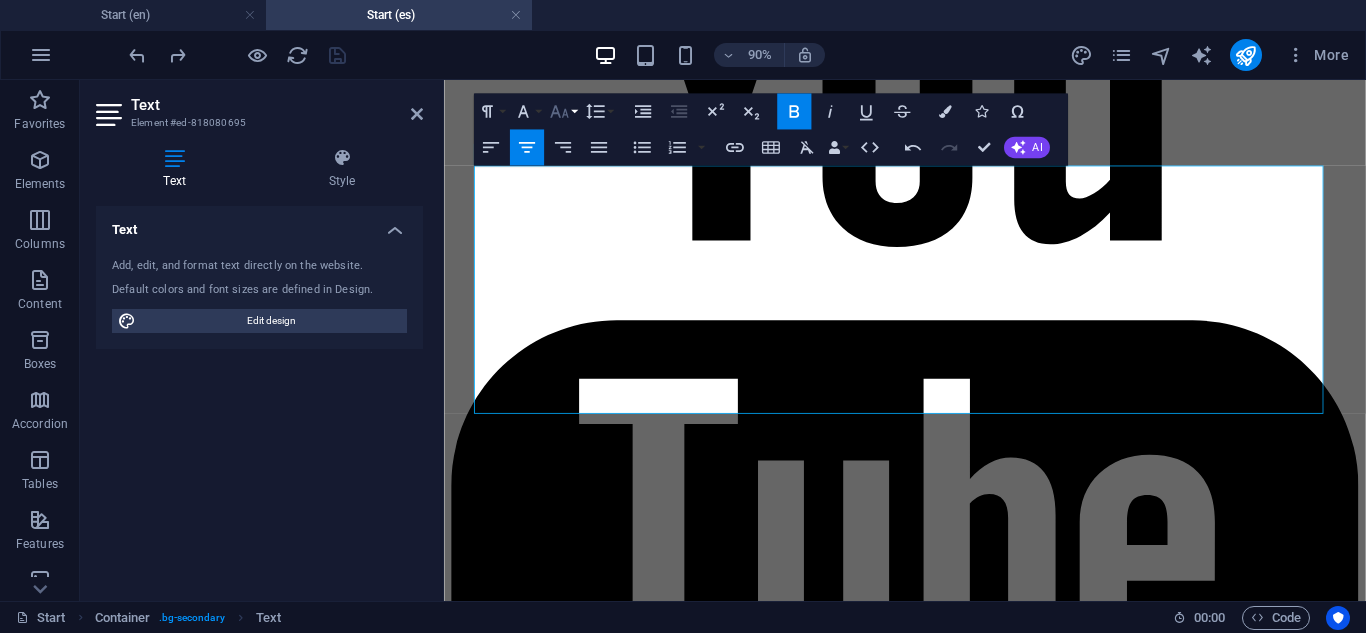 click on "Font Size" at bounding box center (562, 111) 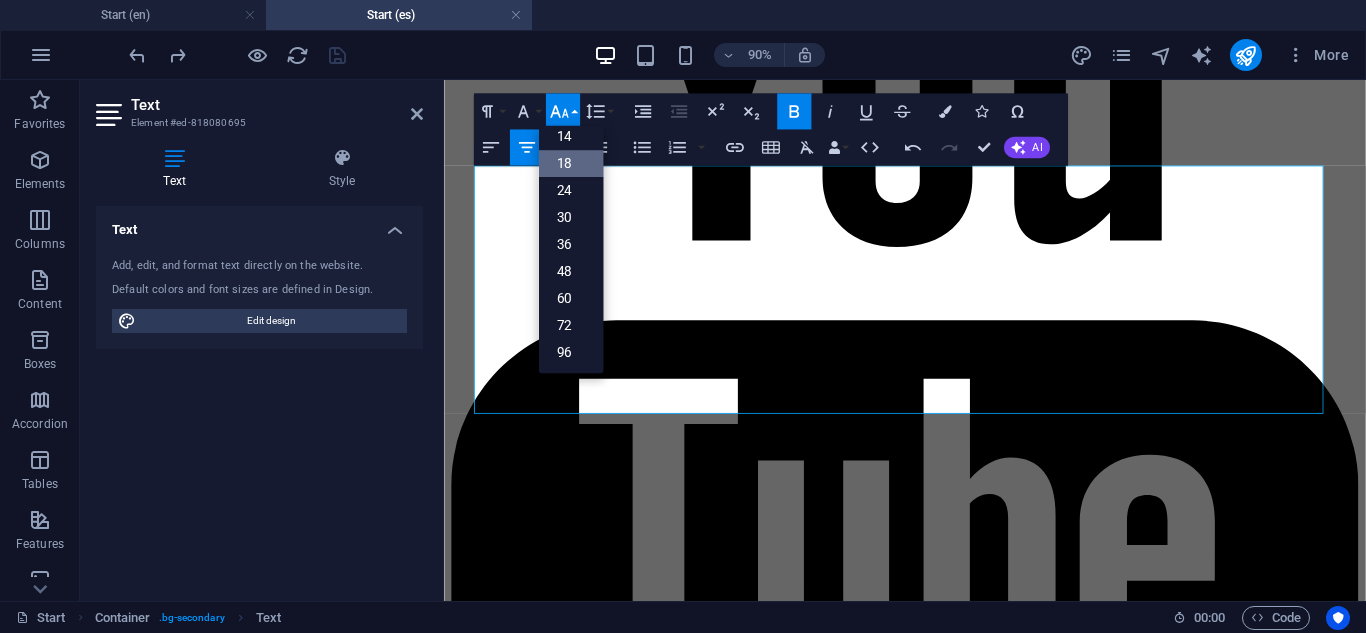 click on "18" at bounding box center (570, 163) 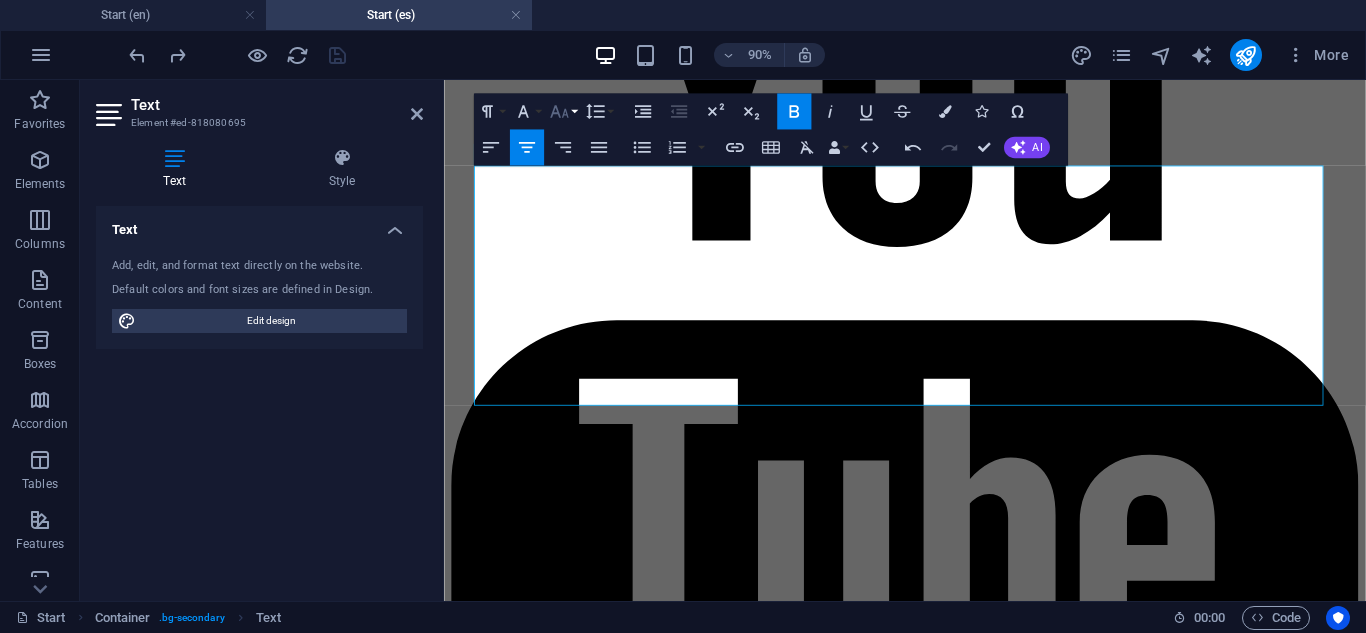 click 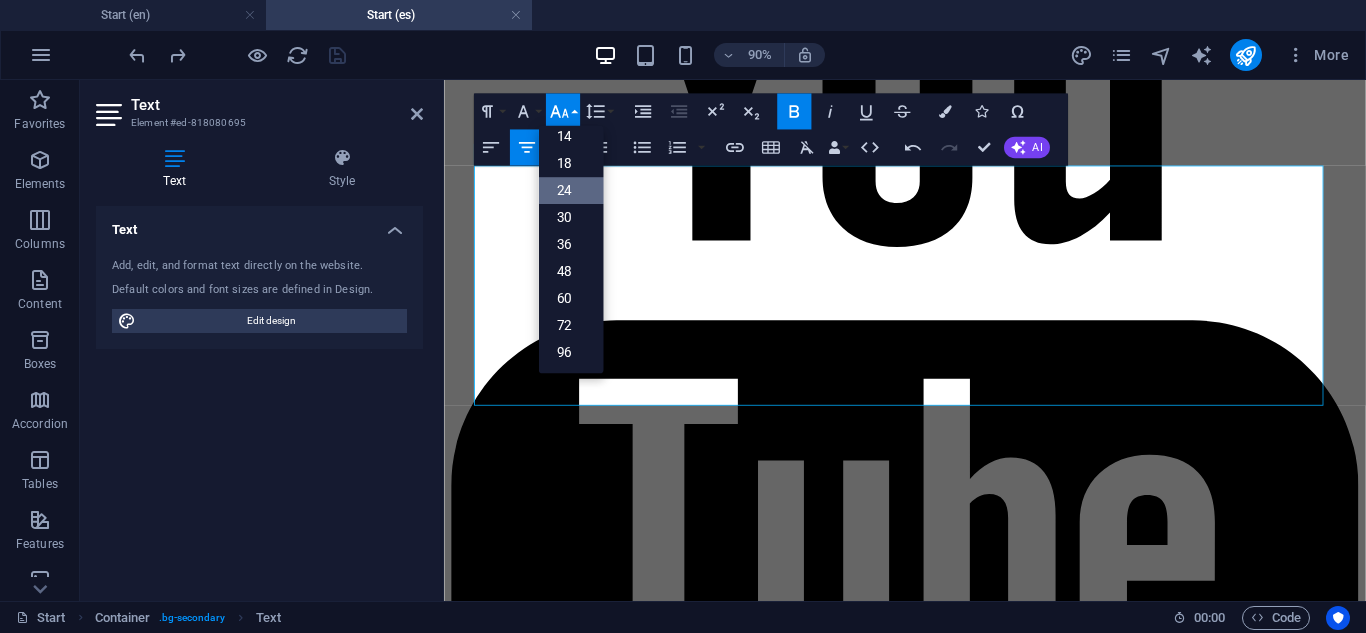 click on "24" at bounding box center [570, 190] 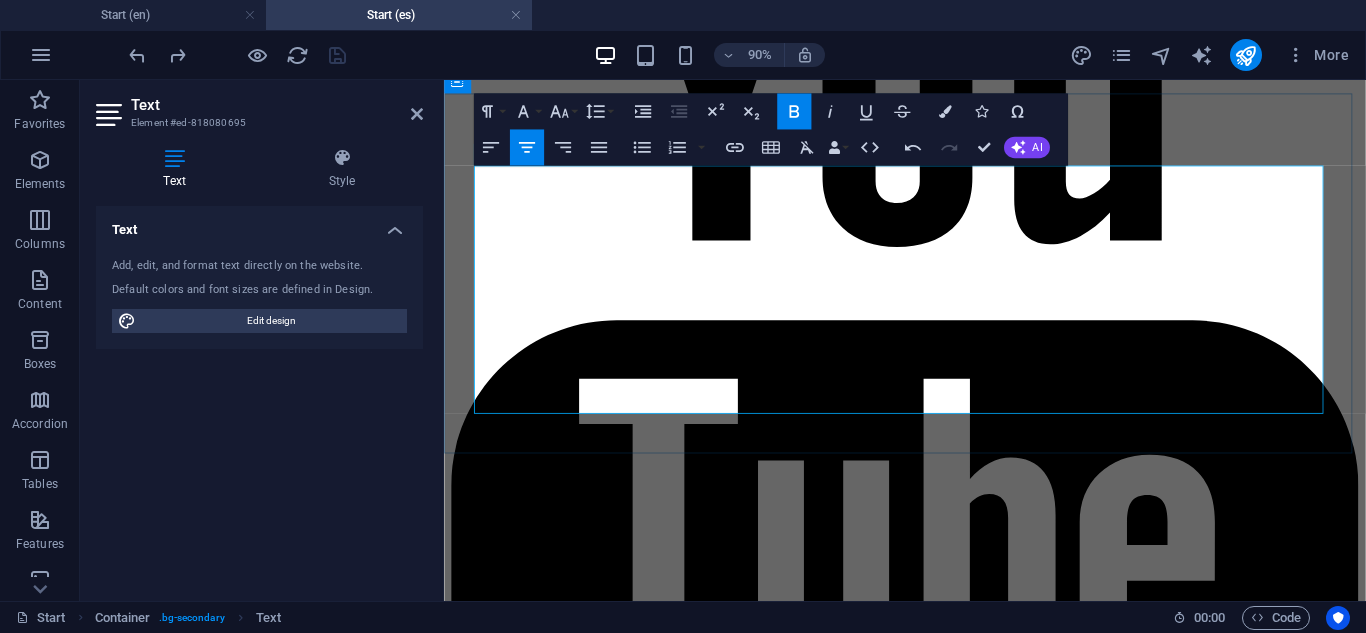 click on "Damos servicio a la mayoría de marcas y modelos estas son solo algunas de las mas comunes" at bounding box center [956, 20302] 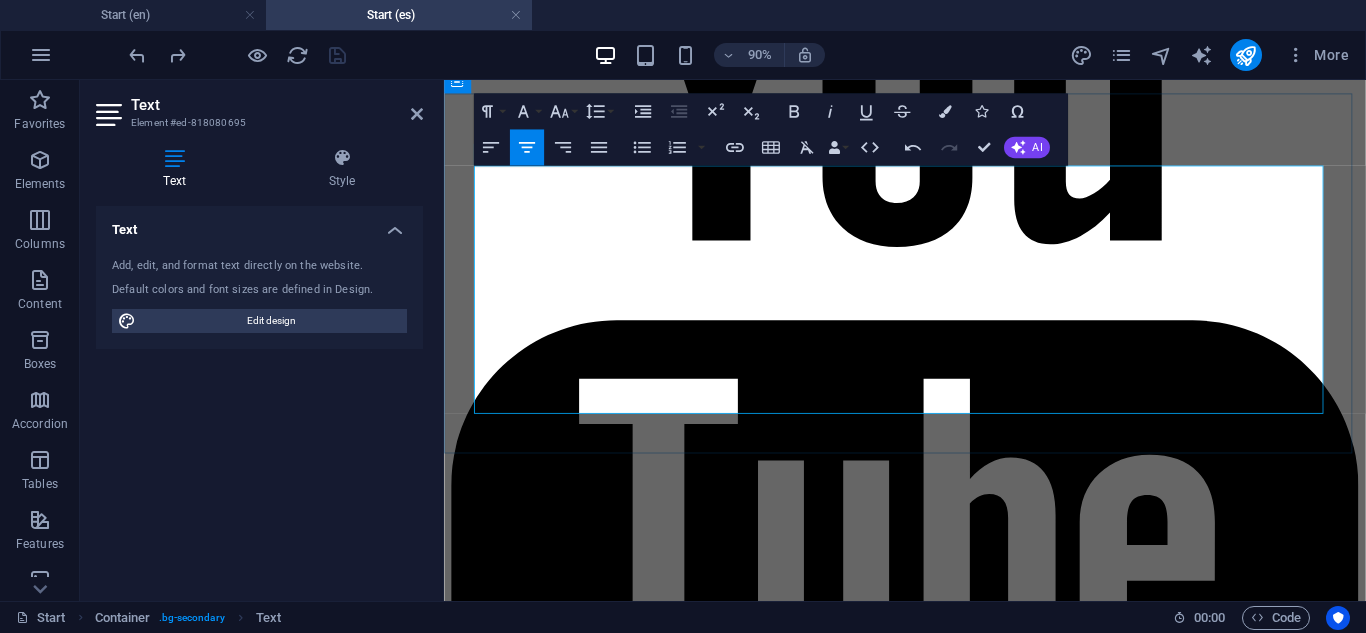 drag, startPoint x: 647, startPoint y: 399, endPoint x: 731, endPoint y: 414, distance: 85.32877 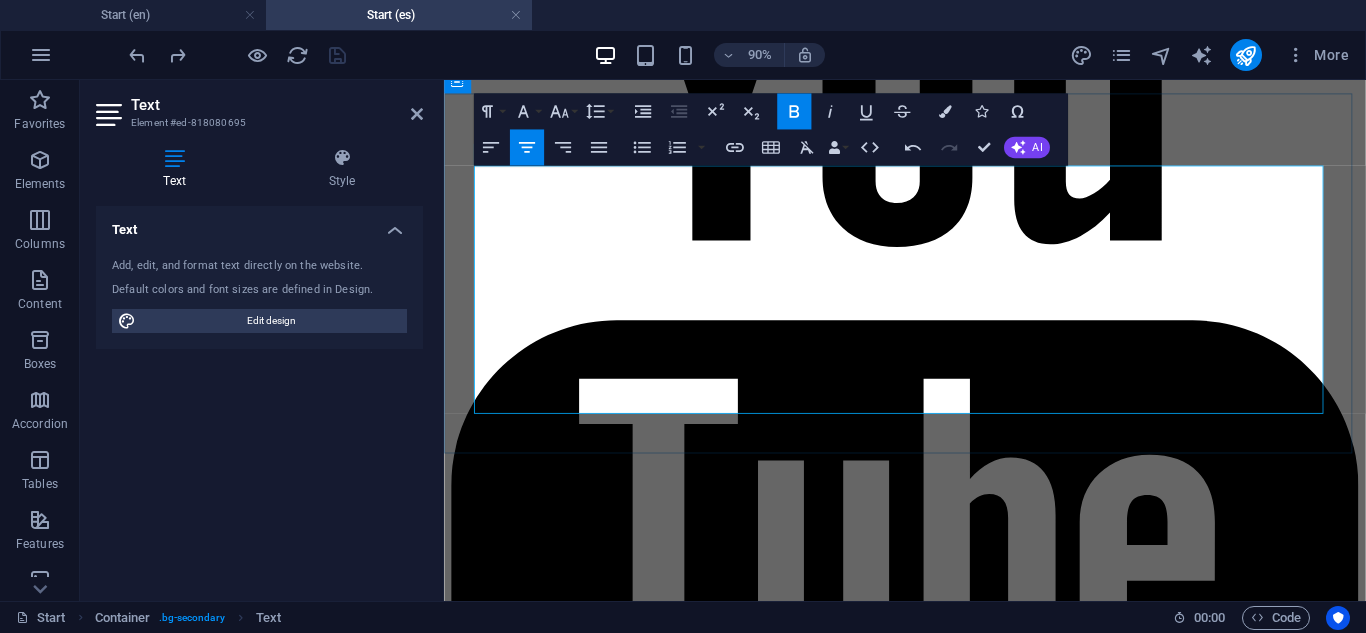 drag, startPoint x: 541, startPoint y: 431, endPoint x: 1226, endPoint y: 431, distance: 685 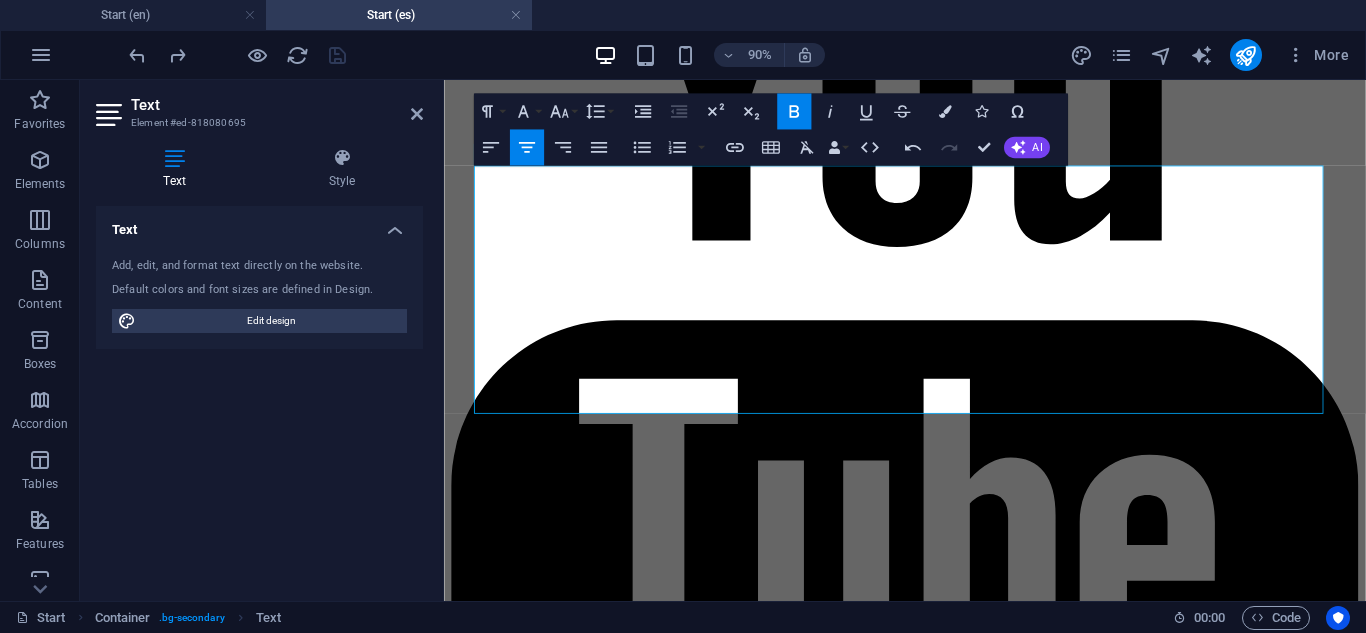 click on "Align Center" at bounding box center (526, 147) 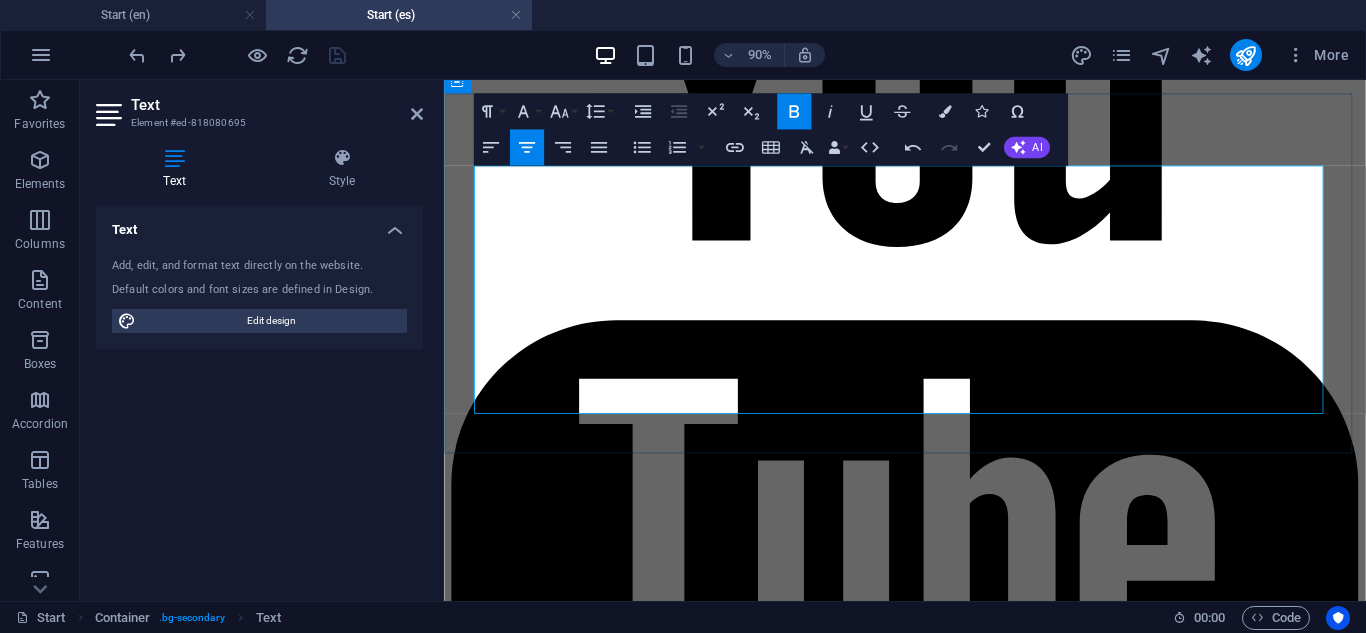 click on "¿No ves tu auto? No te preocupes — trabajamos con la mayoría  de marcas y modelos." at bounding box center (956, 20383) 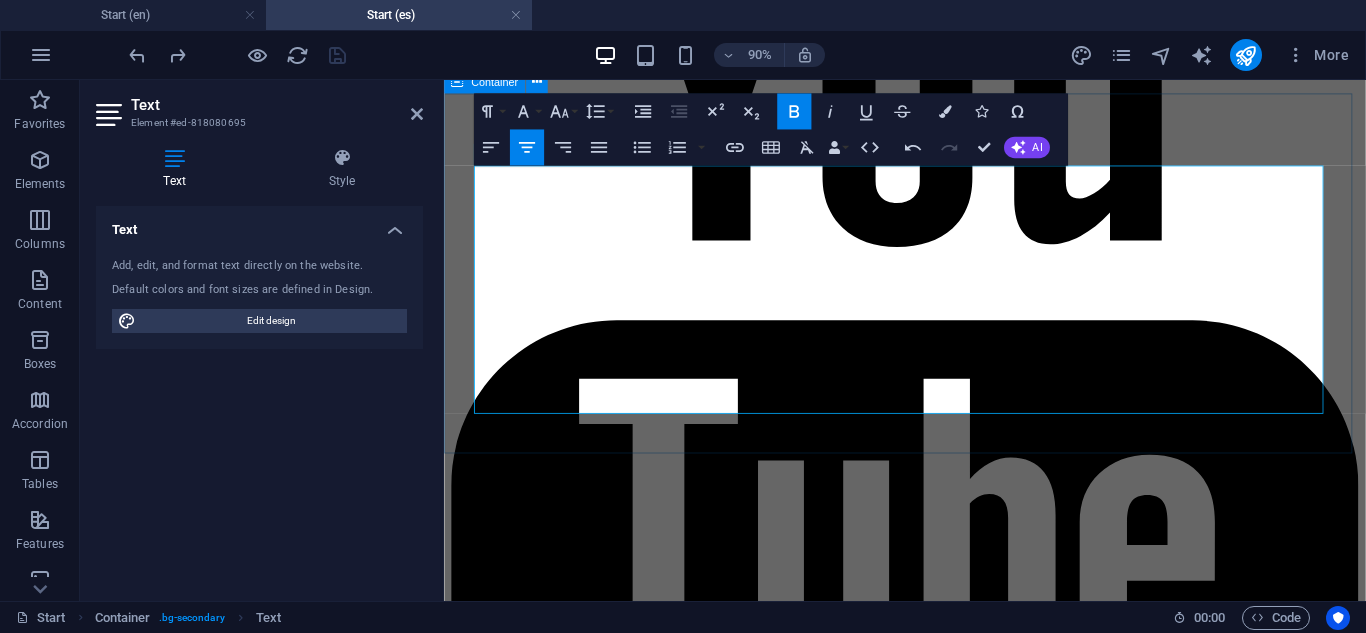 click on "* All car brand logos are used for reference only. APNT Locksmith is not affiliated with or endorsed by any vehicle manufacturer." at bounding box center [956, 26732] 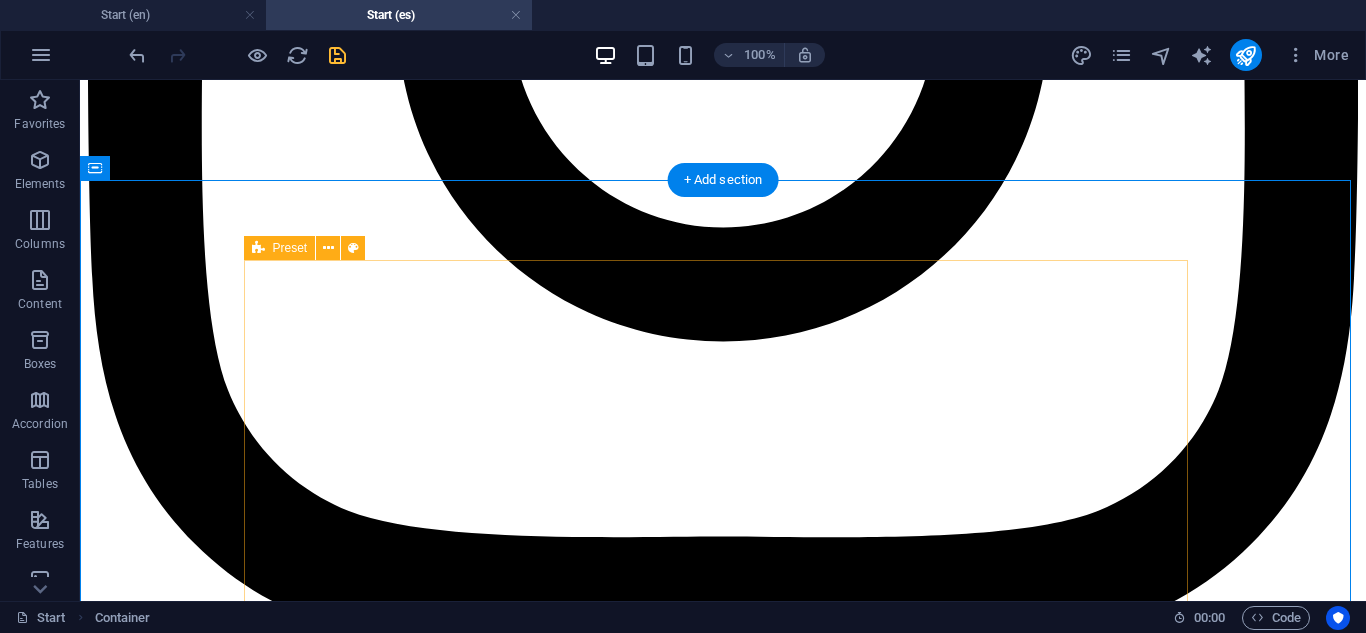 scroll, scrollTop: 7349, scrollLeft: 0, axis: vertical 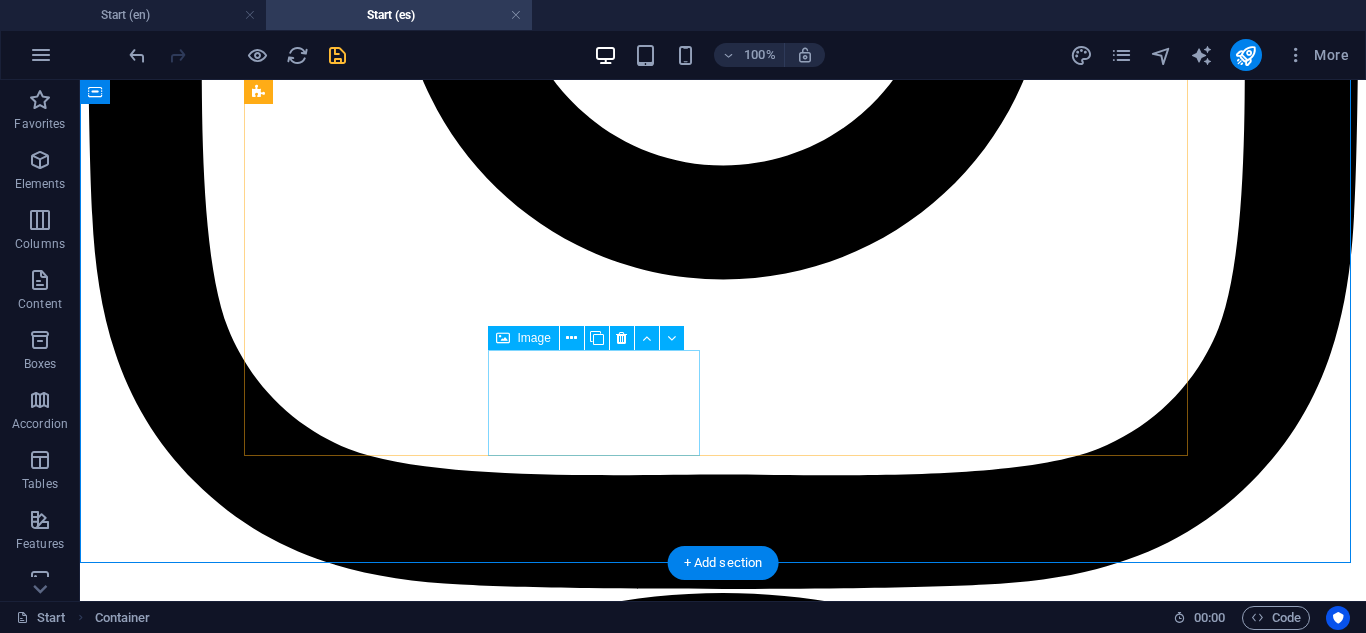 click at bounding box center [723, 33660] 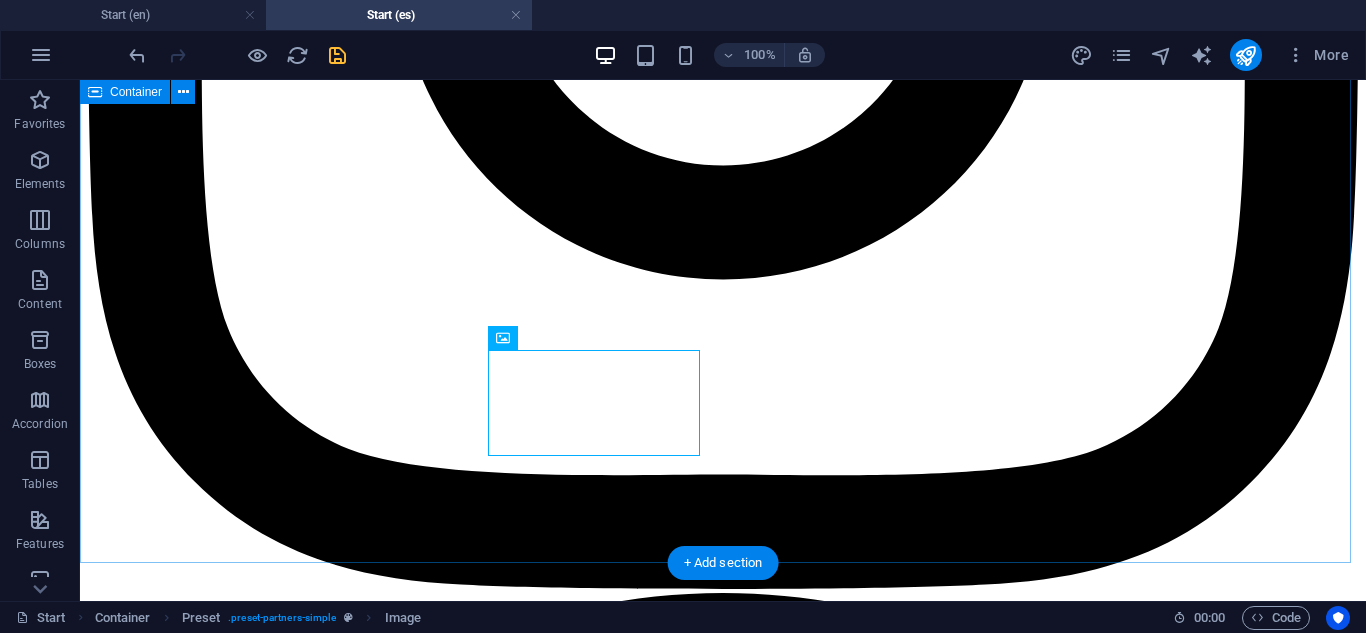 click on "* All car brand logos are used for reference only. APNT Locksmith is not affiliated with or endorsed by any vehicle manufacturer." at bounding box center (723, 30165) 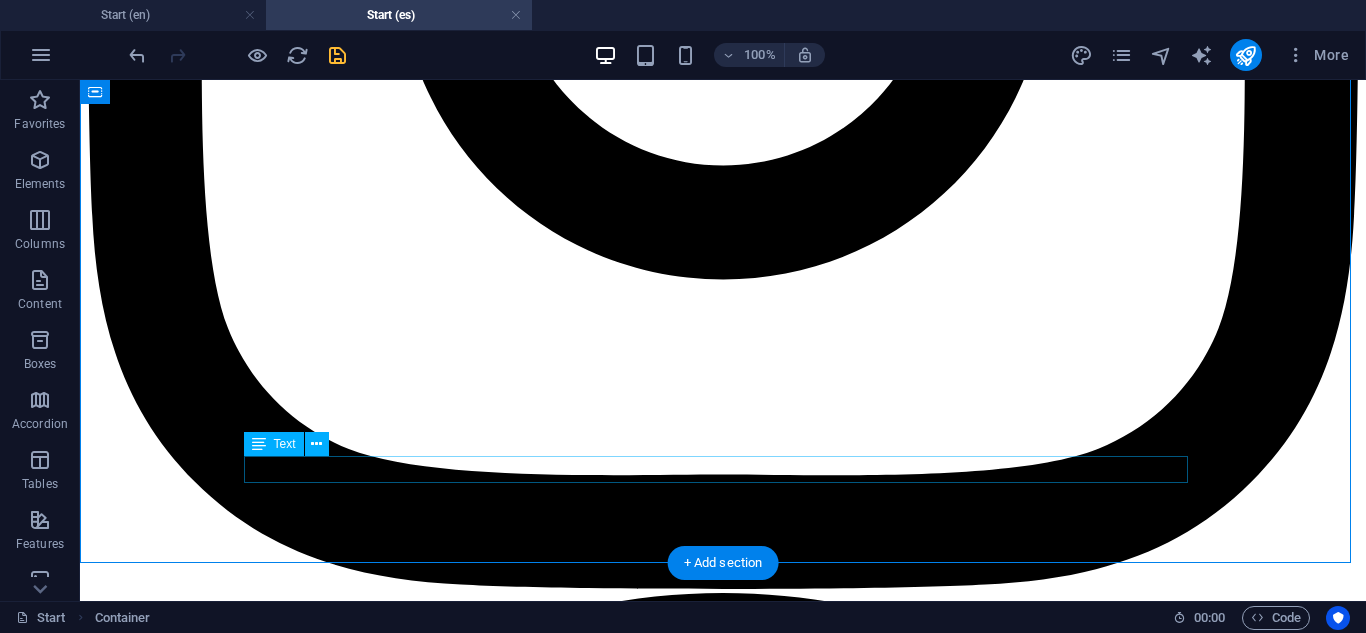 click on "* All car brand logos are used for reference only. APNT Locksmith is not affiliated with or endorsed by any vehicle manufacturer." at bounding box center (723, 36201) 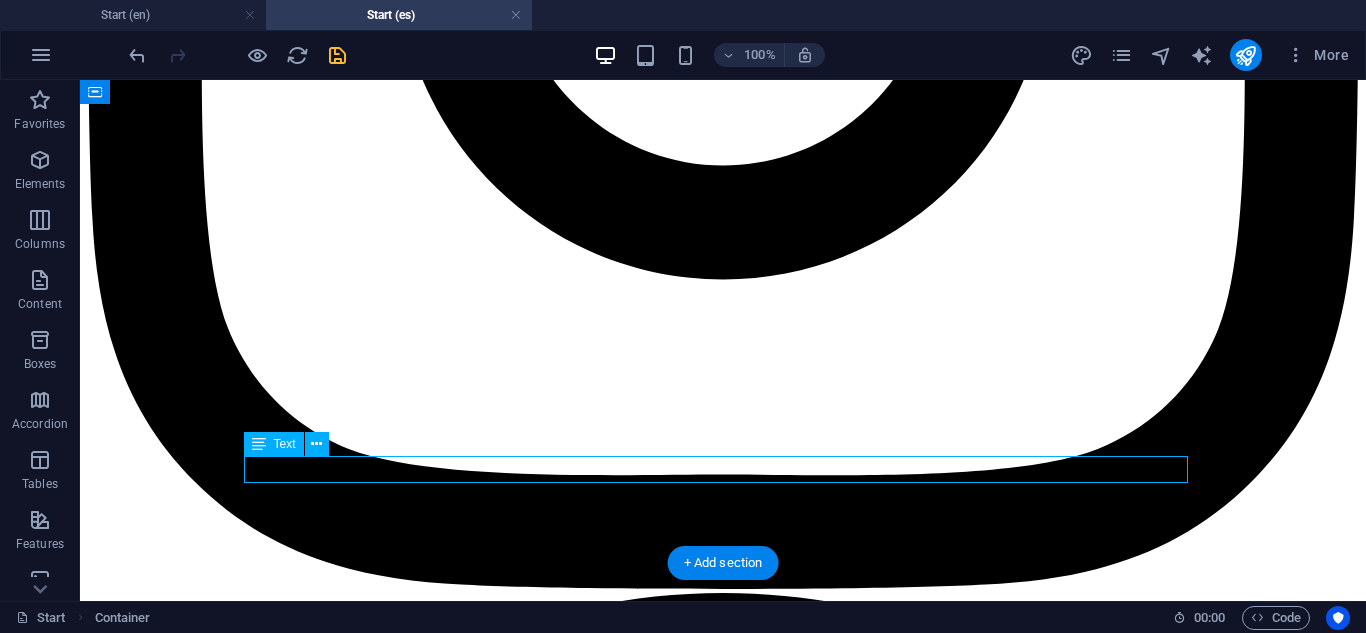 click on "* All car brand logos are used for reference only. APNT Locksmith is not affiliated with or endorsed by any vehicle manufacturer." at bounding box center [723, 36201] 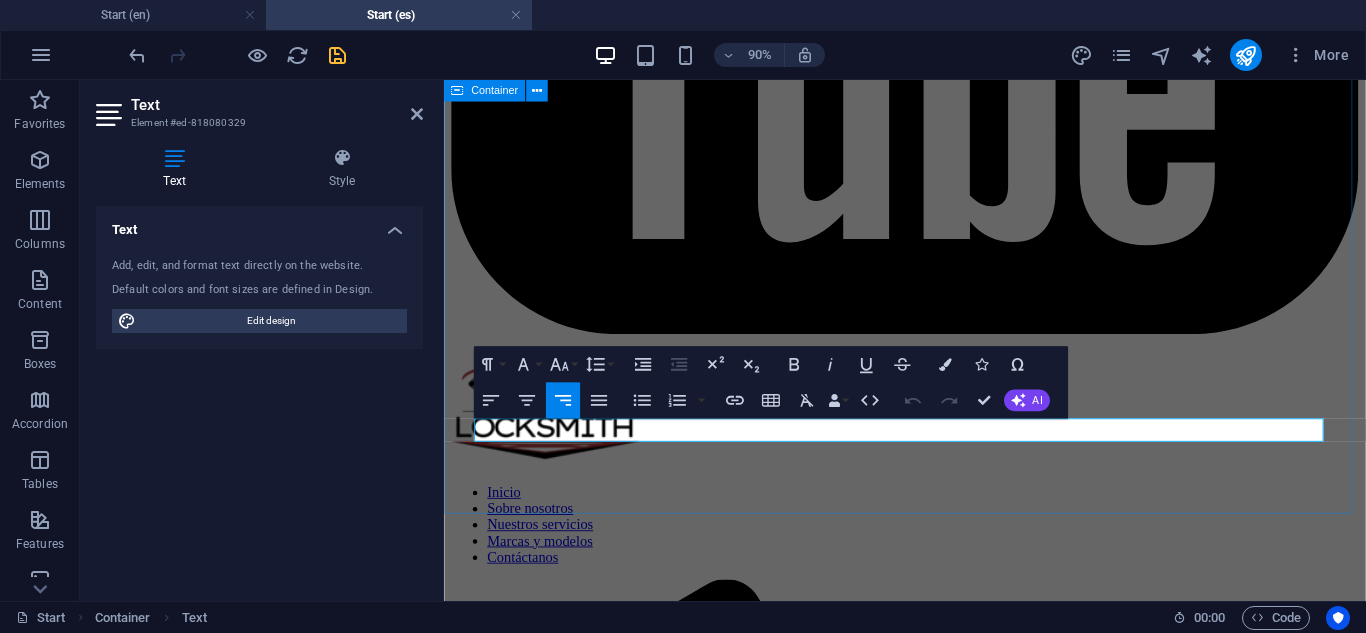 drag, startPoint x: 741, startPoint y: 472, endPoint x: 1452, endPoint y: 477, distance: 711.0176 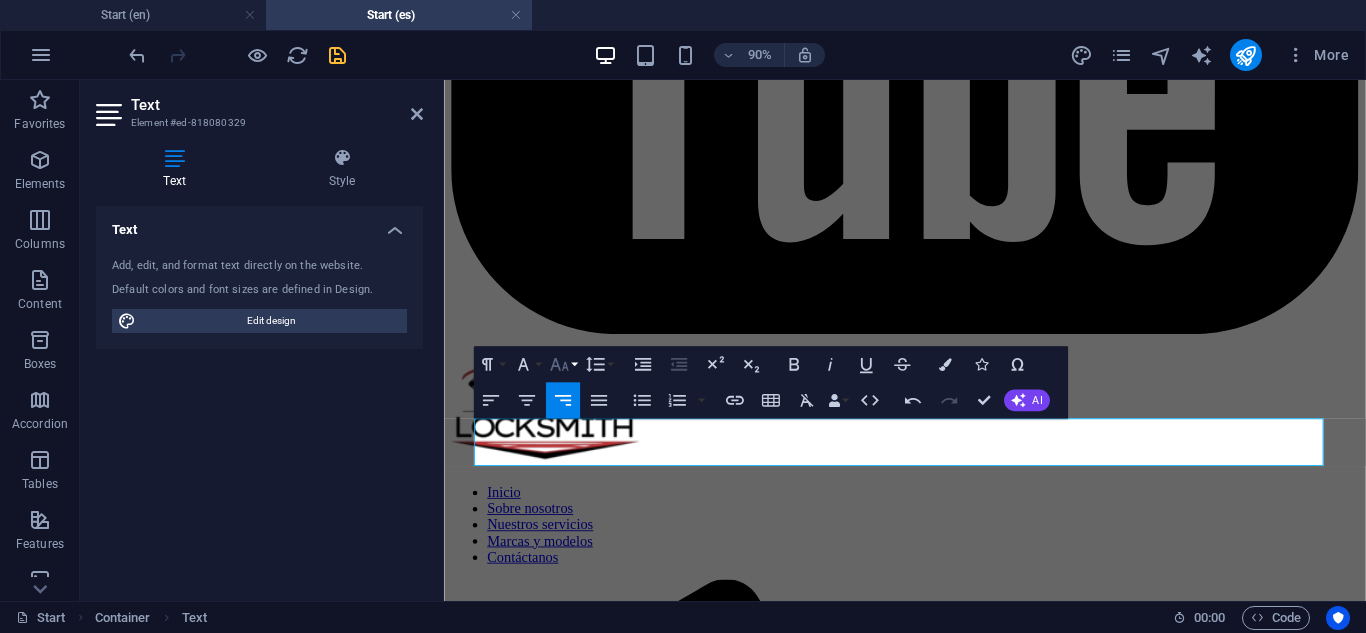 click 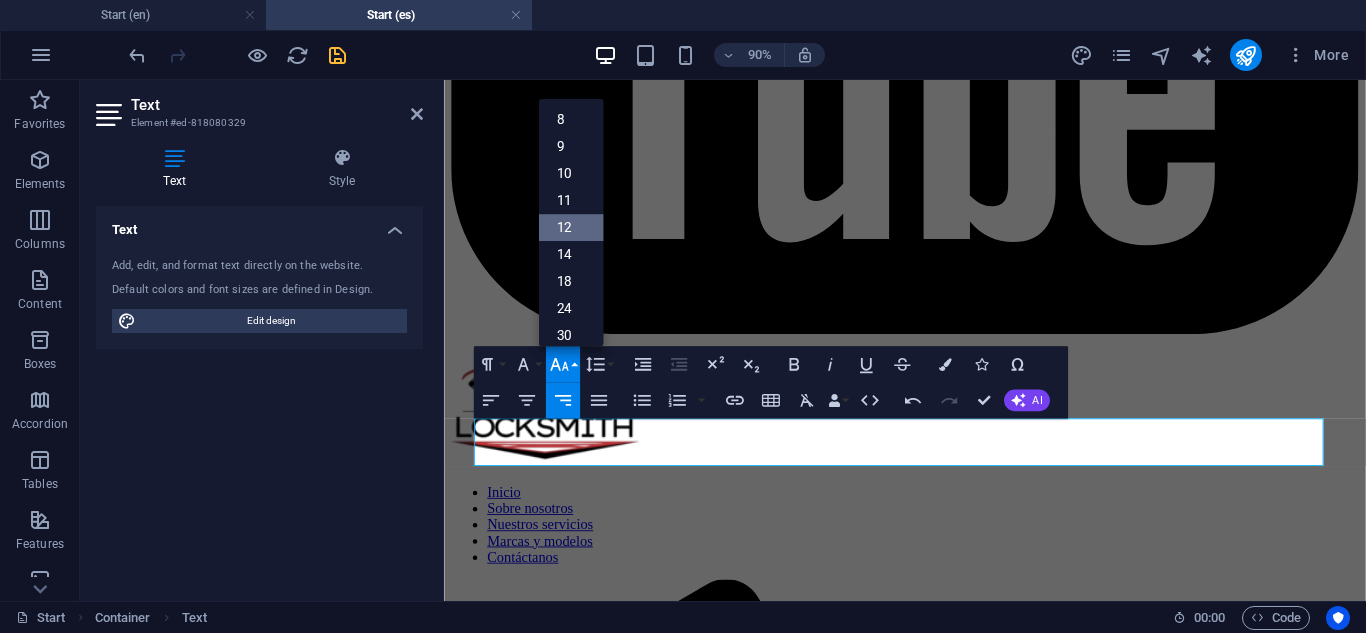 click on "12" at bounding box center [570, 227] 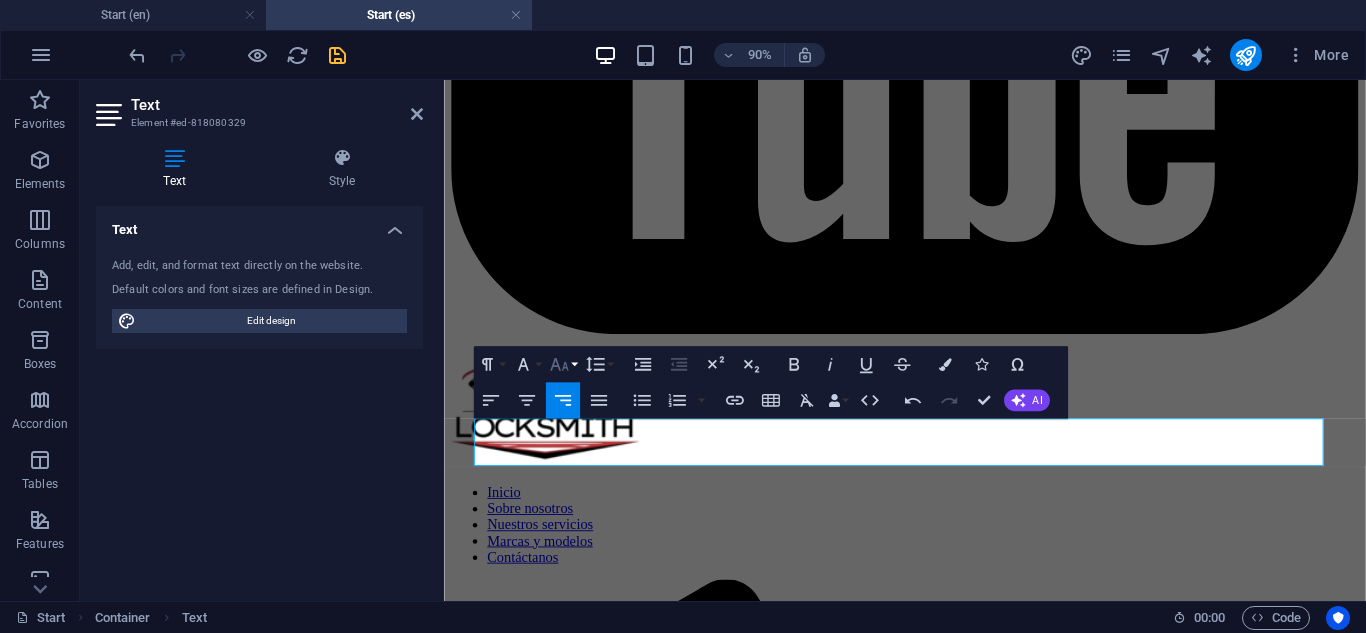 click 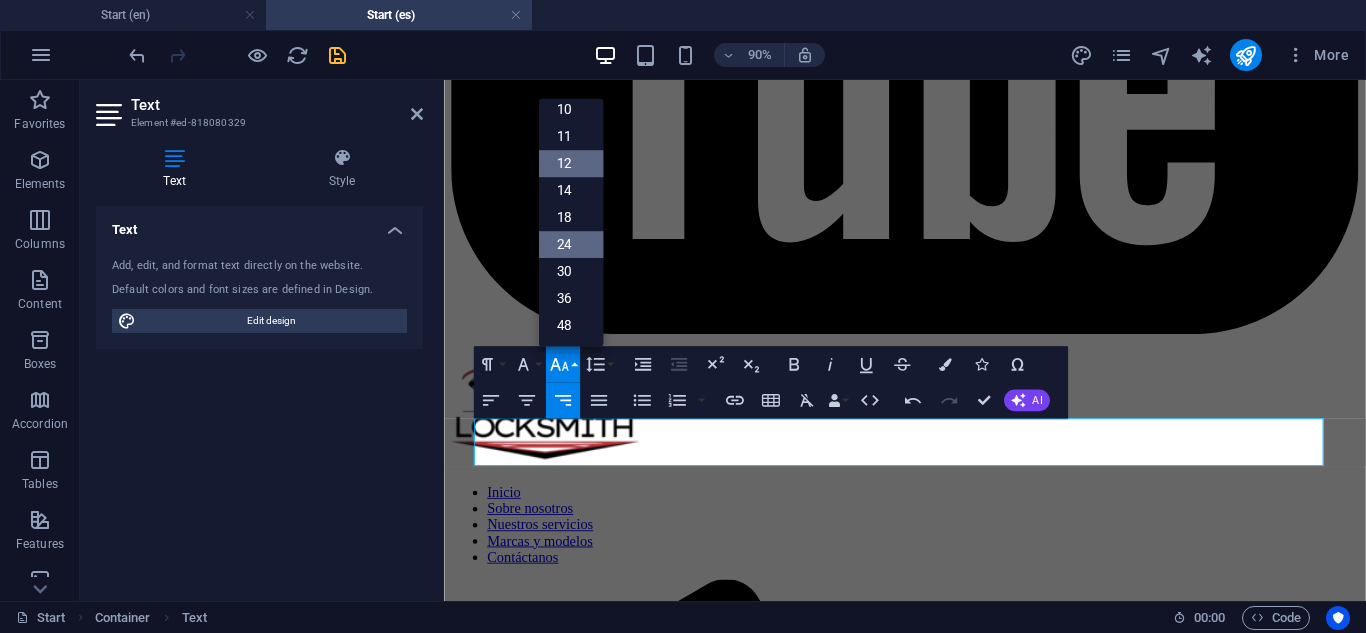scroll, scrollTop: 43, scrollLeft: 0, axis: vertical 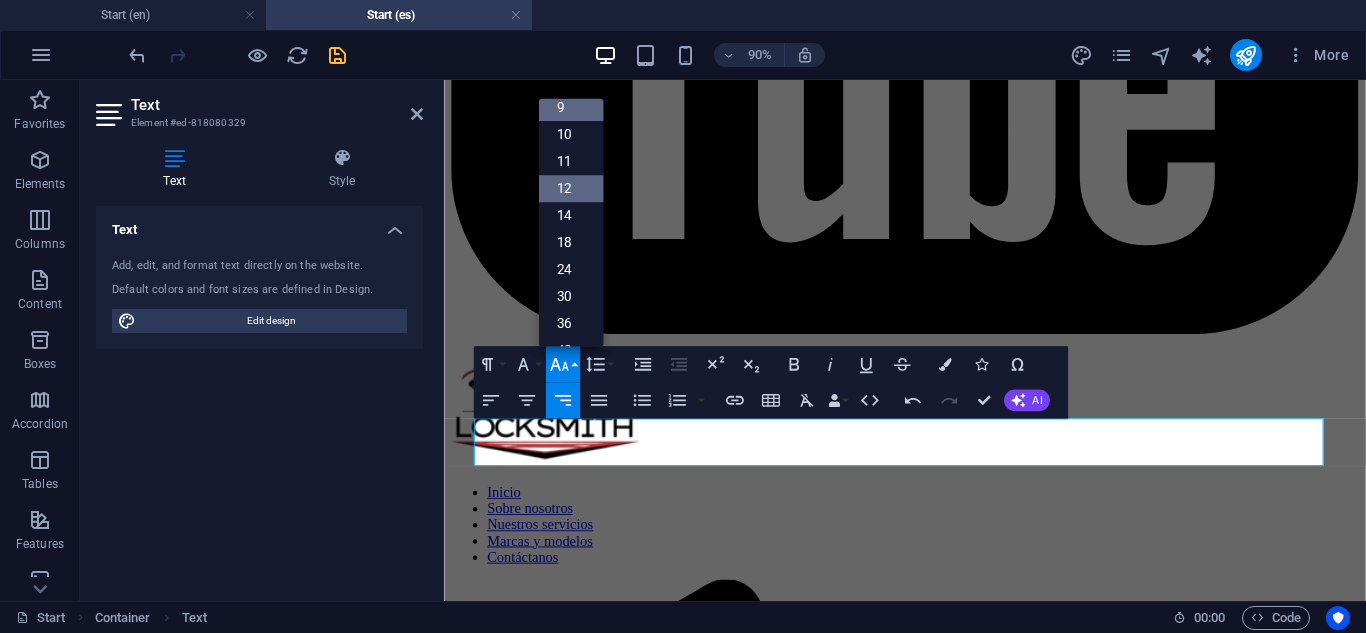 click on "9" at bounding box center (570, 107) 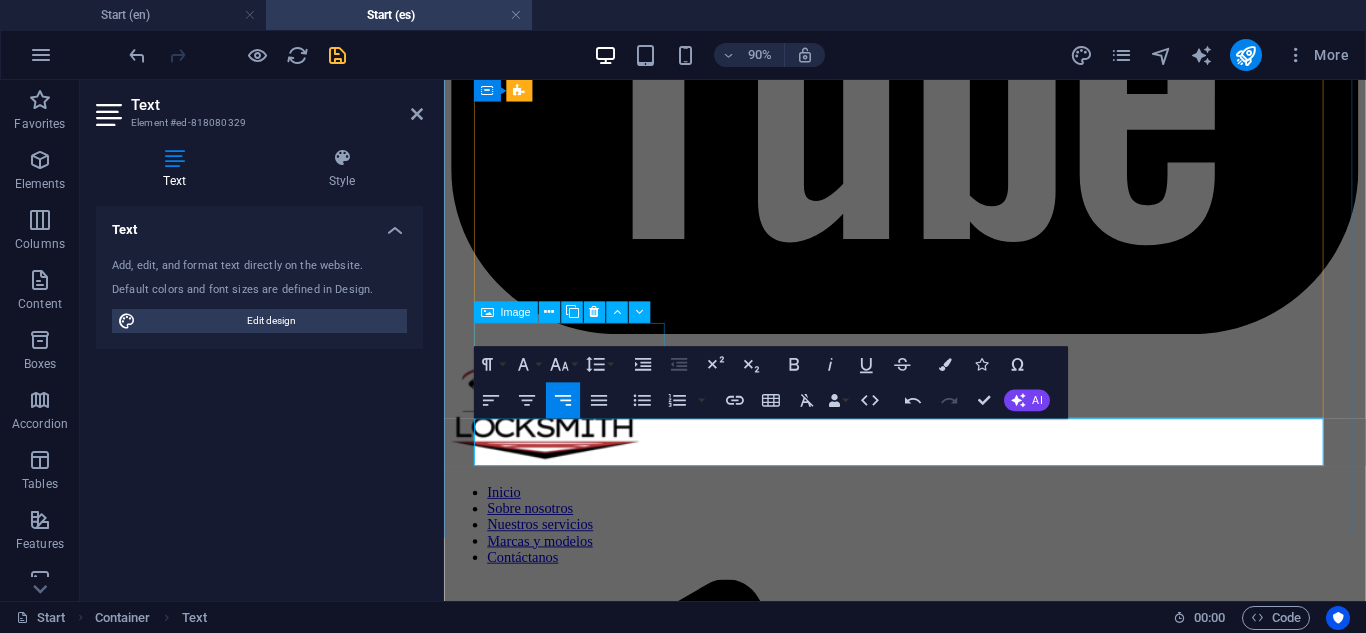 drag, startPoint x: 1166, startPoint y: 492, endPoint x: 1064, endPoint y: 498, distance: 102.176315 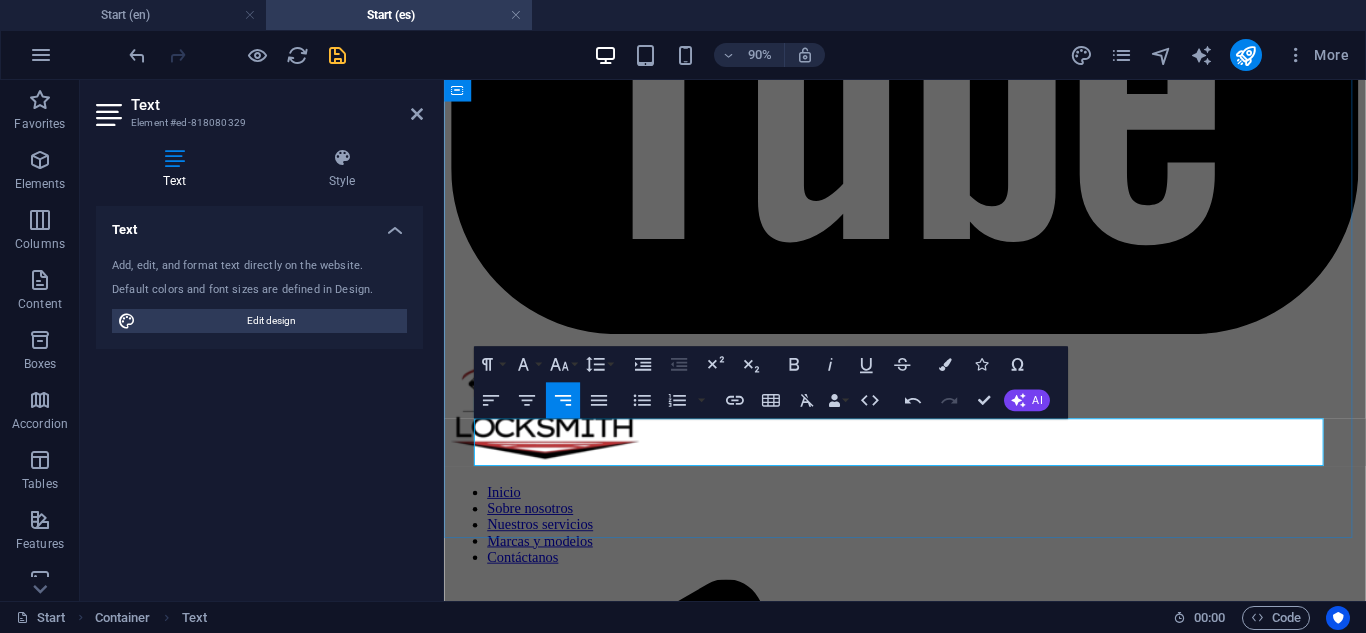 drag, startPoint x: 1416, startPoint y: 496, endPoint x: 1153, endPoint y: 472, distance: 264.09277 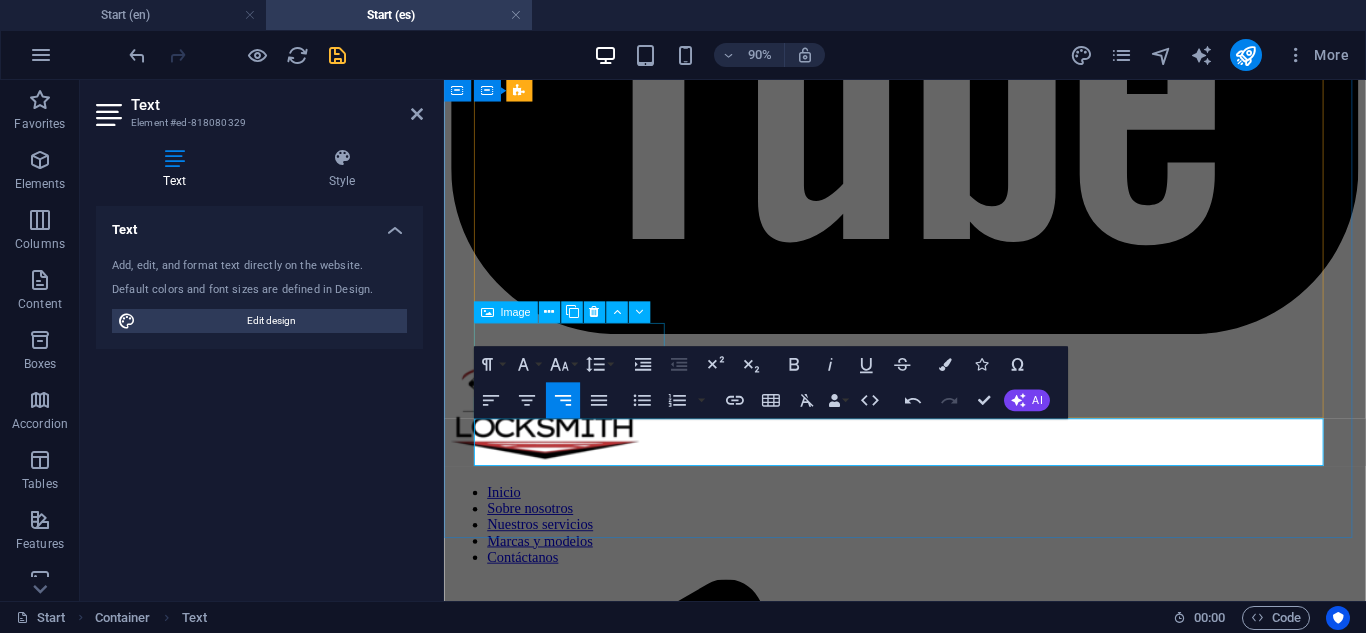 drag, startPoint x: 1419, startPoint y: 497, endPoint x: 479, endPoint y: 418, distance: 943.31384 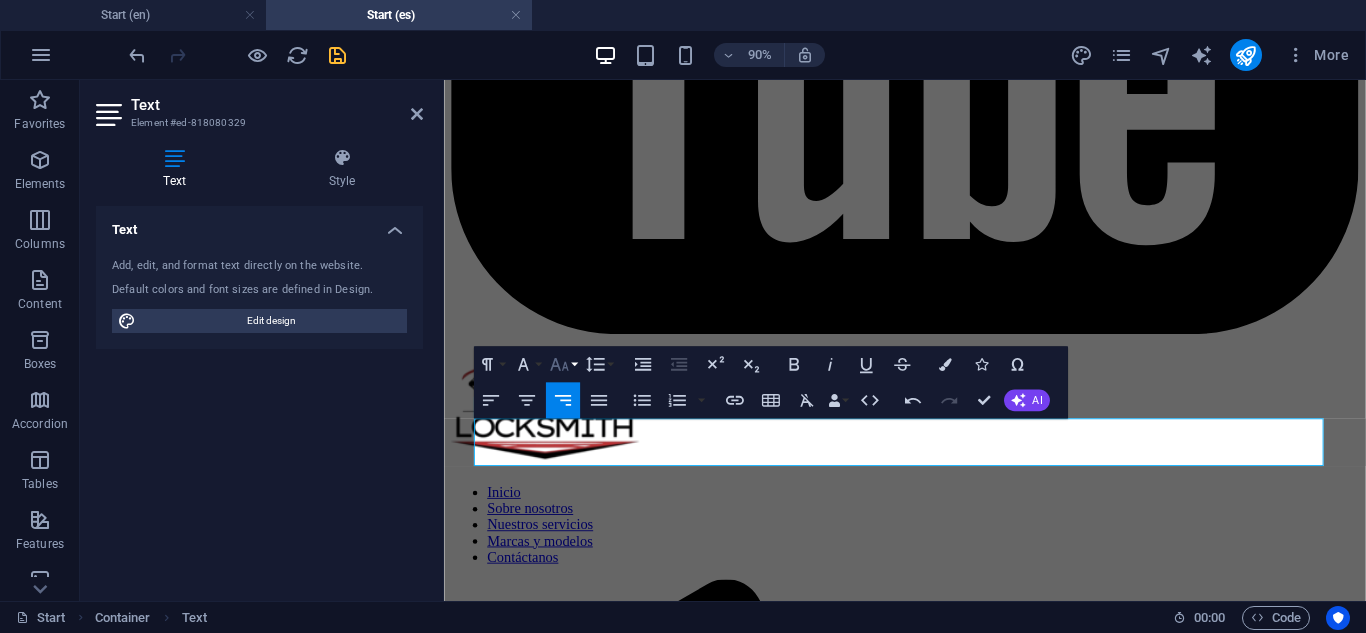 click 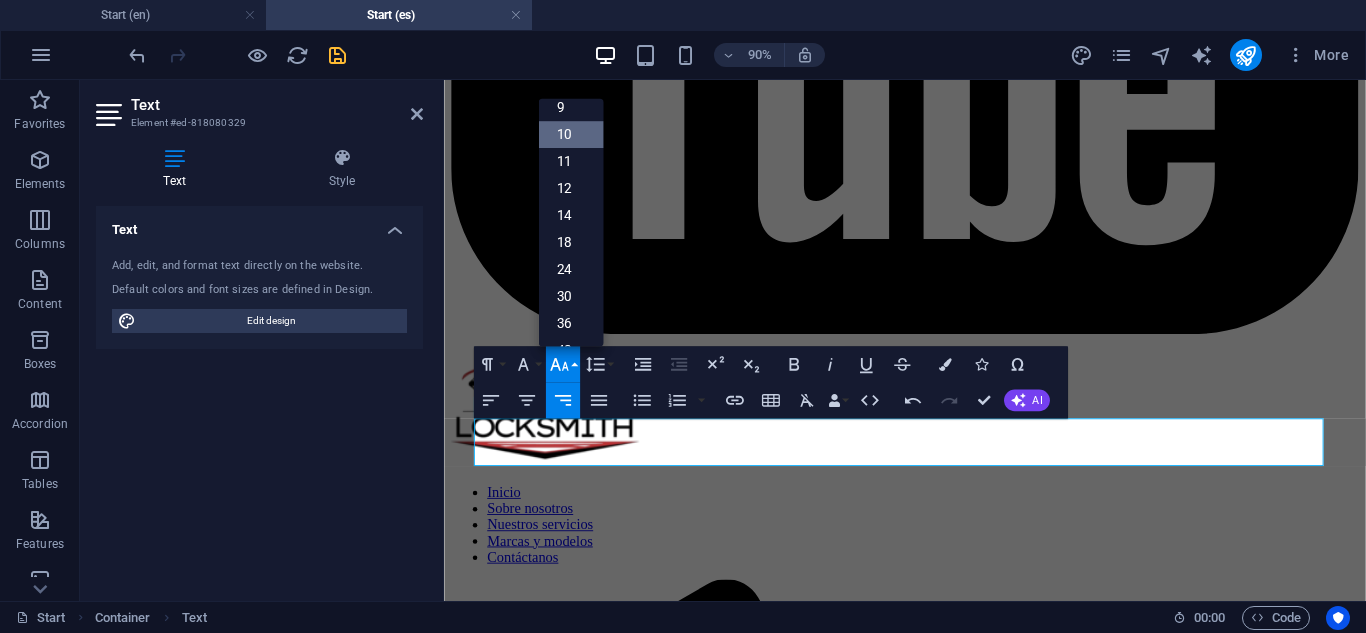 click on "10" at bounding box center (570, 134) 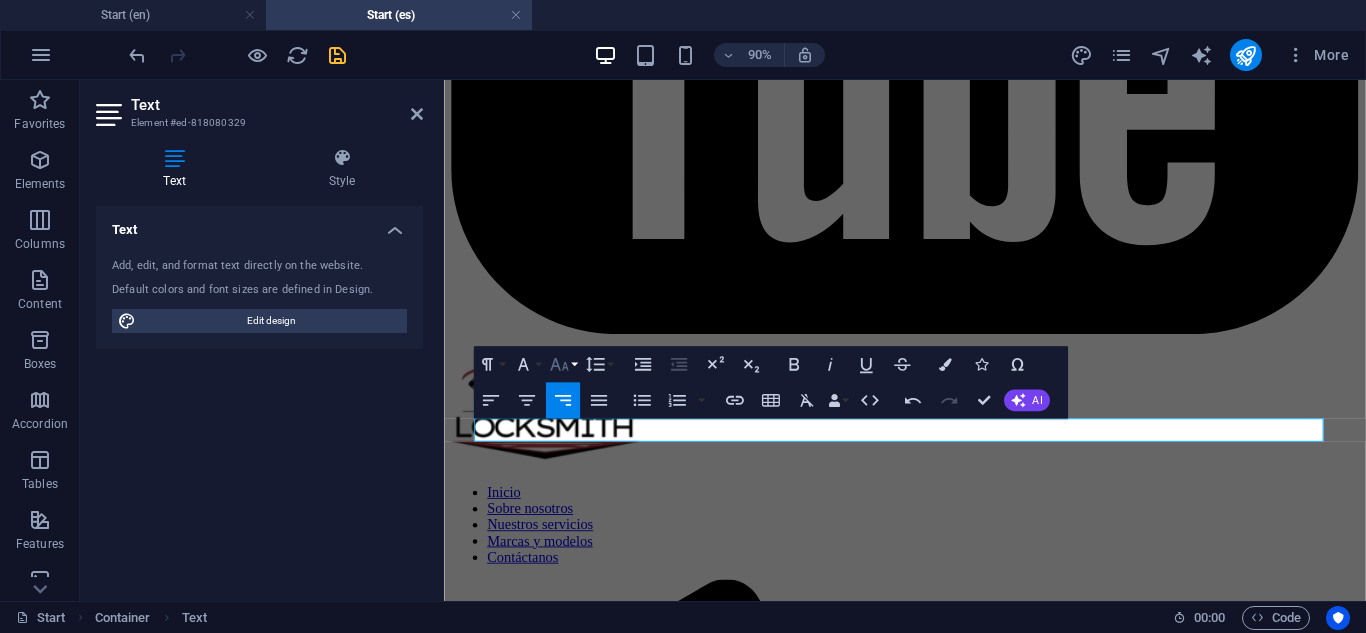 click 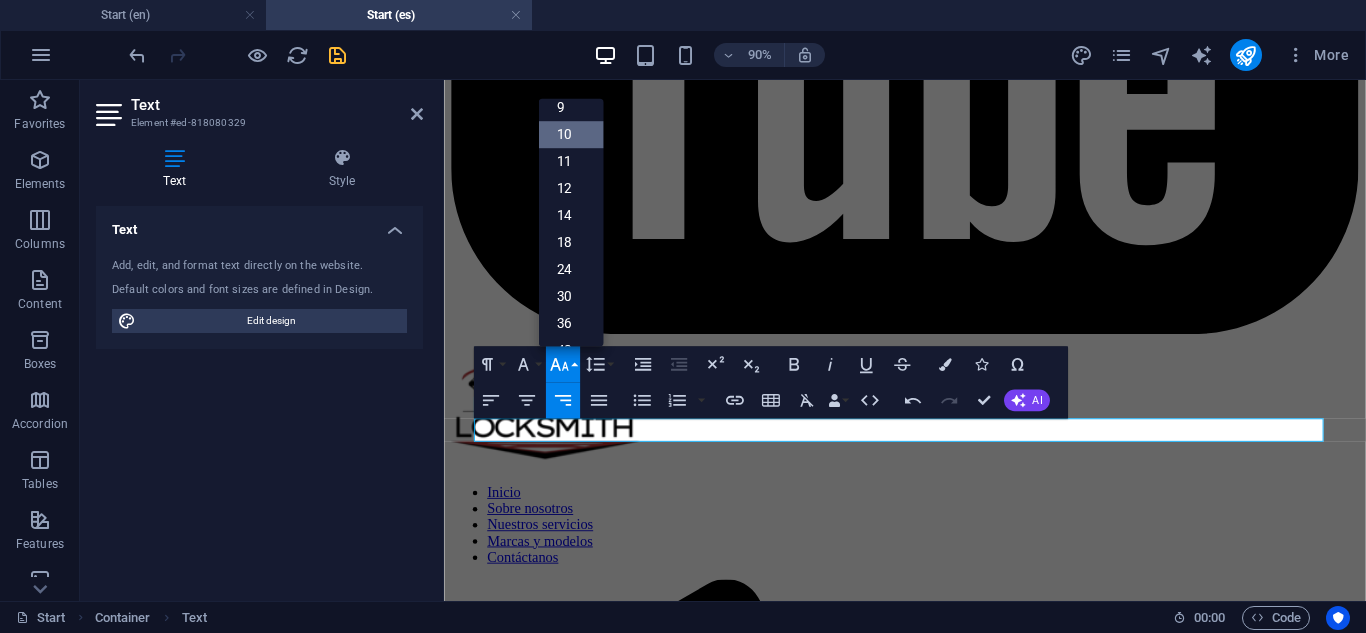 scroll, scrollTop: 83, scrollLeft: 0, axis: vertical 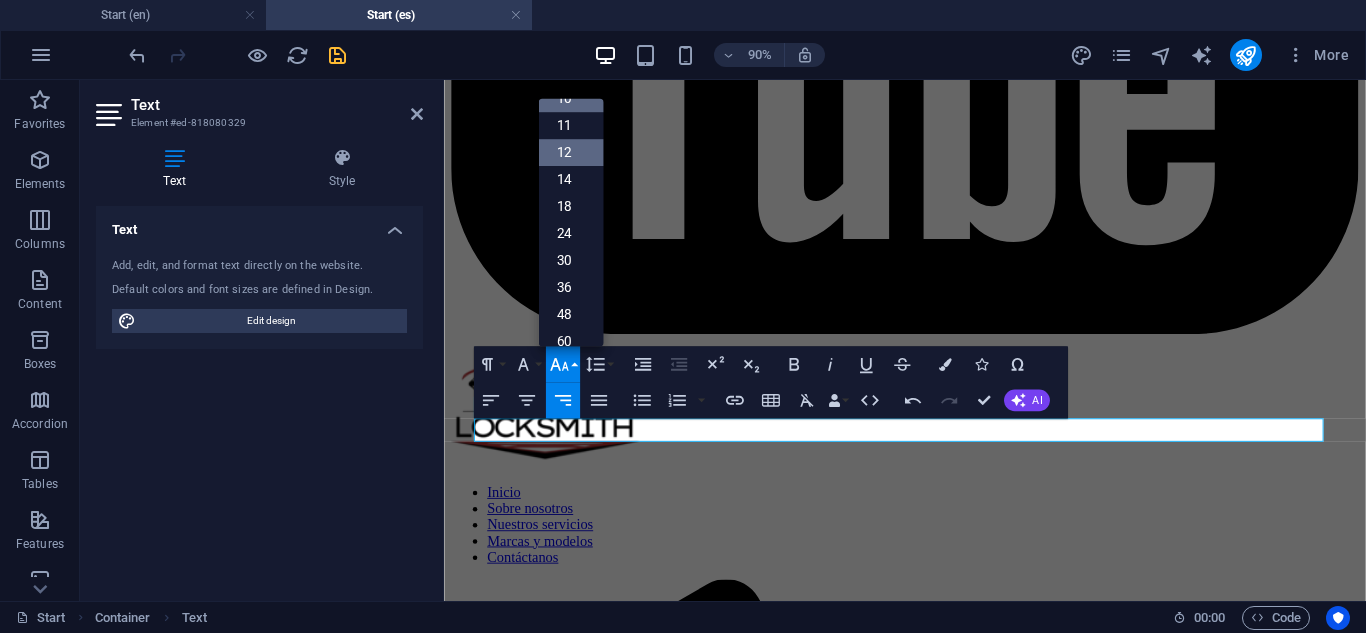 click on "12" at bounding box center (570, 152) 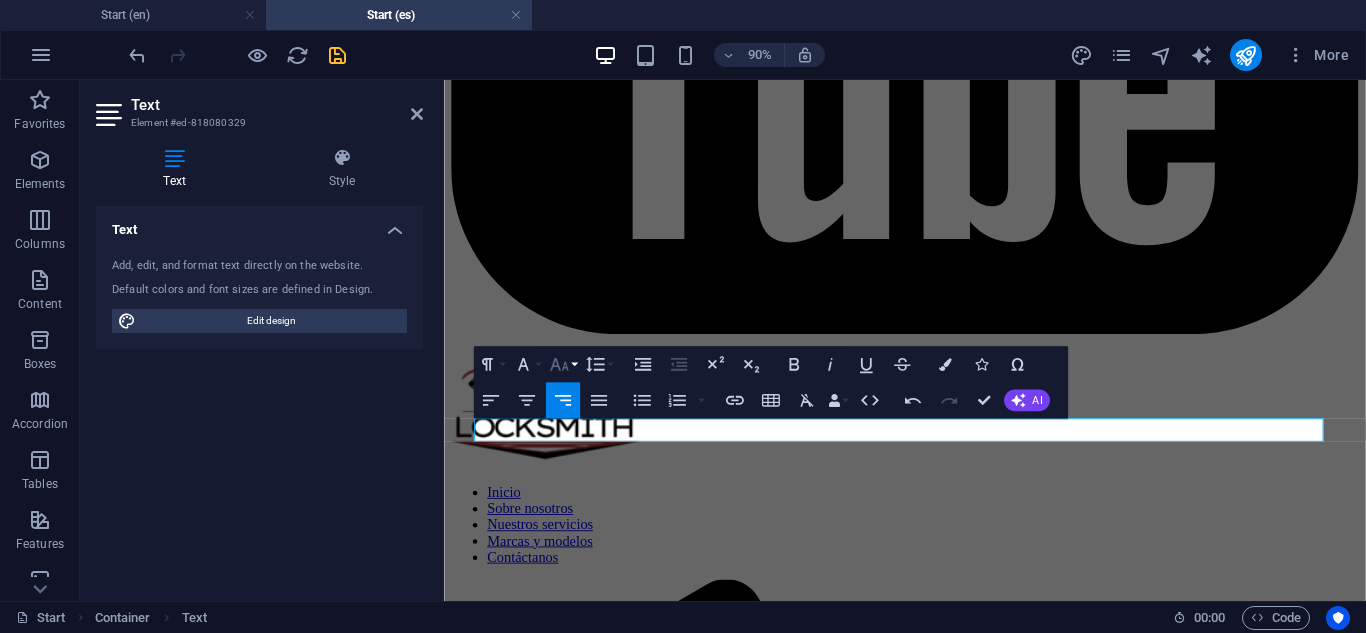 click 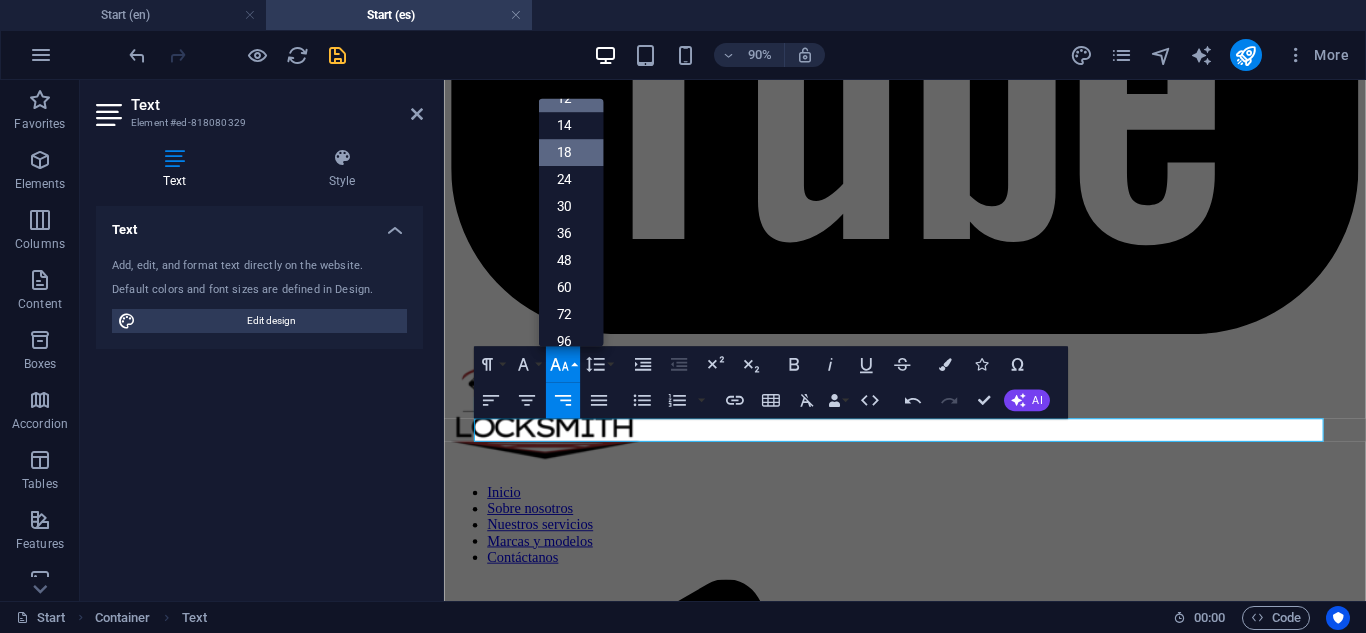 click on "18" at bounding box center (570, 152) 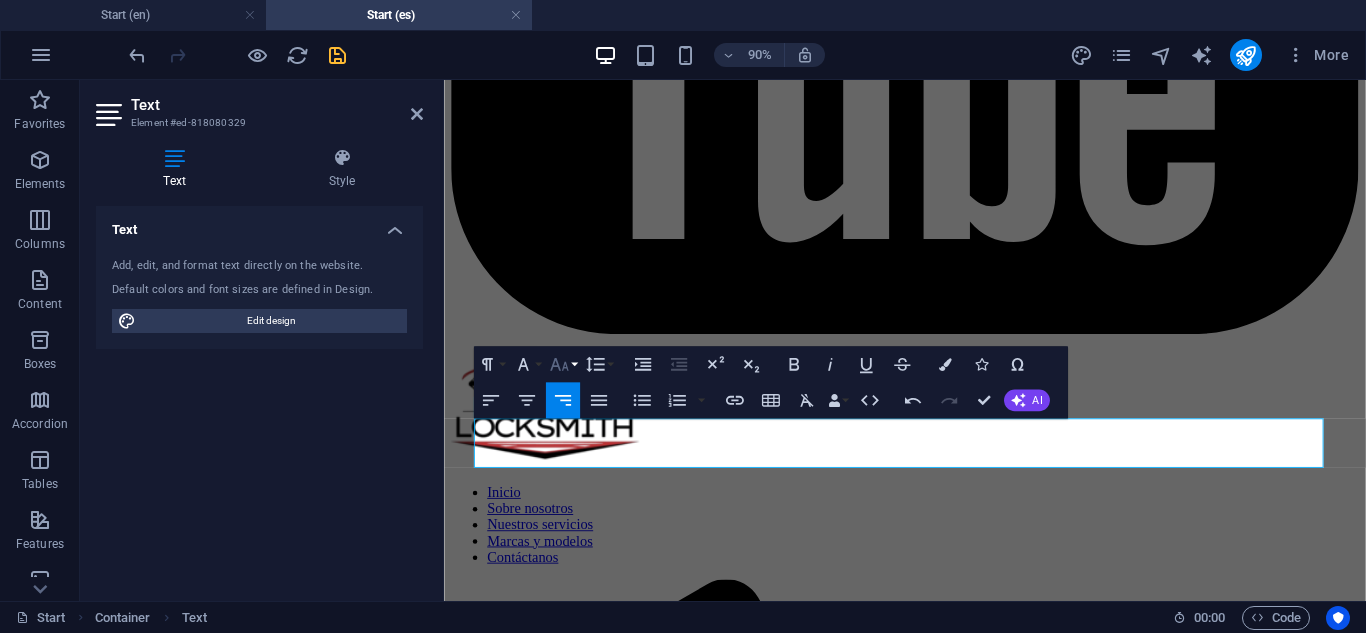 click 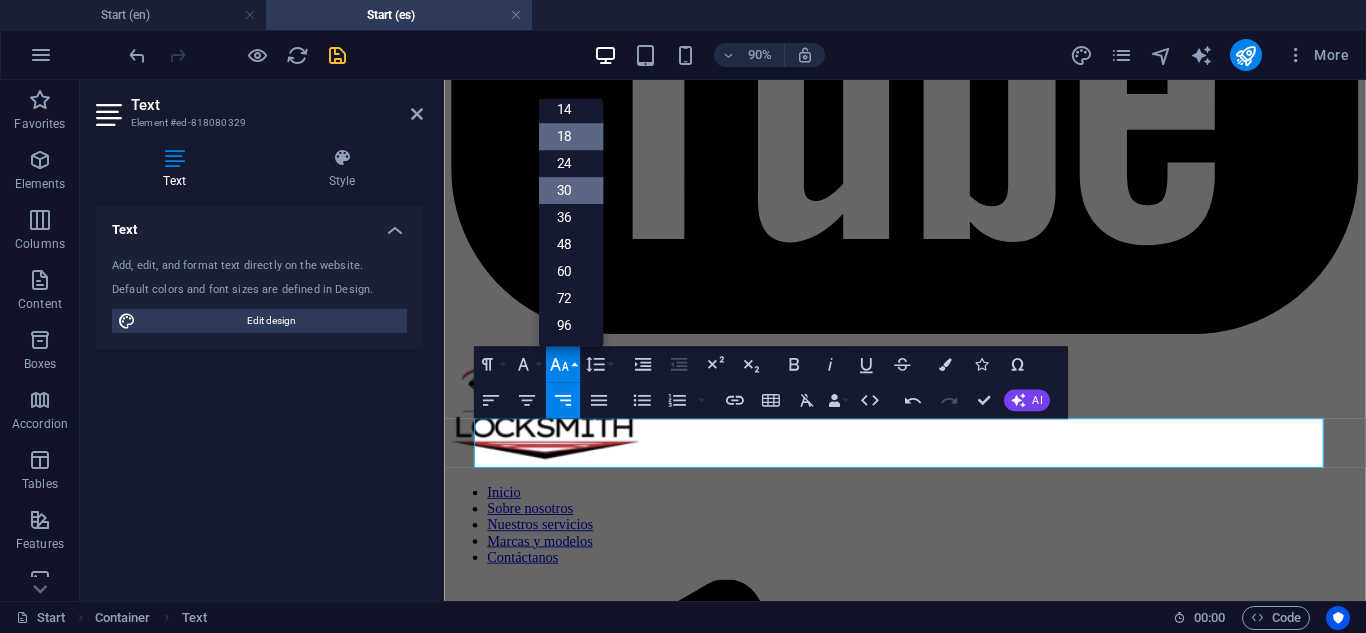 scroll, scrollTop: 161, scrollLeft: 0, axis: vertical 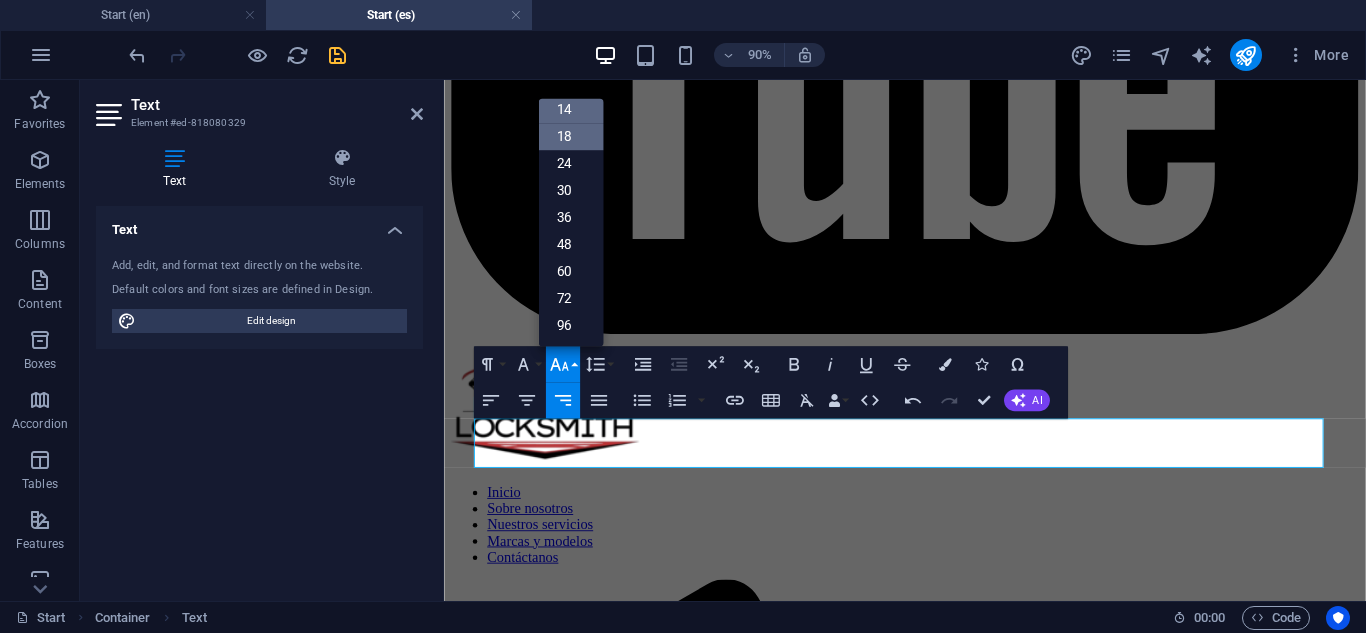 click on "14" at bounding box center (570, 109) 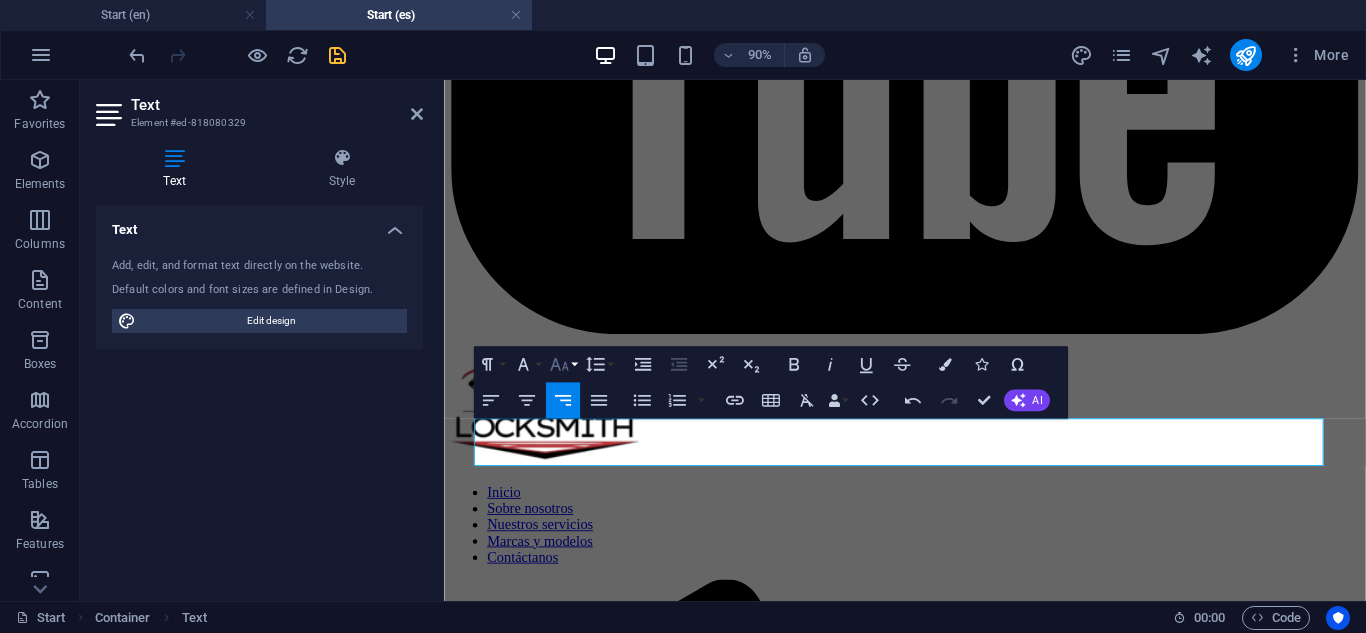 drag, startPoint x: 559, startPoint y: 373, endPoint x: 568, endPoint y: 278, distance: 95.42536 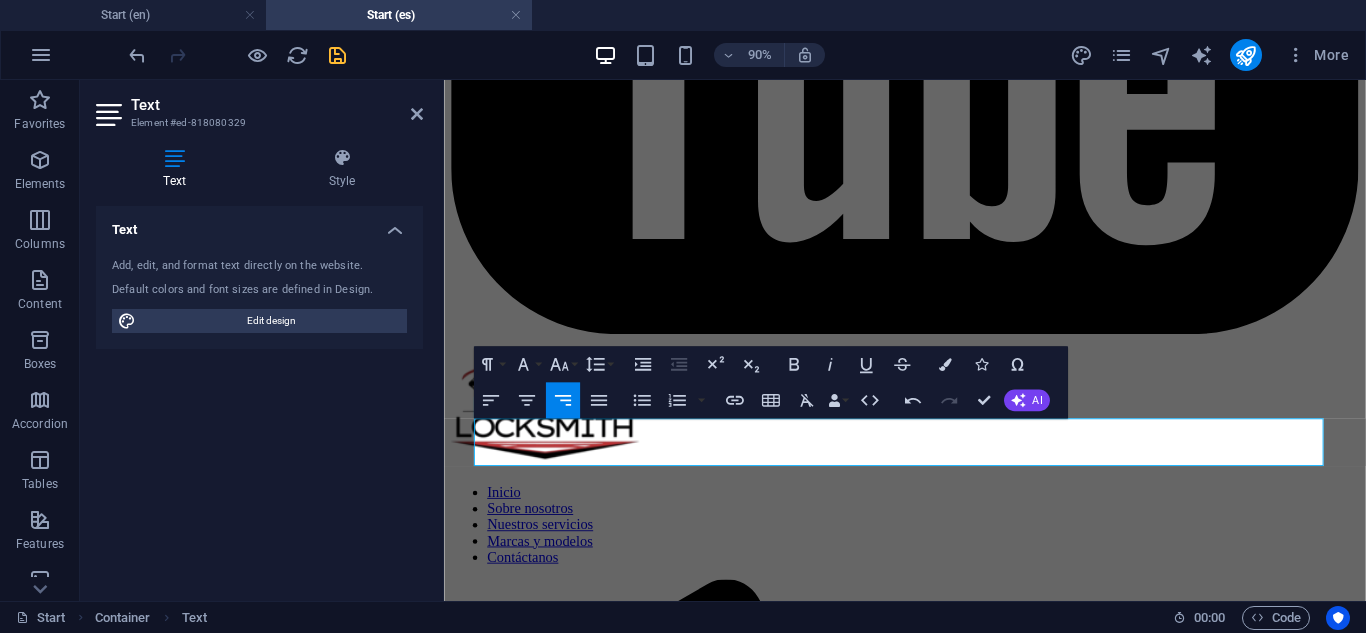 click 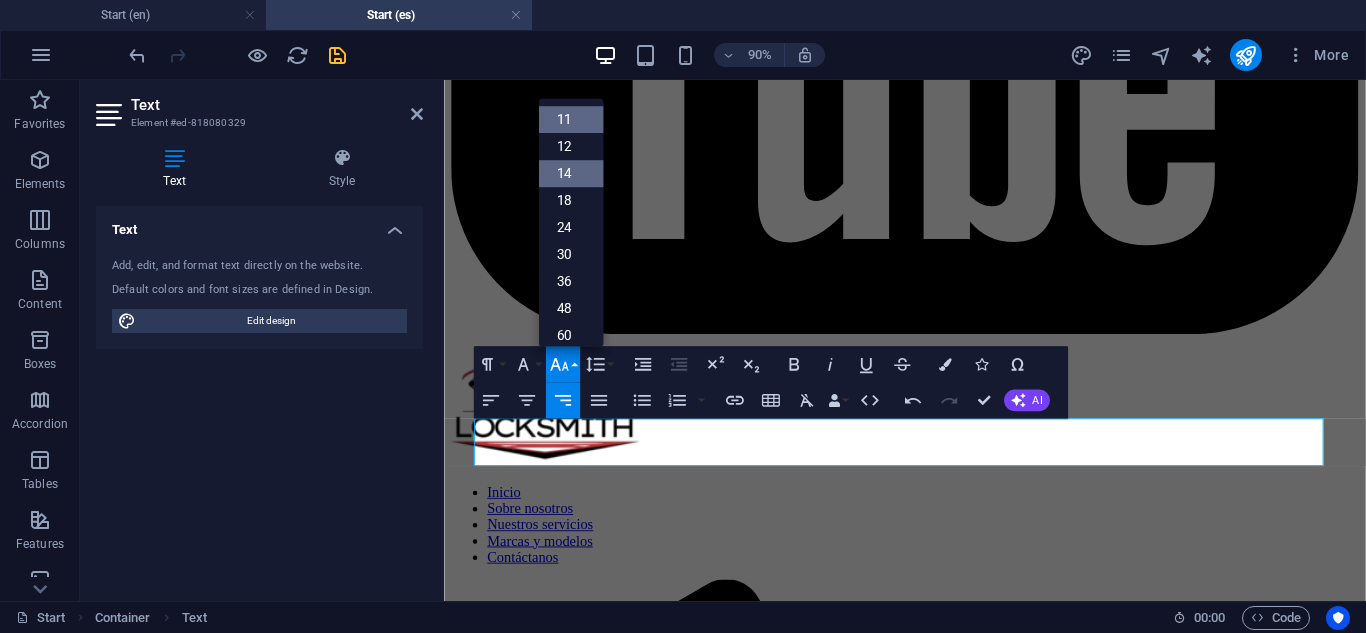 scroll, scrollTop: 61, scrollLeft: 0, axis: vertical 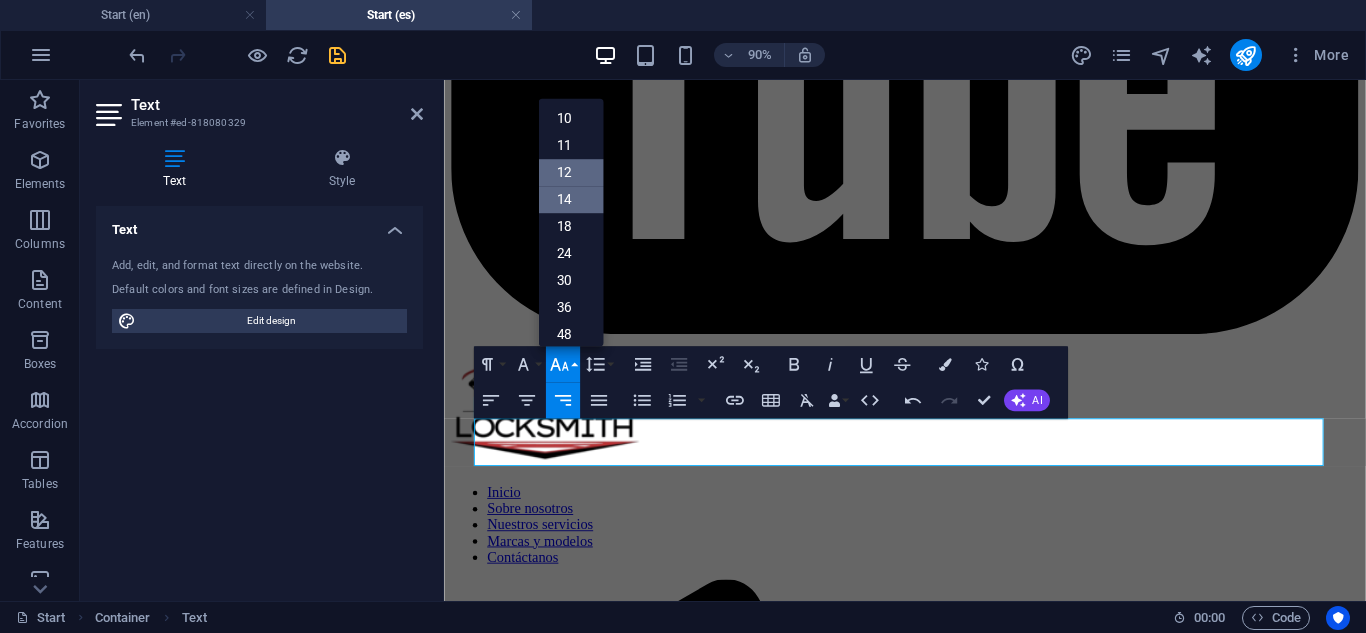 click on "12" at bounding box center (570, 172) 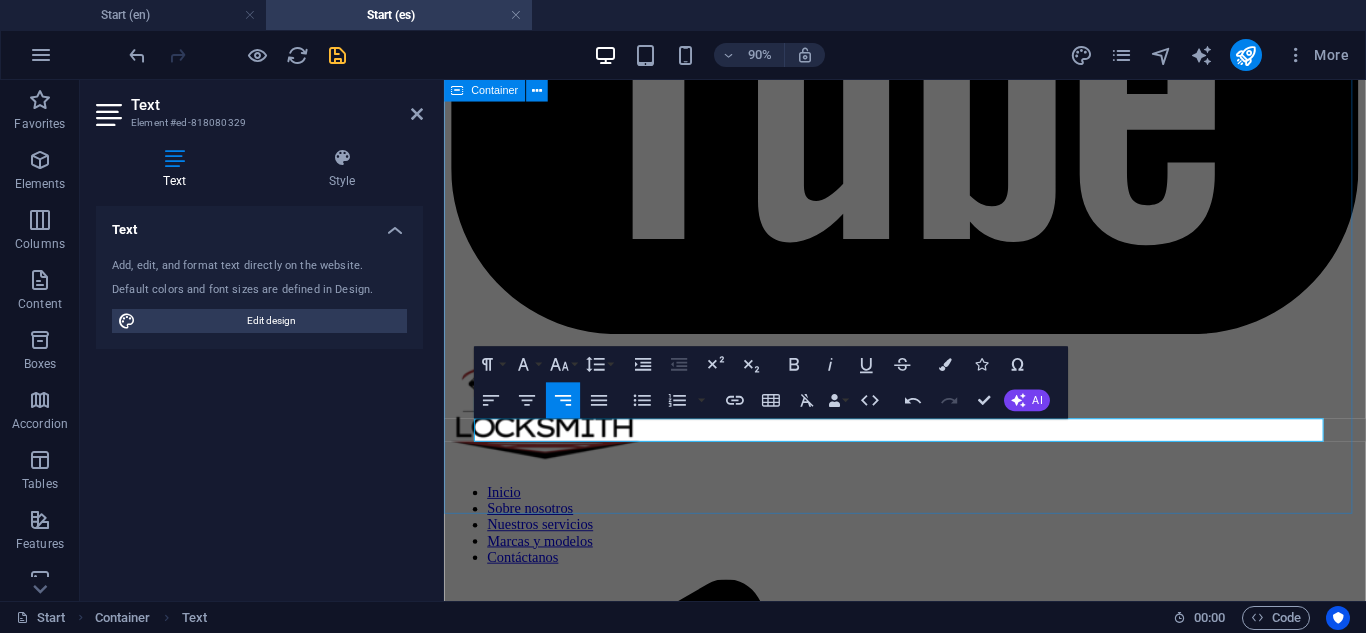 click on "Todos los logotipos de marcas de autos se utilizan solo como referencia. APNT Locksmith no está afiliado ni respaldado por ningún fabricante de vehículos. ​" at bounding box center [956, 26231] 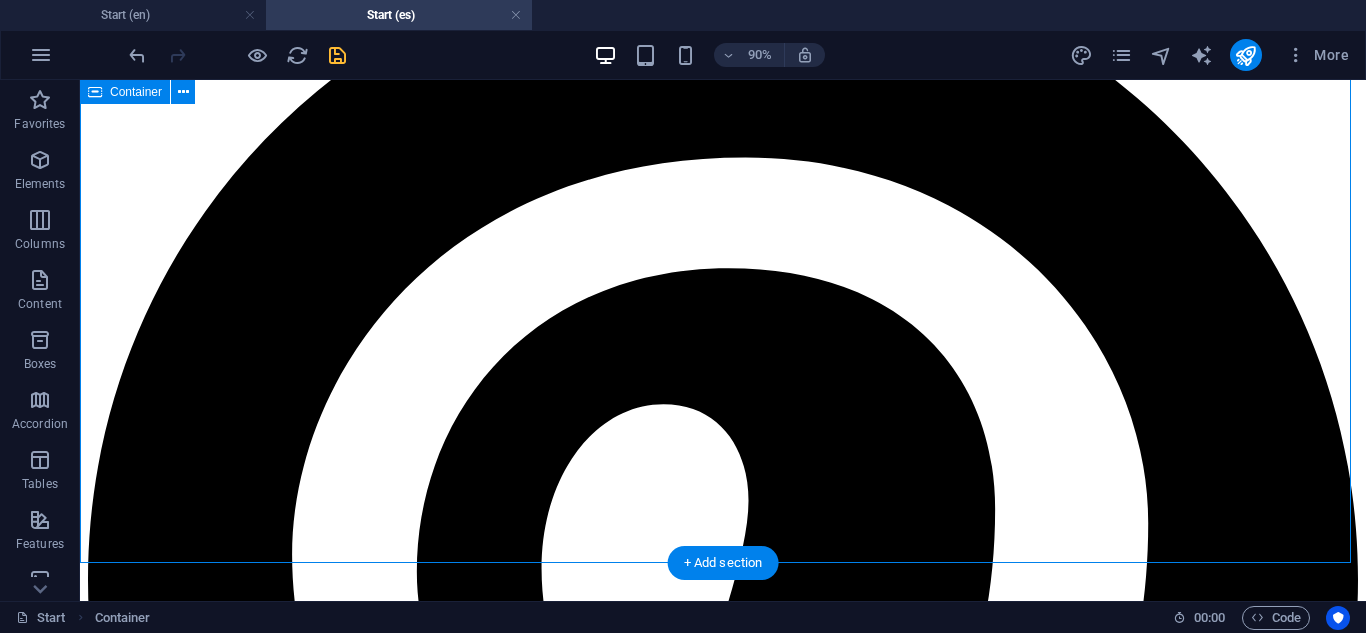 scroll, scrollTop: 7349, scrollLeft: 0, axis: vertical 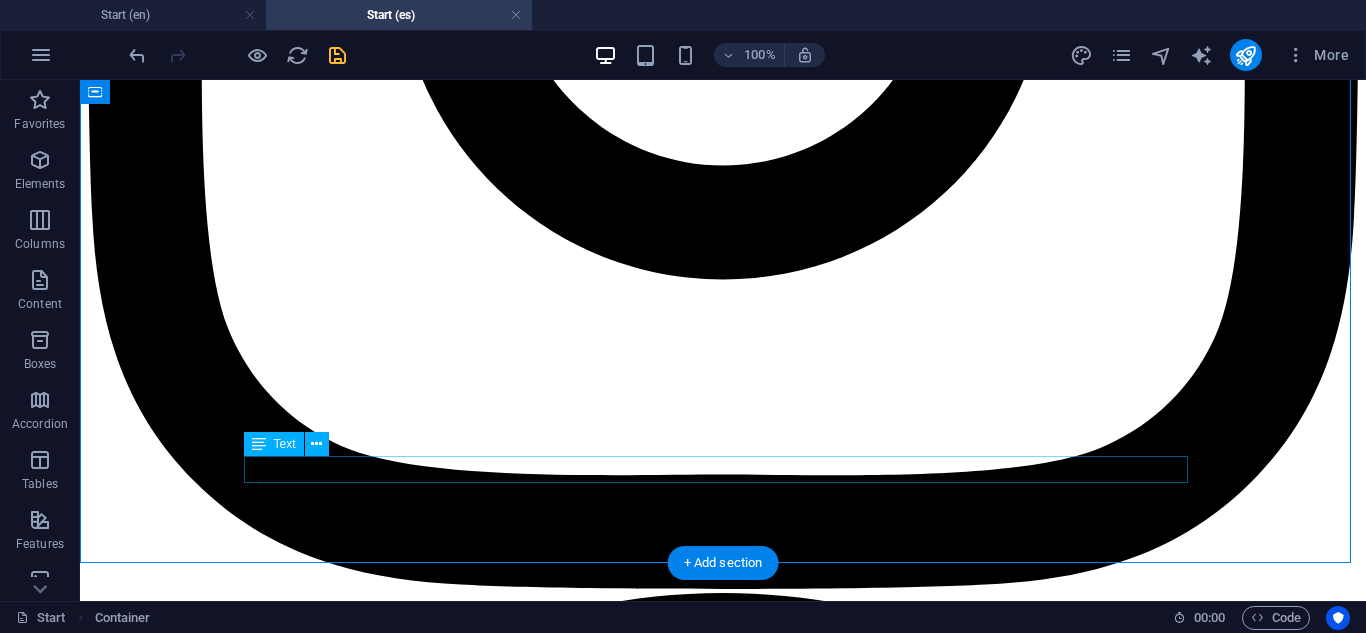 click on "Todos los logotipos de marcas de autos se utilizan solo como referencia. APNT Locksmith no está afiliado ni respaldado por ningún fabricante de vehículos." at bounding box center [723, 36201] 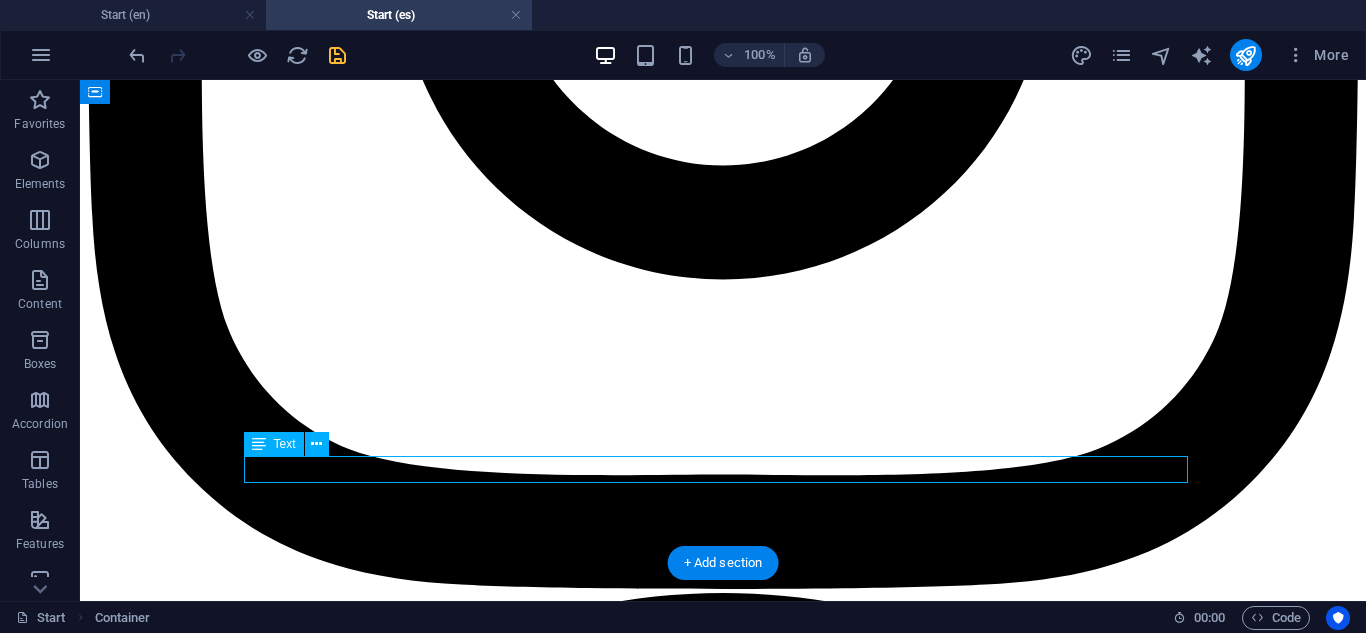 click on "Todos los logotipos de marcas de autos se utilizan solo como referencia. APNT Locksmith no está afiliado ni respaldado por ningún fabricante de vehículos." at bounding box center (723, 30165) 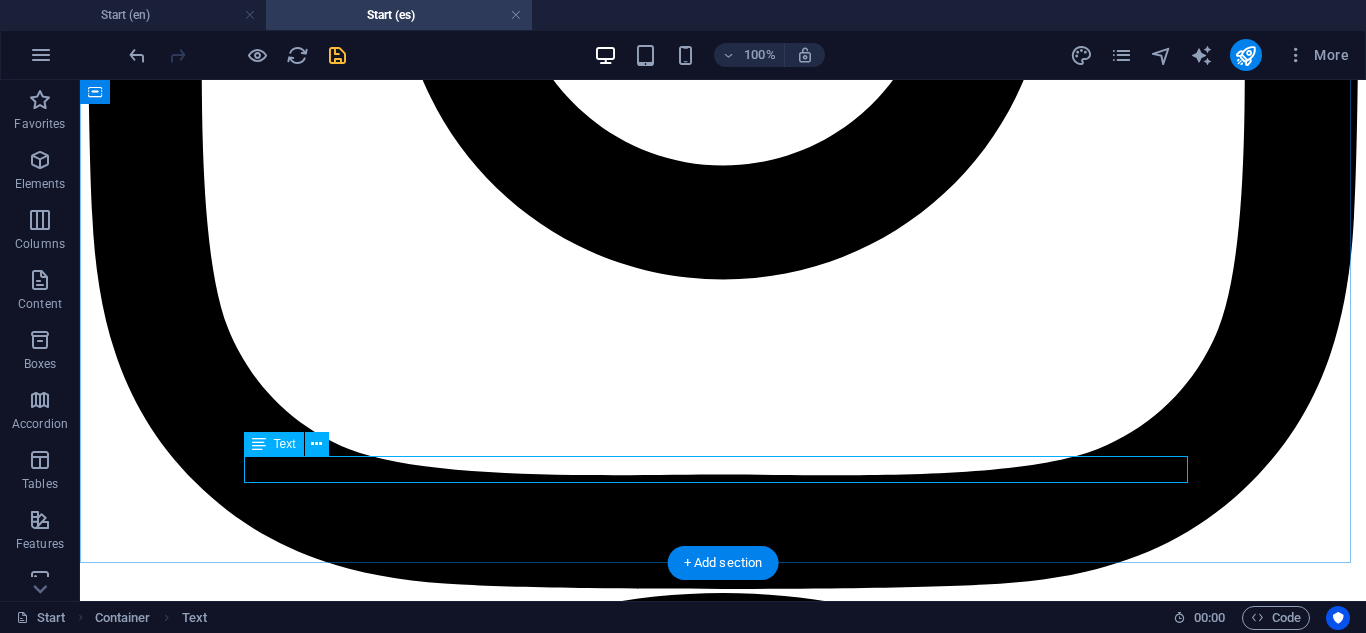 click on "Todos los logotipos de marcas de autos se utilizan solo como referencia. APNT Locksmith no está afiliado ni respaldado por ningún fabricante de vehículos." at bounding box center [723, 36201] 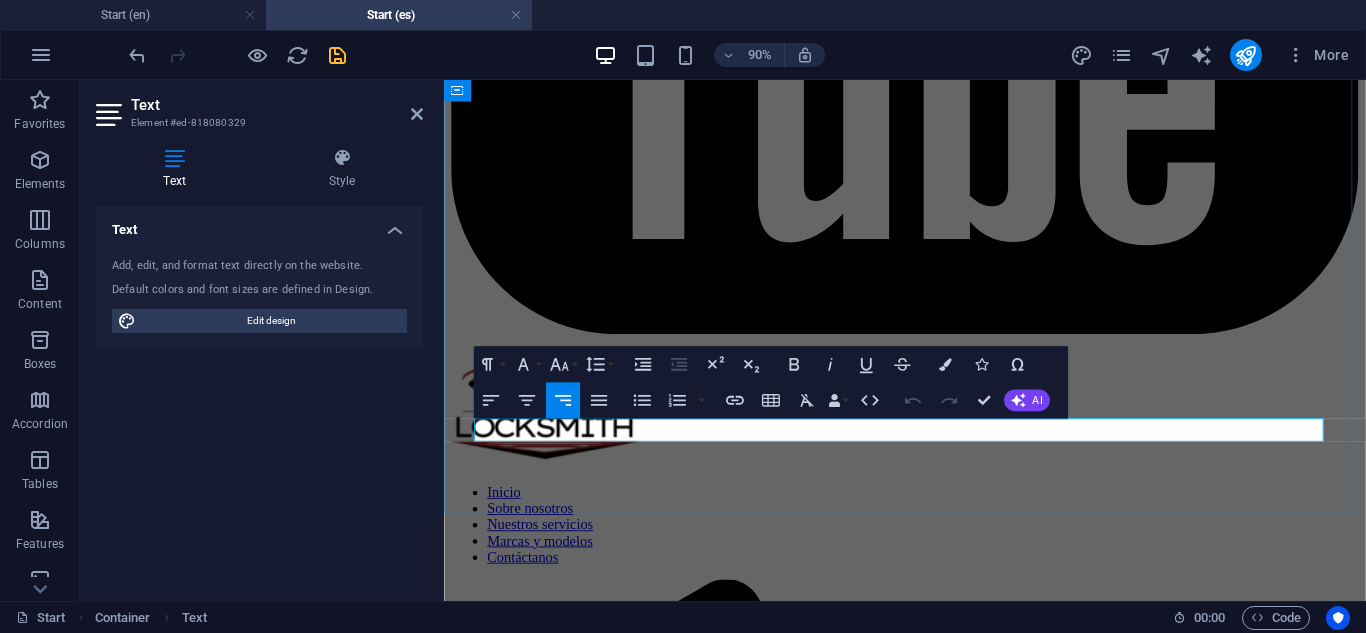 type 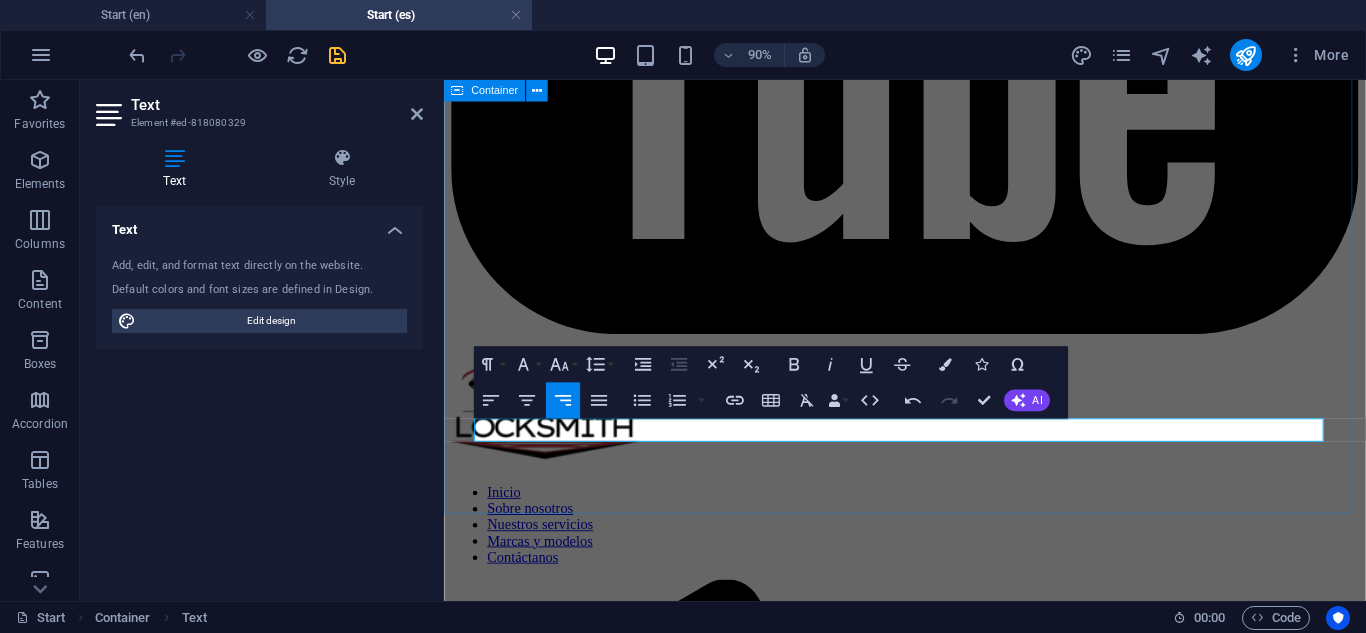 click on "*Todos los logotipos de marcas de autos se utilizan solo como referencia. APNT Locksmith no está afiliado ni respaldado por ningún fabricante de vehículos." at bounding box center [956, 26231] 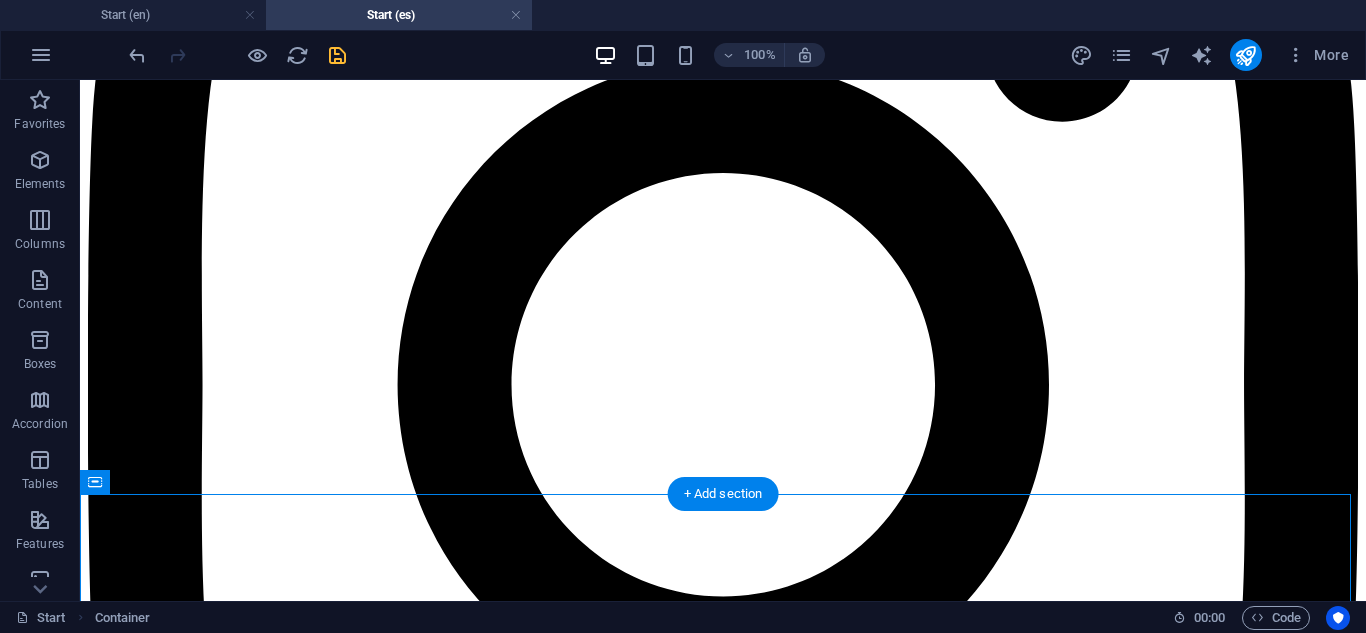 scroll, scrollTop: 6849, scrollLeft: 0, axis: vertical 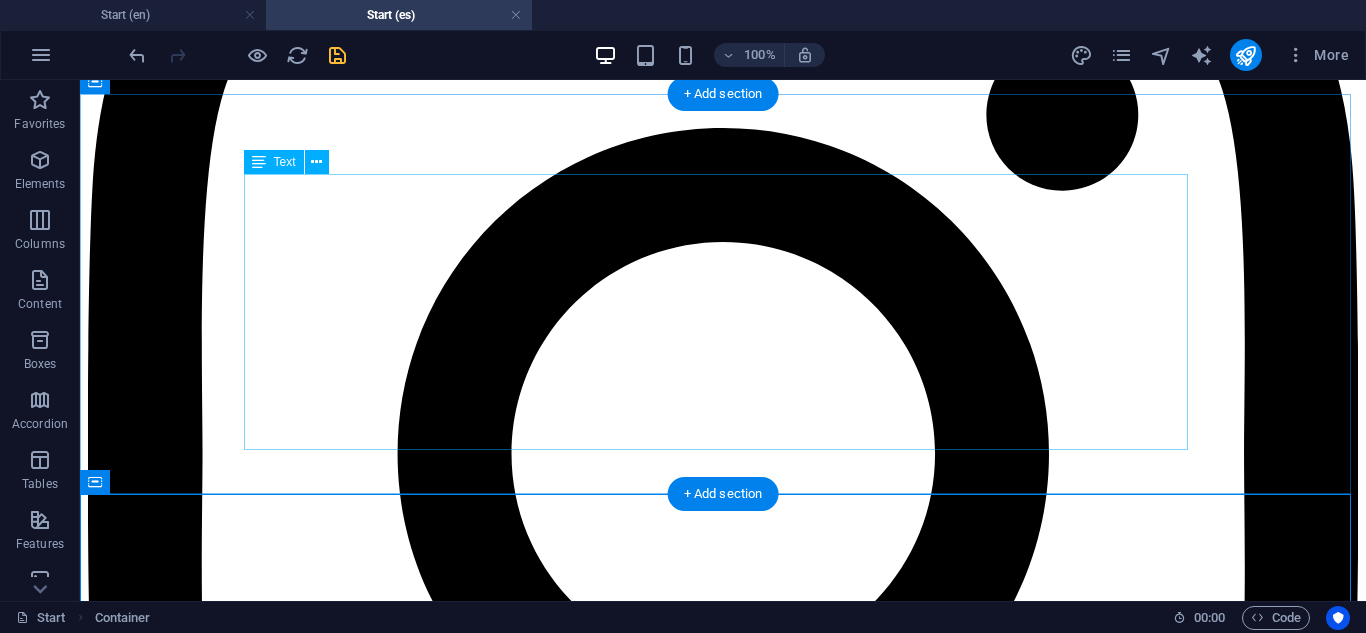 click on "Damos servicio a la mayoría de marcas y modelos estas son solo algunas de las mas comunes                           ¿No ves tu auto? No te preocupes — trabajamos con la mayoría  de marcas y modelos." at bounding box center [723, 24276] 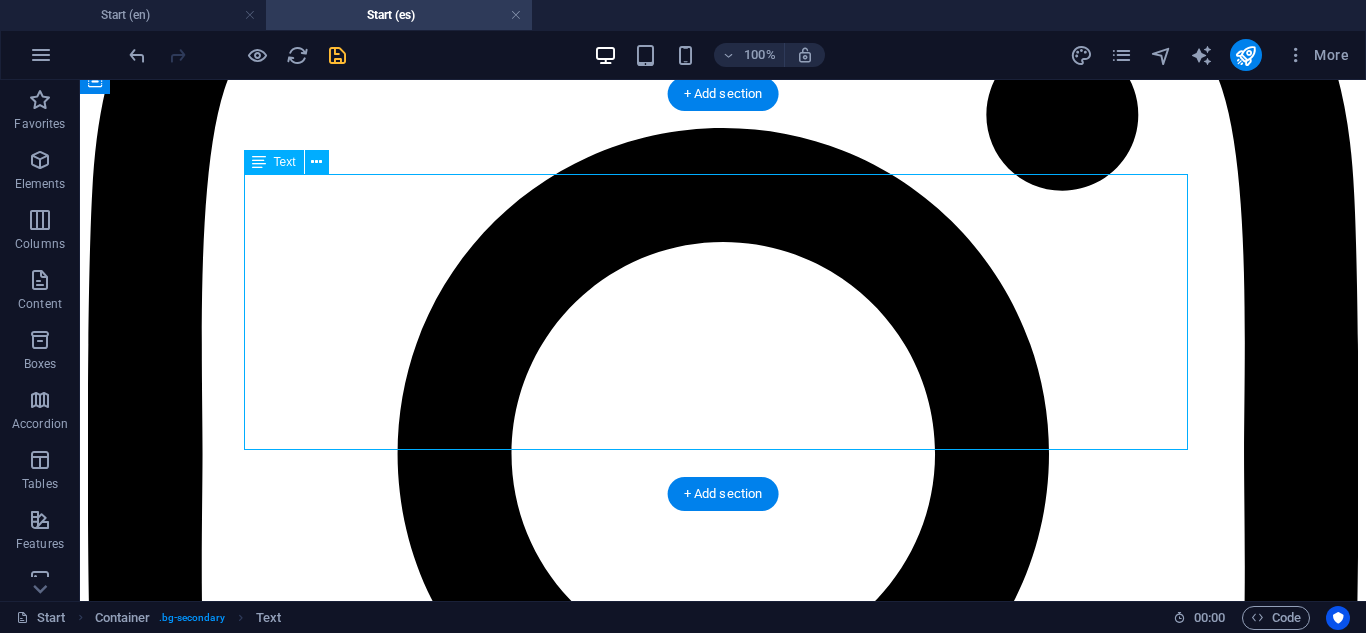 click on "Damos servicio a la mayoría de marcas y modelos estas son solo algunas de las mas comunes                           ¿No ves tu auto? No te preocupes — trabajamos con la mayoría  de marcas y modelos." at bounding box center (723, 24276) 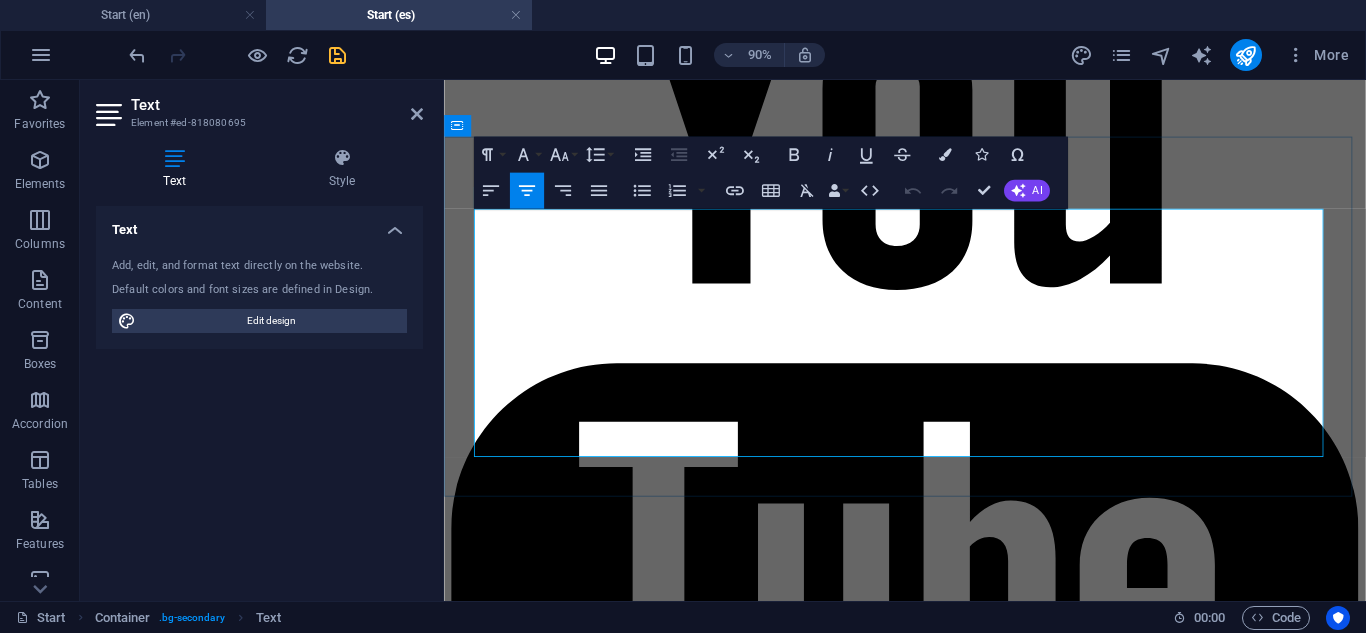 click on "¿No ves tu auto? No te preocupes — trabajamos con la mayoría" at bounding box center (886, 20431) 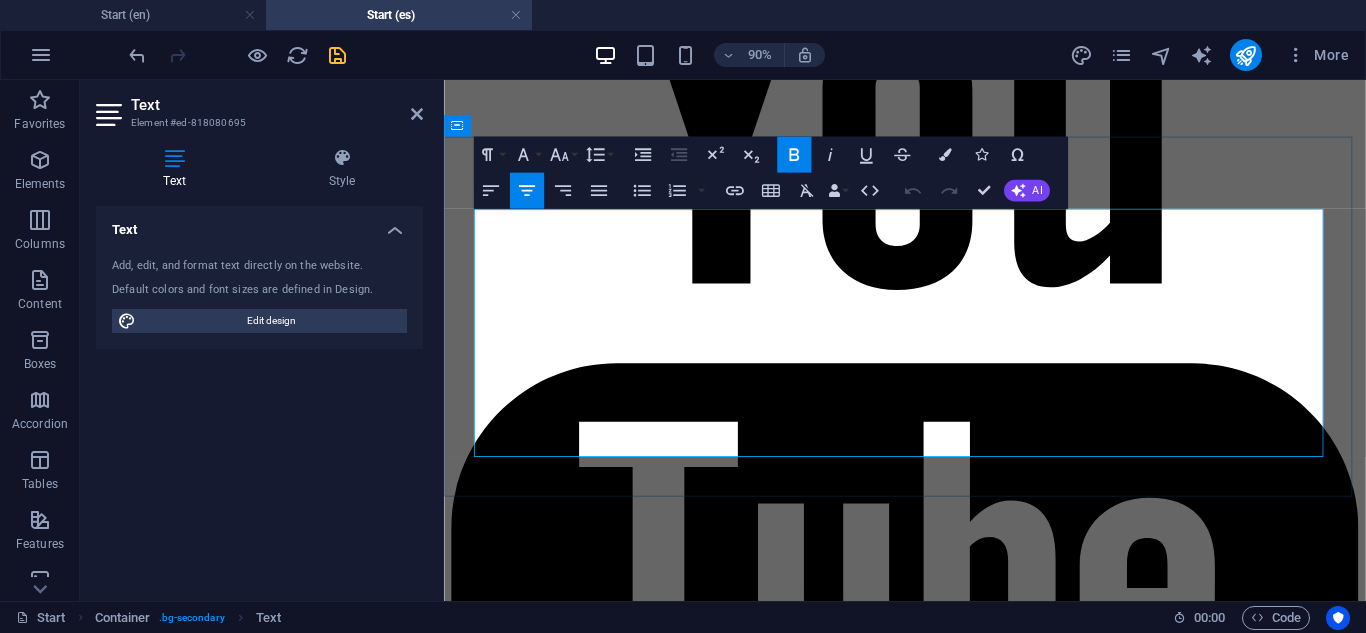 scroll, scrollTop: 7548, scrollLeft: 0, axis: vertical 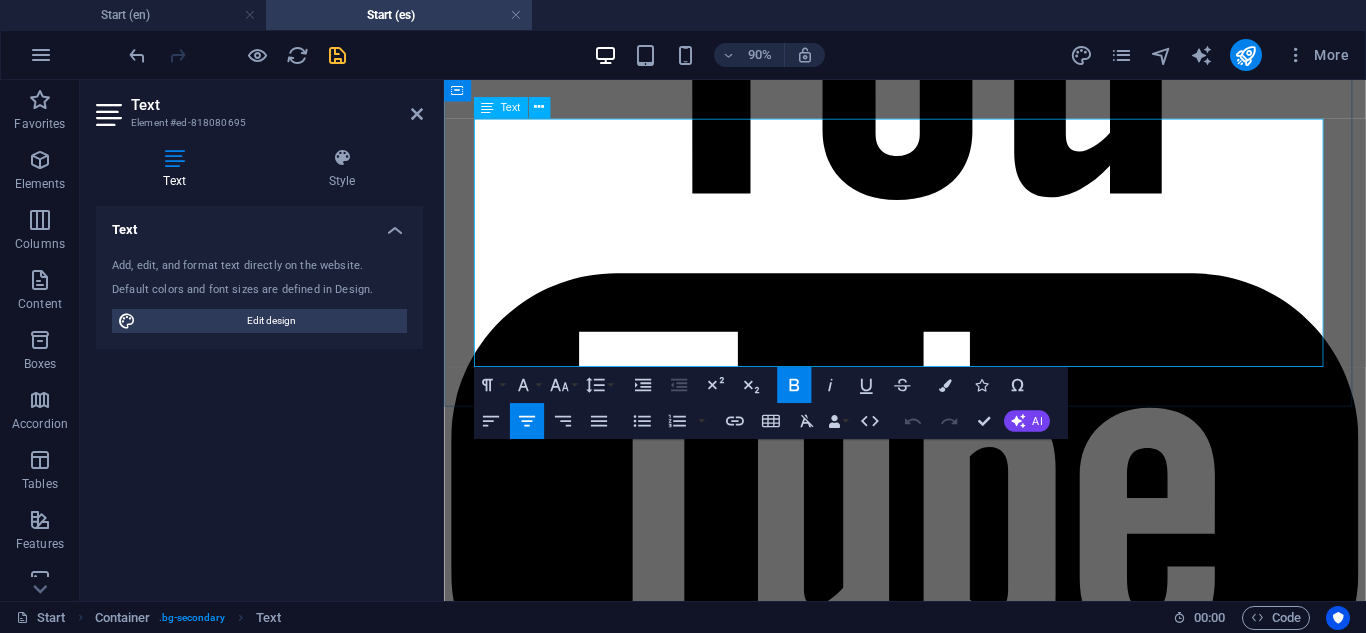 click on "¿No ves tu auto? No te preocupes — trabajamos con la mayoría  de marcas y modelos." at bounding box center (956, 20331) 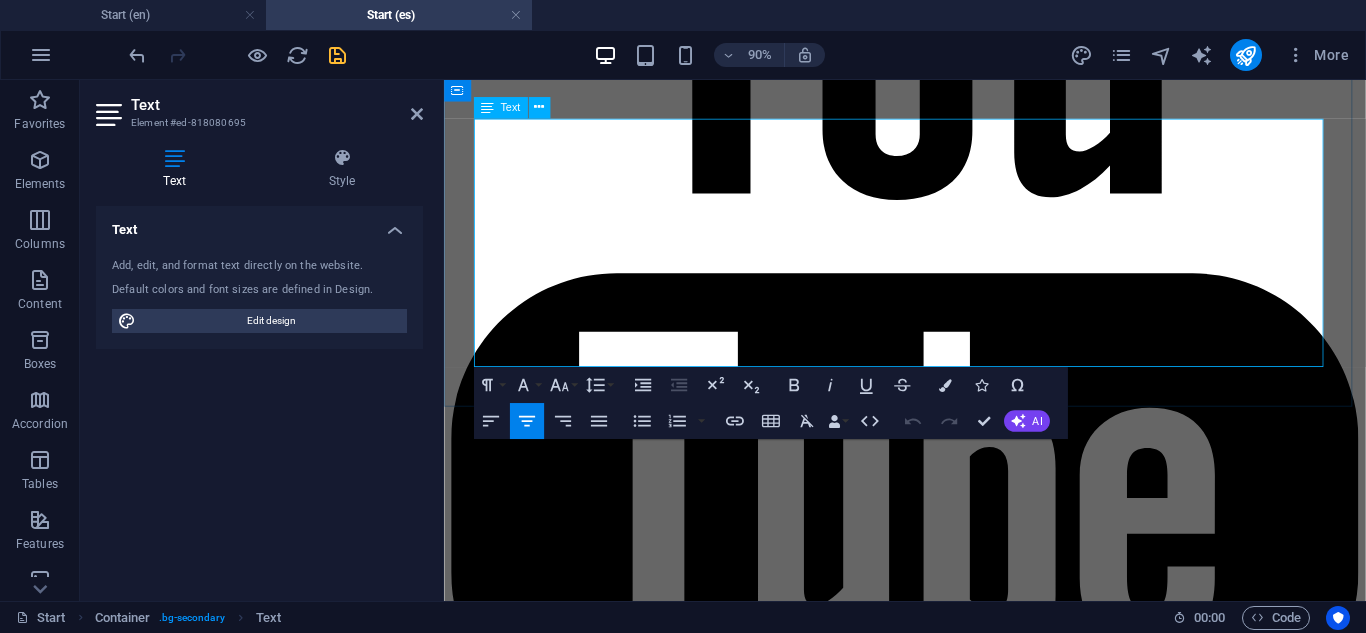 type 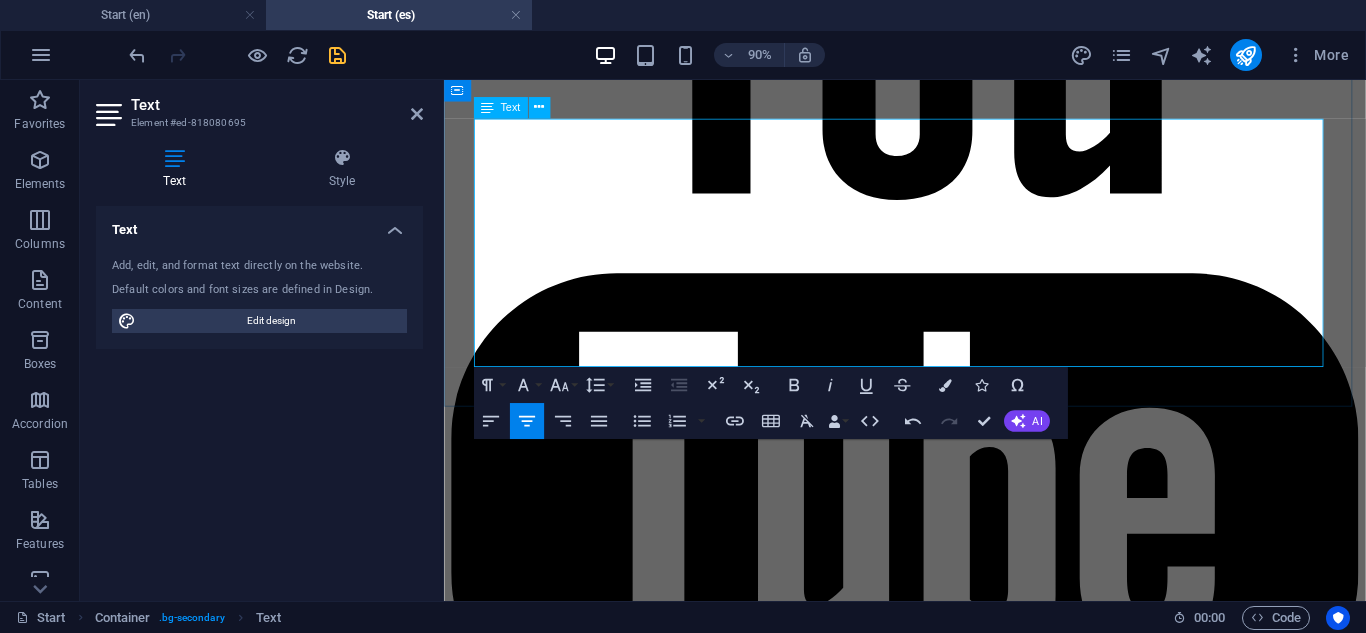 click on "¿No ves tu auto? No te preocupes — trabajamos con la mayoría  d  e marcas y modelos." at bounding box center [956, 20331] 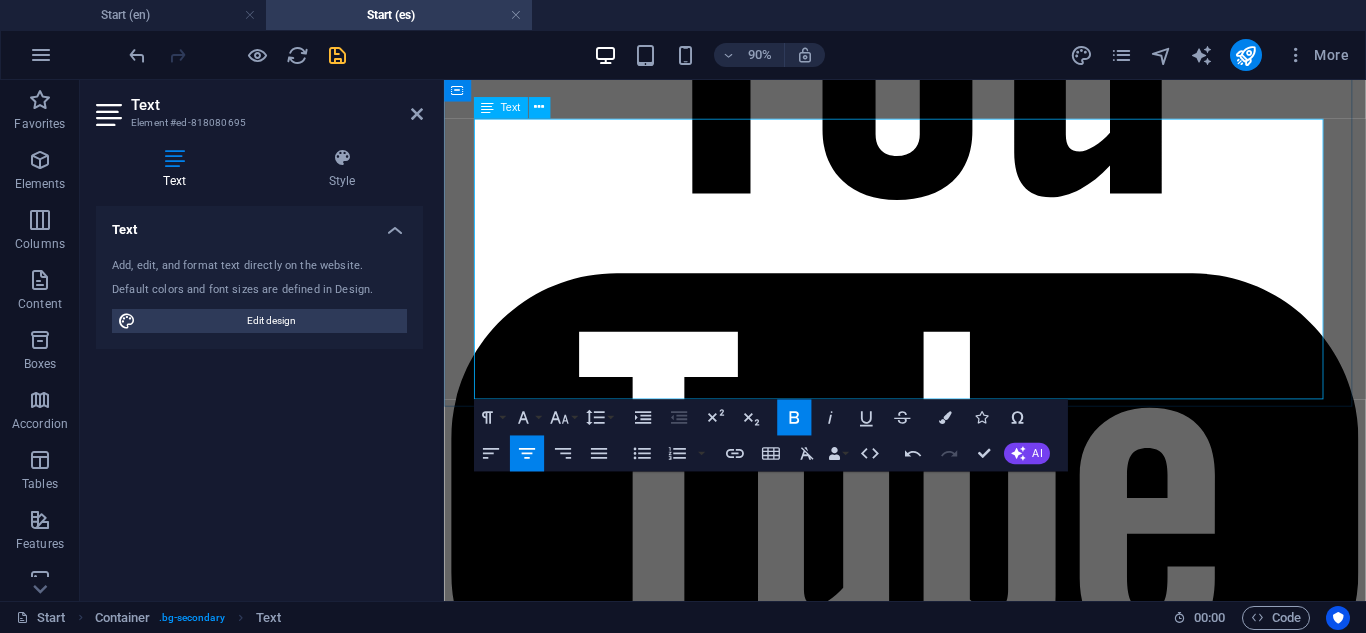 click on "¿No ves tu auto? No te preocupes — trabajamos con la mayoría de marcas y modelos. d  e marcas y modelos." at bounding box center (956, 20340) 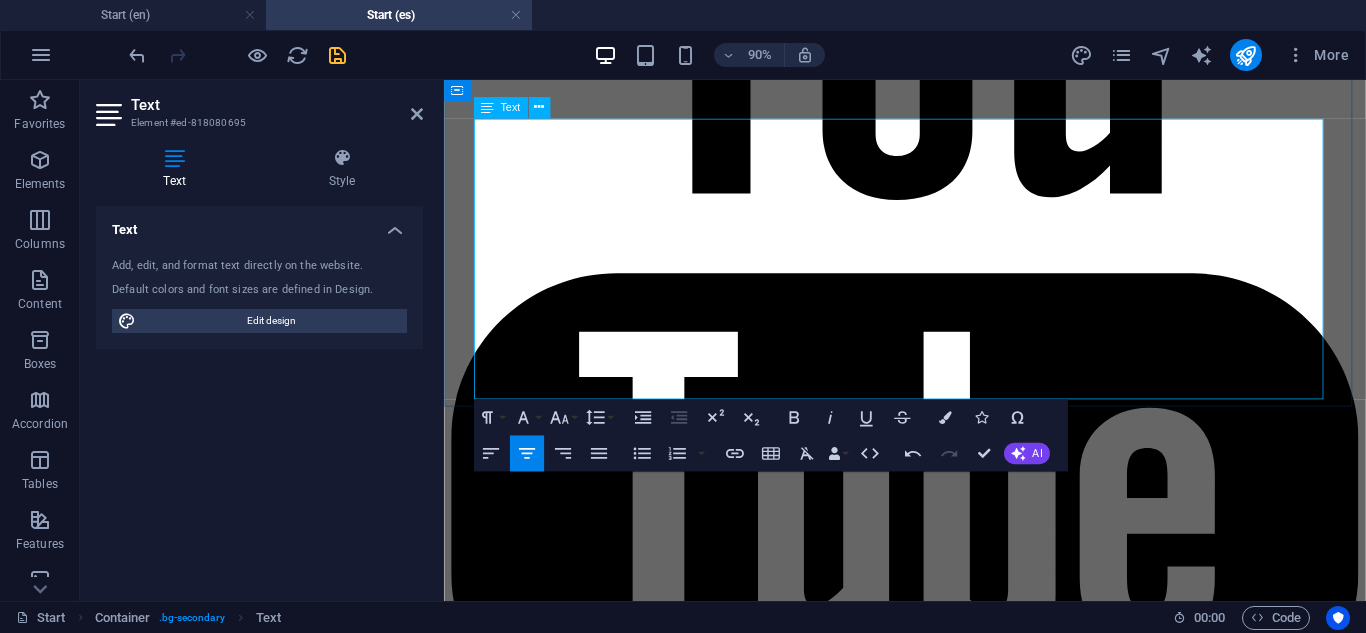 click on "¿No ves tu auto? No te preocupes — trabajamos con la mayoría de marcas y modelos. d  e marcas y modelos." at bounding box center [956, 20340] 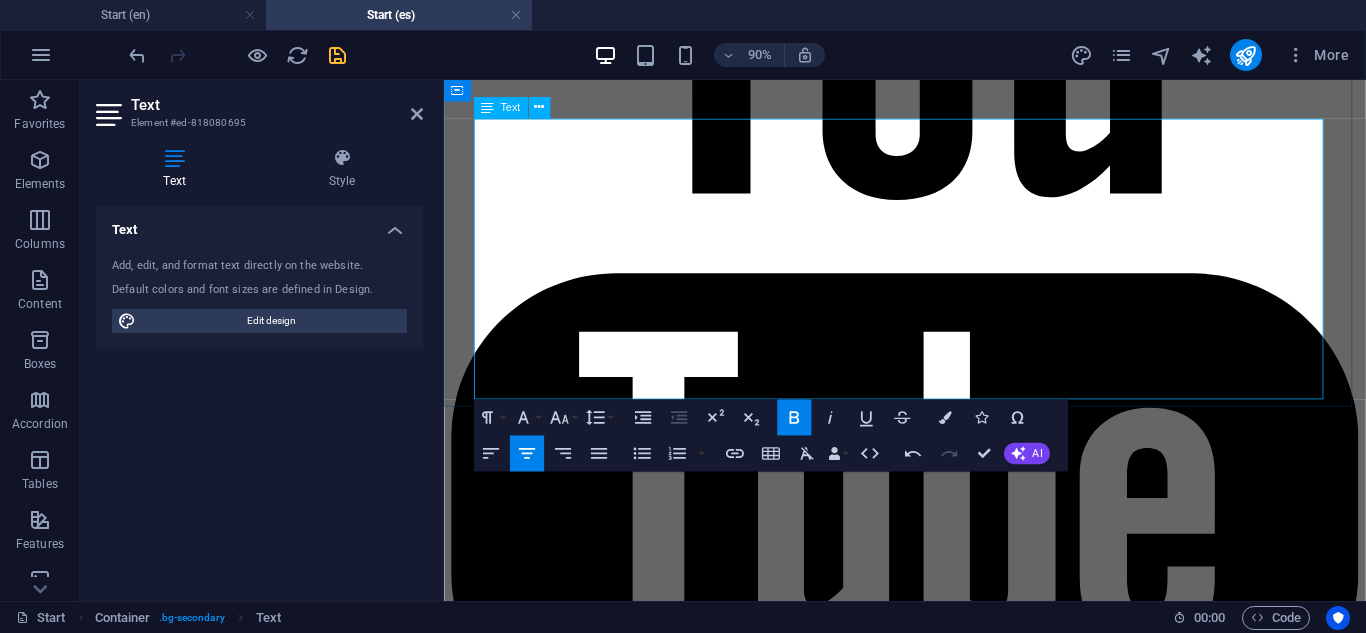 click on "¿No ves tu auto? No te preocupes — trabajamos con la mayoría de marcas y modelos." at bounding box center [956, 20331] 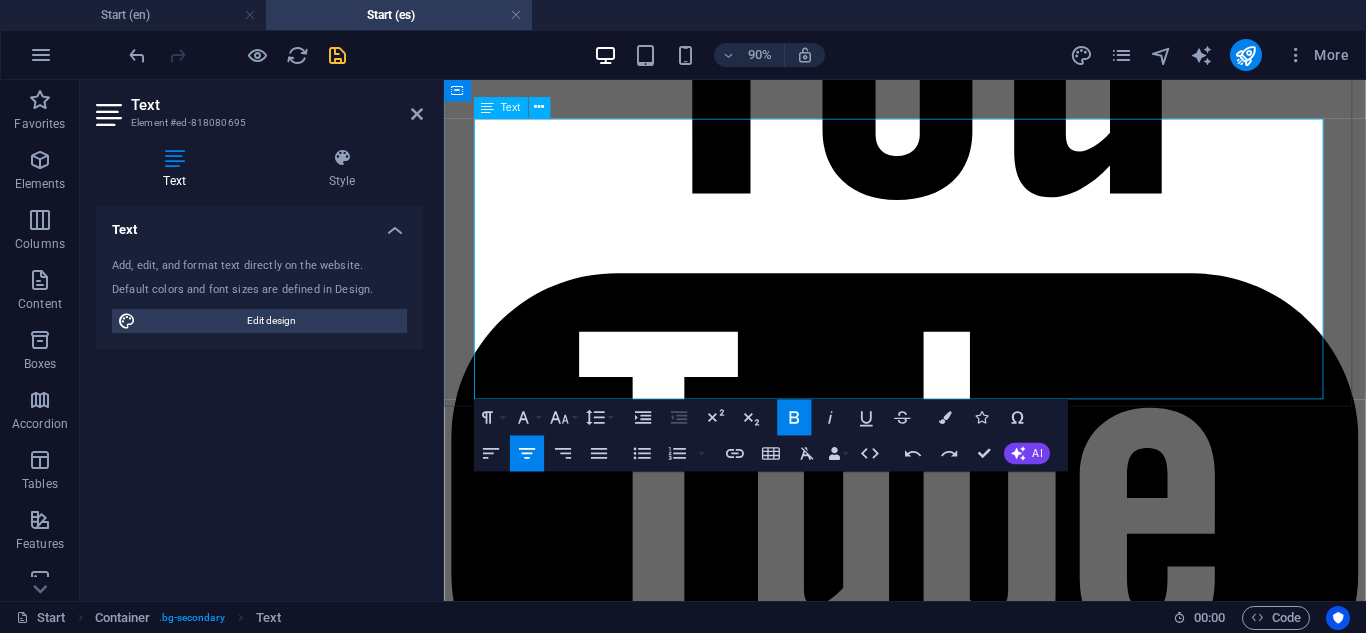 drag, startPoint x: 1035, startPoint y: 417, endPoint x: 618, endPoint y: 381, distance: 418.5511 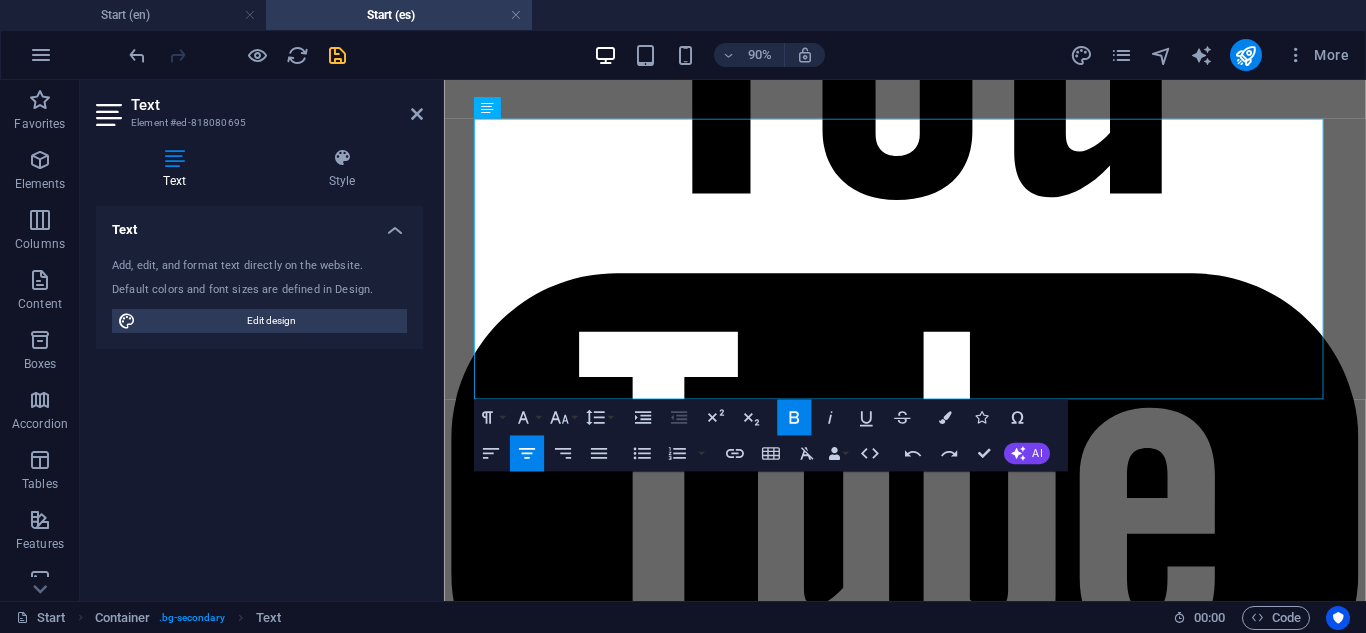 click 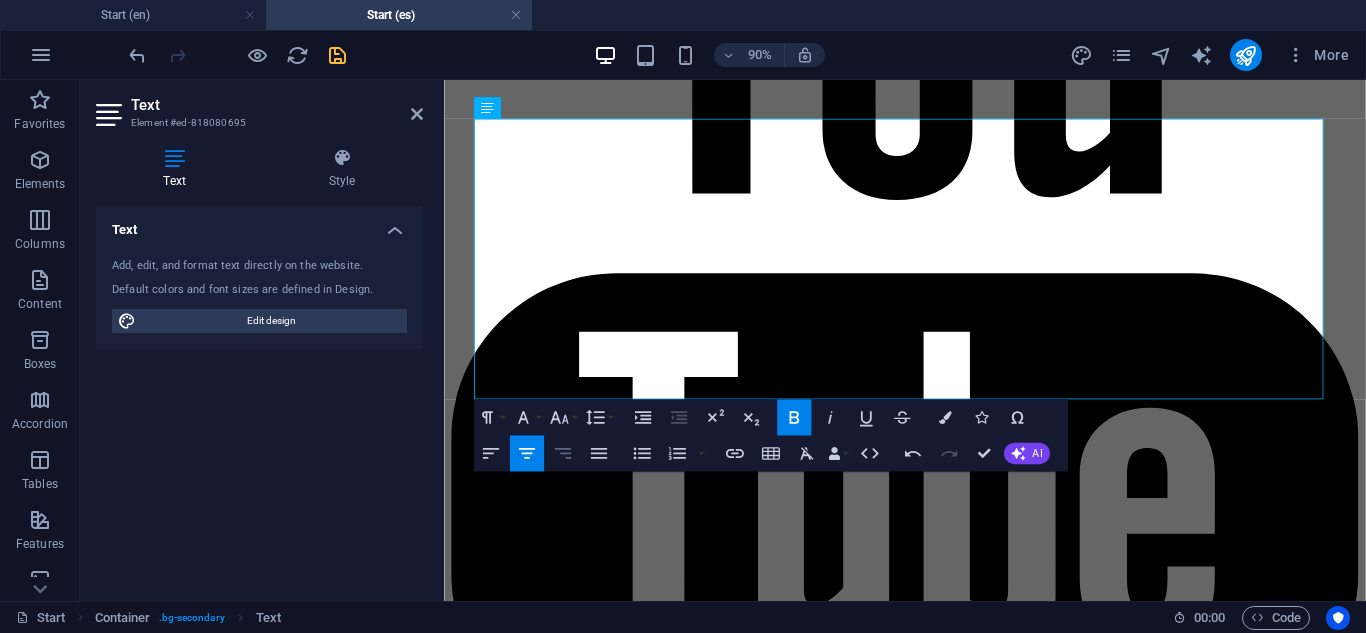 click on "Align Left Align Center Align Right Align Justify" at bounding box center [544, 453] 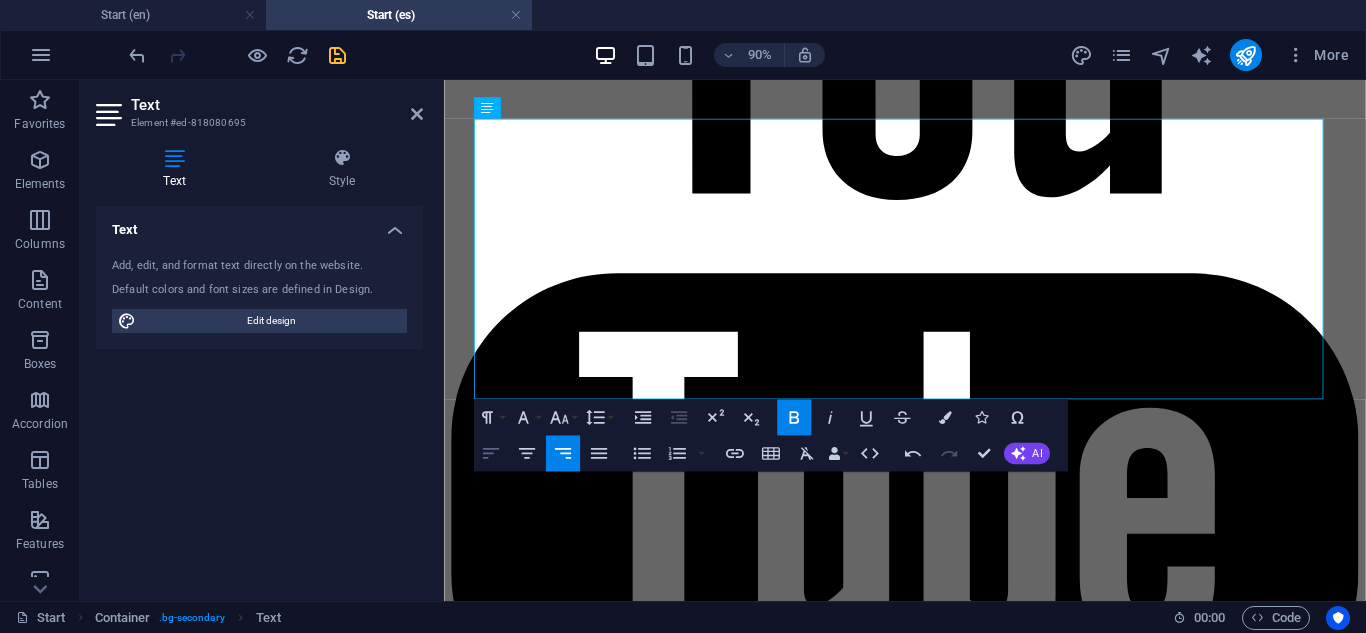click 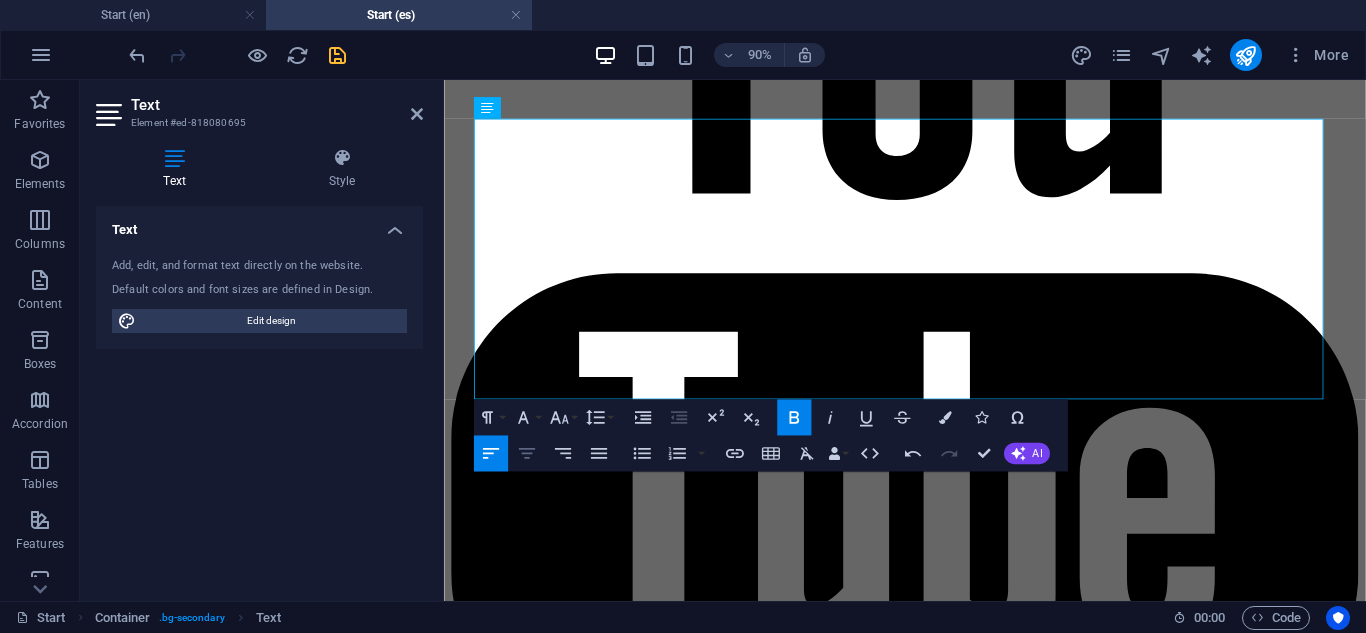 click 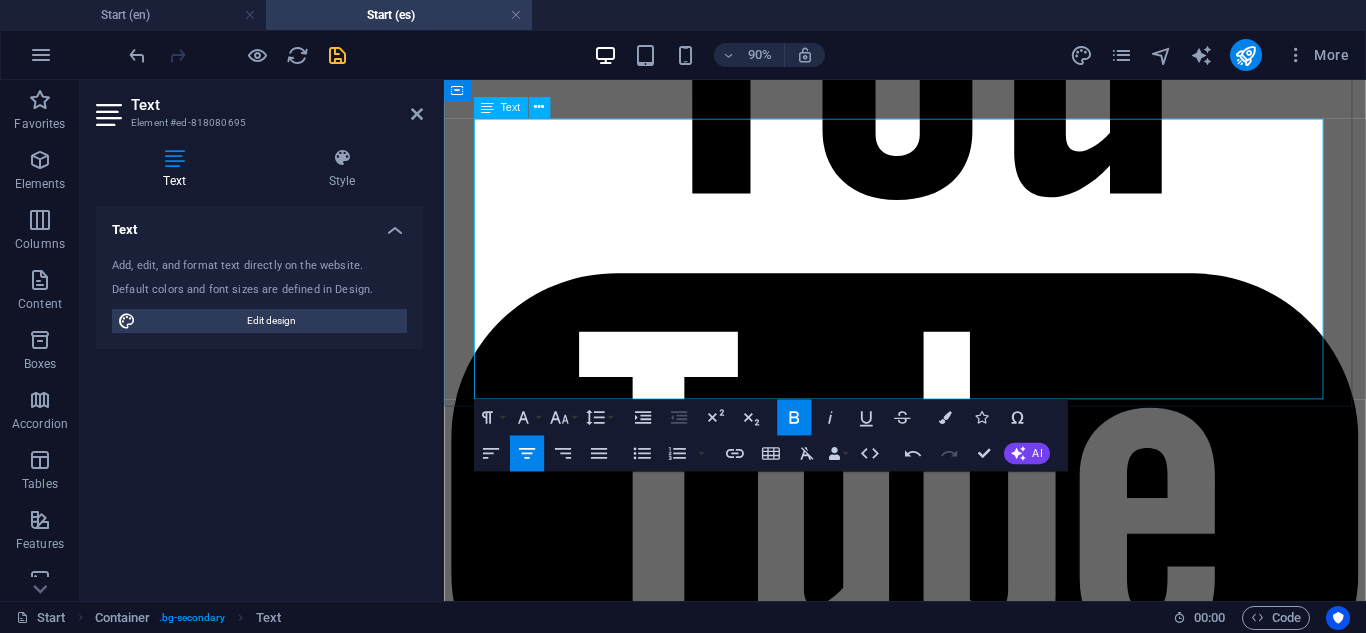 click on "¿No ves tu auto? No te preocupes — trabajamos con la mayoría de marcas y modelos." at bounding box center (955, 20331) 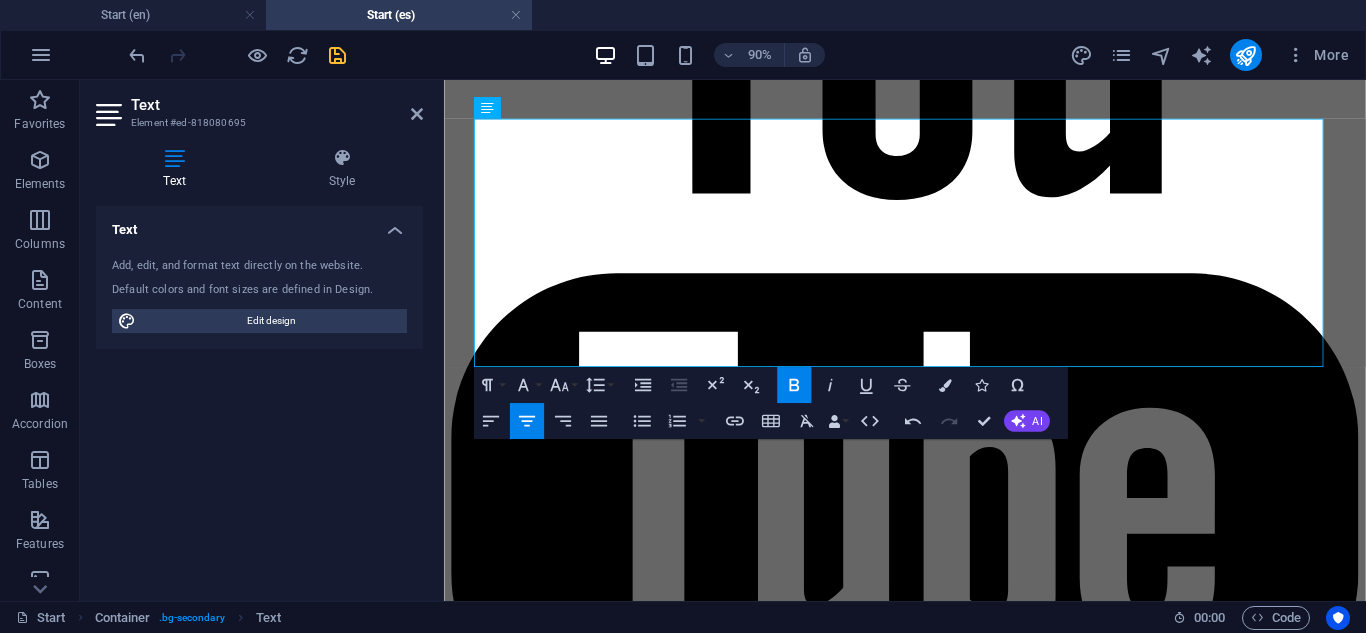 click on "*Todos los logotipos de marcas de autos se utilizan solo como referencia. APNT Locksmith no está afiliado ni respaldado por ningún fabricante de vehículos." at bounding box center (956, 26680) 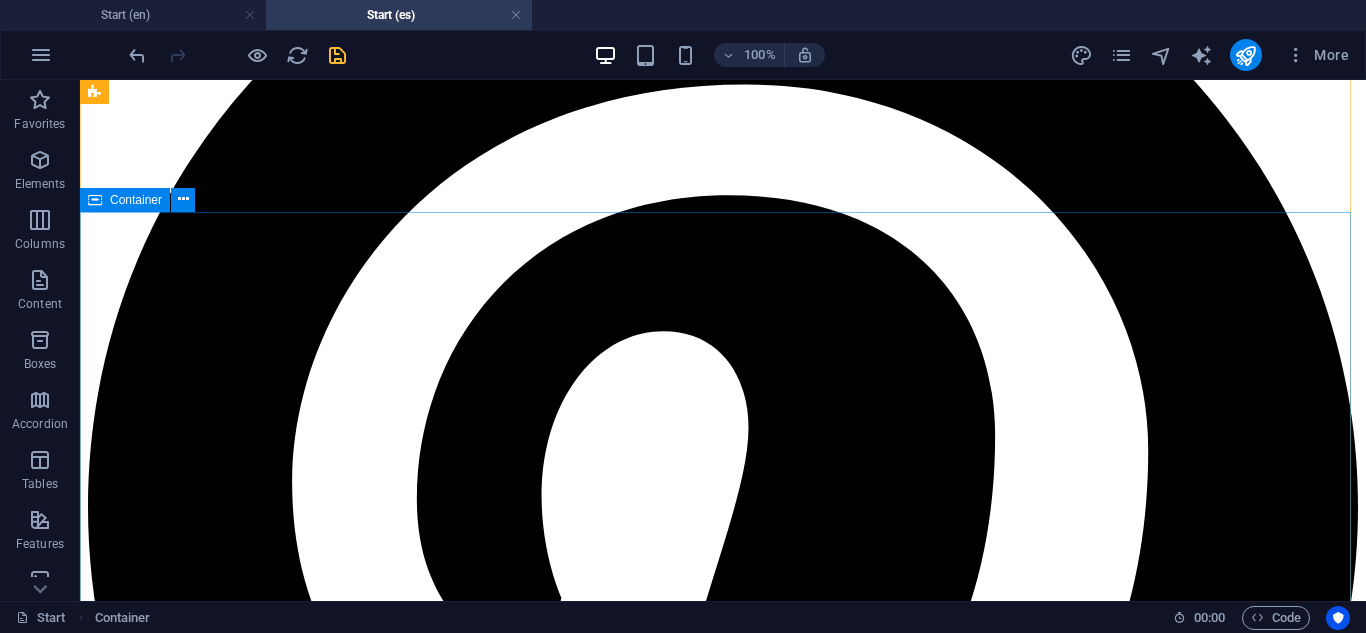 scroll, scrollTop: 8100, scrollLeft: 0, axis: vertical 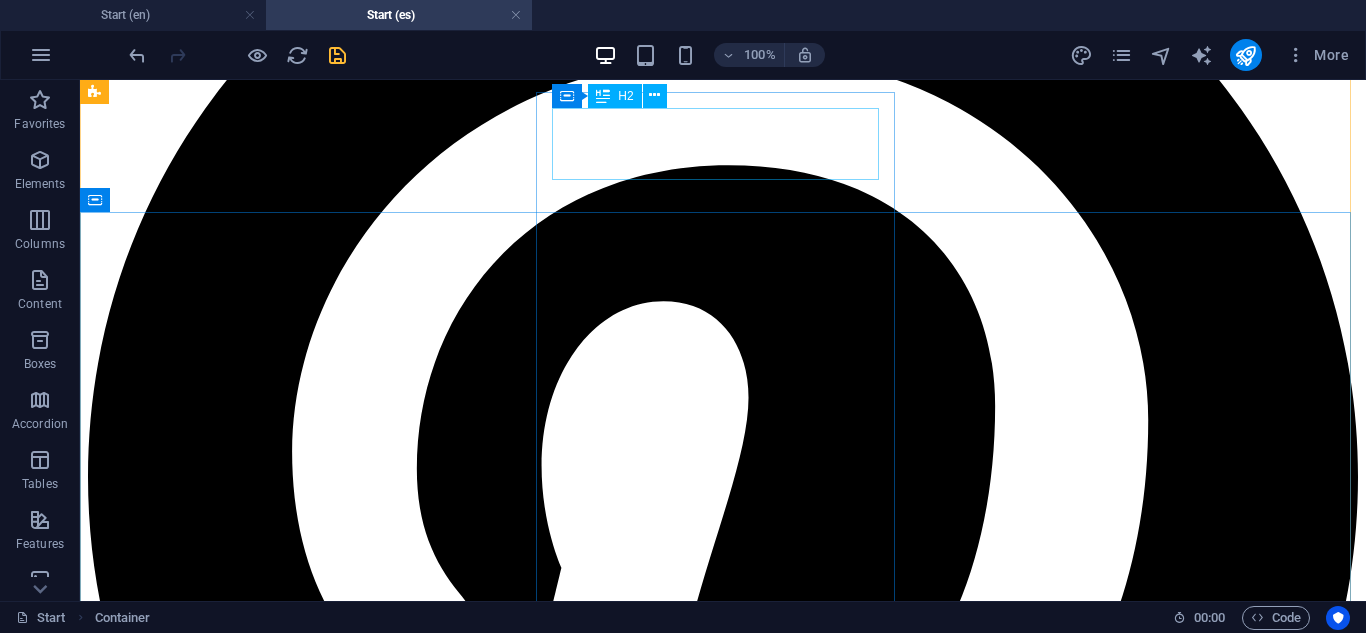 click on "Contact us" at bounding box center [723, 37332] 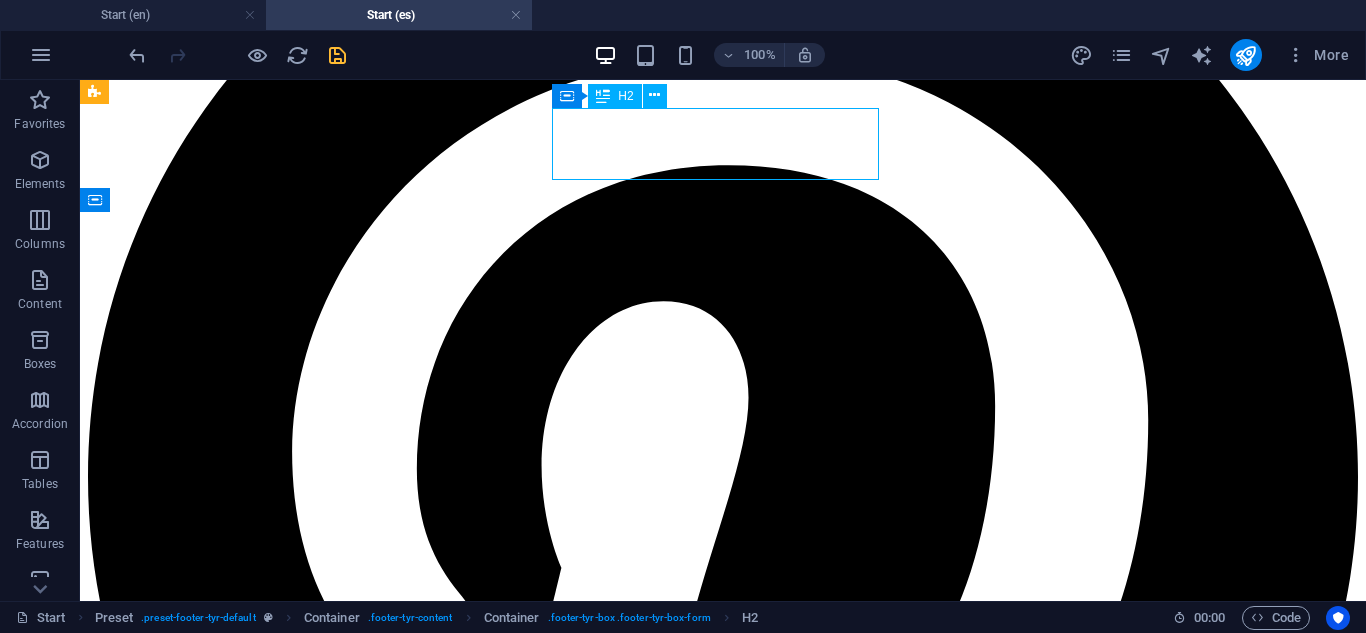 click on "Contact us" at bounding box center (723, 37332) 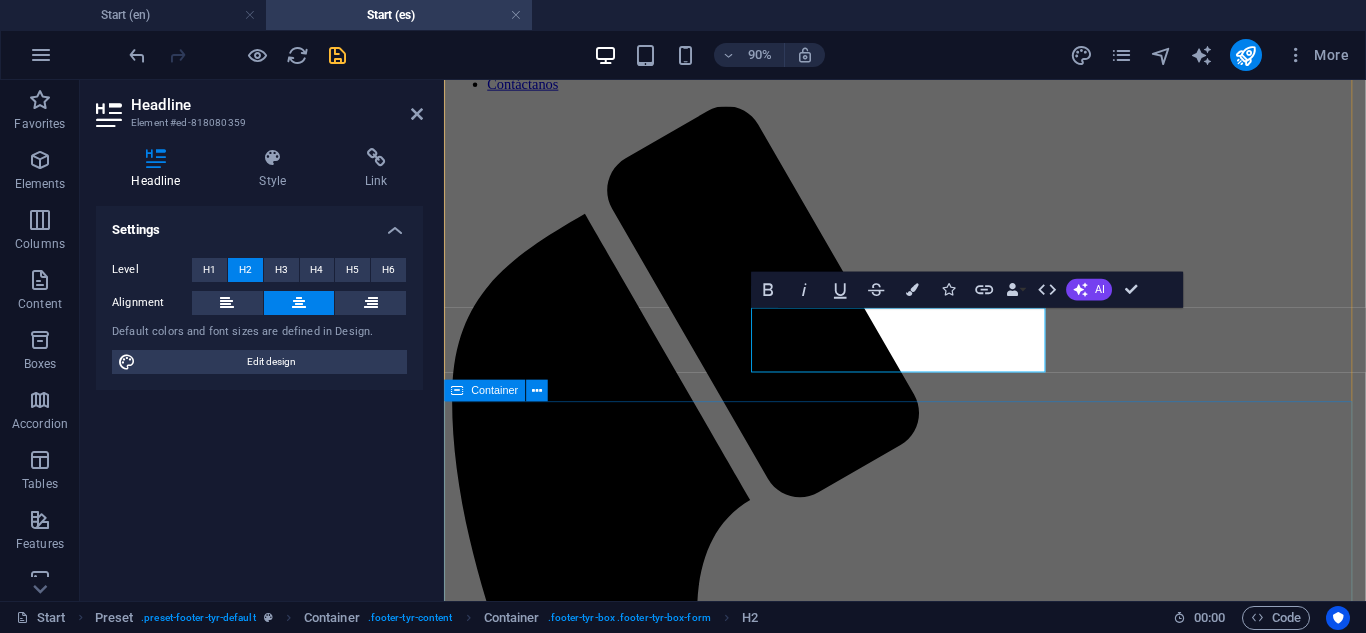 scroll, scrollTop: 8722, scrollLeft: 0, axis: vertical 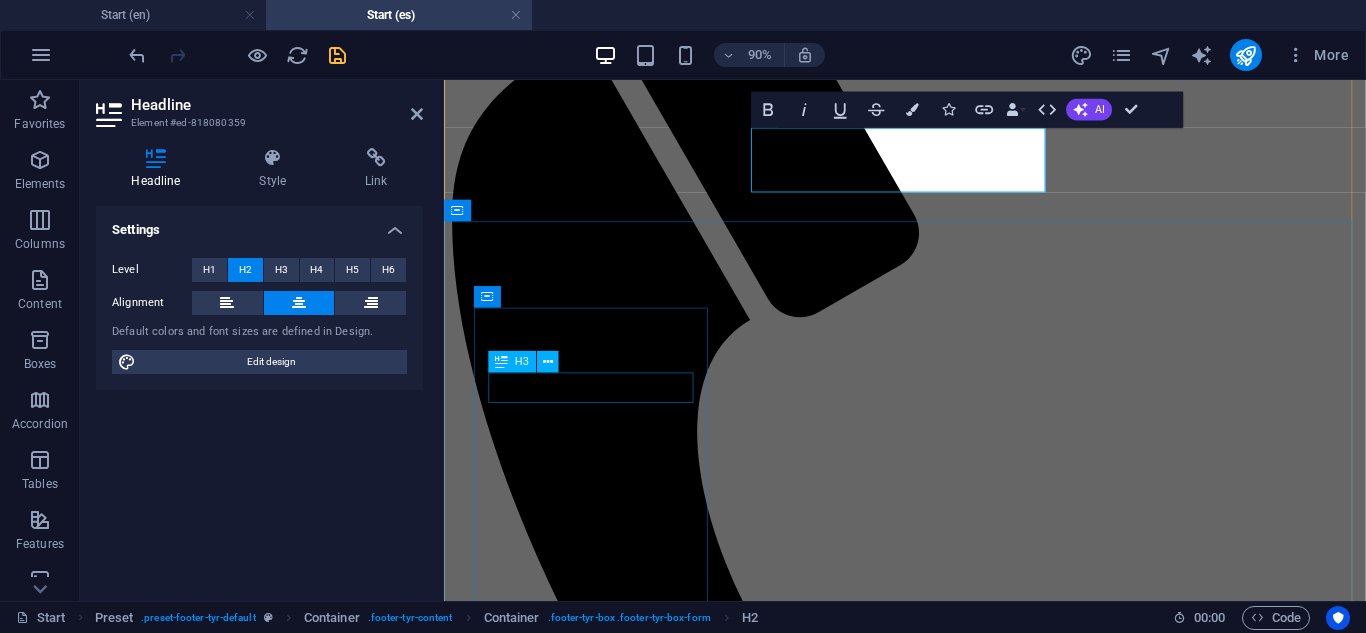 click on "Address" at bounding box center [956, 33013] 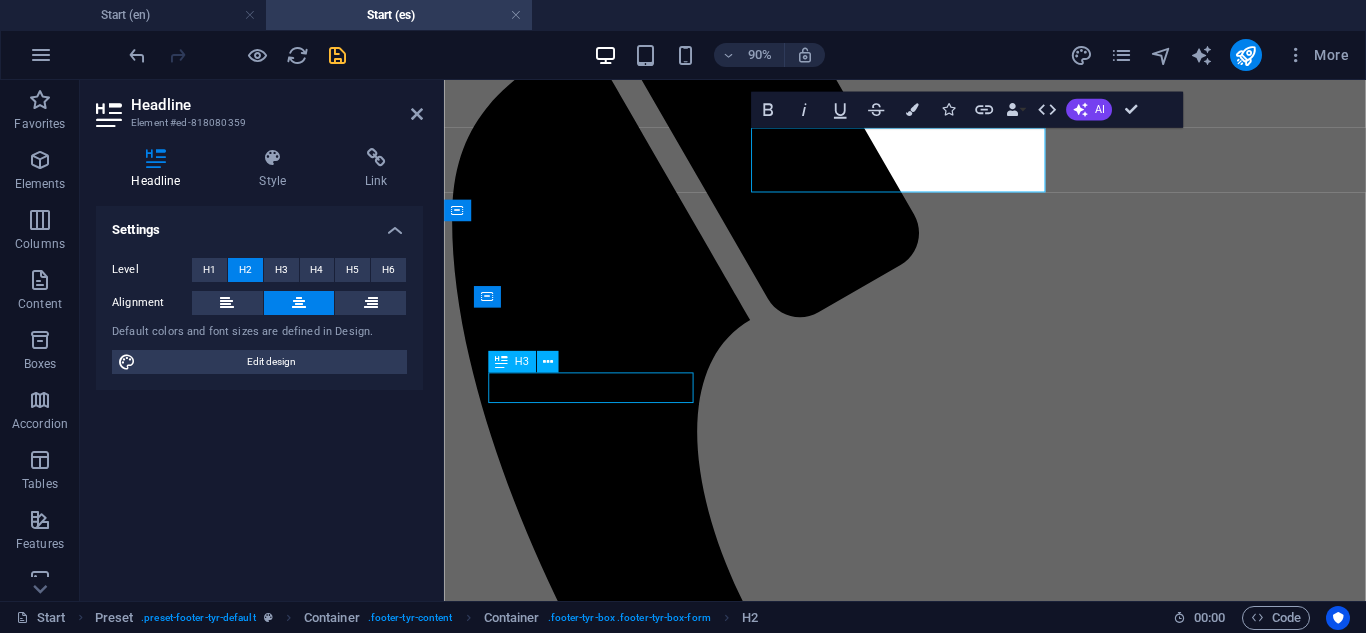 click on "Address" at bounding box center [956, 33013] 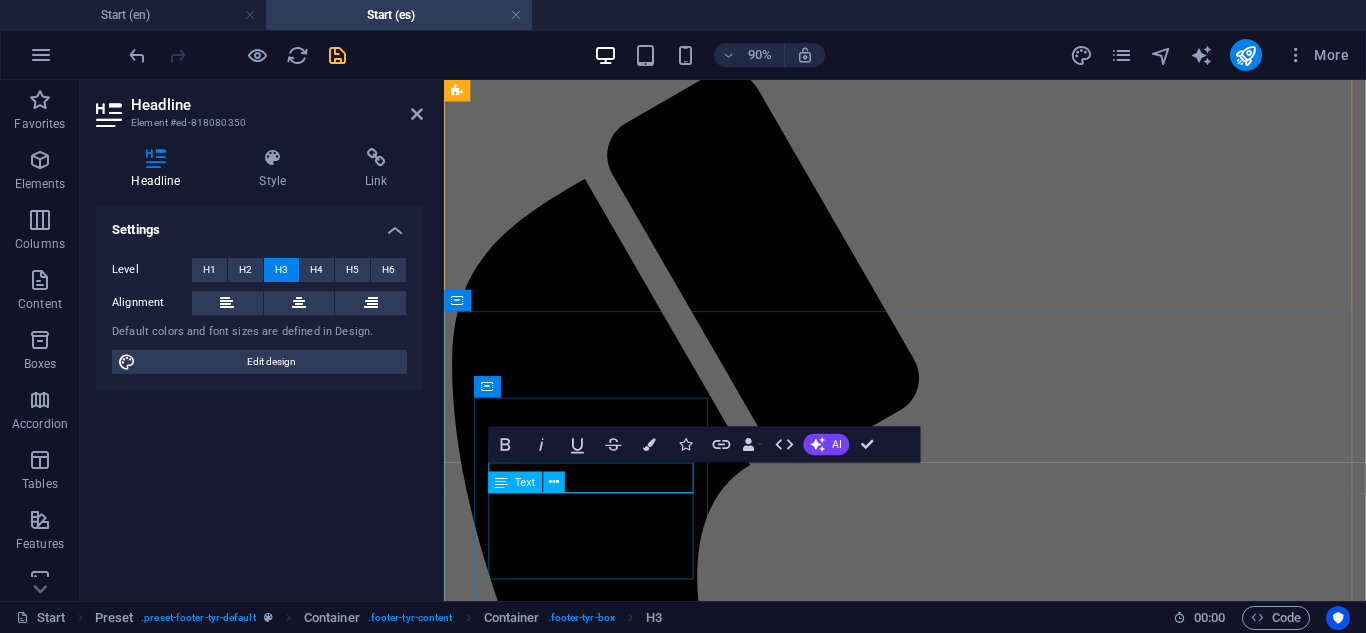 scroll, scrollTop: 8622, scrollLeft: 0, axis: vertical 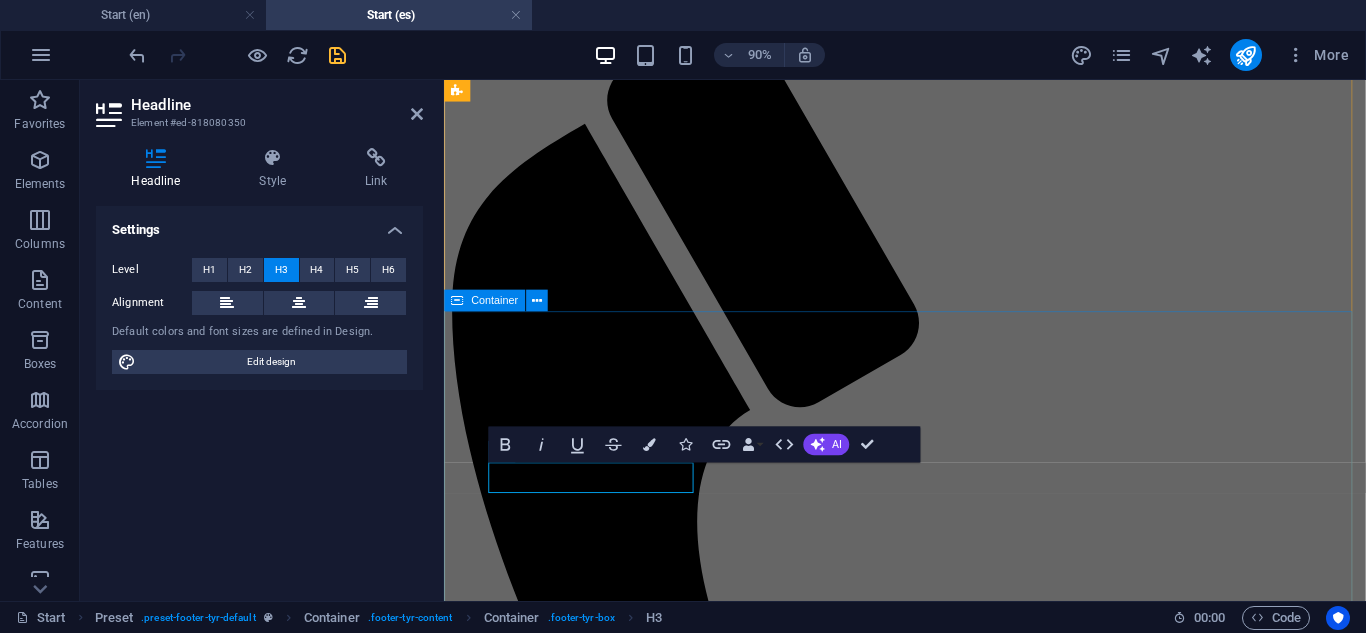 click on "Encuéntranos [CITY] [CITY] Legal Notice | Privacy Escríbenos   I have read and understand the privacy policy. Unreadable? Load new Send Contact apnt-locksmith.com [PHONE] [EMAIL]" at bounding box center [956, 33429] 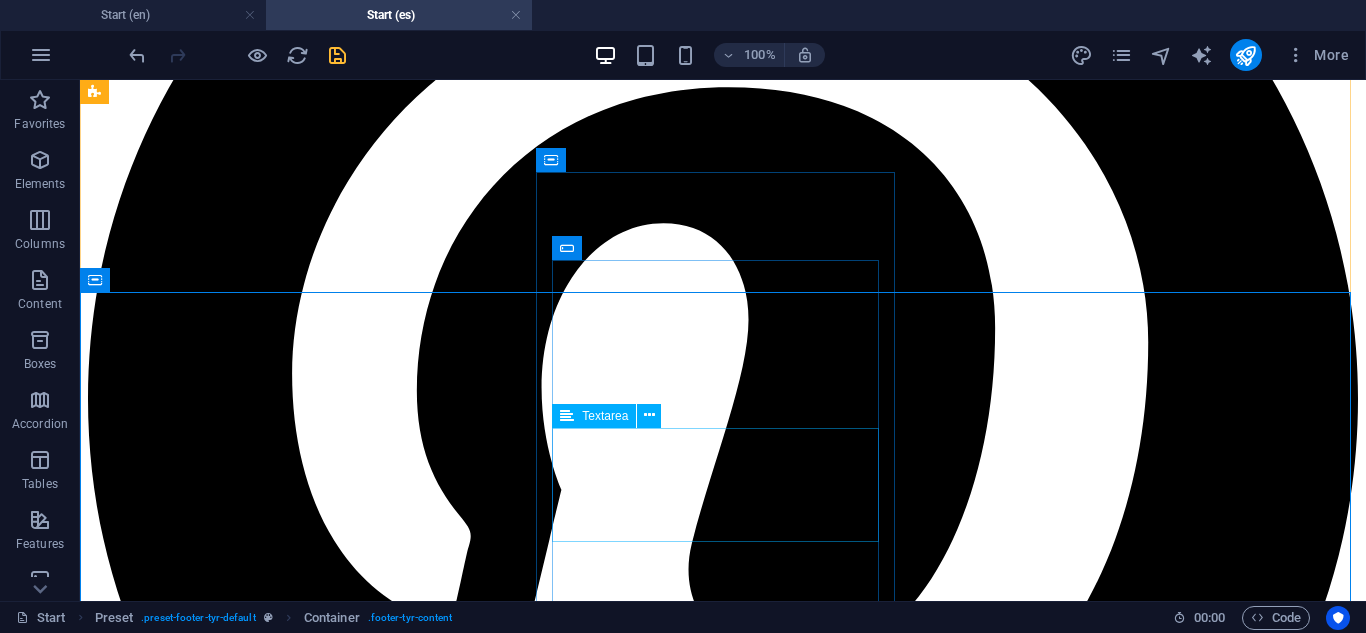 scroll, scrollTop: 8249, scrollLeft: 0, axis: vertical 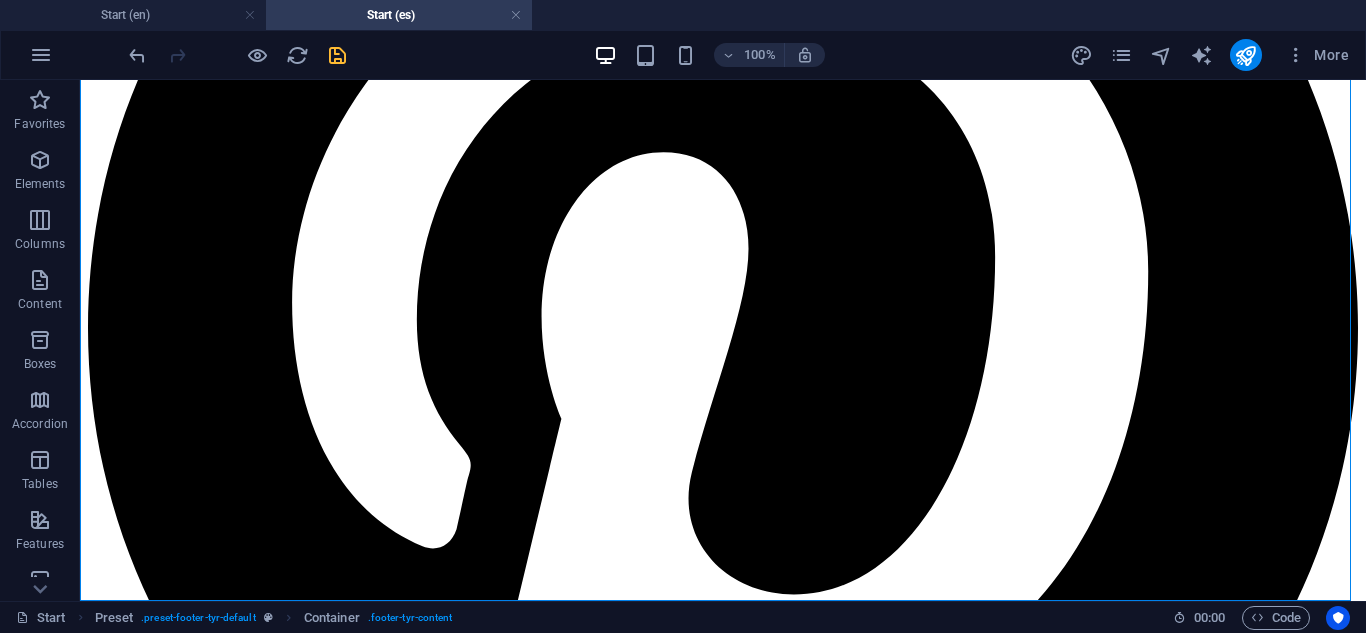 click on "100% More" at bounding box center [741, 55] 